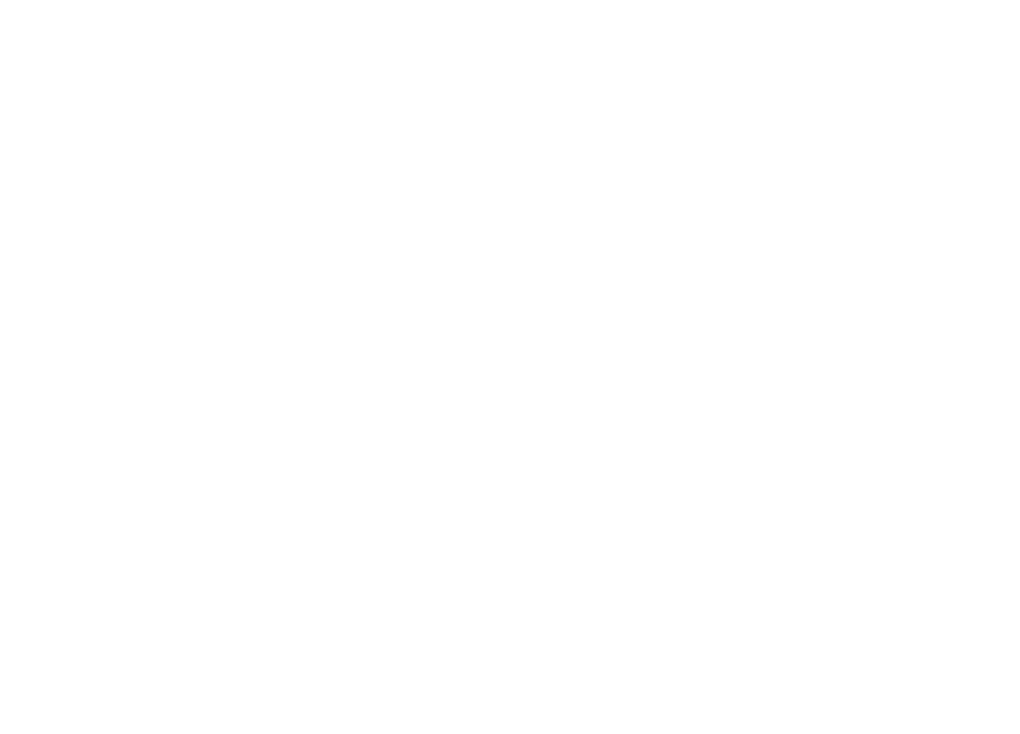scroll, scrollTop: 0, scrollLeft: 0, axis: both 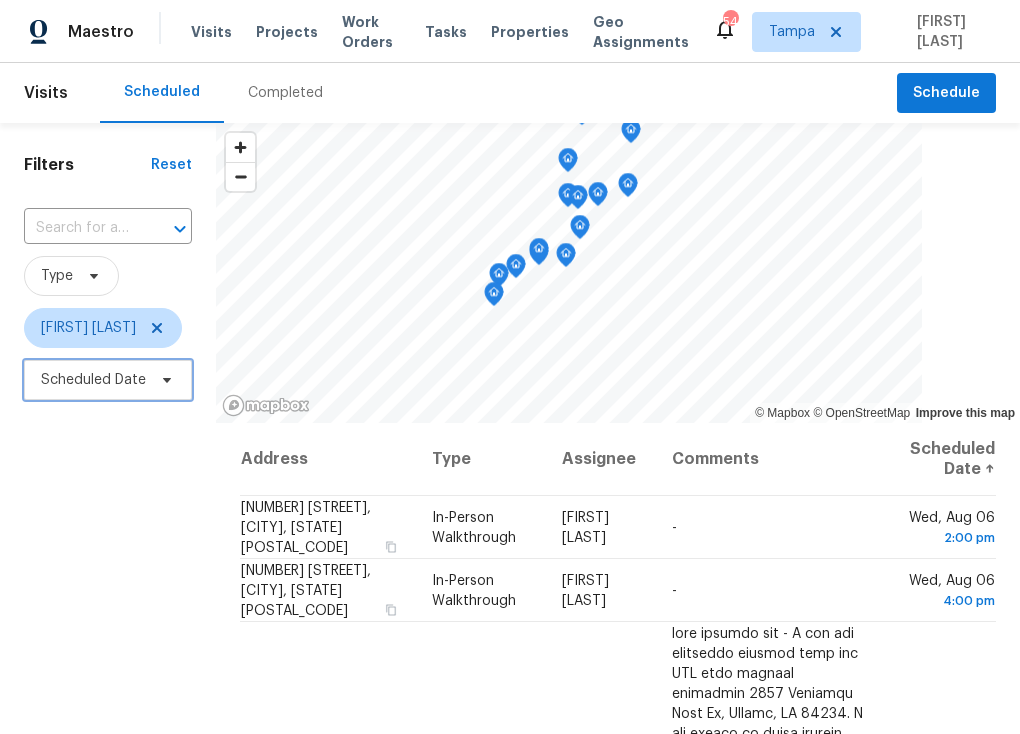 click on "Scheduled Date" at bounding box center (93, 380) 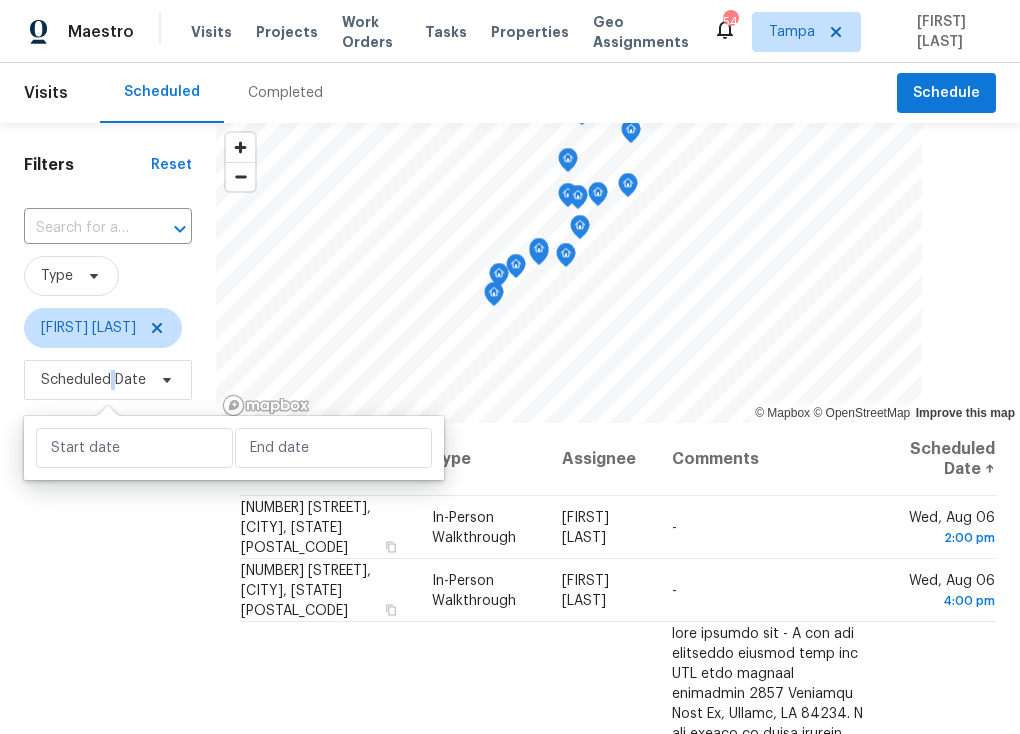 click on "Scheduled Date" at bounding box center (93, 380) 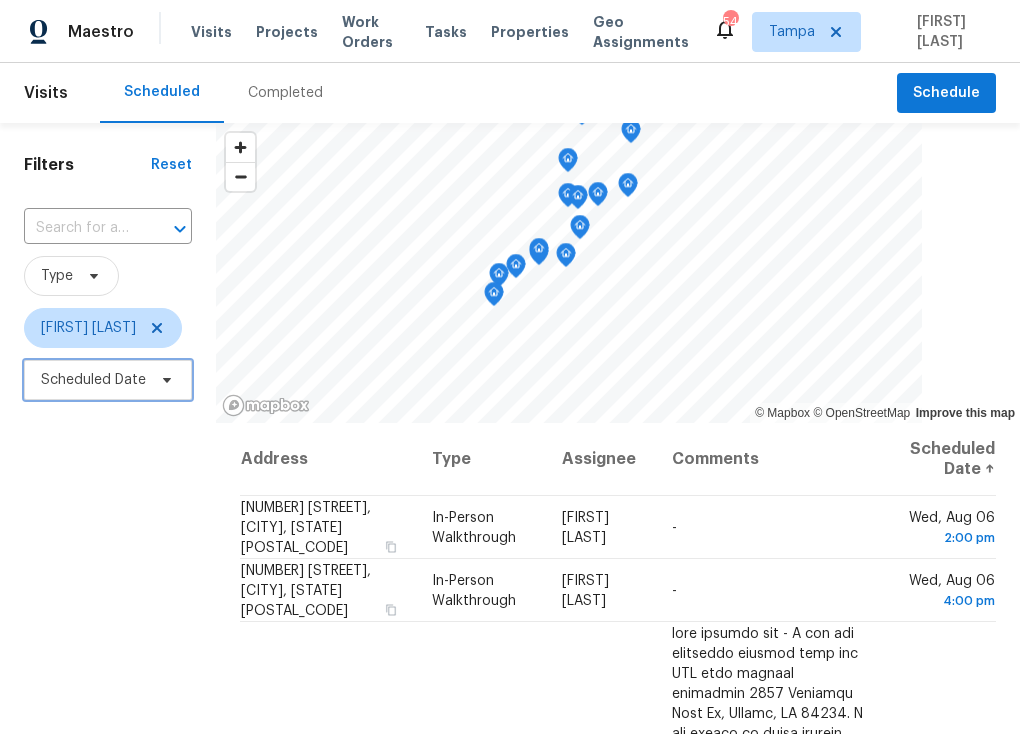 click on "Scheduled Date" at bounding box center (108, 380) 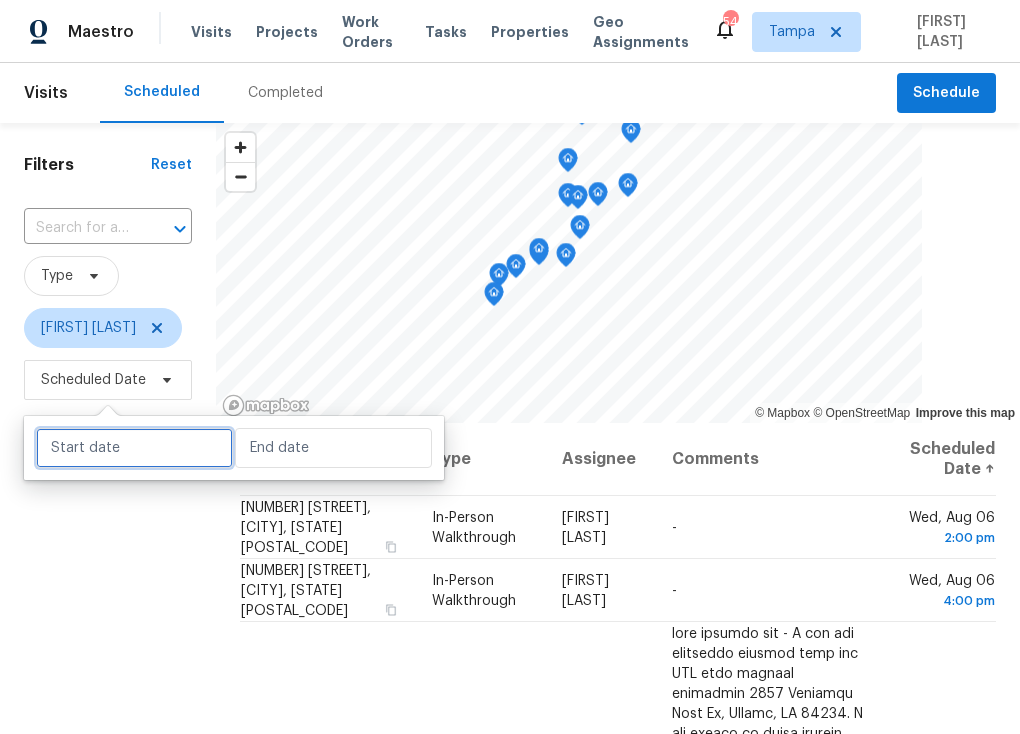 select on "7" 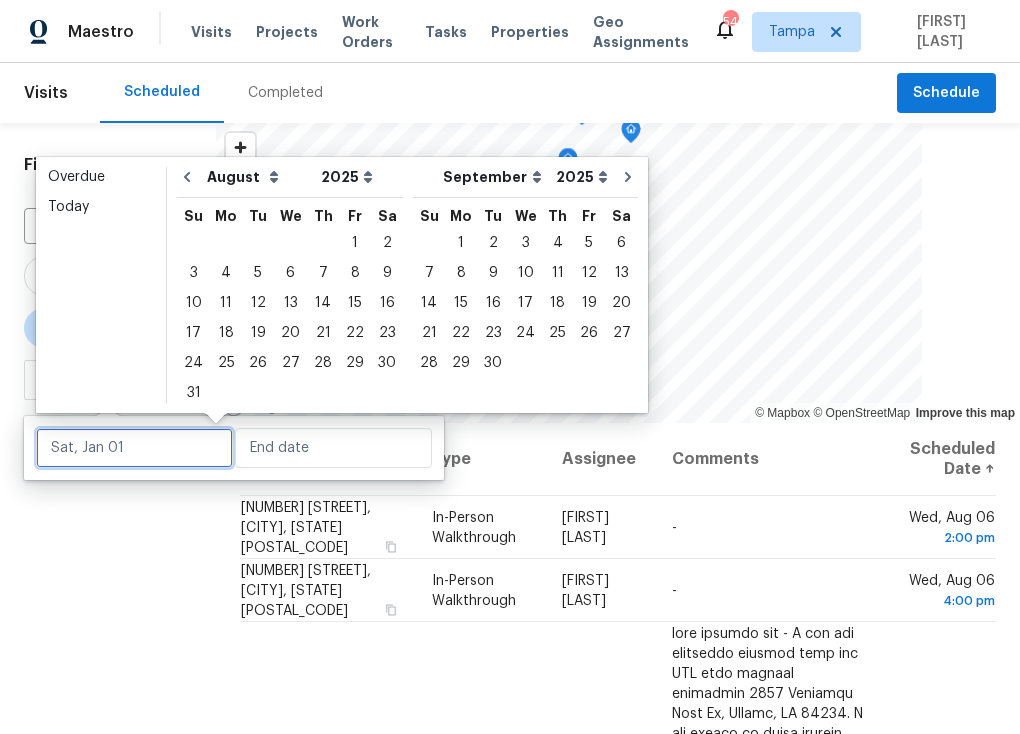 click at bounding box center (134, 448) 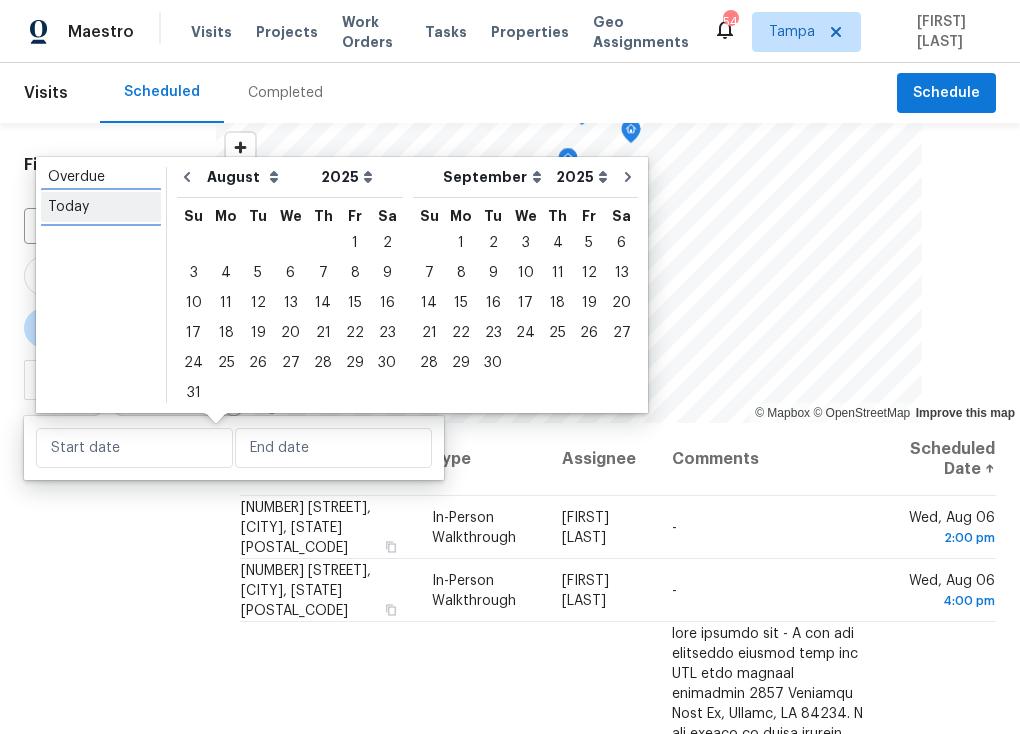 click on "Today" at bounding box center [101, 207] 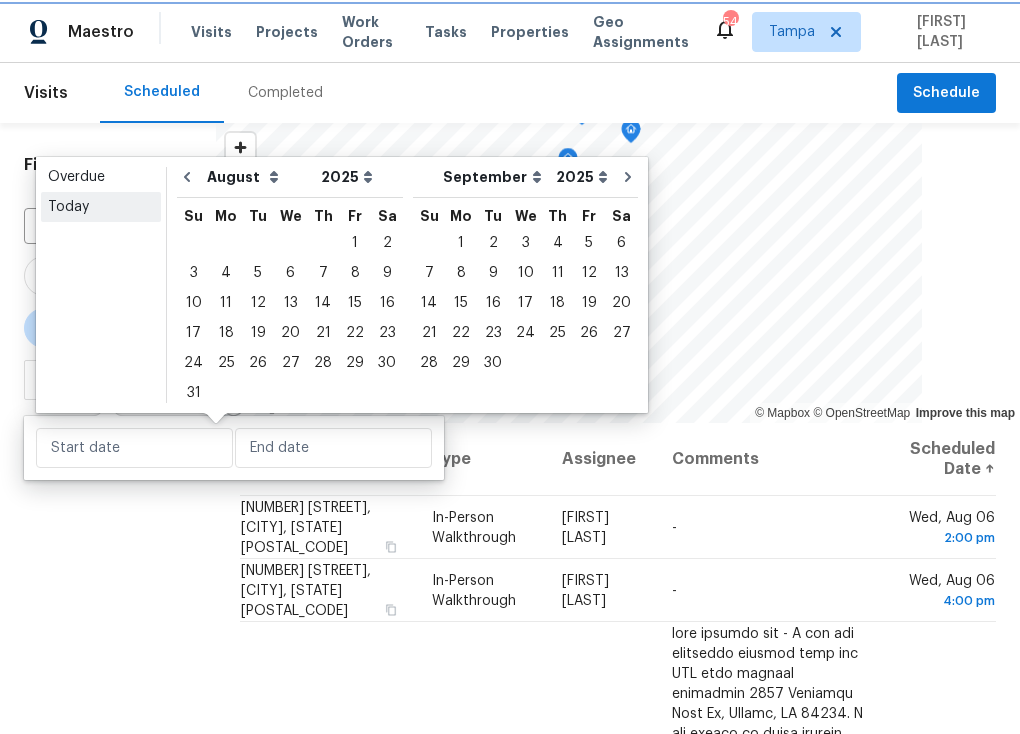 type on "Wed, Aug 06" 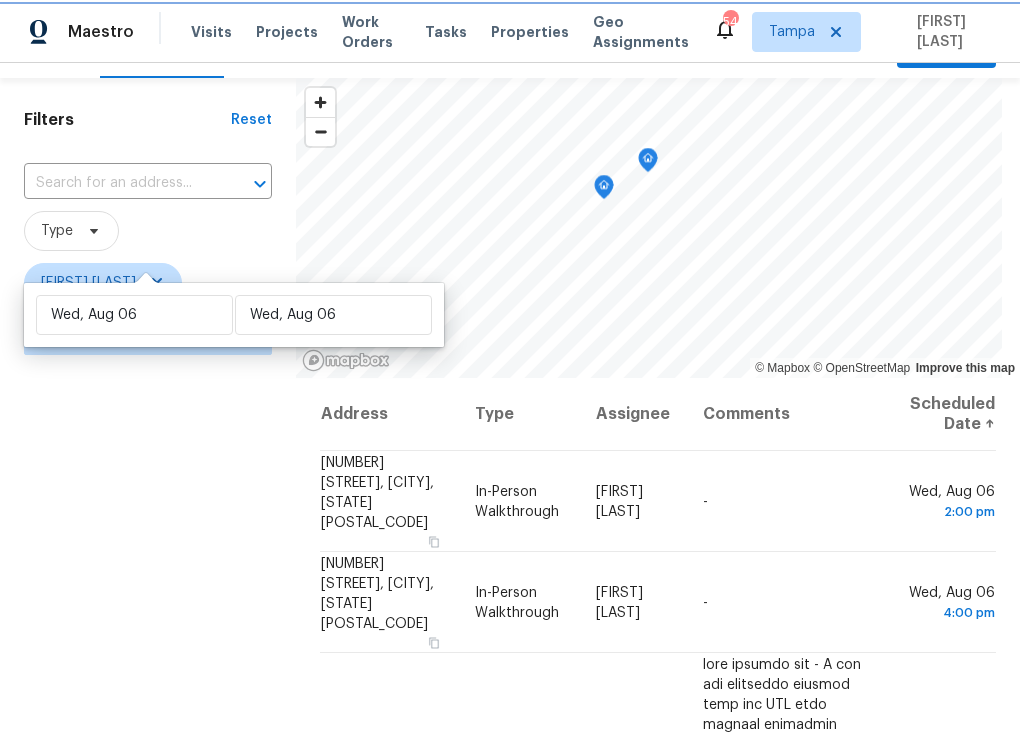 scroll, scrollTop: 290, scrollLeft: 0, axis: vertical 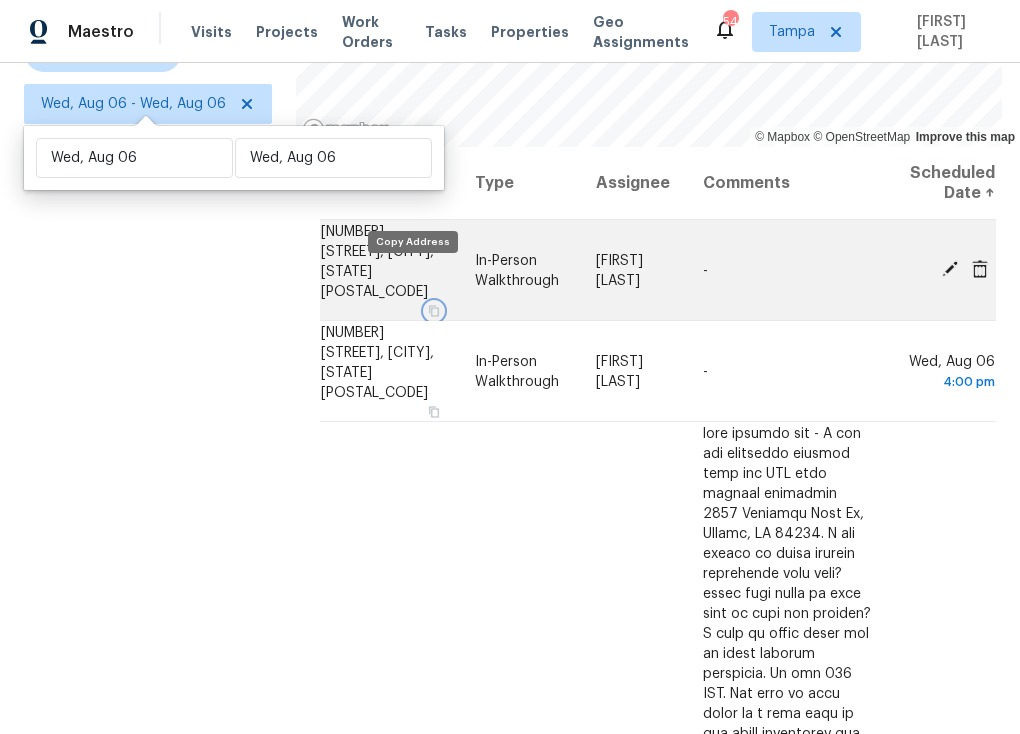 click 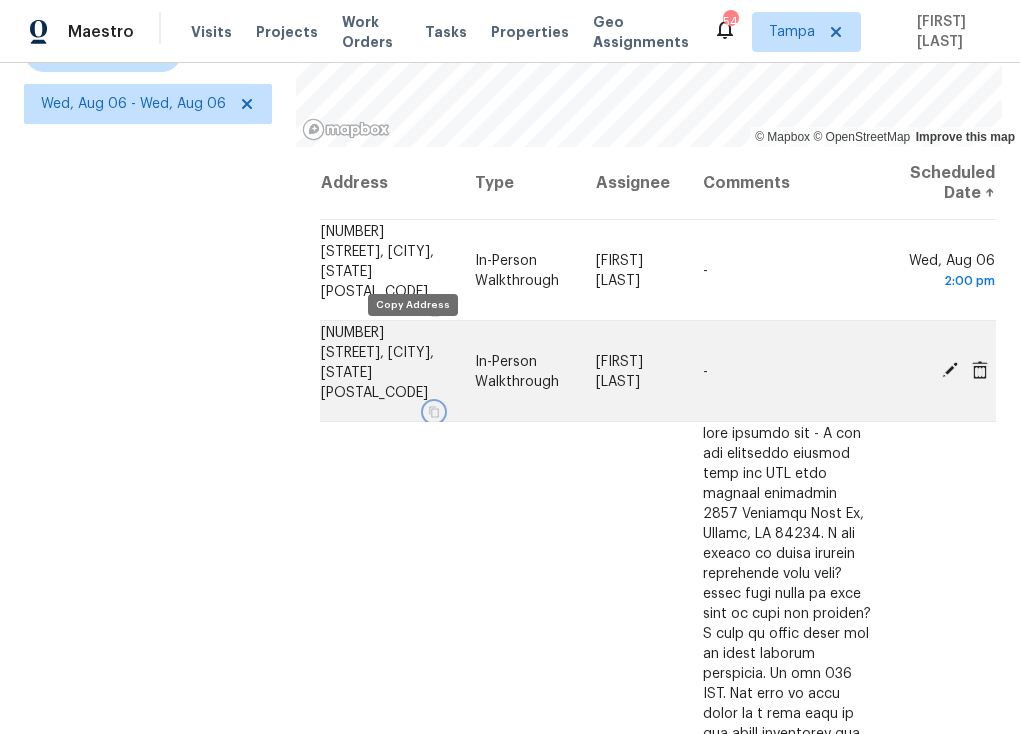 click 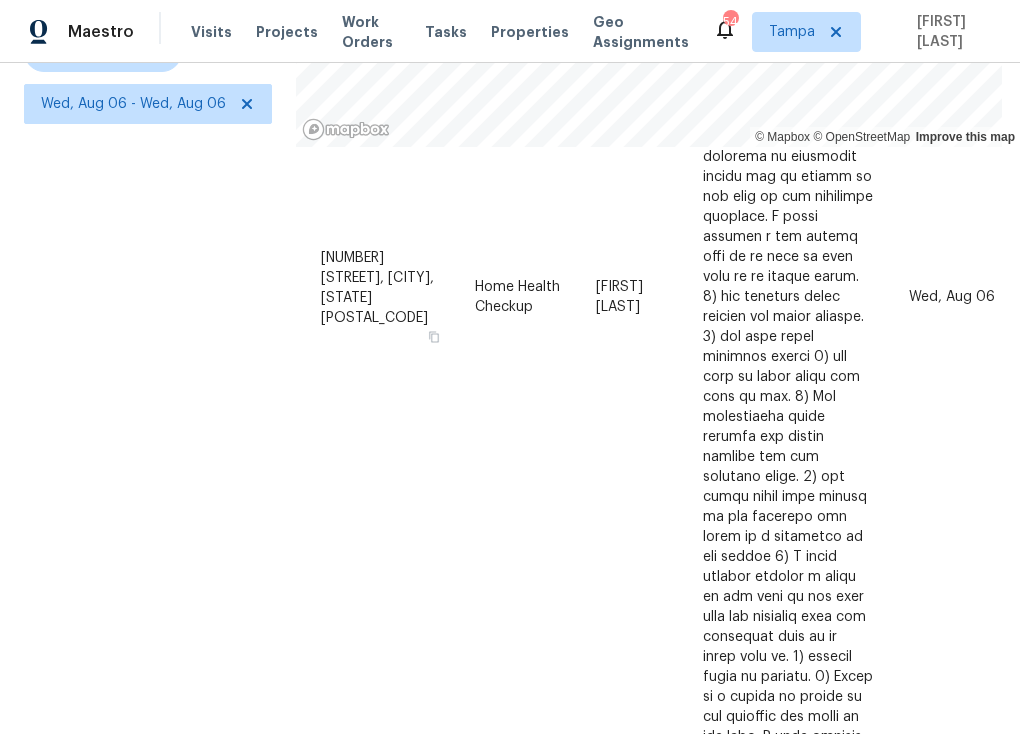 scroll, scrollTop: 672, scrollLeft: 0, axis: vertical 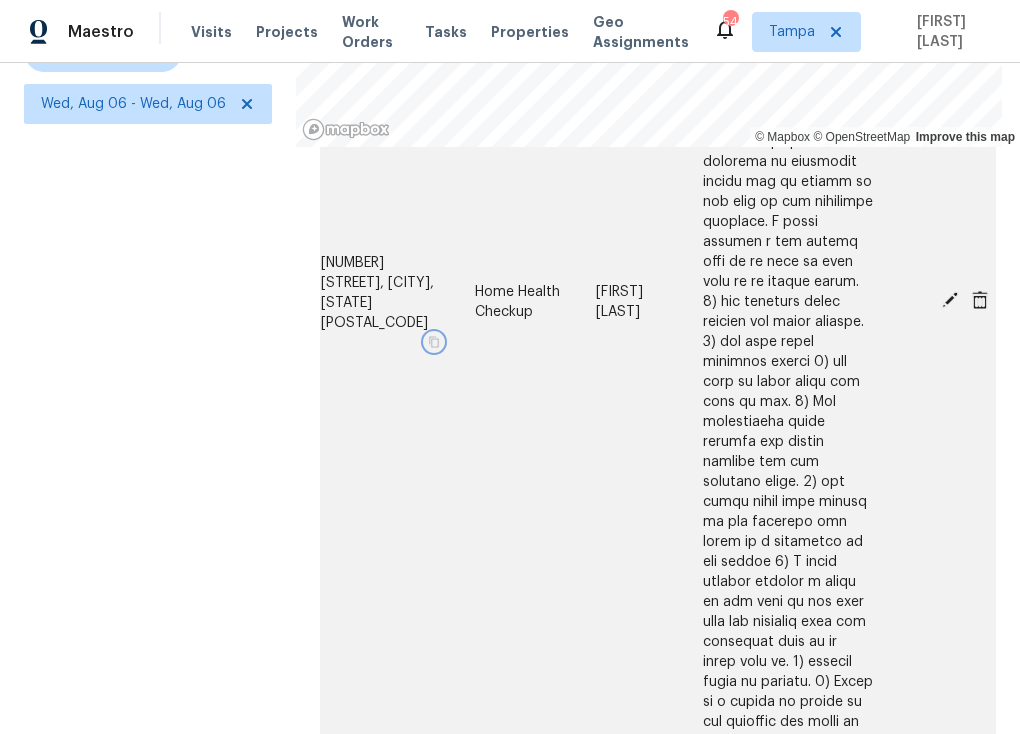 click 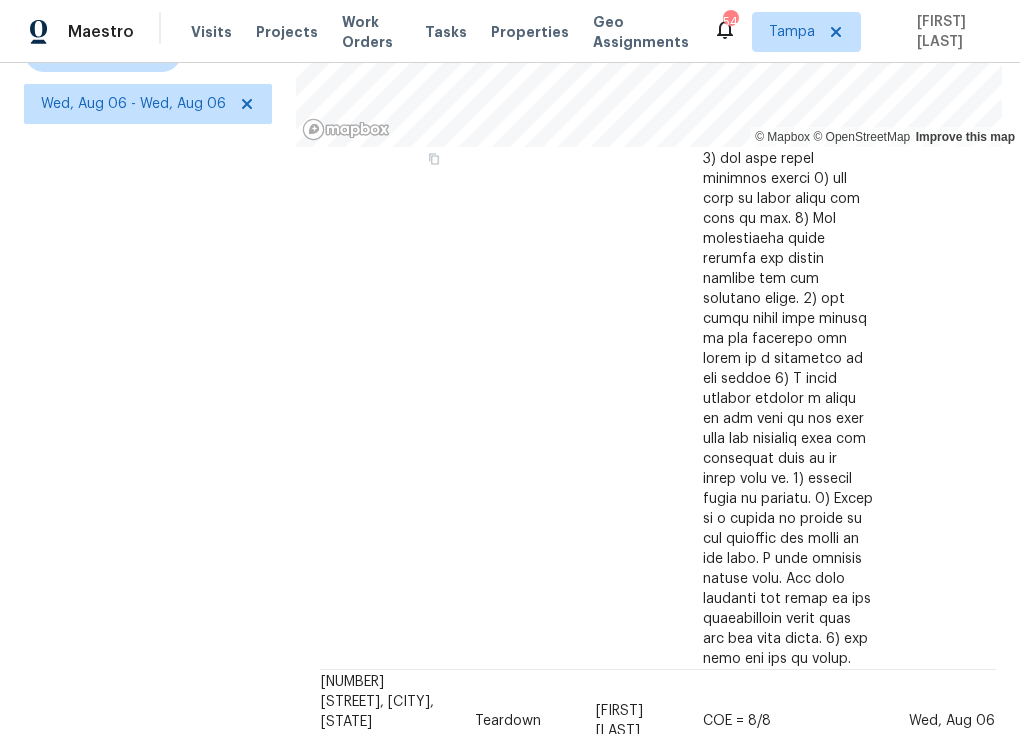 scroll, scrollTop: 873, scrollLeft: 0, axis: vertical 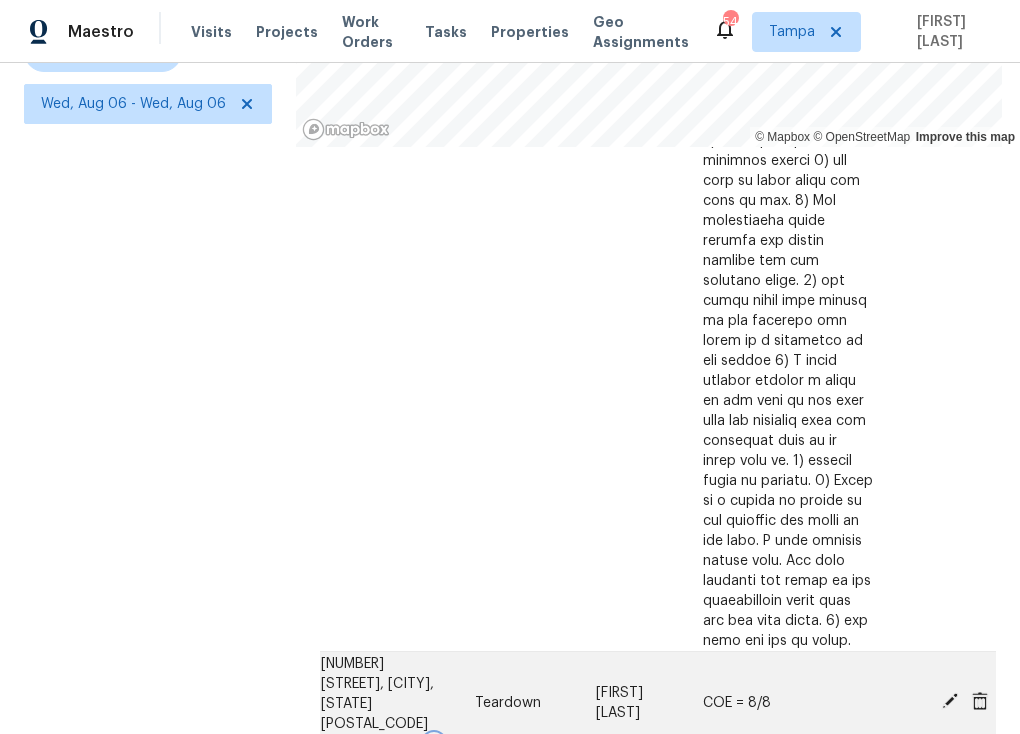 click 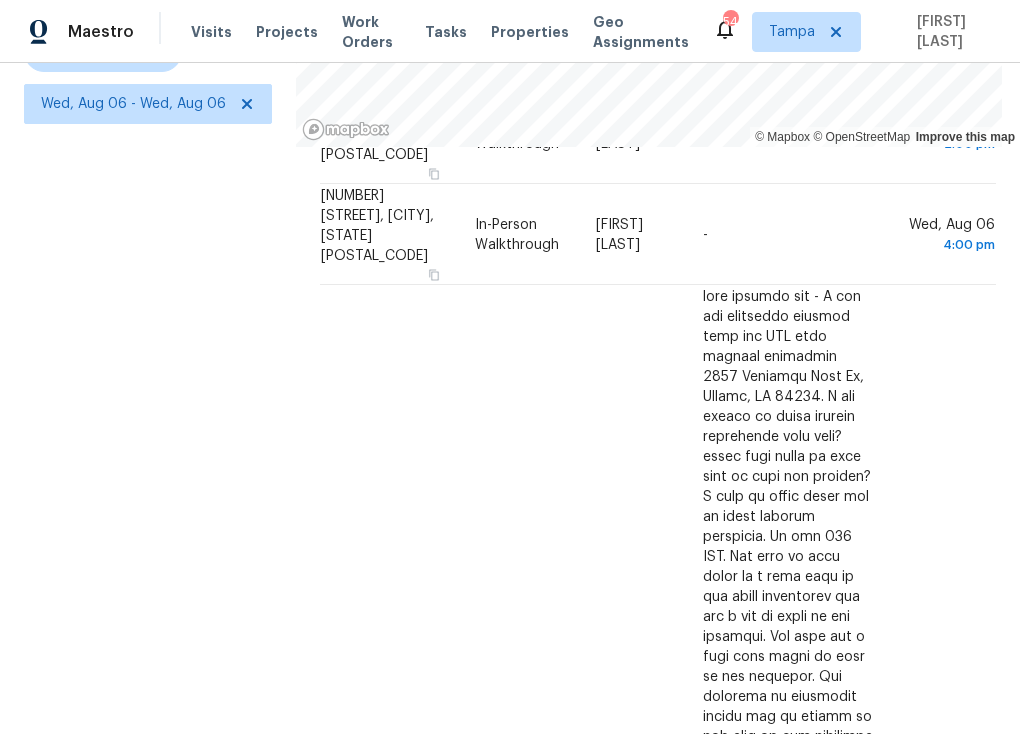 scroll, scrollTop: 0, scrollLeft: 0, axis: both 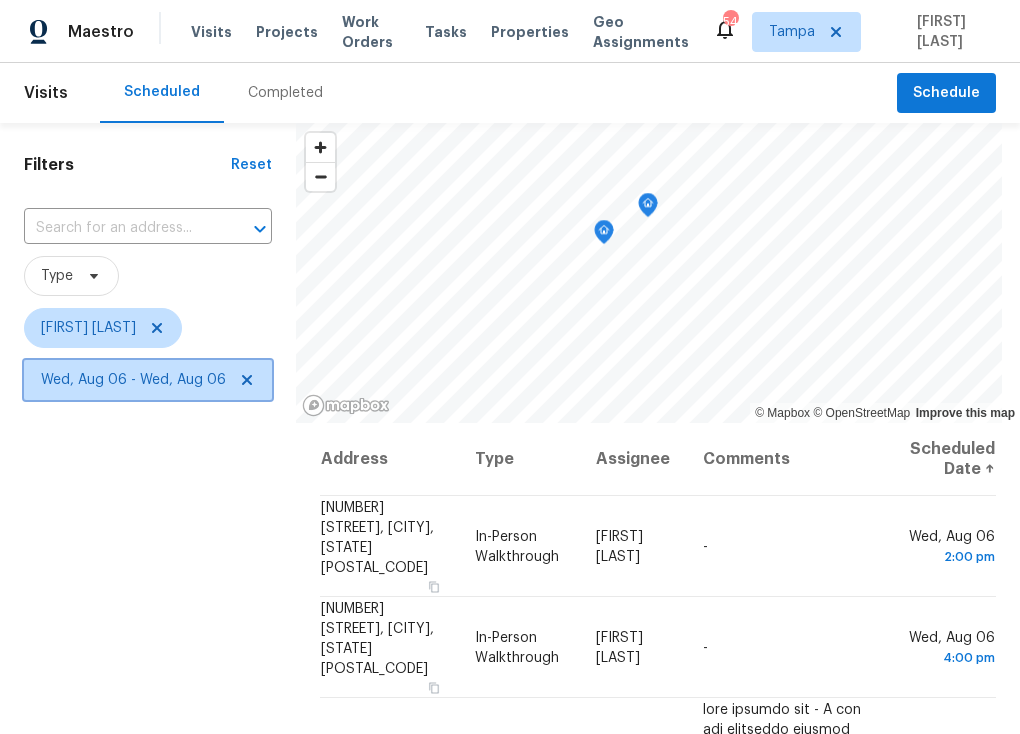click on "Wed, Aug 06 - Wed, Aug 06" at bounding box center [133, 380] 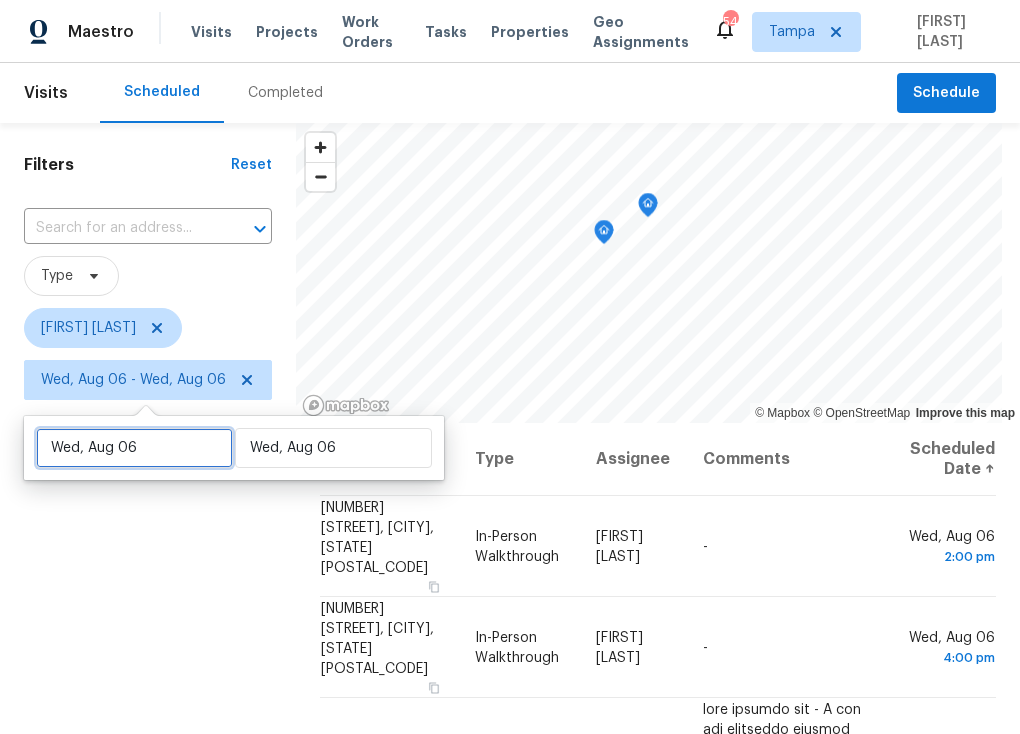 click on "Wed, Aug 06" at bounding box center [134, 448] 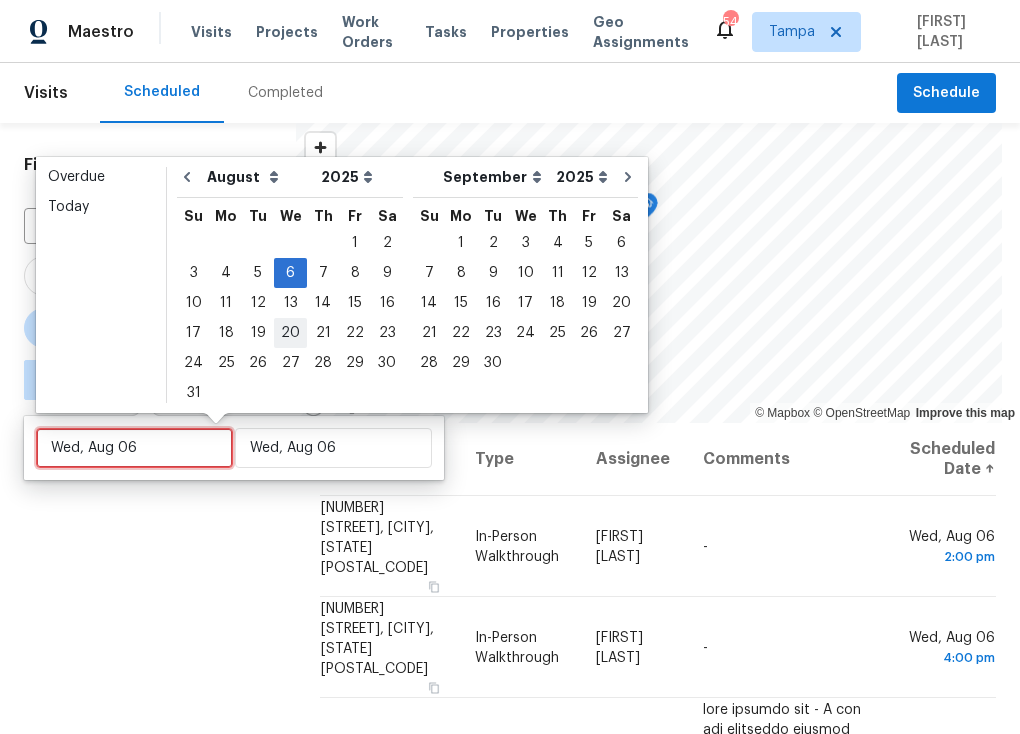 type on "Tue, Aug 26" 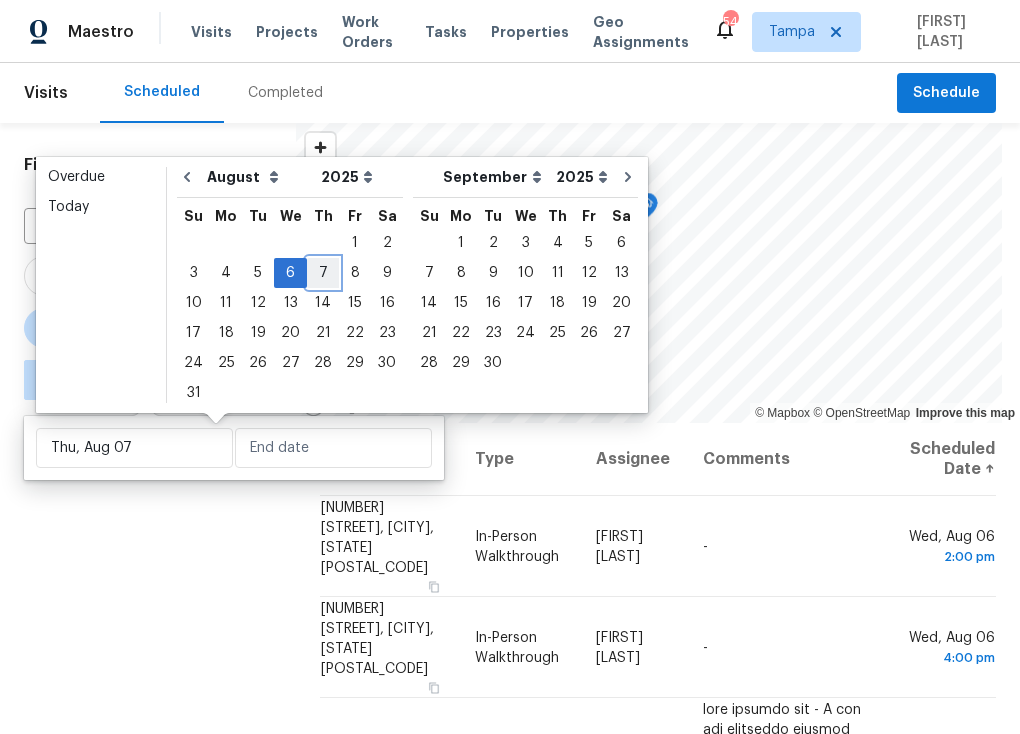 click on "7" at bounding box center [323, 273] 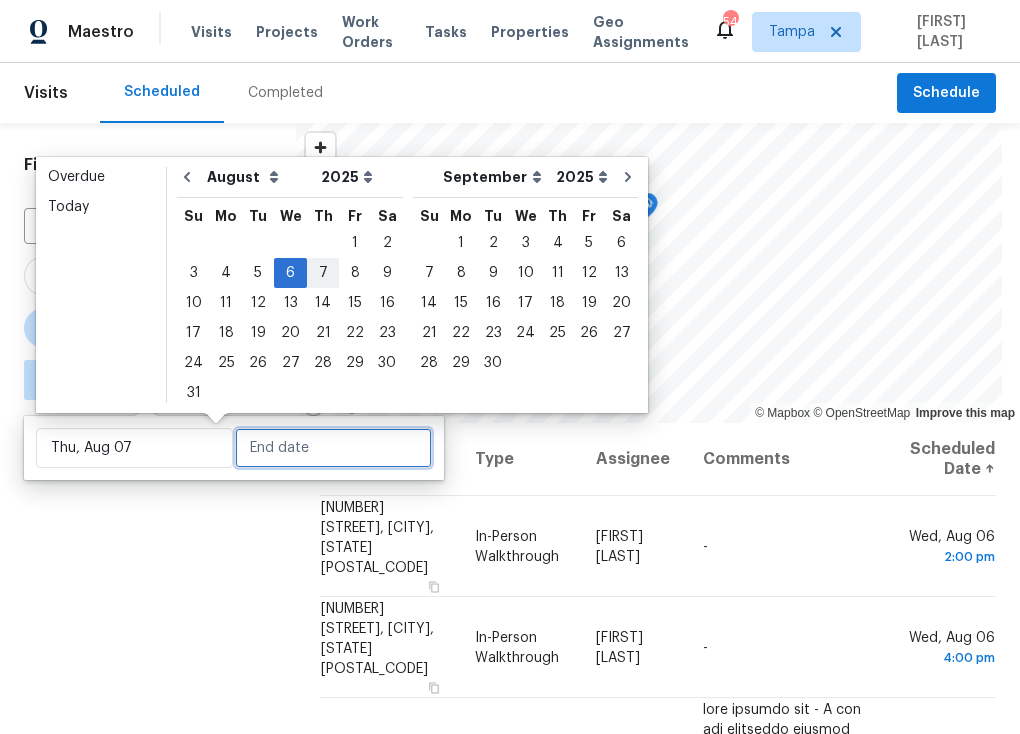type on "Thu, Aug 07" 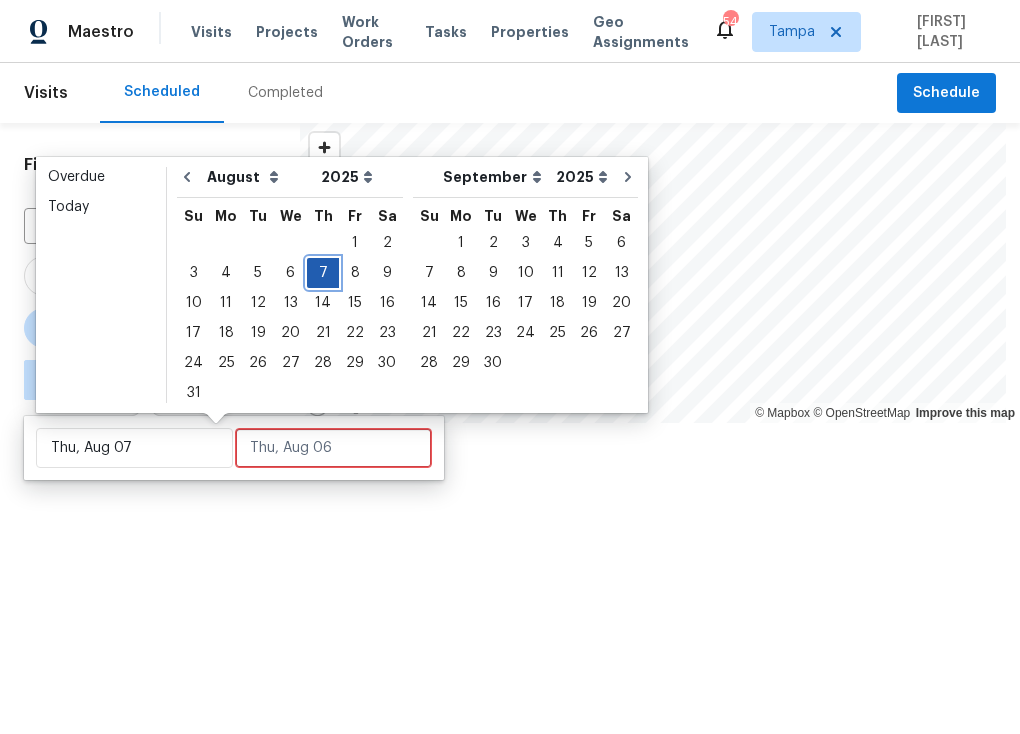 click on "7" at bounding box center (323, 273) 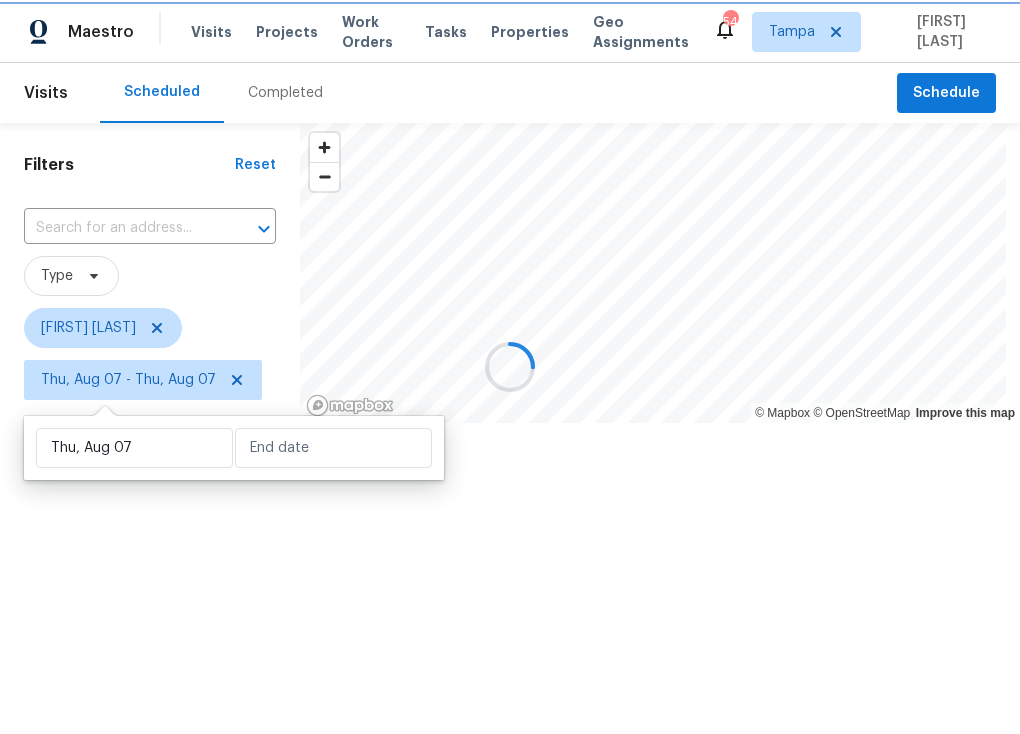 type on "Thu, Aug 07" 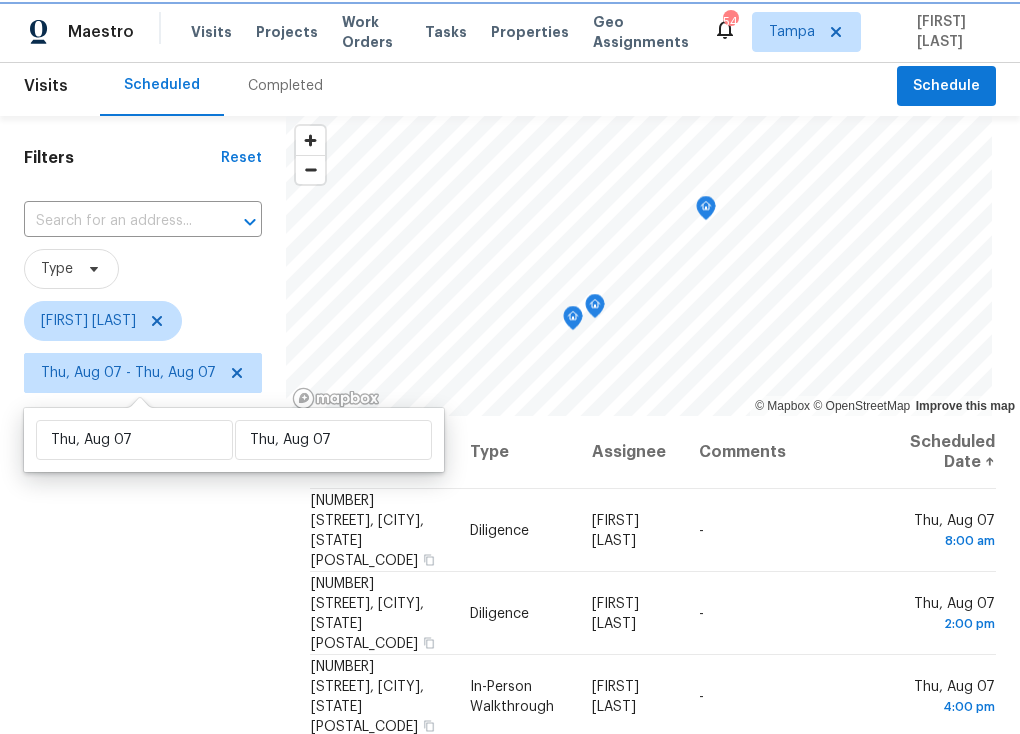 scroll, scrollTop: 30, scrollLeft: 0, axis: vertical 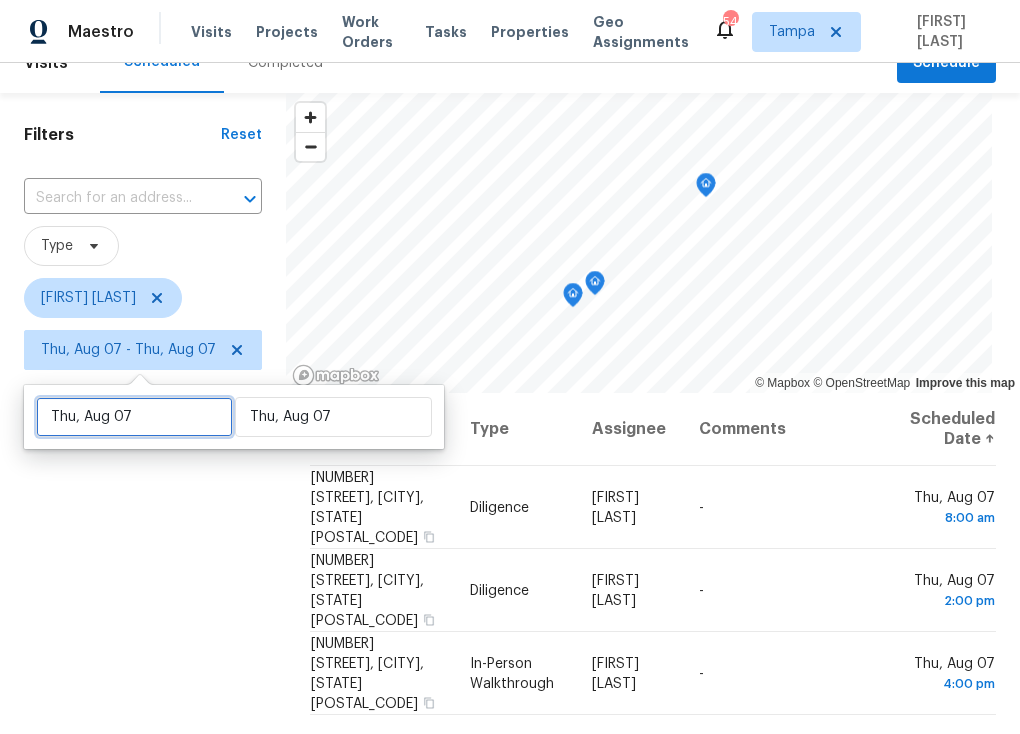 click on "Thu, Aug 07" at bounding box center [134, 417] 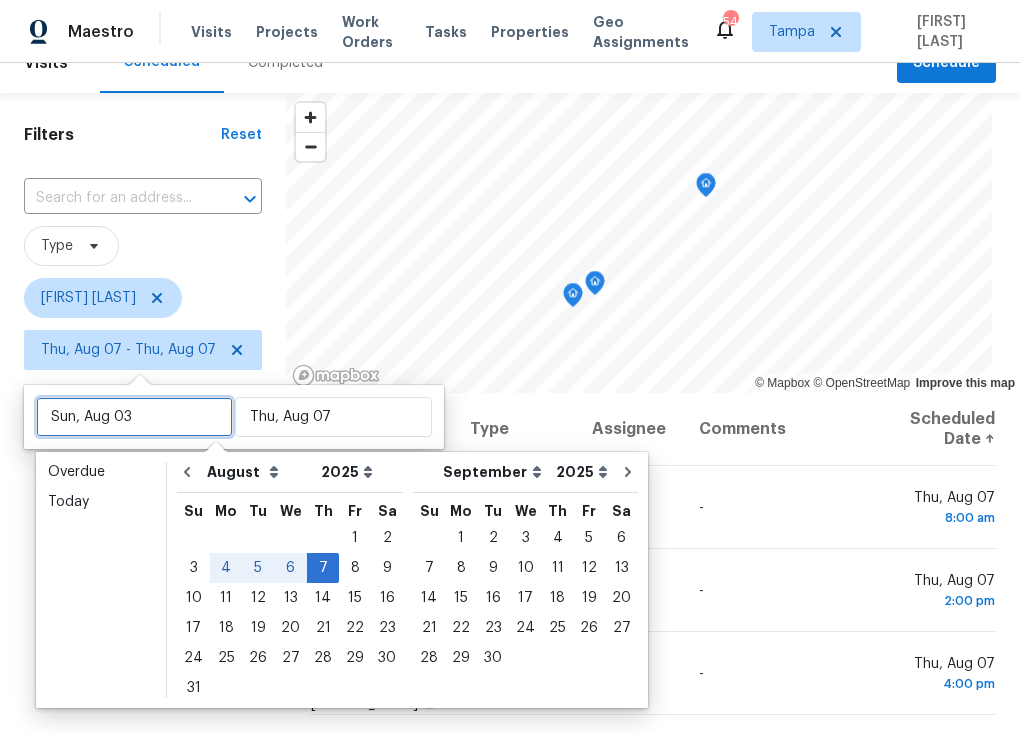 type on "Sun, Aug 10" 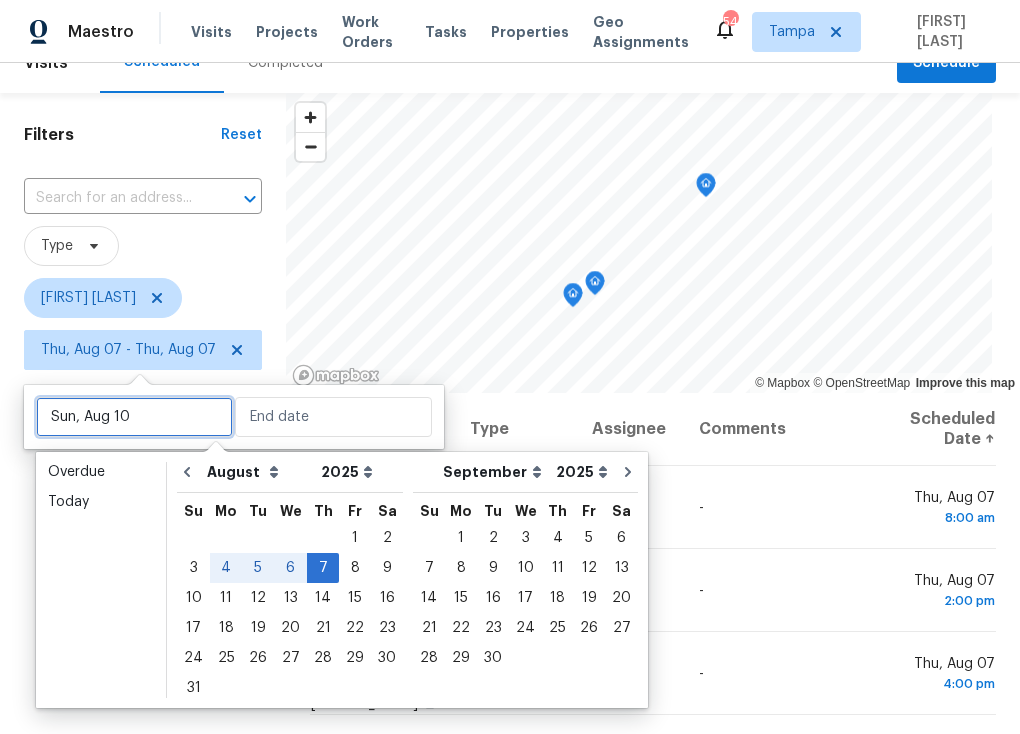 type on "Thu, Aug 07" 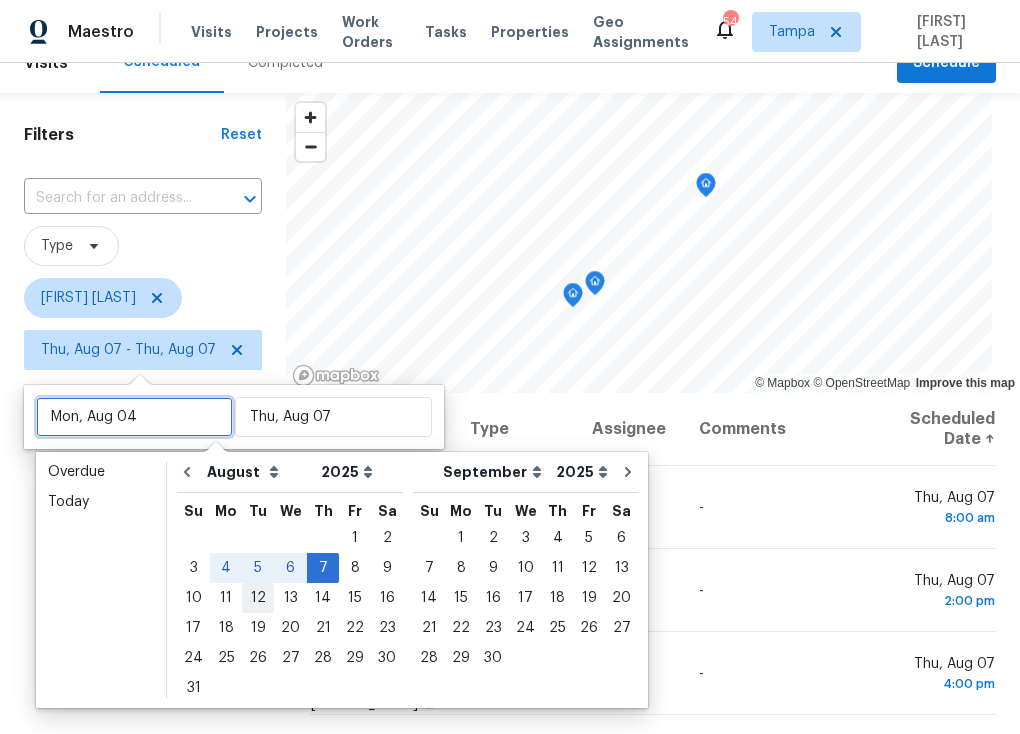 type on "Mon, Aug 11" 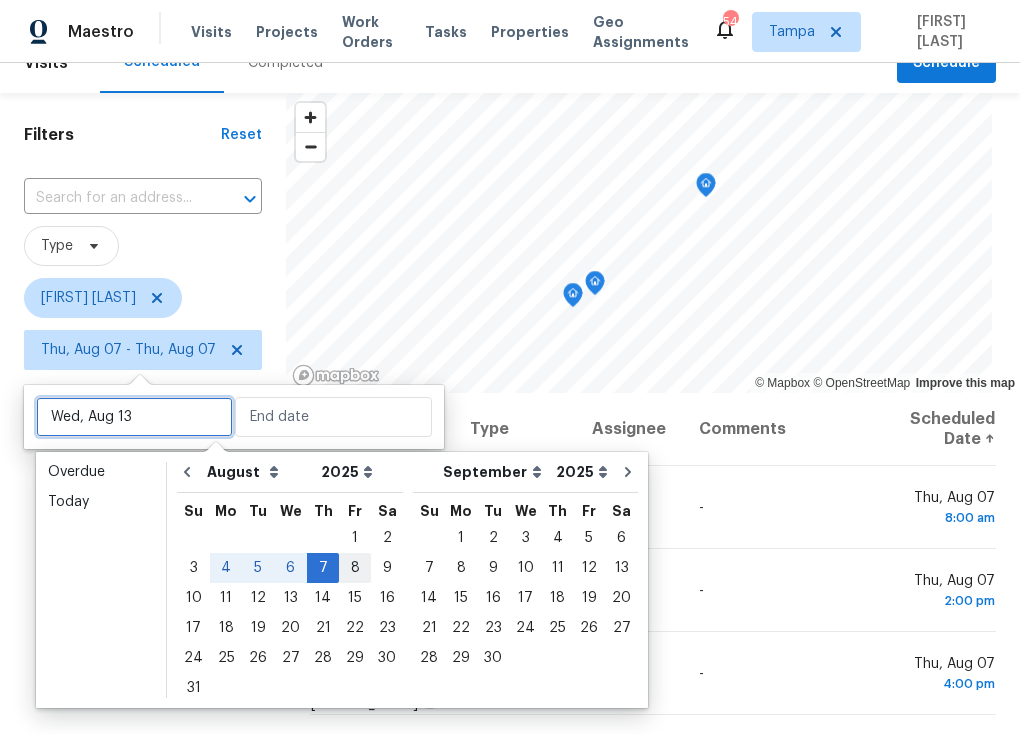 type on "Thu, Aug 14" 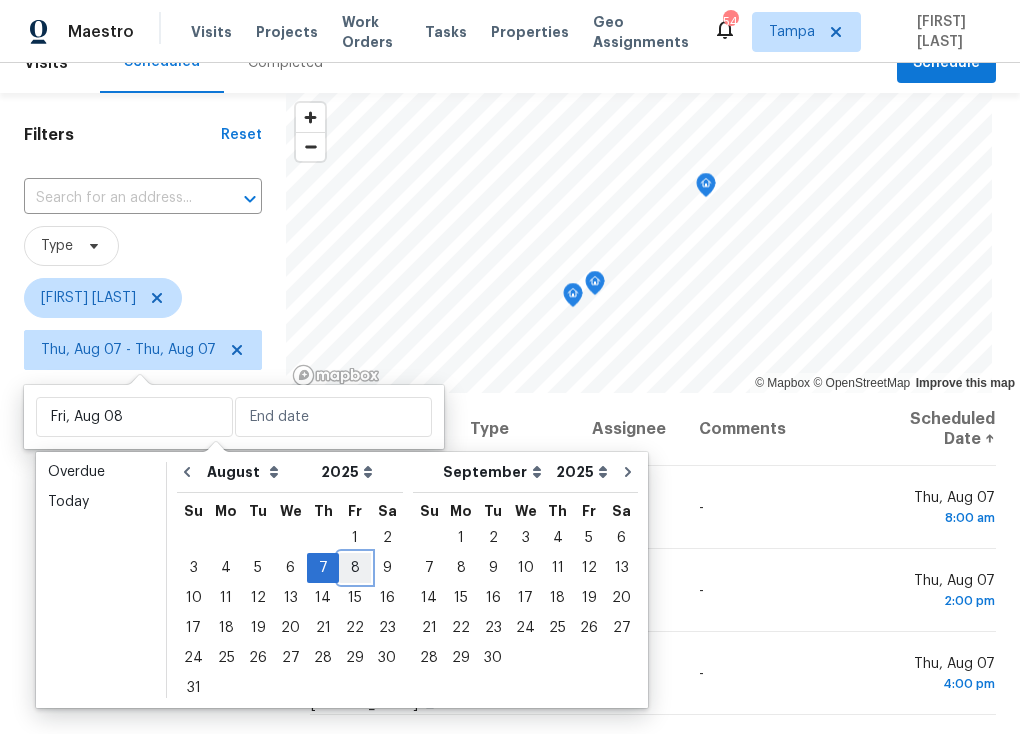 click on "8" at bounding box center (355, 568) 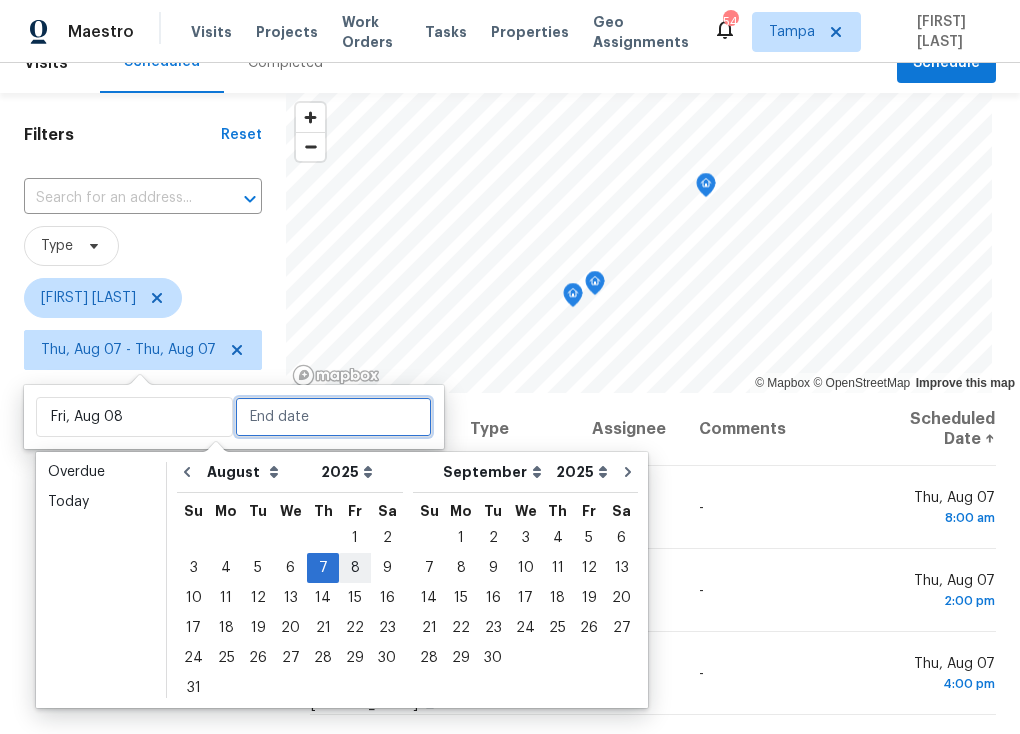 type on "Fri, Aug 08" 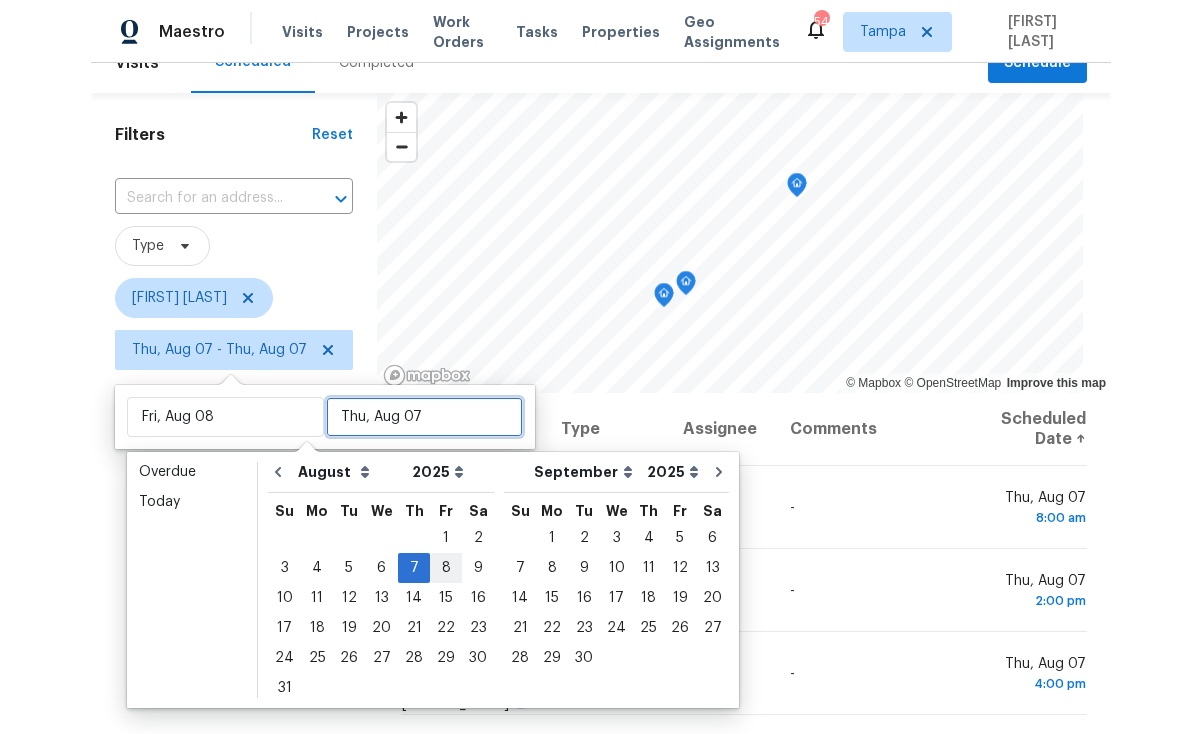 scroll, scrollTop: 0, scrollLeft: 0, axis: both 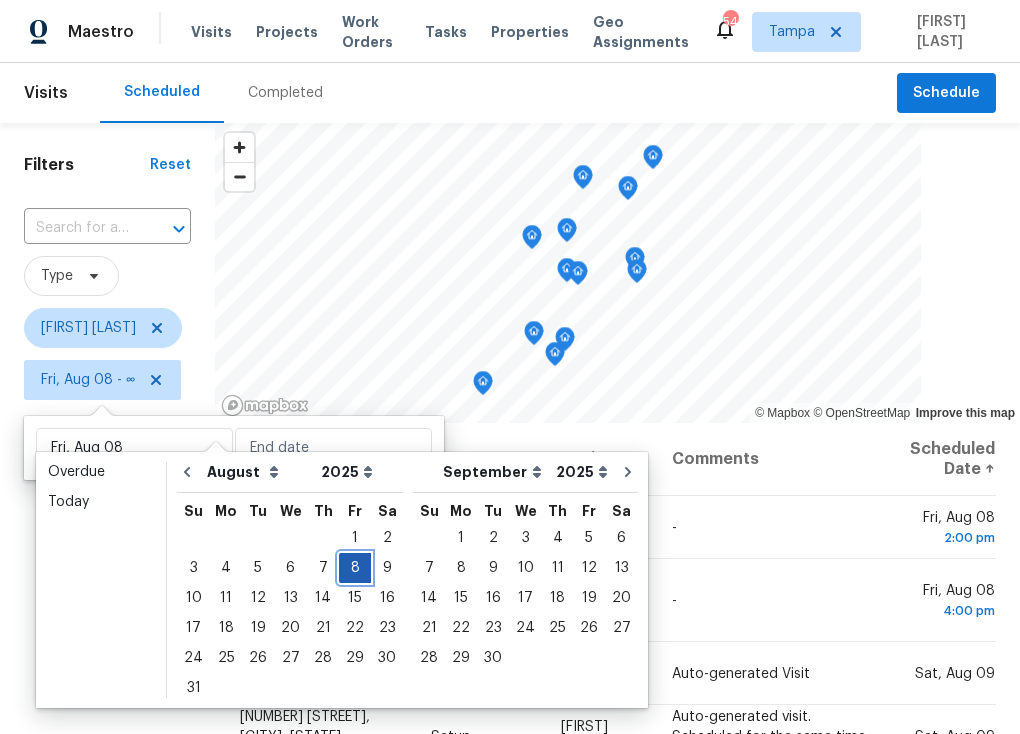 click on "8" at bounding box center (355, 568) 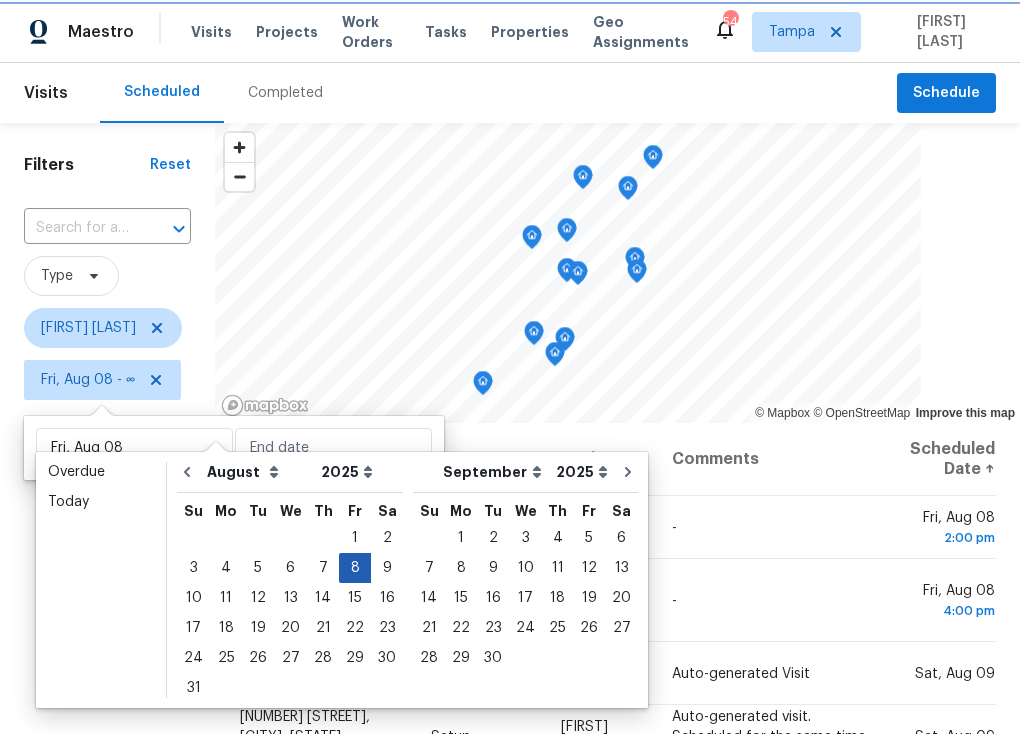 type on "Fri, Aug 08" 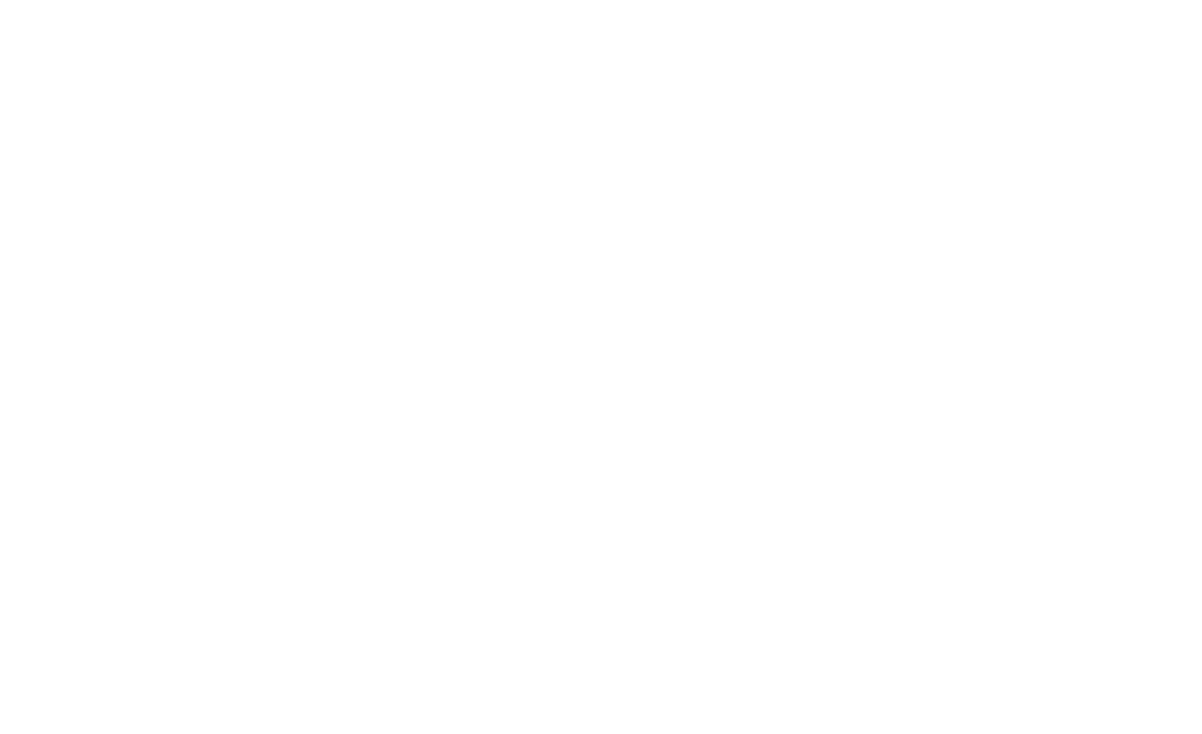 scroll, scrollTop: 0, scrollLeft: 0, axis: both 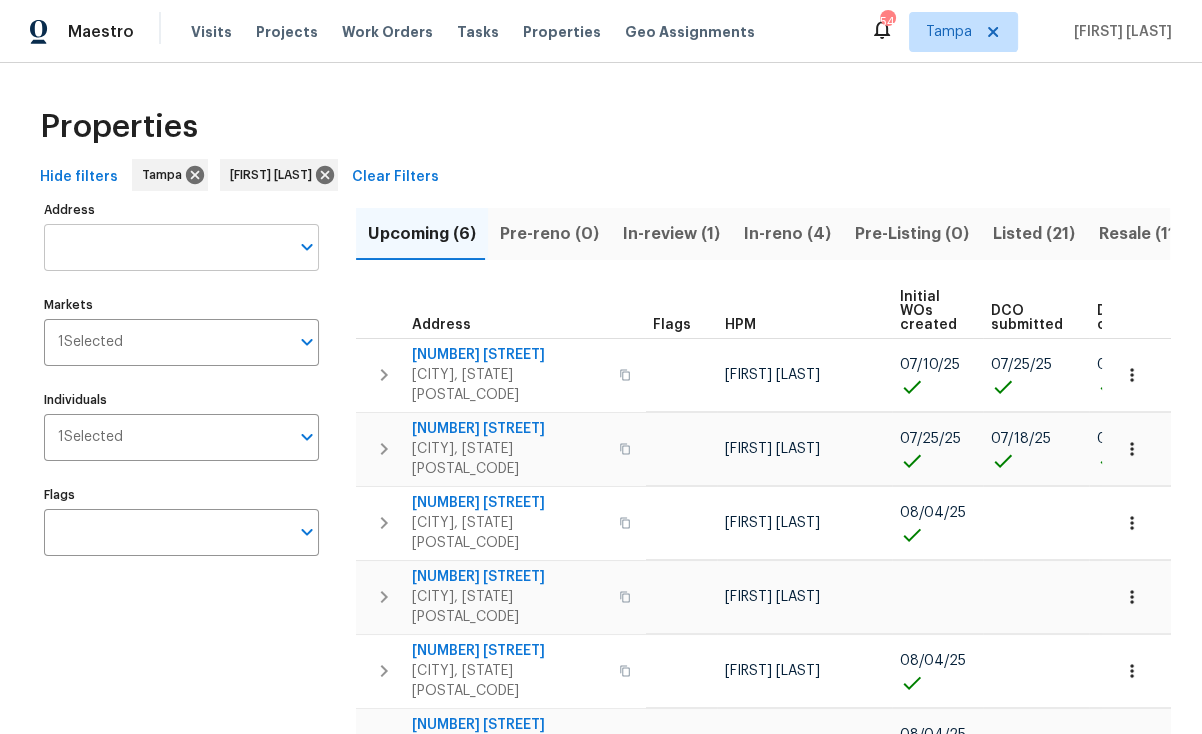 click on "Address" at bounding box center [166, 247] 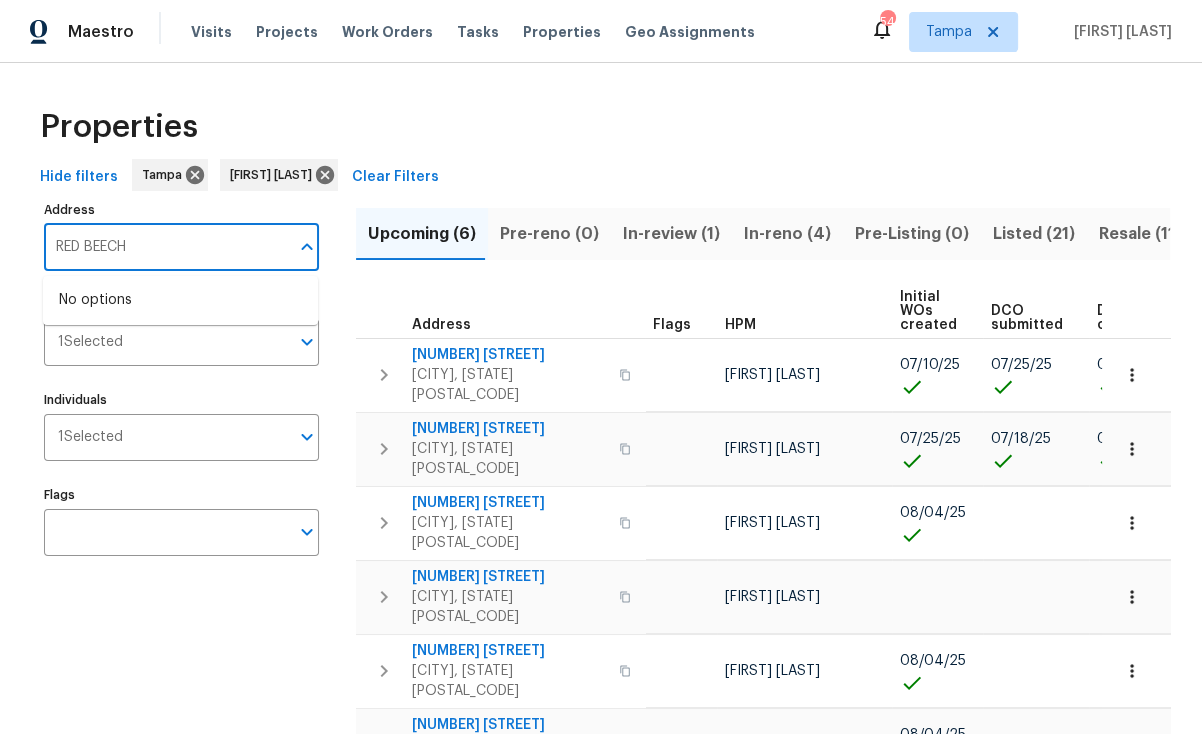 type on "RED BEECH" 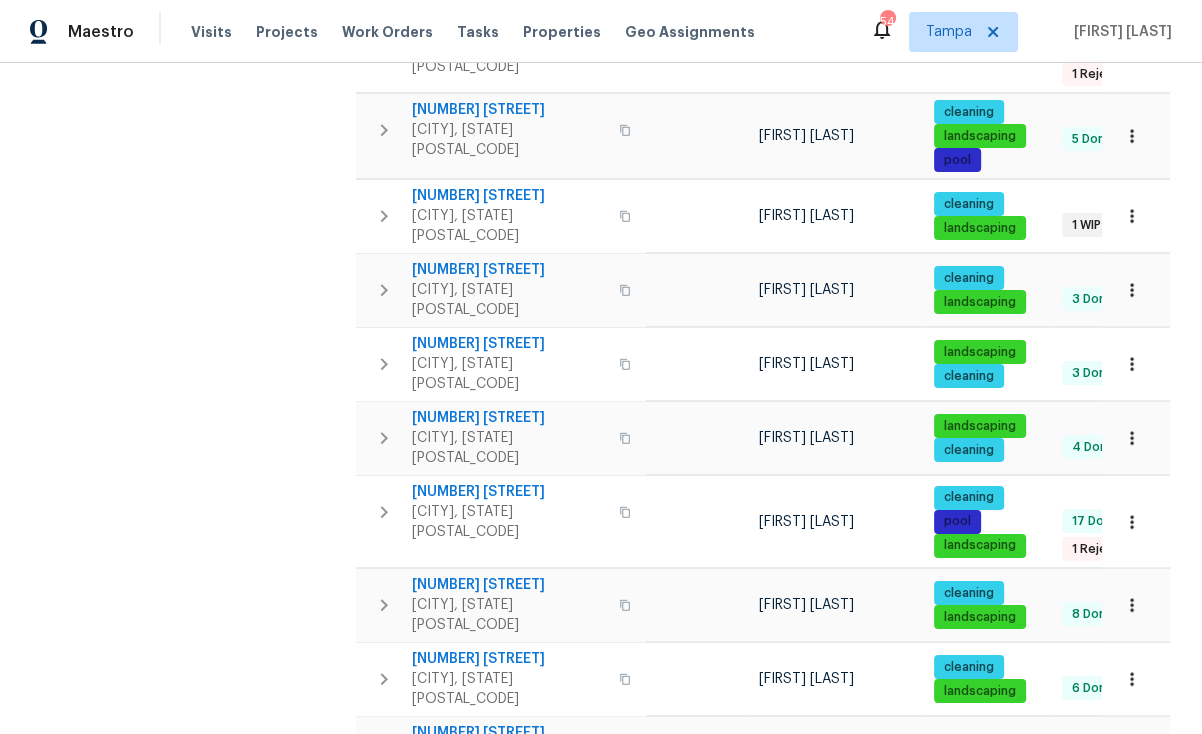scroll, scrollTop: 1190, scrollLeft: 0, axis: vertical 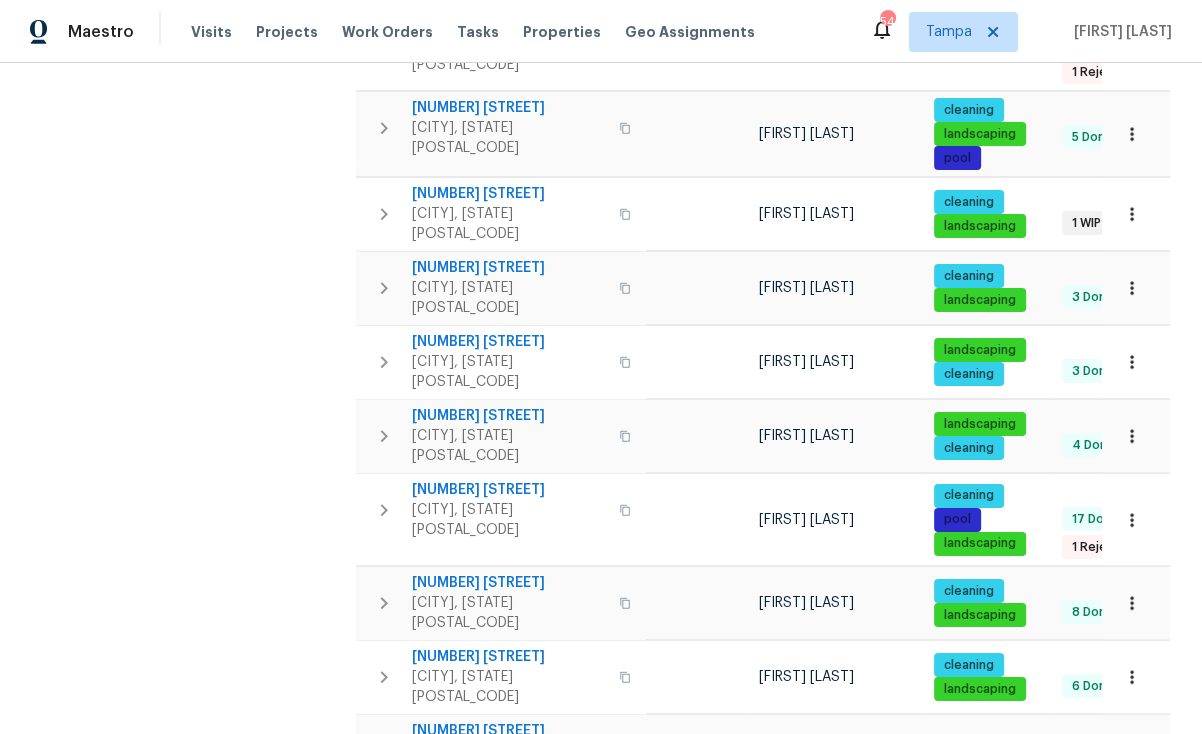 click on "Prev 1 Next Items Per Page 25 25 ​" at bounding box center [986, 893] 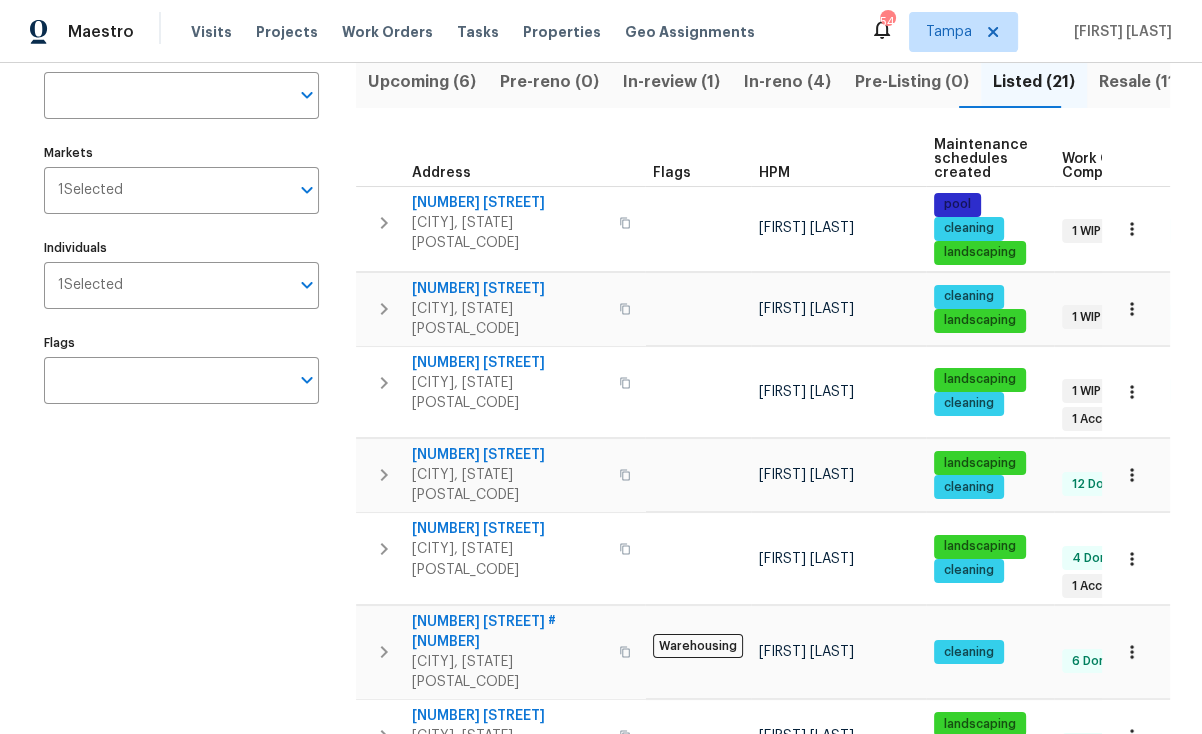 scroll, scrollTop: 0, scrollLeft: 0, axis: both 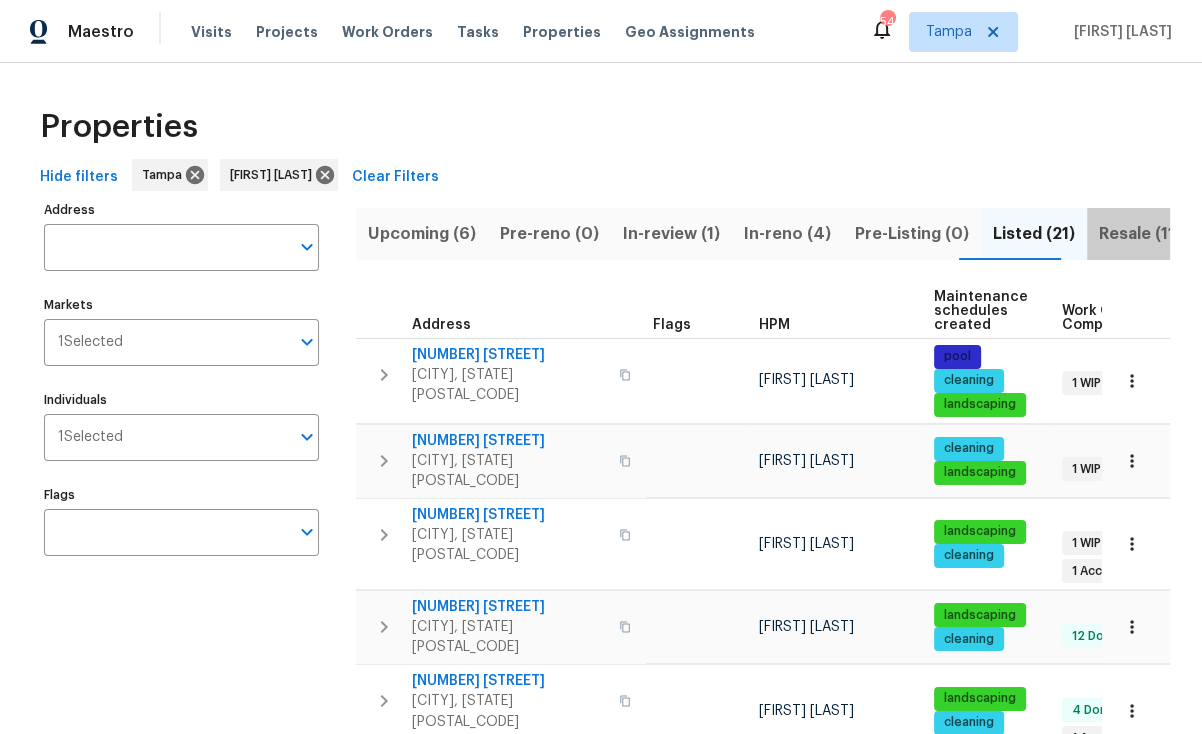 click on "Resale (11)" at bounding box center [1140, 234] 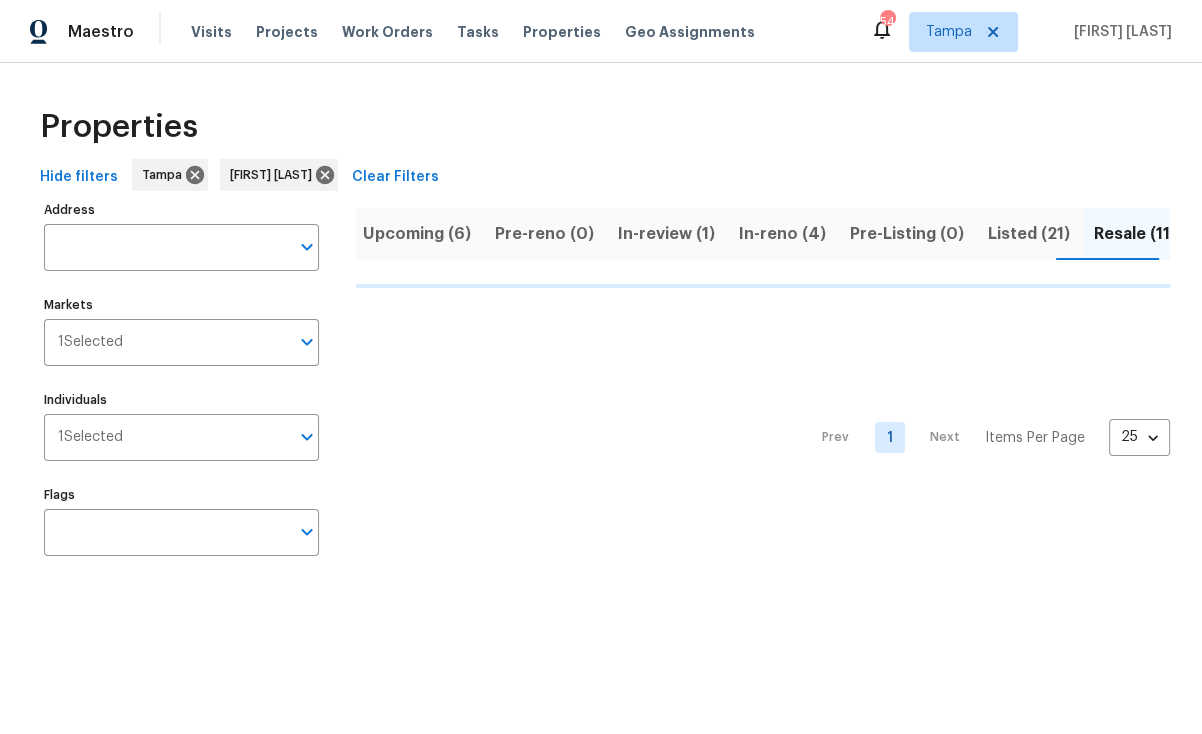 scroll, scrollTop: 0, scrollLeft: 7, axis: horizontal 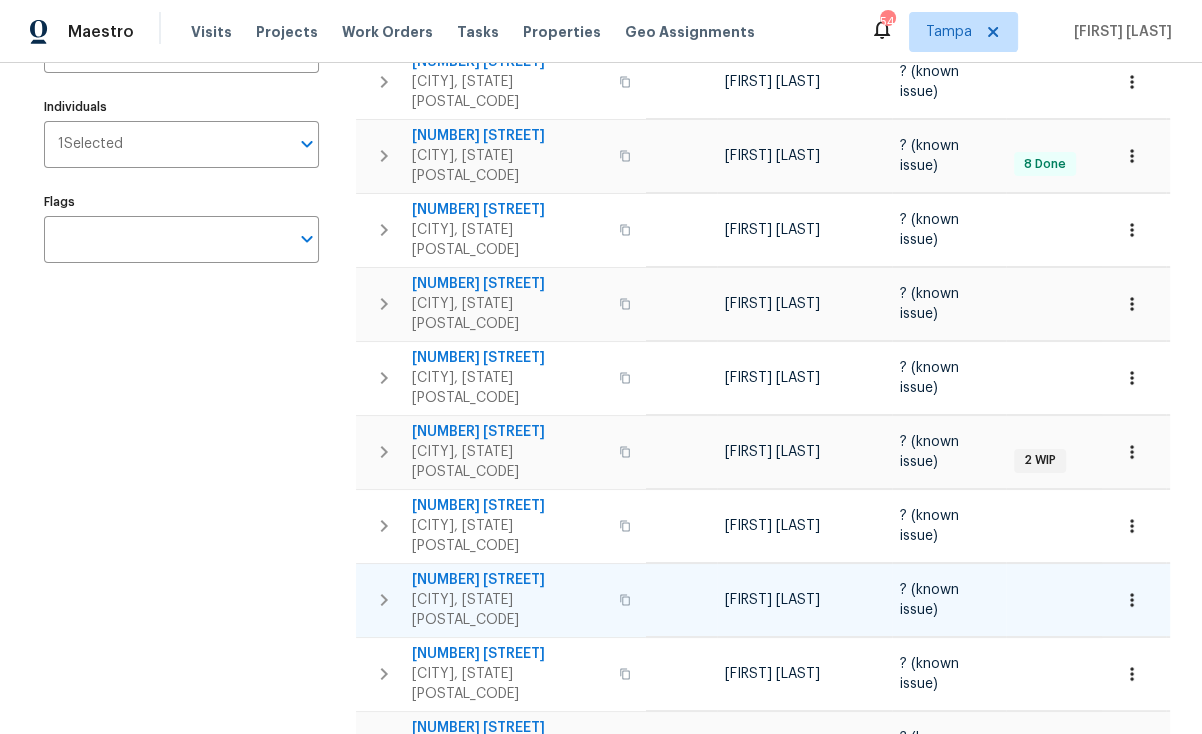 click 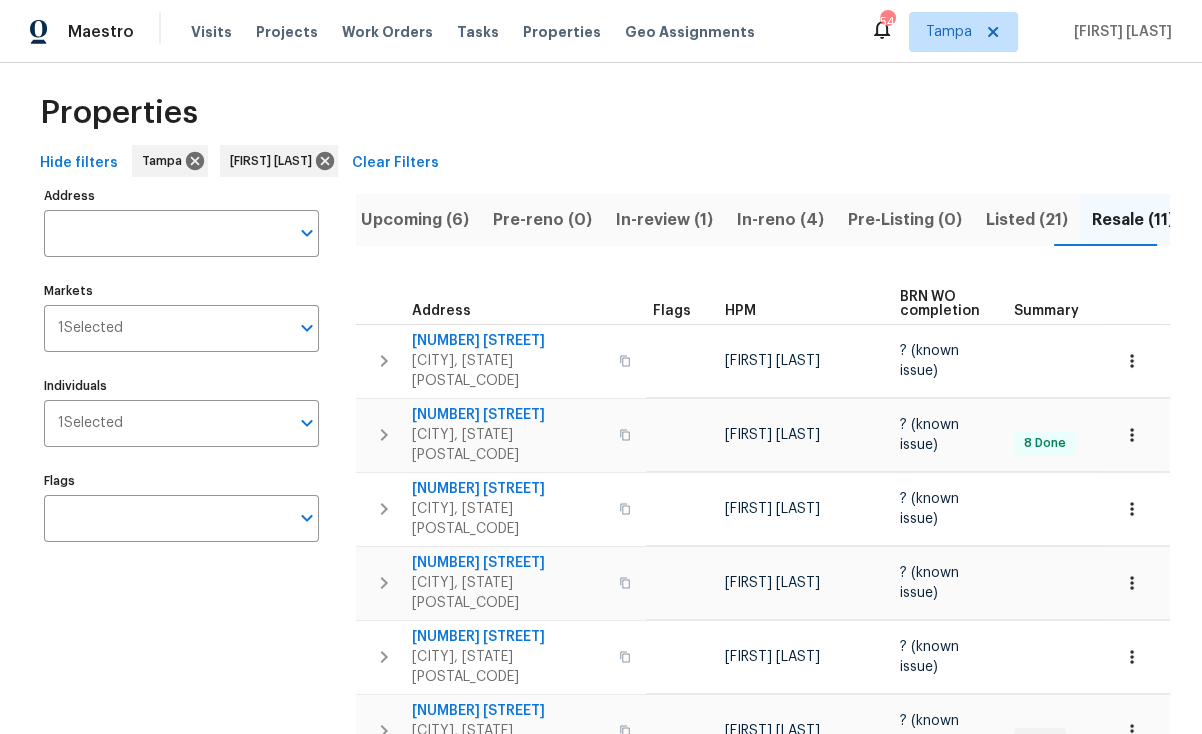 scroll, scrollTop: 0, scrollLeft: 0, axis: both 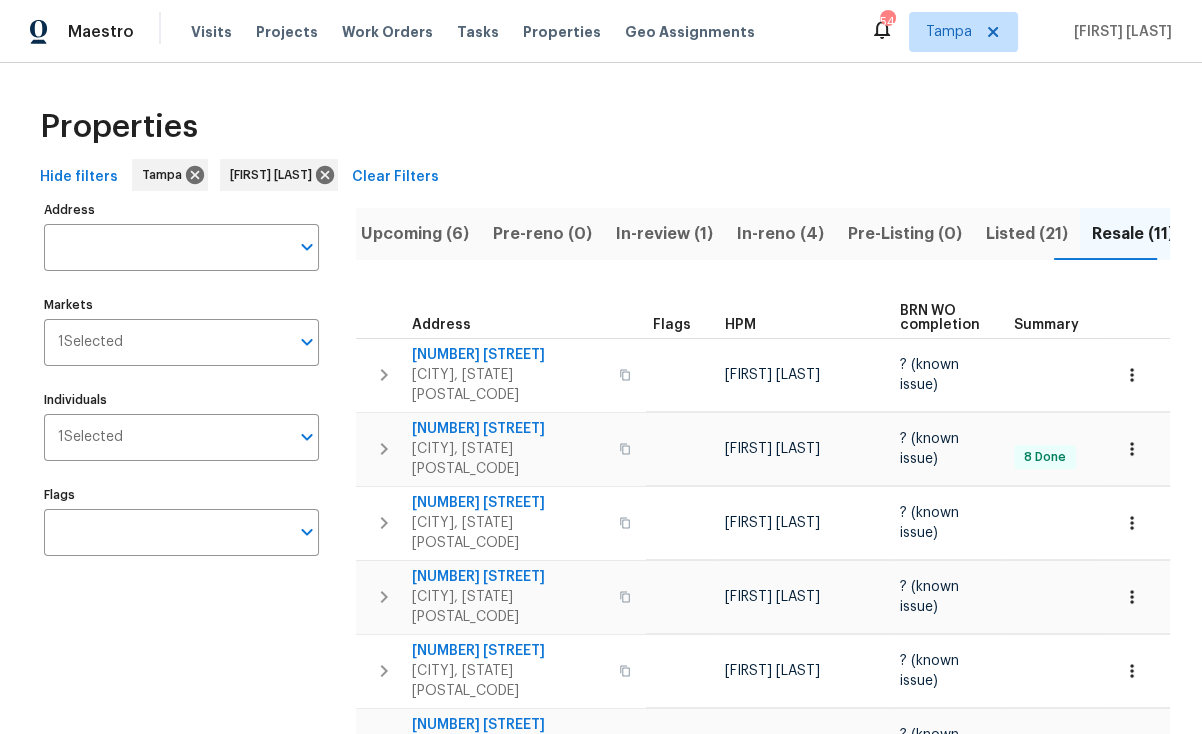 click on "In-review (1)" at bounding box center [664, 234] 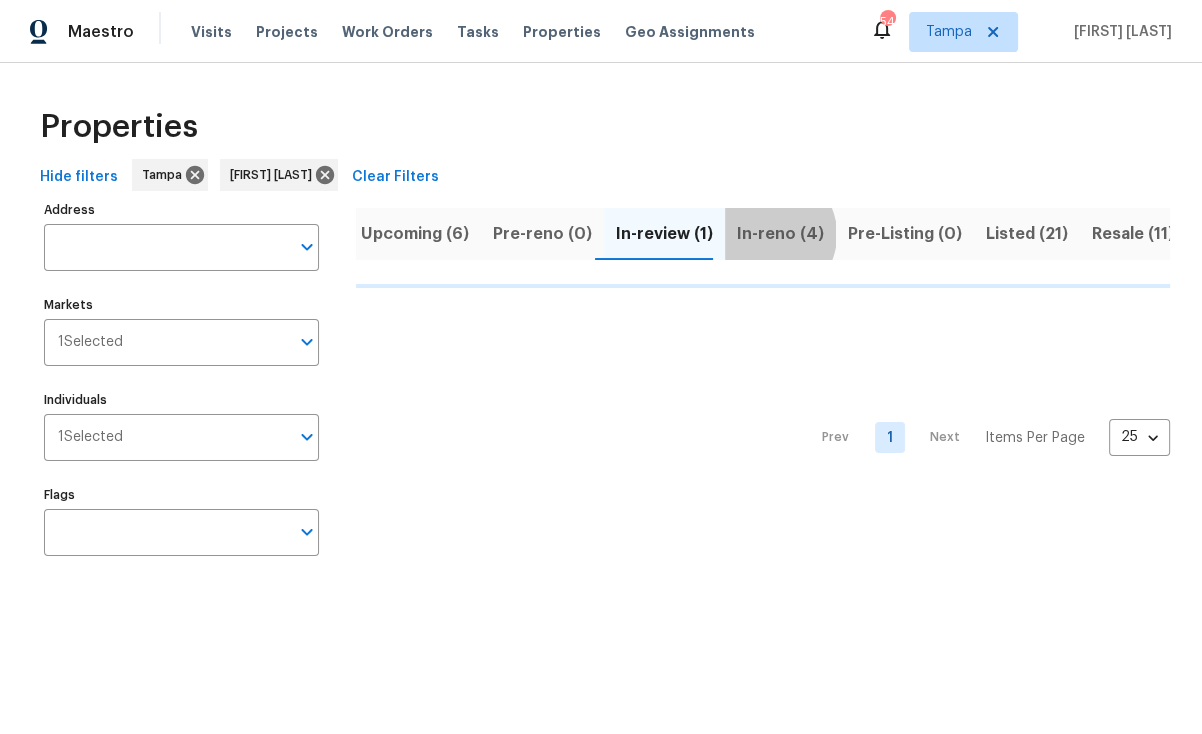 click on "In-reno (4)" at bounding box center (780, 234) 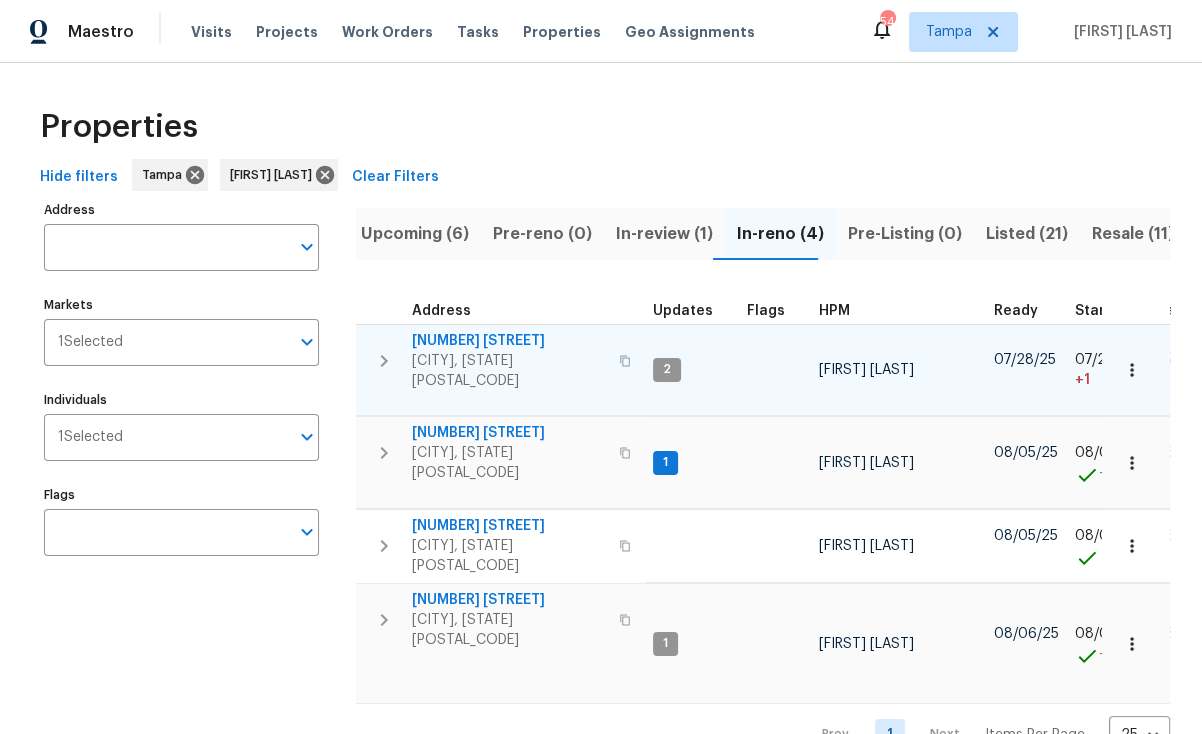click on "2715 Golf Heights Cir" at bounding box center [509, 341] 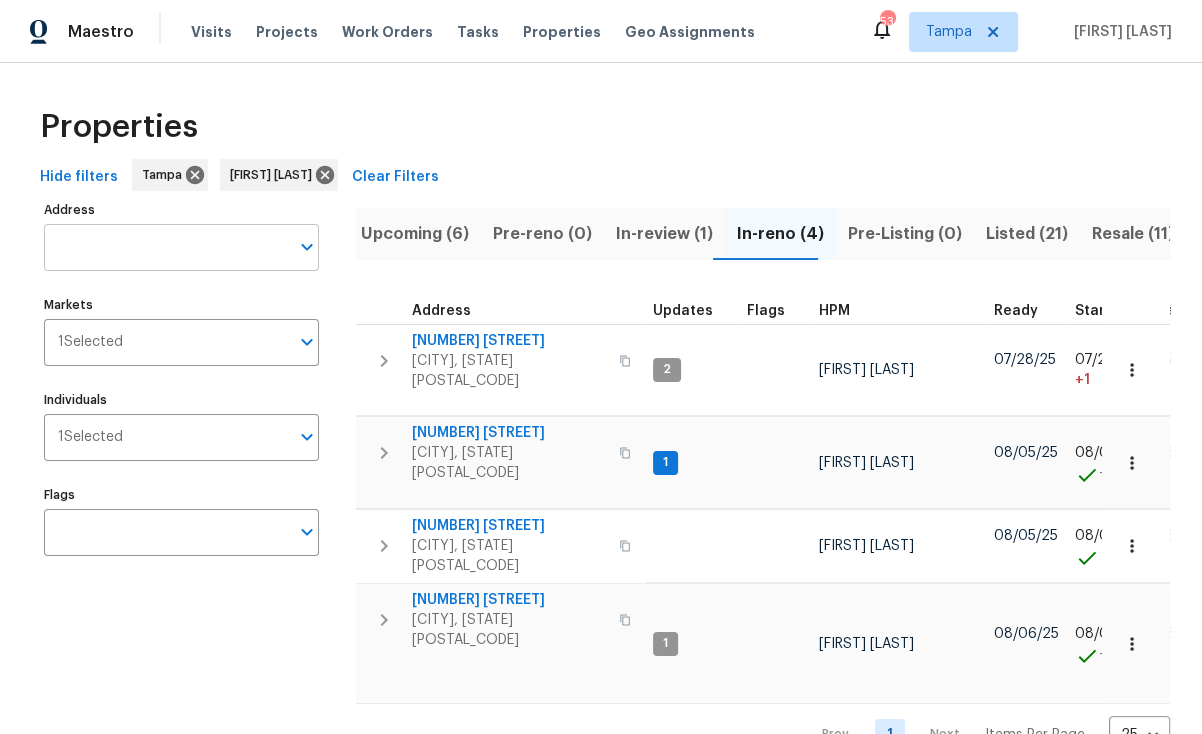 click on "Address" at bounding box center [166, 247] 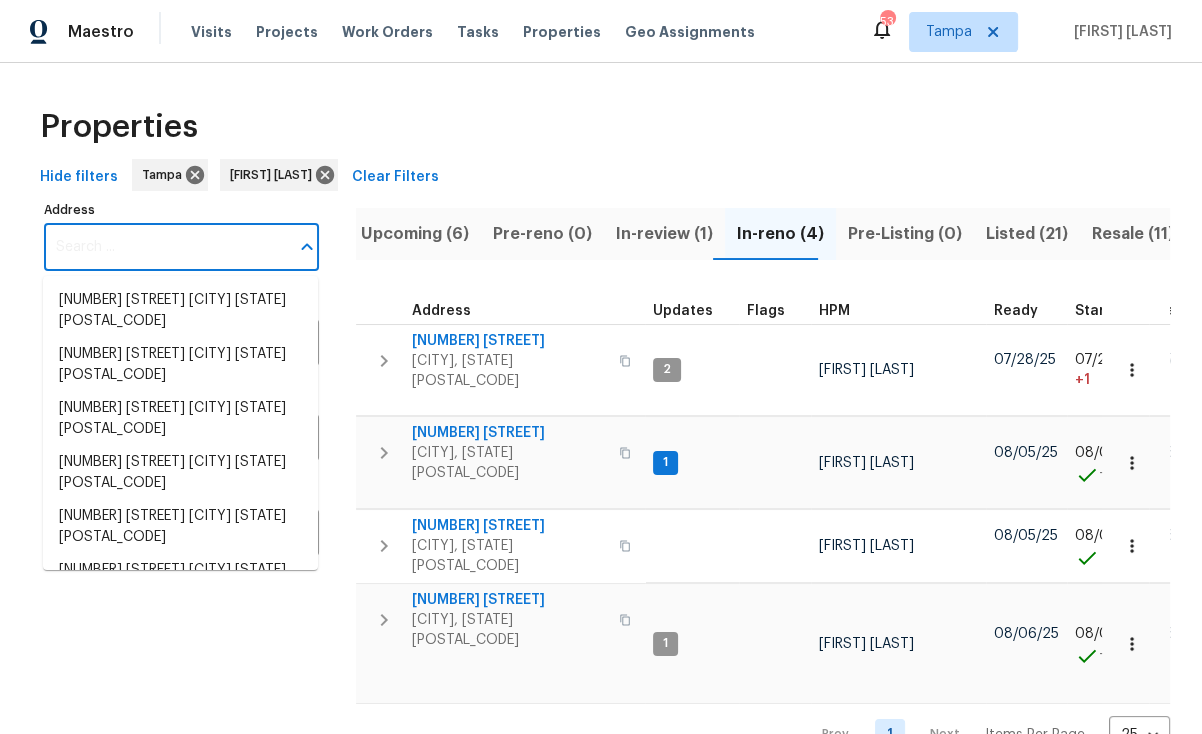 paste on "12545 Ryegrass Loop, Parrish, FL 34219" 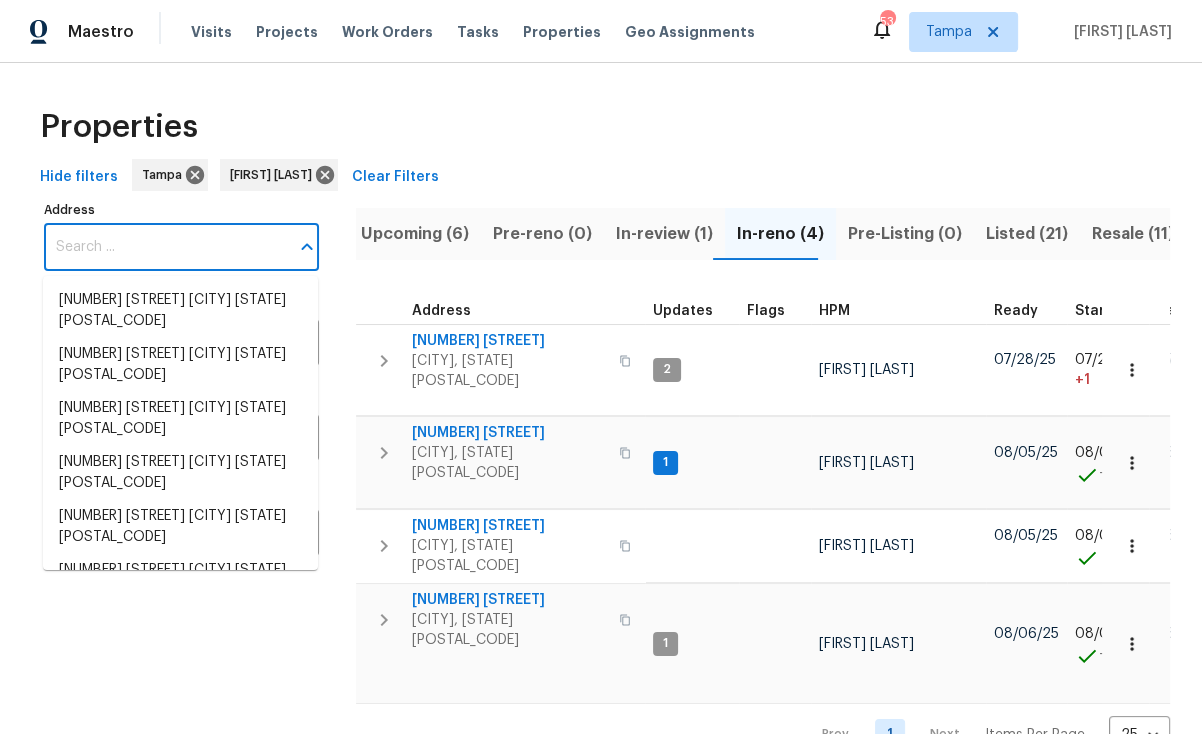 type on "12545 Ryegrass Loop, Parrish, FL 34219" 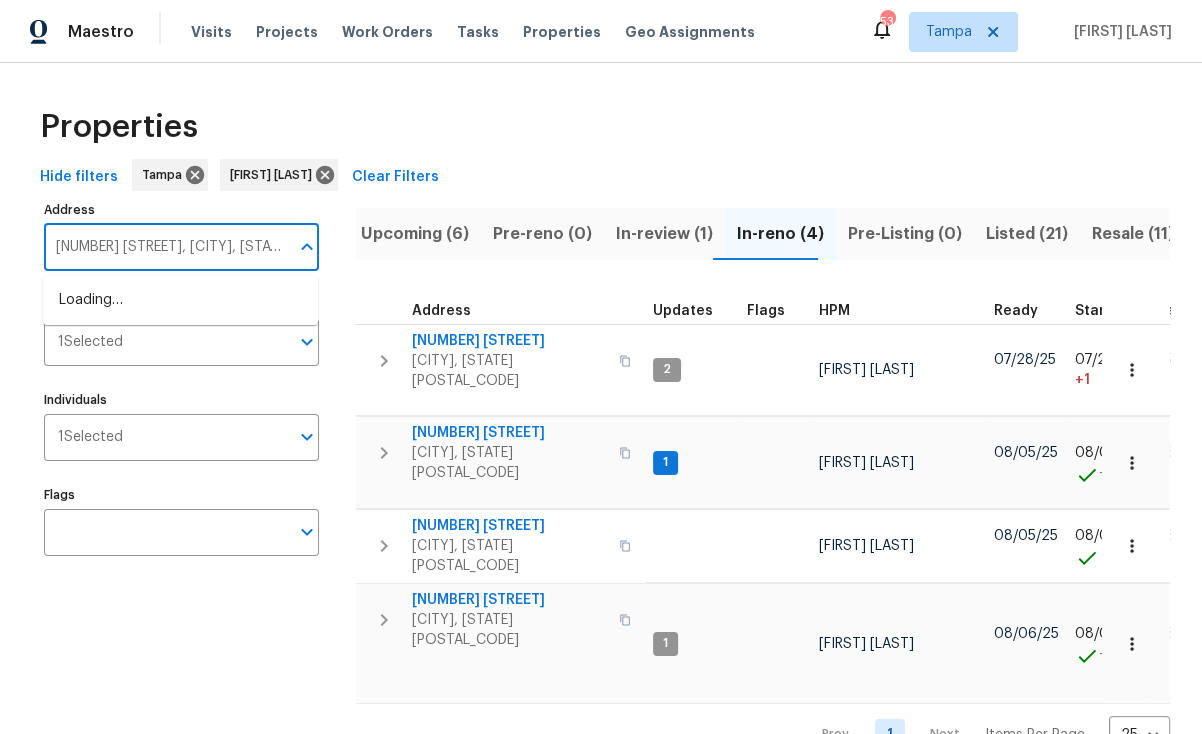 scroll, scrollTop: 0, scrollLeft: 21, axis: horizontal 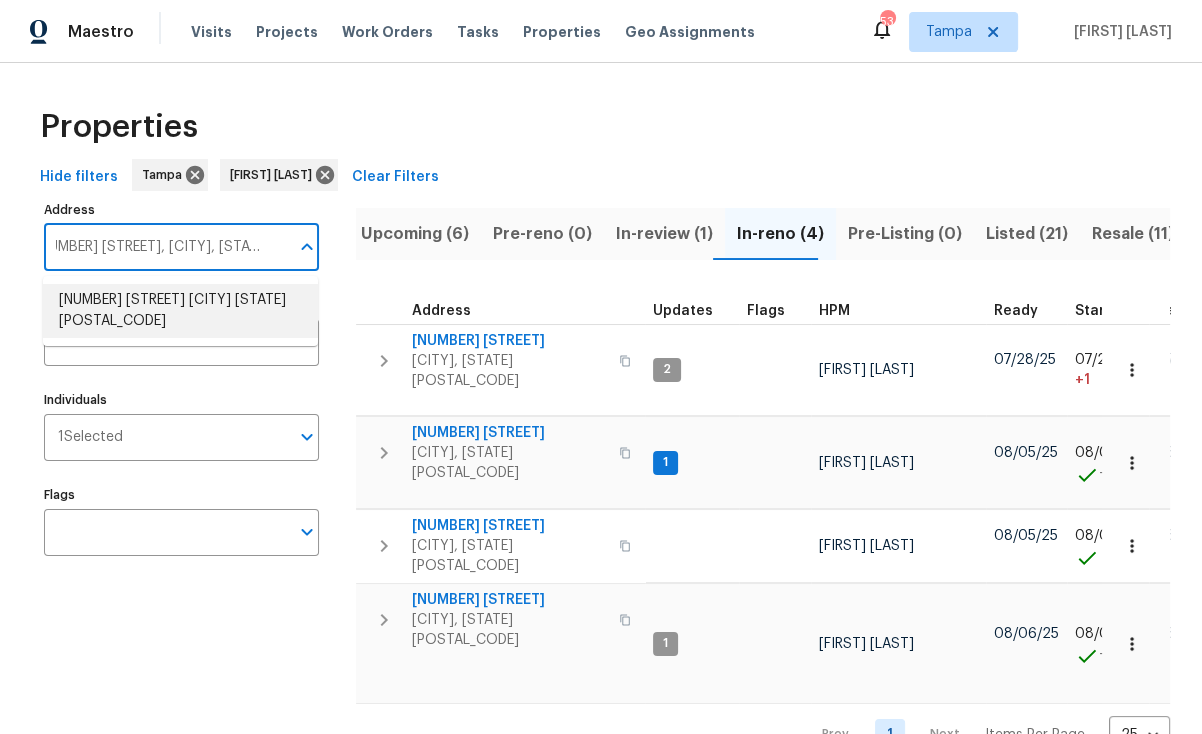 click on "12545 Ryegrass Loop Parrish FL 34219" at bounding box center (180, 311) 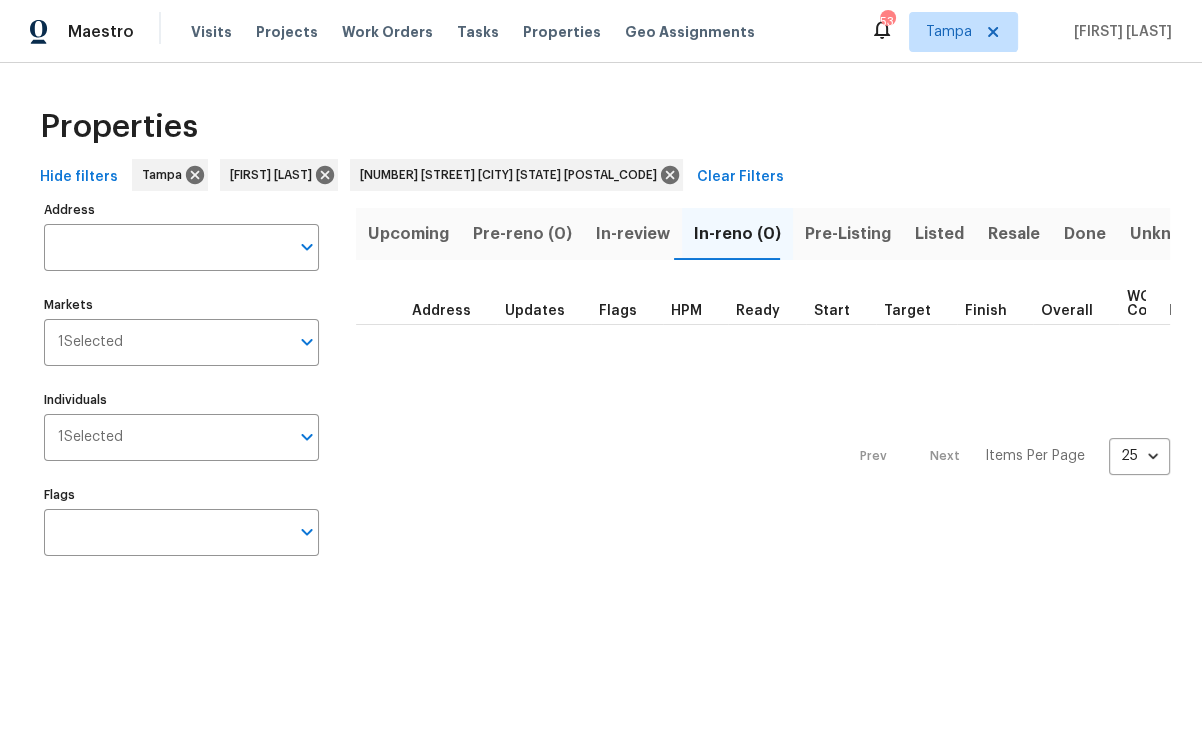 type on "12545 Ryegrass Loop Parrish FL 34219" 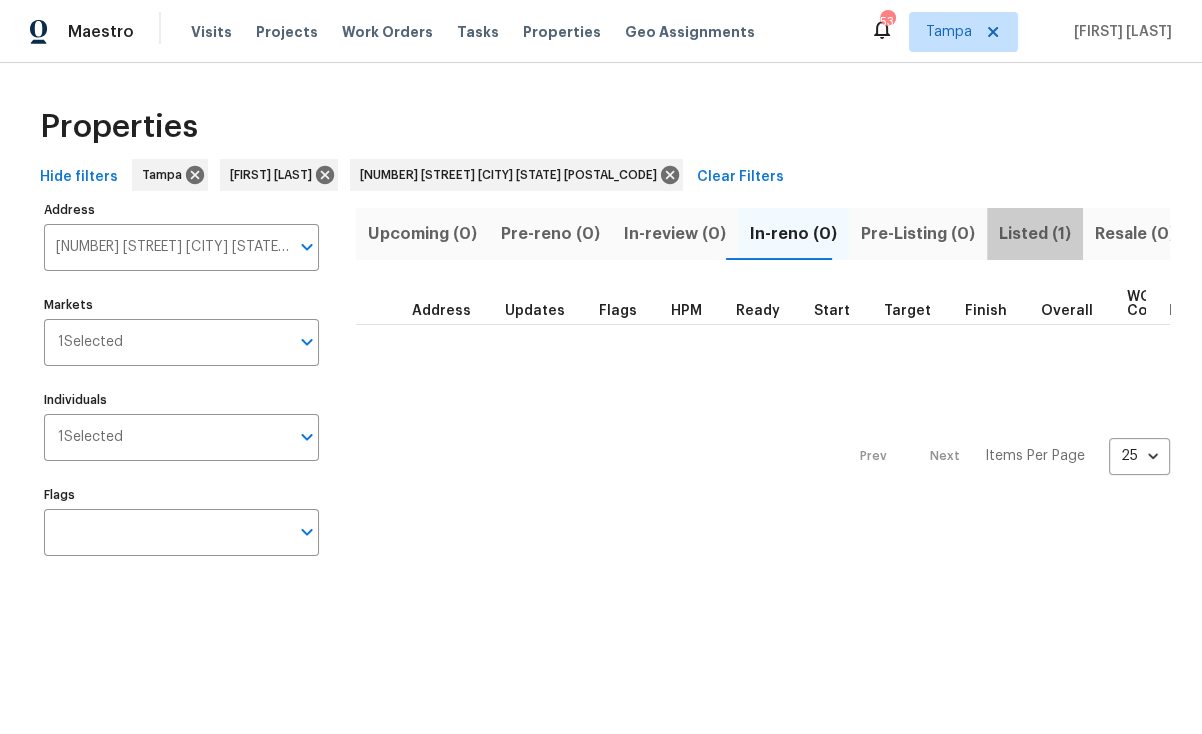 click on "Listed (1)" at bounding box center [1035, 234] 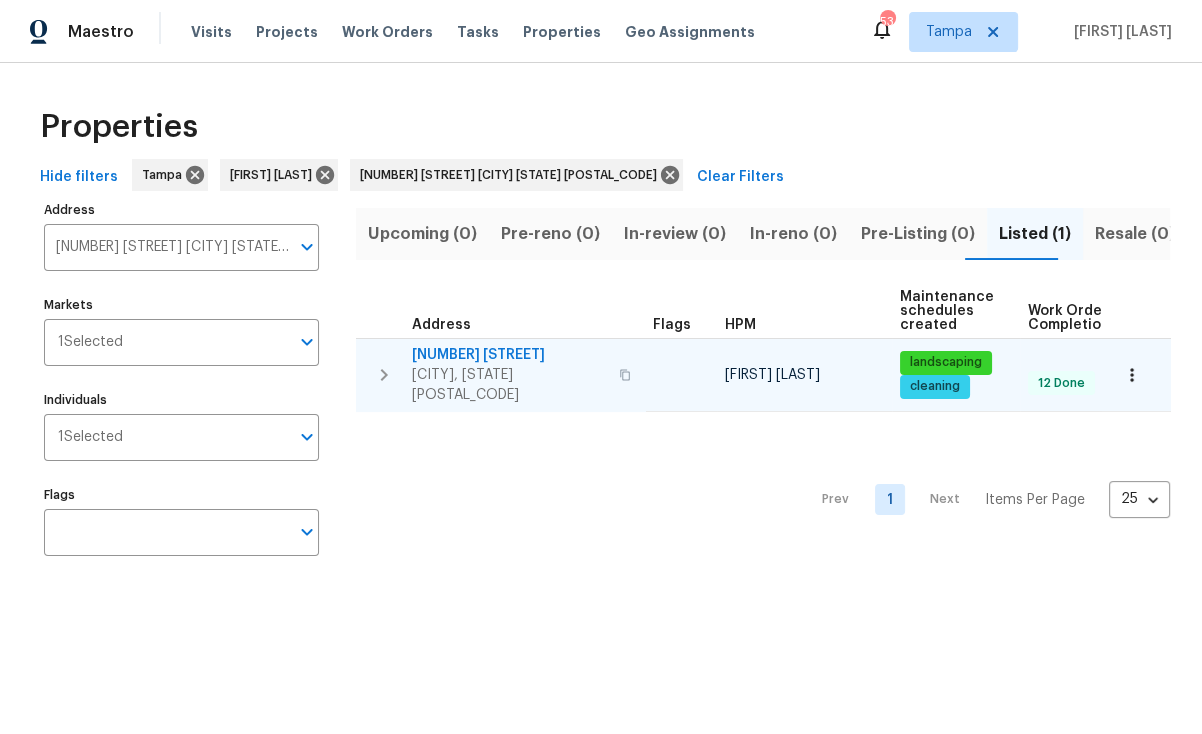 click on "12545 Ryegrass Loop" at bounding box center [509, 355] 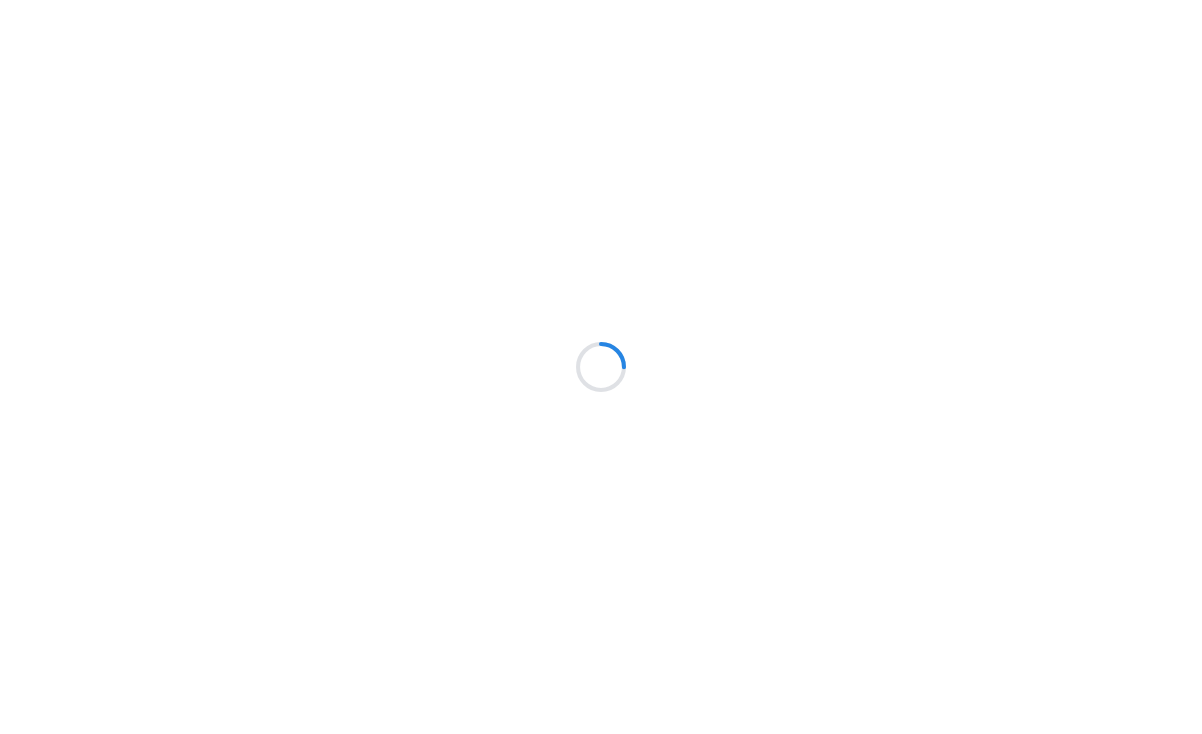 scroll, scrollTop: 0, scrollLeft: 0, axis: both 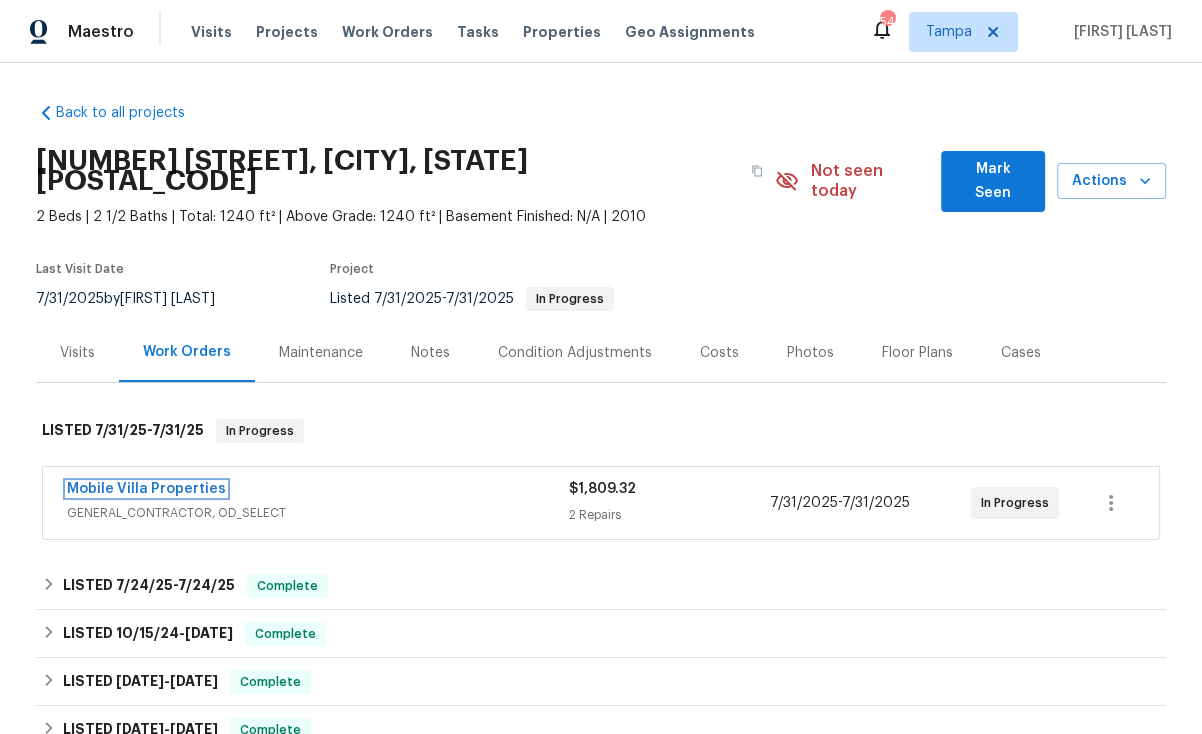 drag, startPoint x: 175, startPoint y: 464, endPoint x: 246, endPoint y: 469, distance: 71.17584 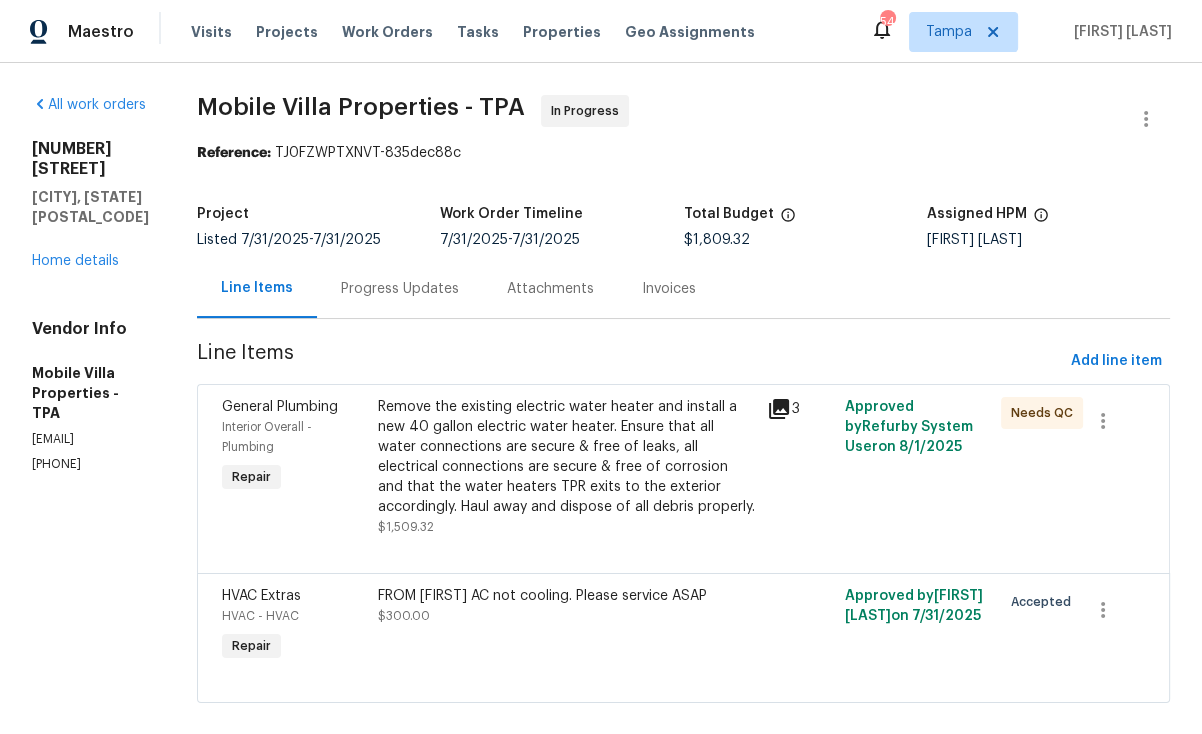 click on "FROM [FIRST]
AC not cooling. Please service ASAP $[PRICE]" at bounding box center (567, 626) 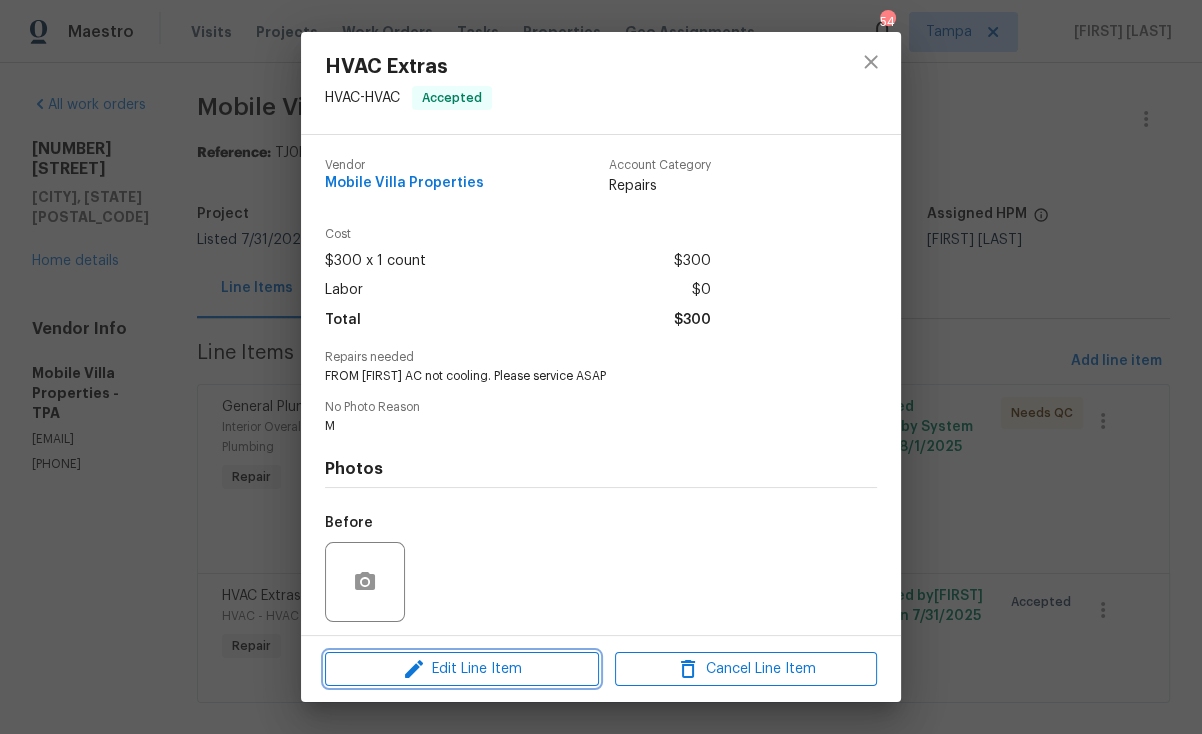 click on "Edit Line Item" at bounding box center (462, 669) 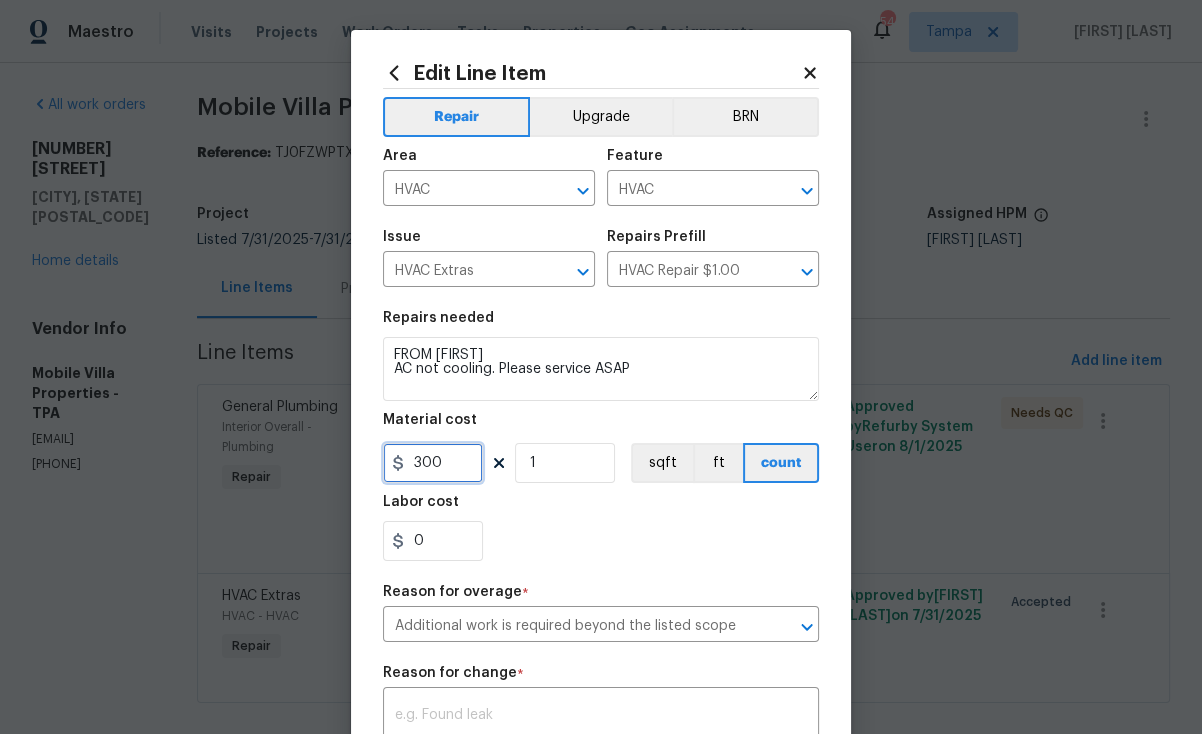drag, startPoint x: 438, startPoint y: 471, endPoint x: 378, endPoint y: 456, distance: 61.846584 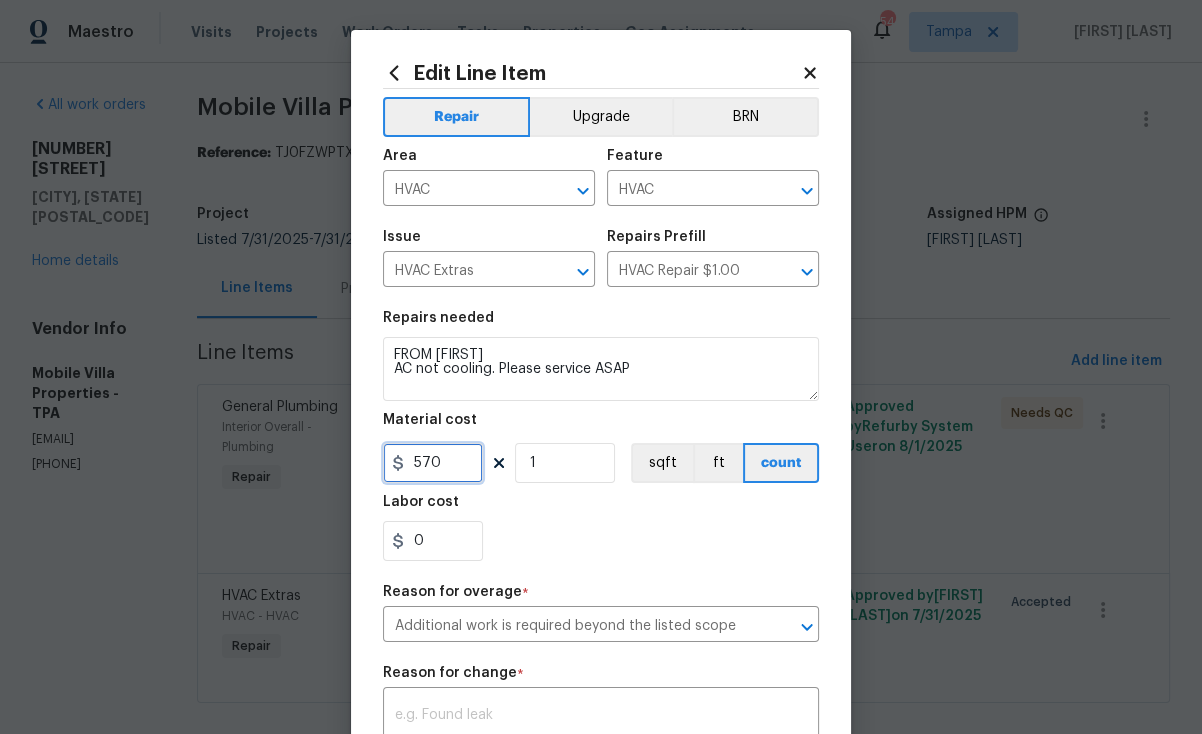 type on "570" 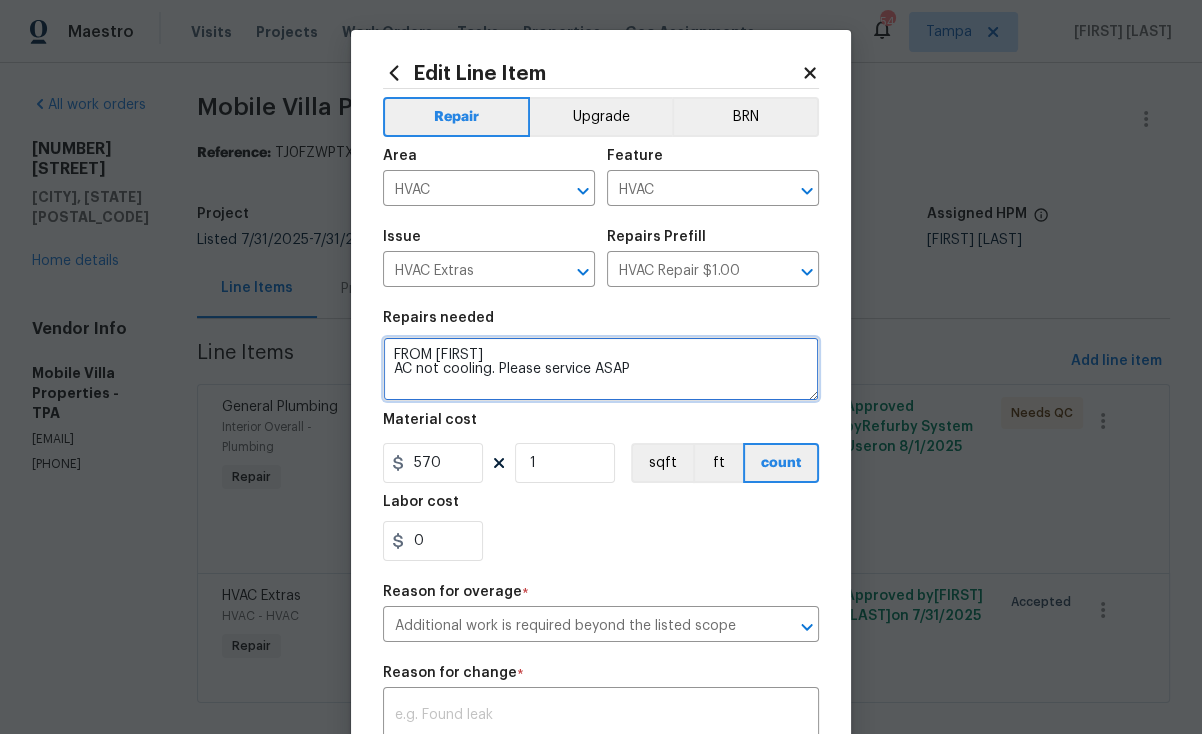 click on "FROM [FIRST]
AC not cooling. Please service ASAP" at bounding box center [601, 369] 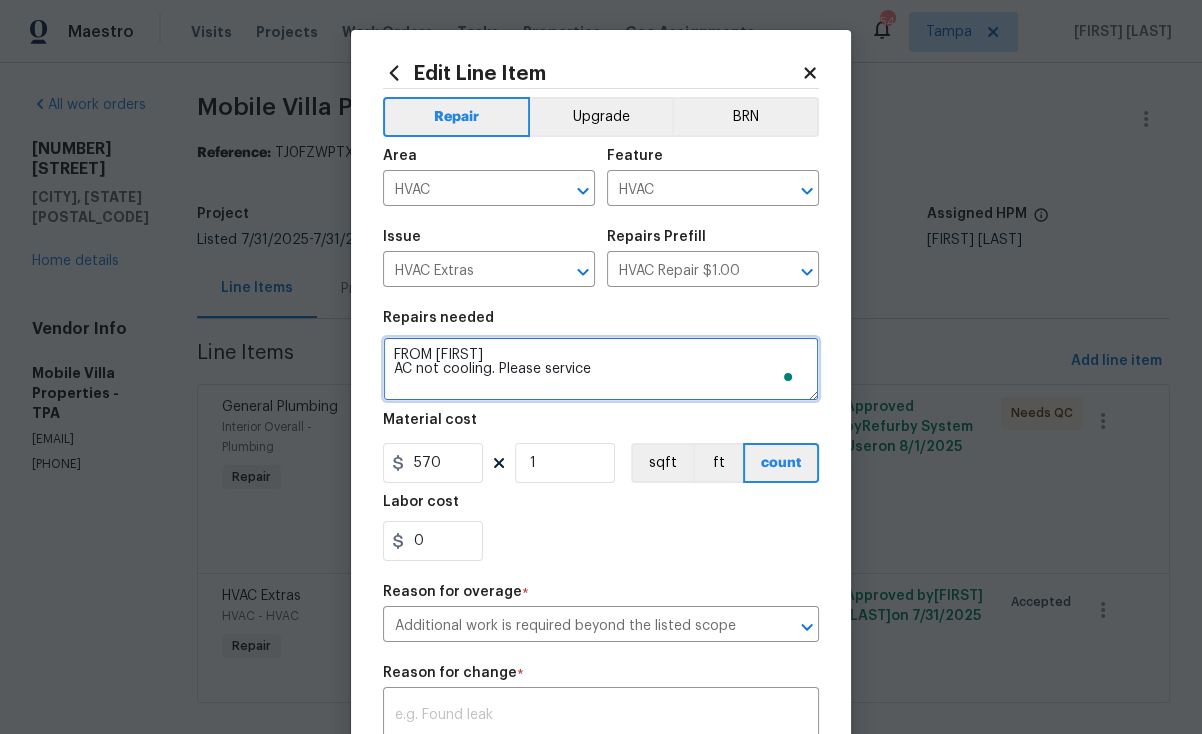 scroll, scrollTop: 3, scrollLeft: 0, axis: vertical 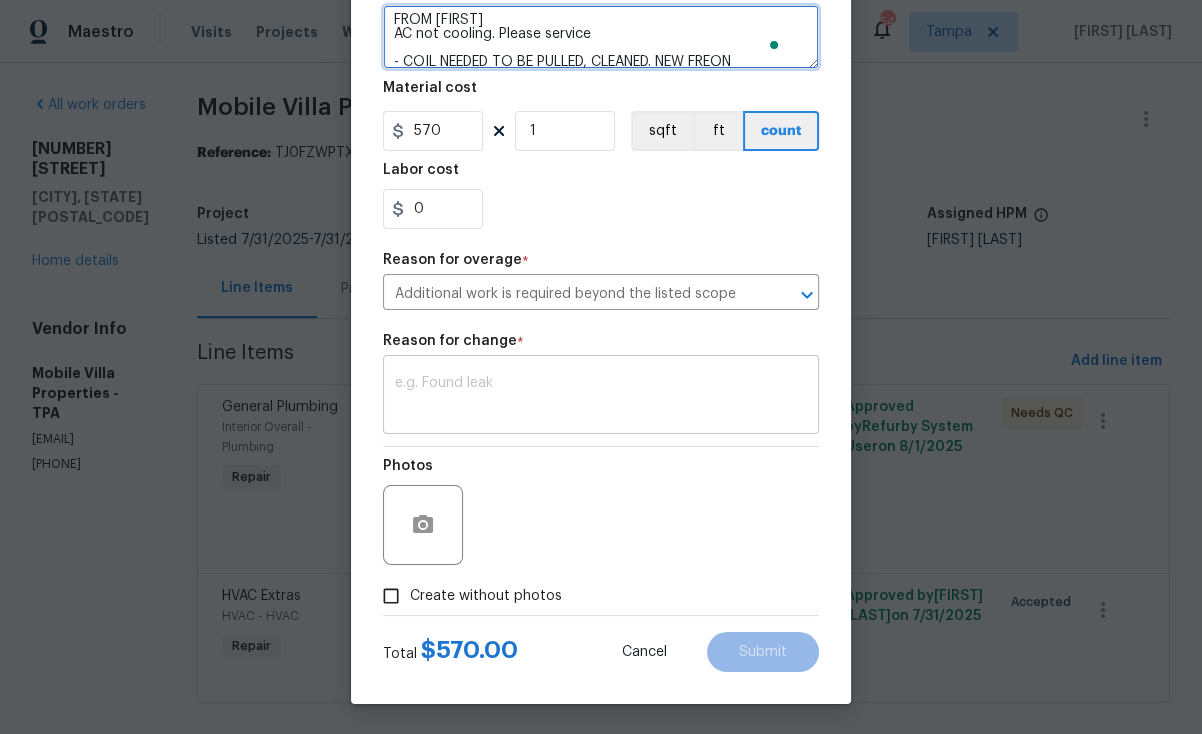 type on "FROM [FIRST]
AC not cooling. Please service
- COIL NEEDED TO BE PULLED, CLEANED. NEW FREON" 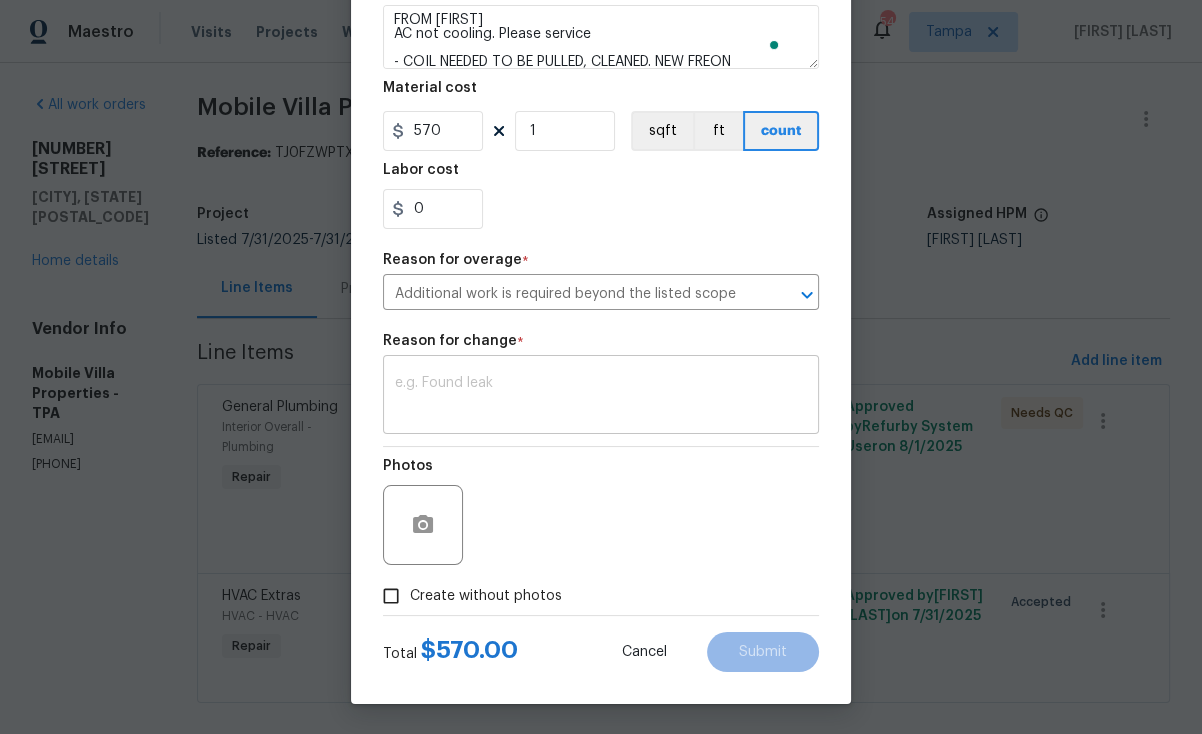 click at bounding box center (601, 397) 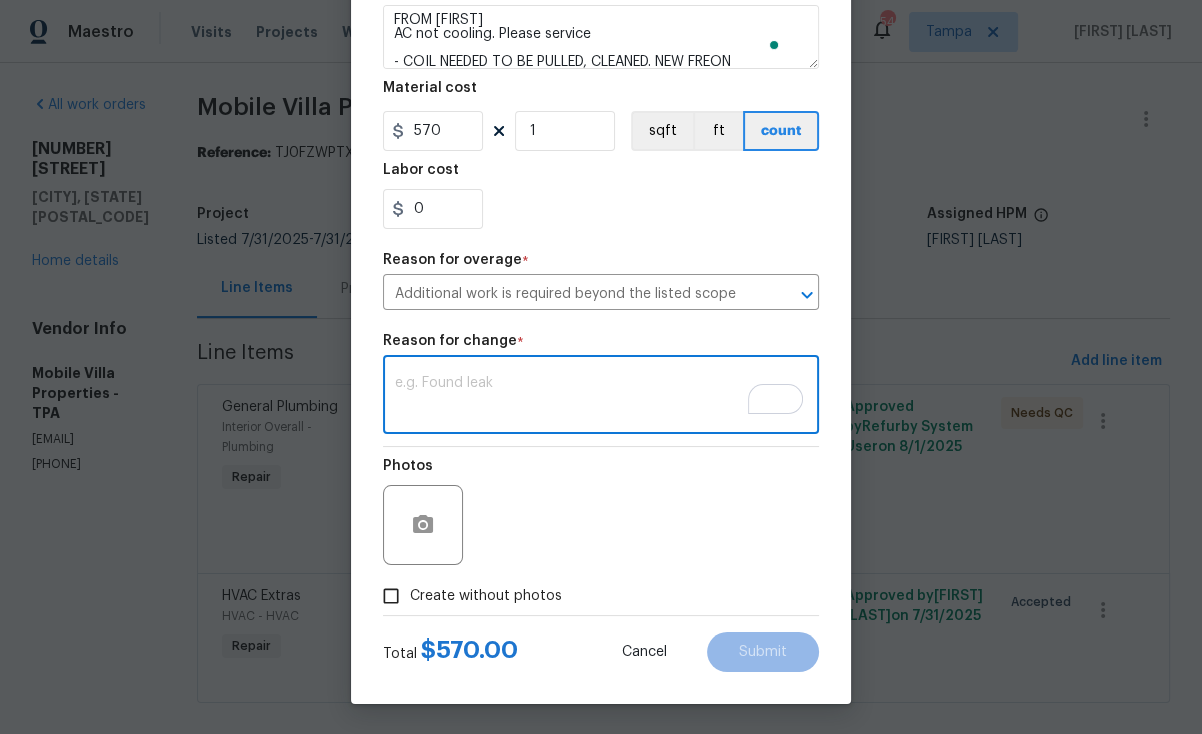 scroll, scrollTop: 3, scrollLeft: 0, axis: vertical 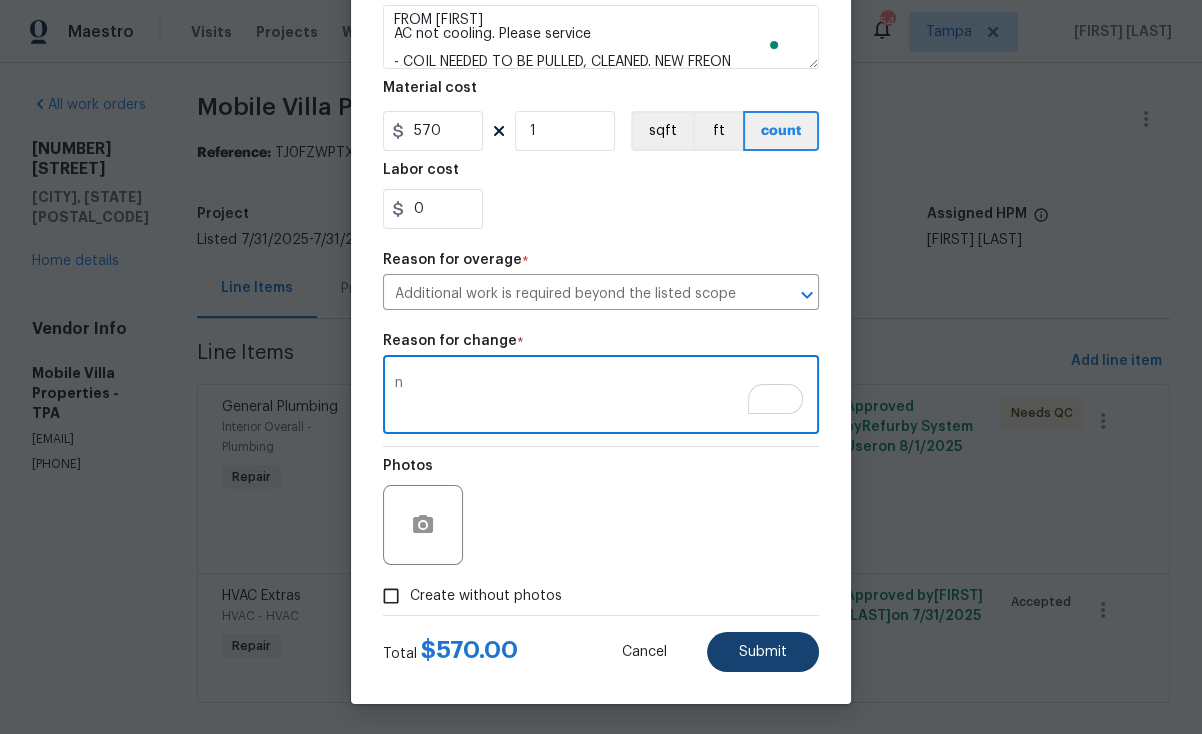 type on "n" 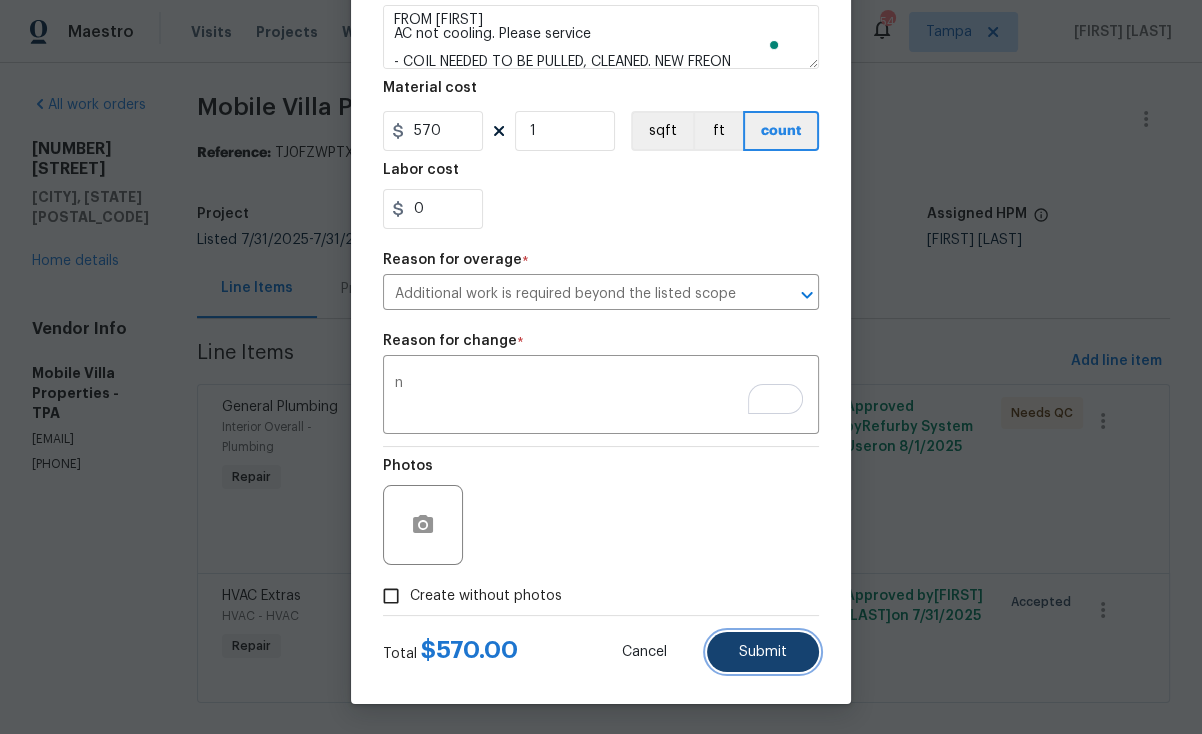 click on "Submit" at bounding box center (763, 652) 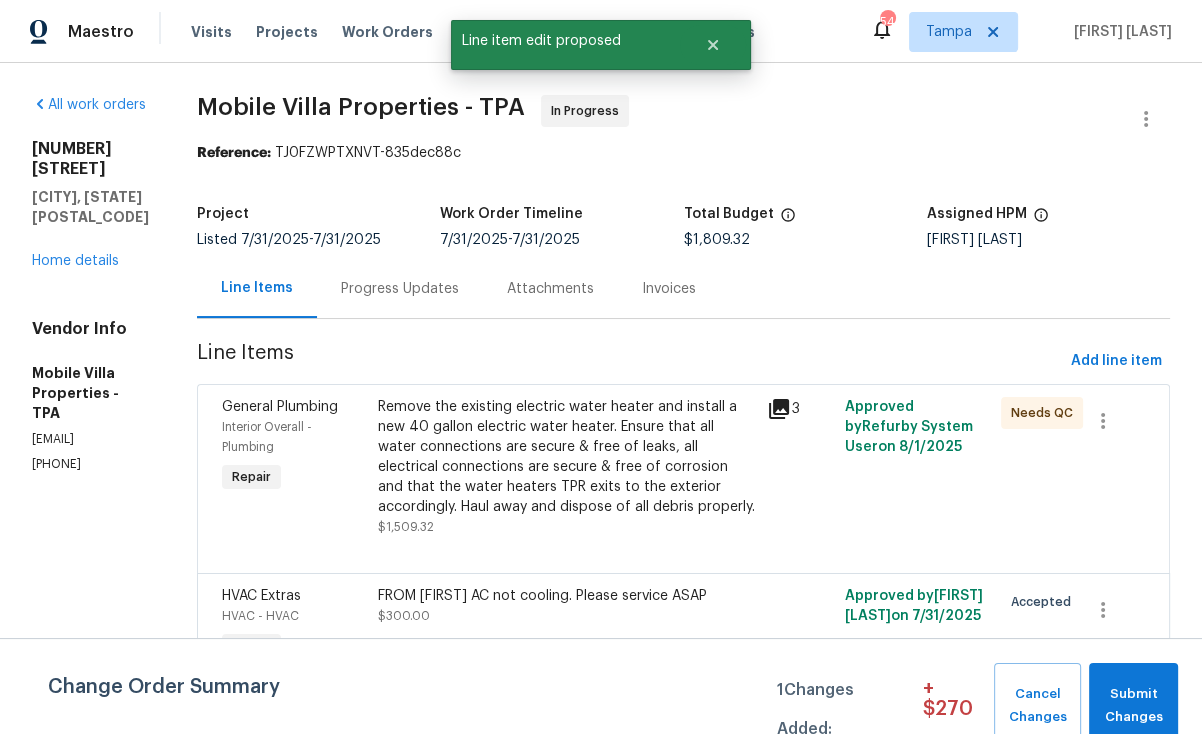 scroll, scrollTop: 0, scrollLeft: 0, axis: both 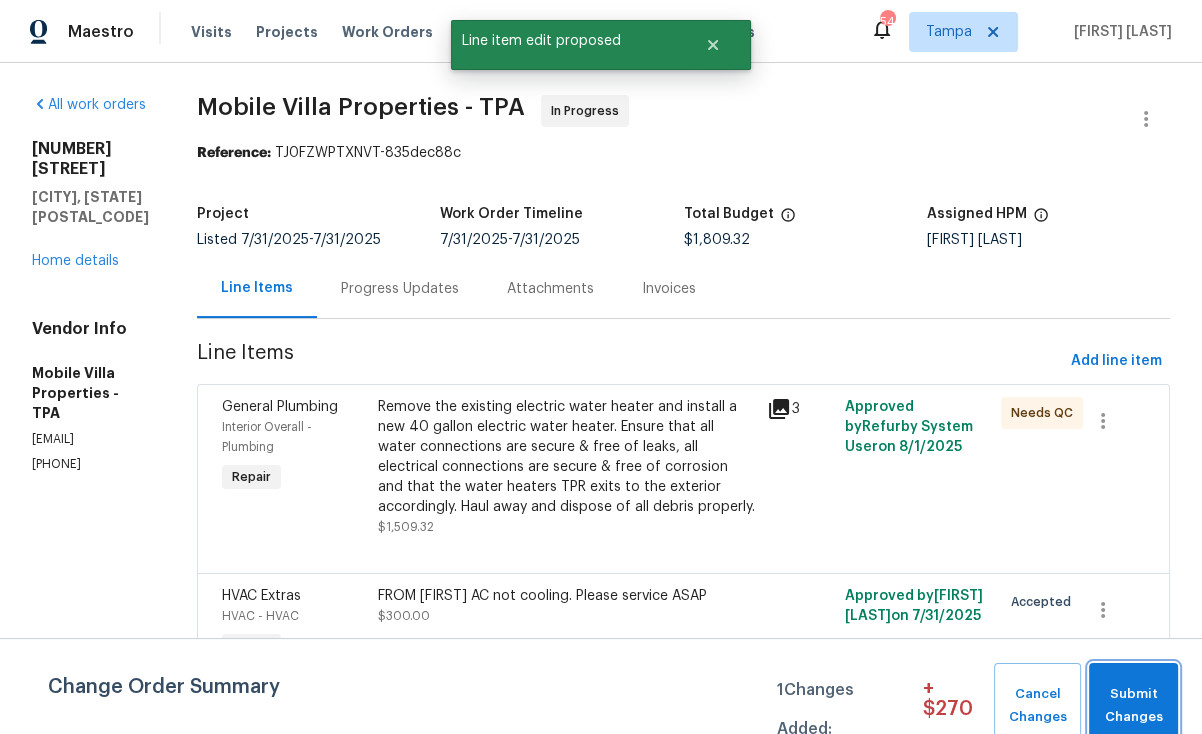 click on "Submit Changes" at bounding box center (1133, 706) 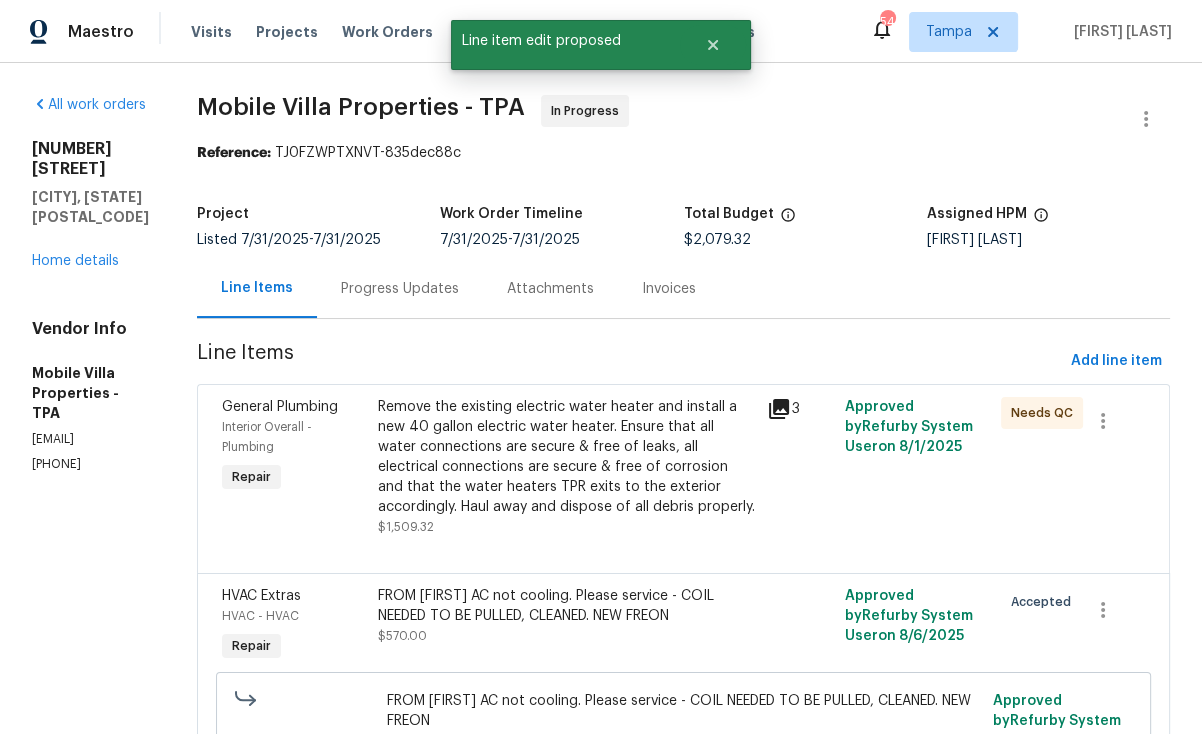 click on "Remove the existing electric water heater and install a new 40 gallon electric water heater. Ensure that all water connections are secure & free of leaks, all electrical connections are secure & free of corrosion and that the water heaters TPR exits to the exterior accordingly. Haul away and dispose of all debris properly." at bounding box center [567, 457] 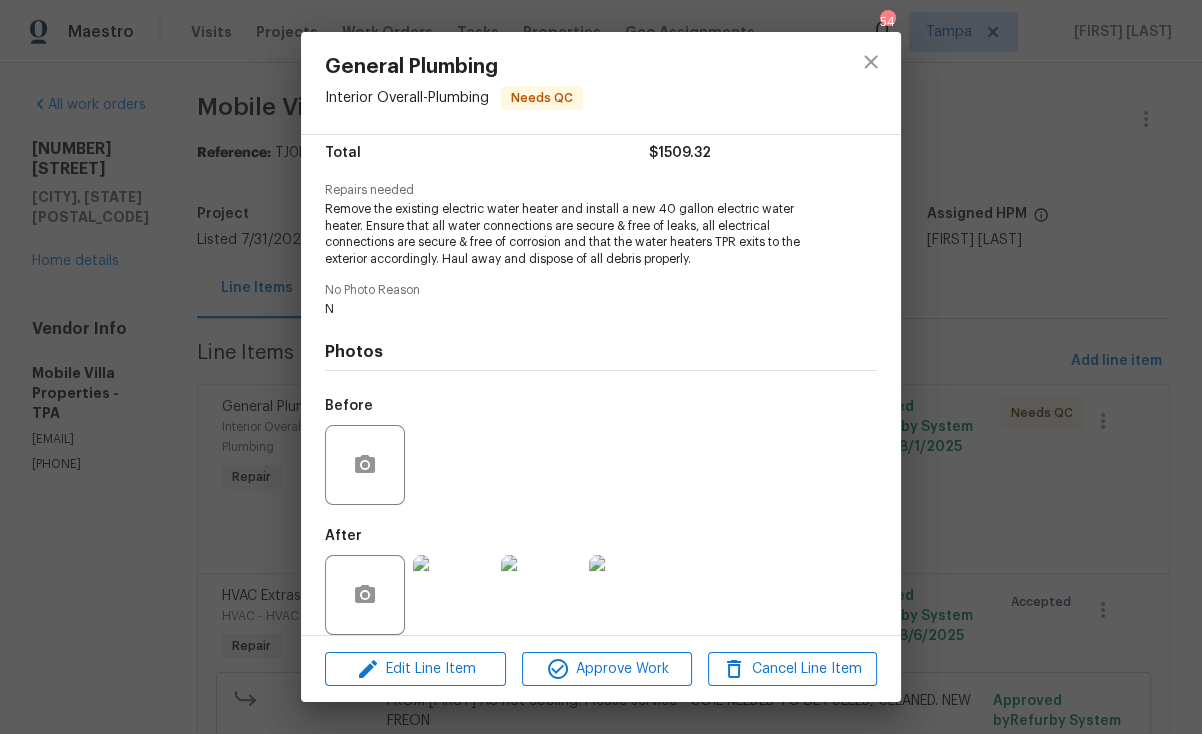 scroll, scrollTop: 186, scrollLeft: 0, axis: vertical 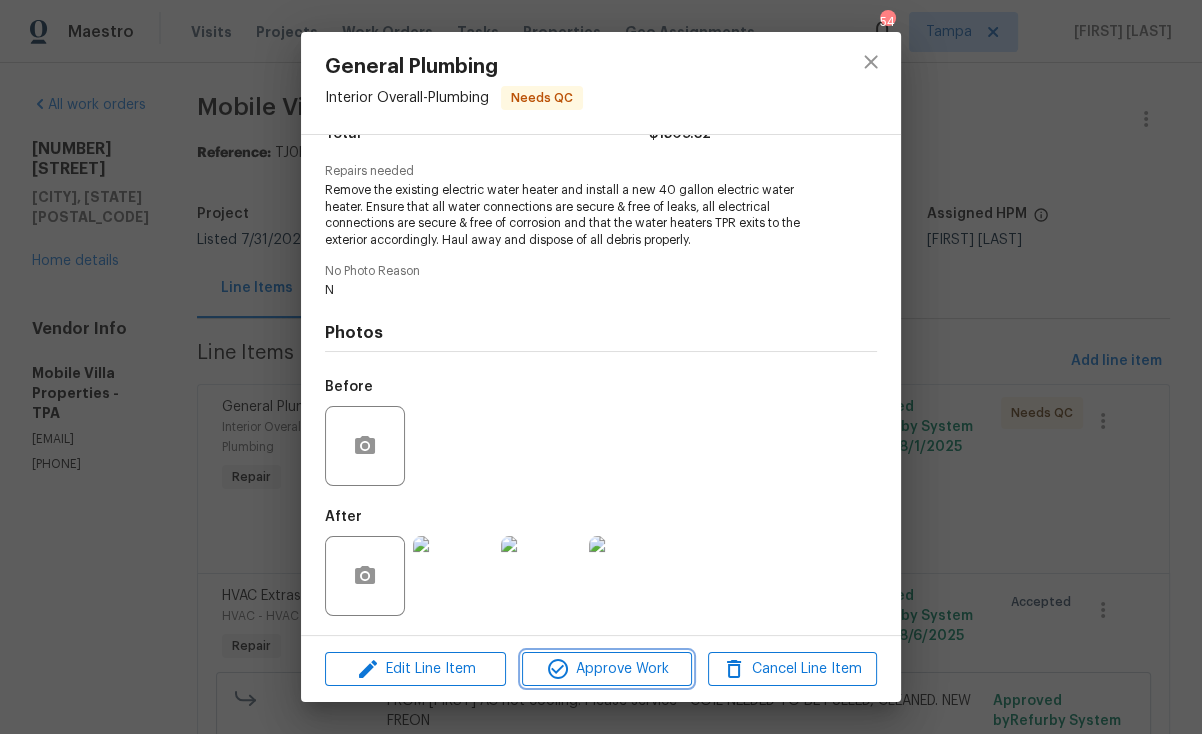 click on "Approve Work" at bounding box center [606, 669] 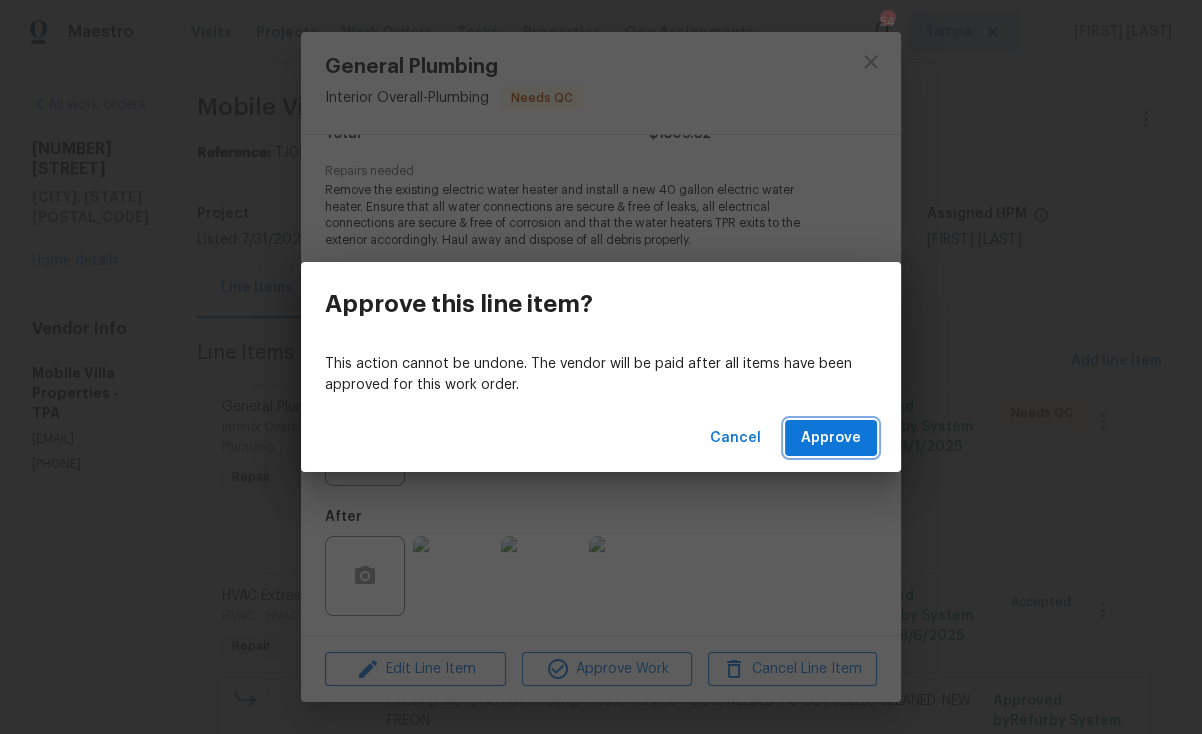 click on "Approve" at bounding box center [831, 438] 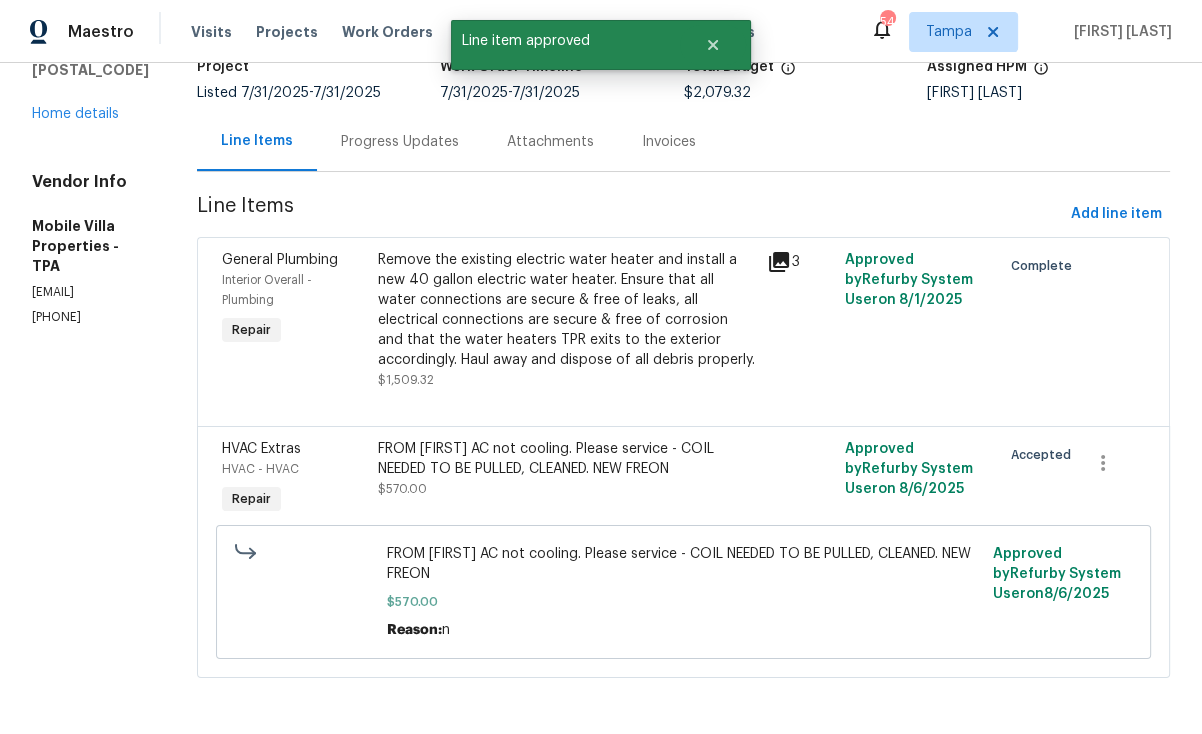 scroll, scrollTop: 0, scrollLeft: 0, axis: both 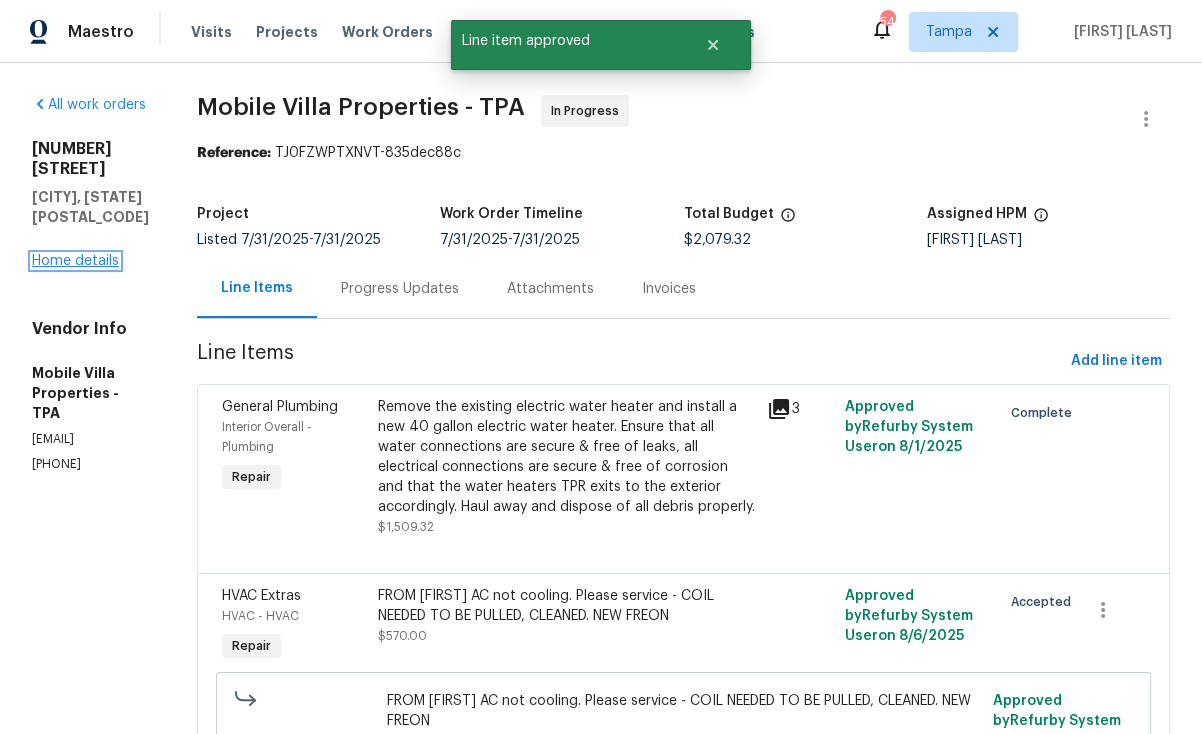 click on "Home details" at bounding box center (75, 261) 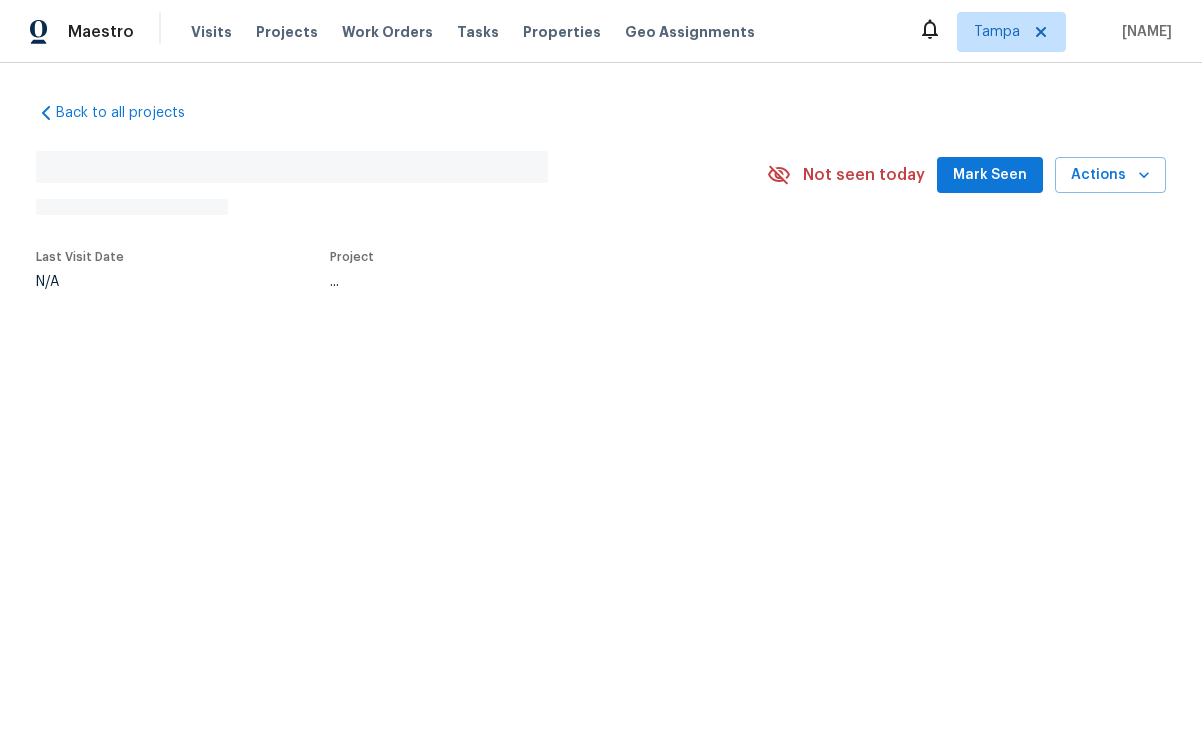 scroll, scrollTop: 0, scrollLeft: 0, axis: both 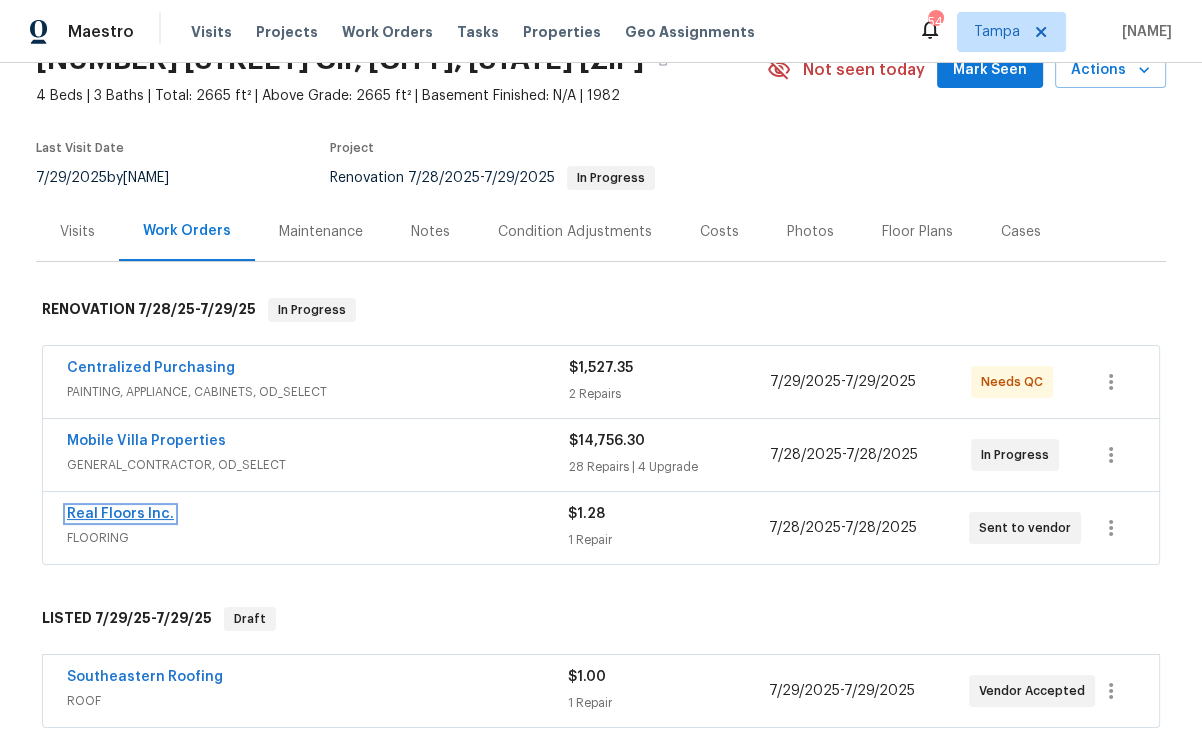 click on "Real Floors Inc." at bounding box center (120, 514) 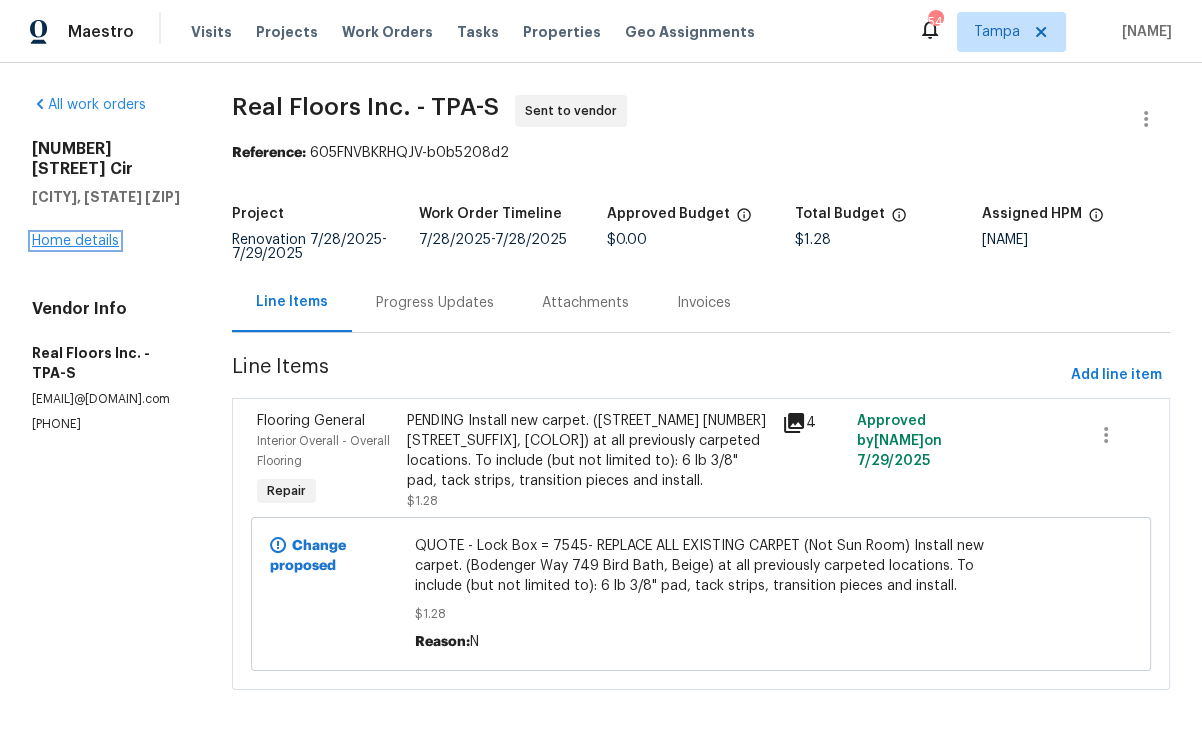 click on "Home details" at bounding box center (75, 241) 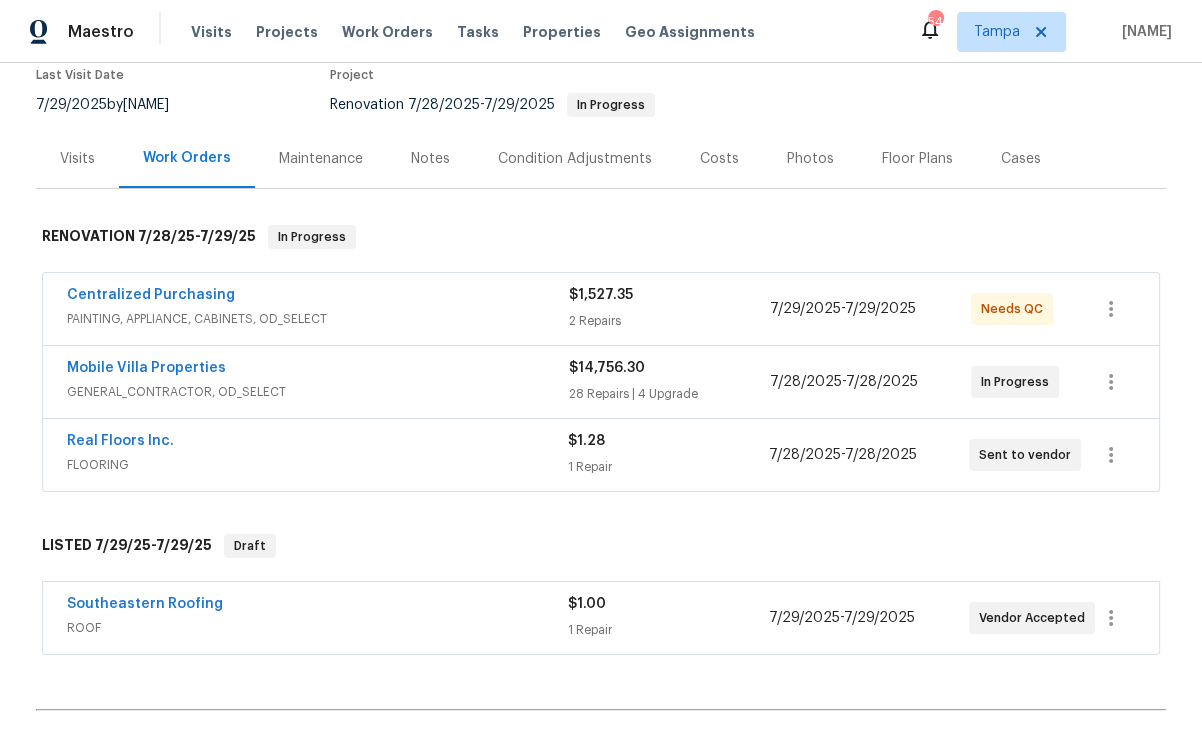 scroll, scrollTop: 175, scrollLeft: 0, axis: vertical 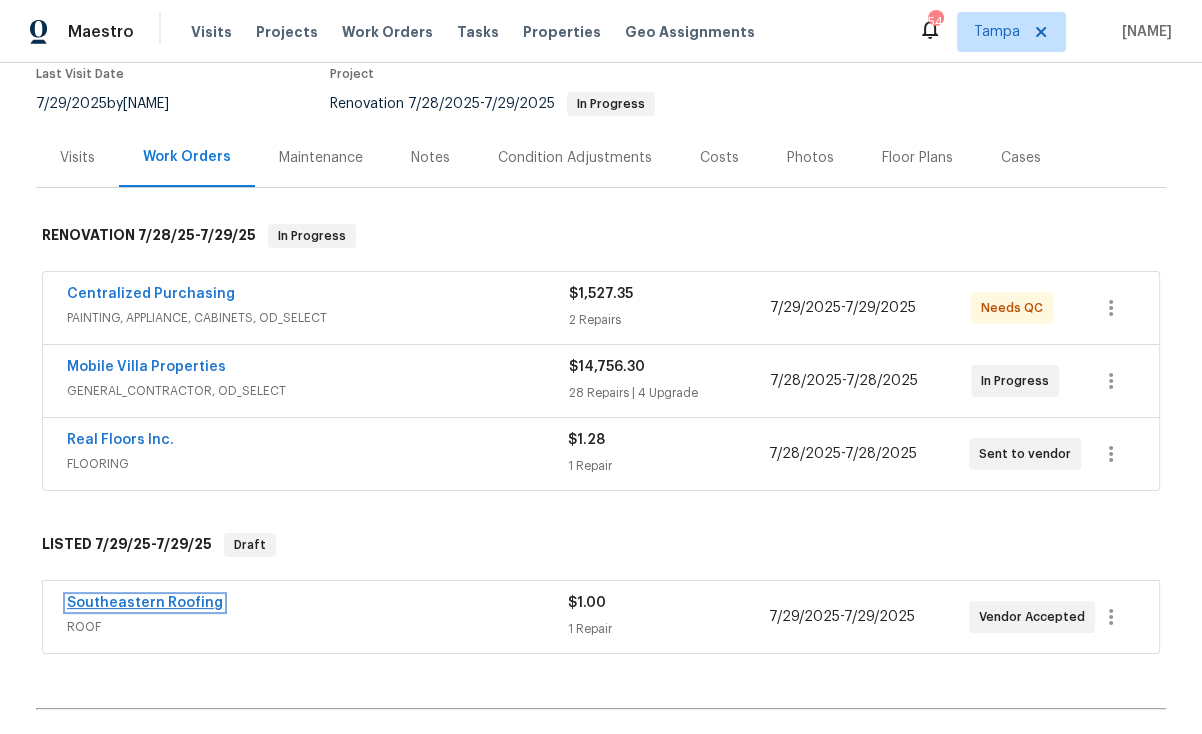 click on "Southeastern Roofing" at bounding box center [145, 603] 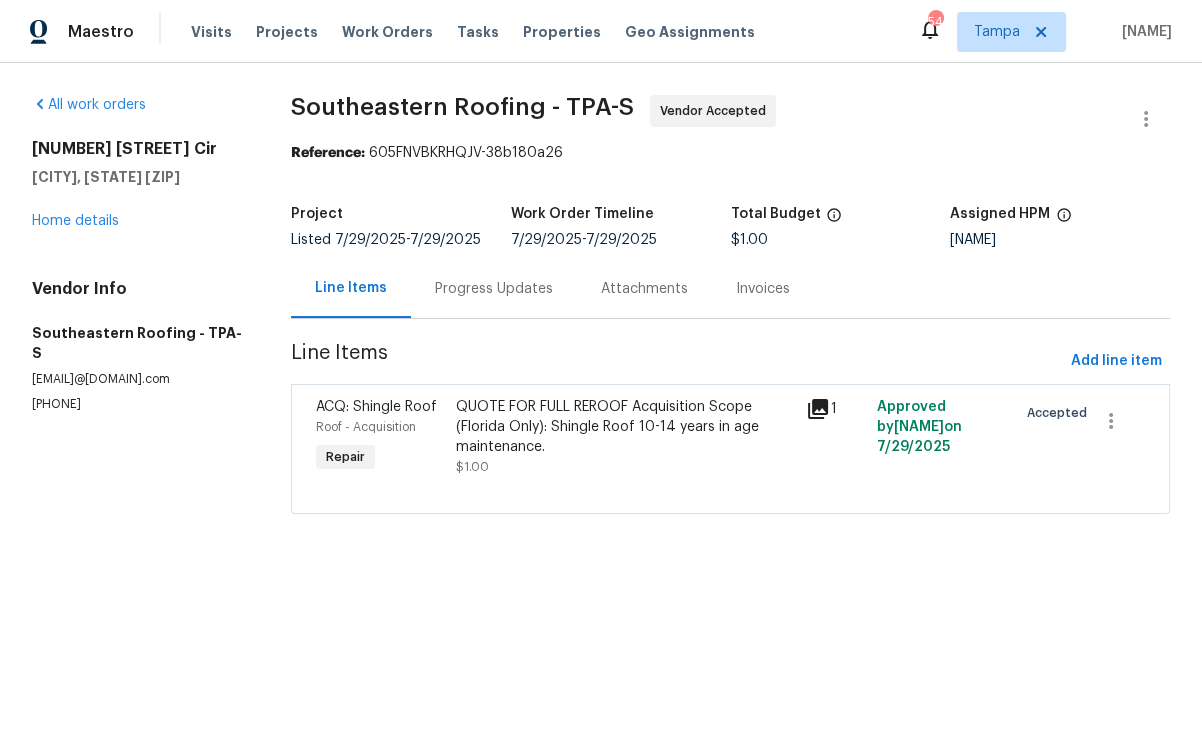 click on "QUOTE FOR FULL REROOF
Acquisition Scope (Florida Only): Shingle Roof 10-14 years in age maintenance." at bounding box center (625, 427) 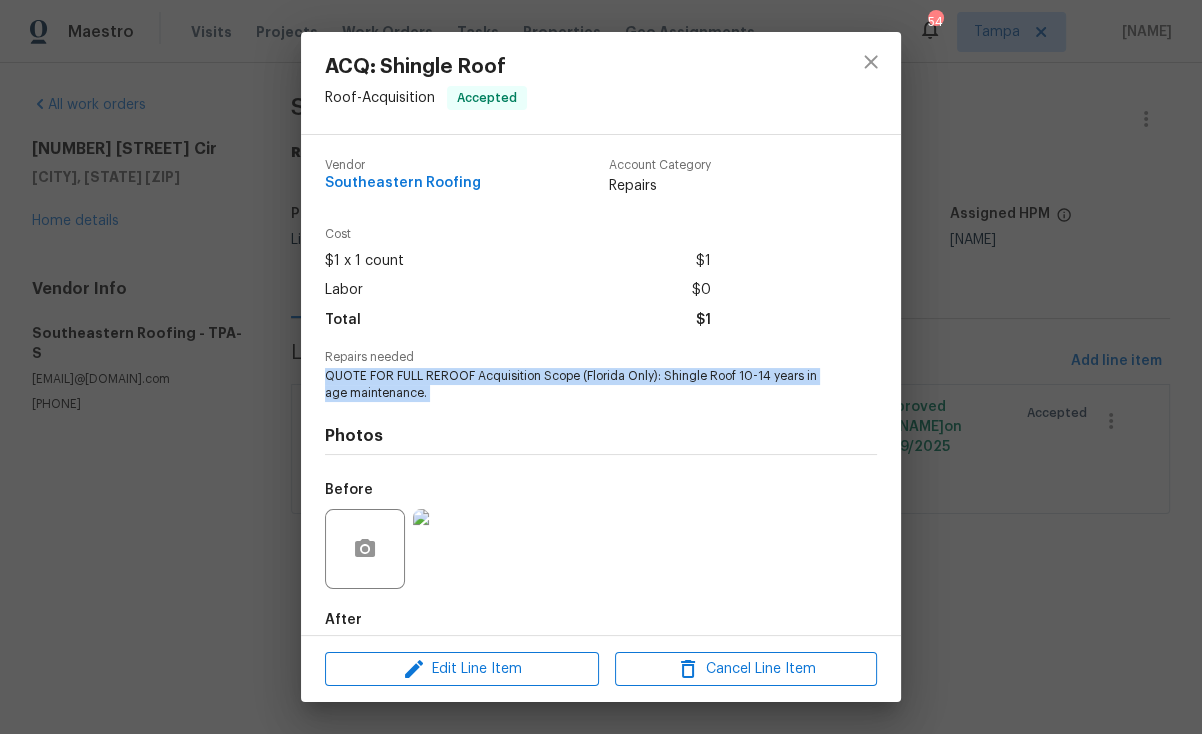 drag, startPoint x: 484, startPoint y: 406, endPoint x: 314, endPoint y: 372, distance: 173.36667 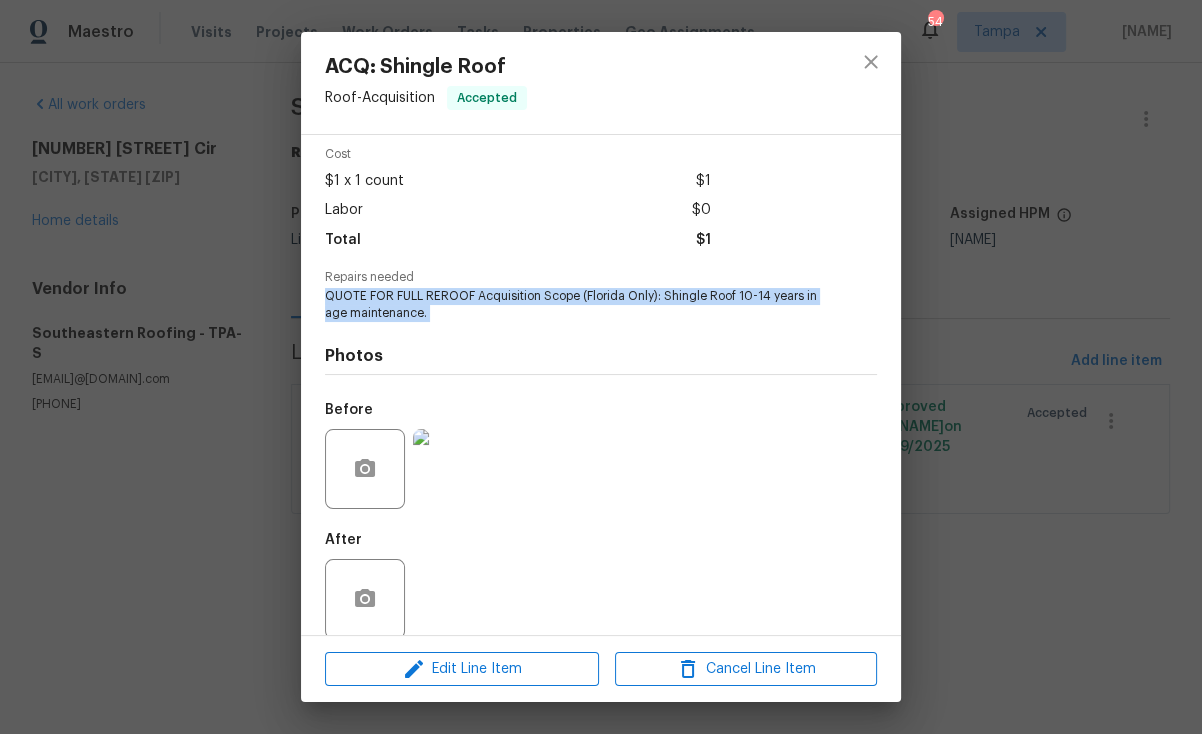 scroll, scrollTop: 102, scrollLeft: 0, axis: vertical 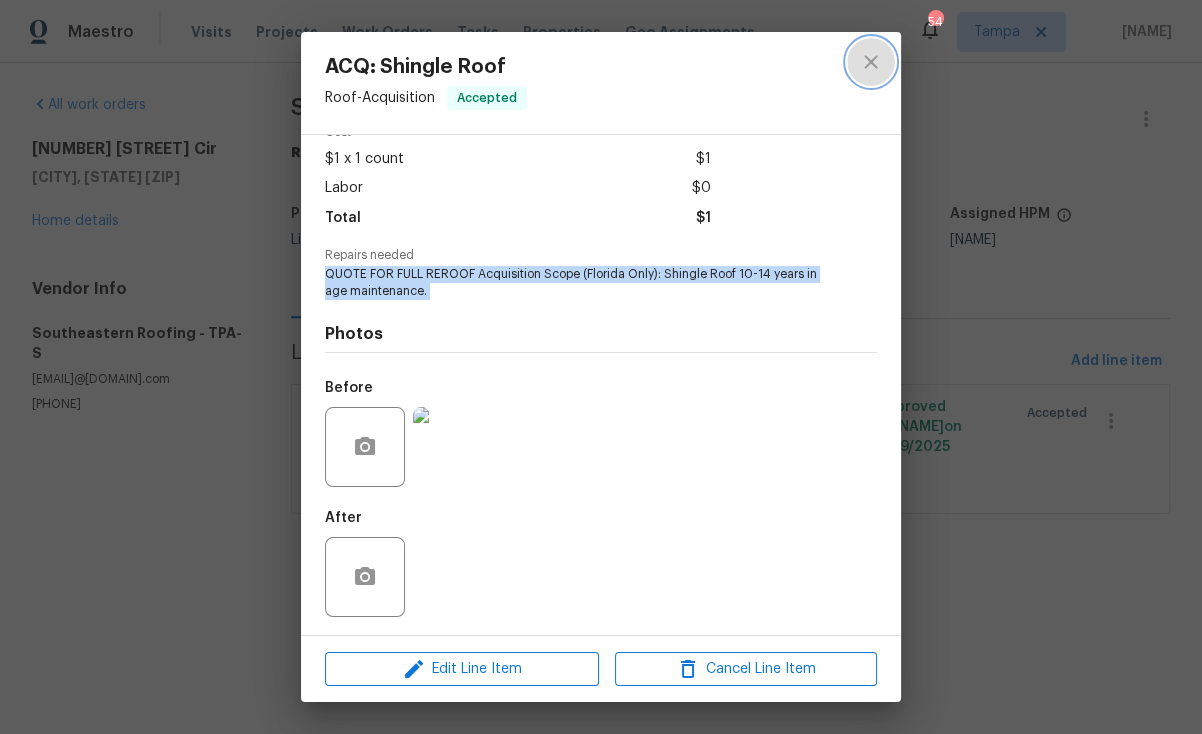 click at bounding box center [871, 62] 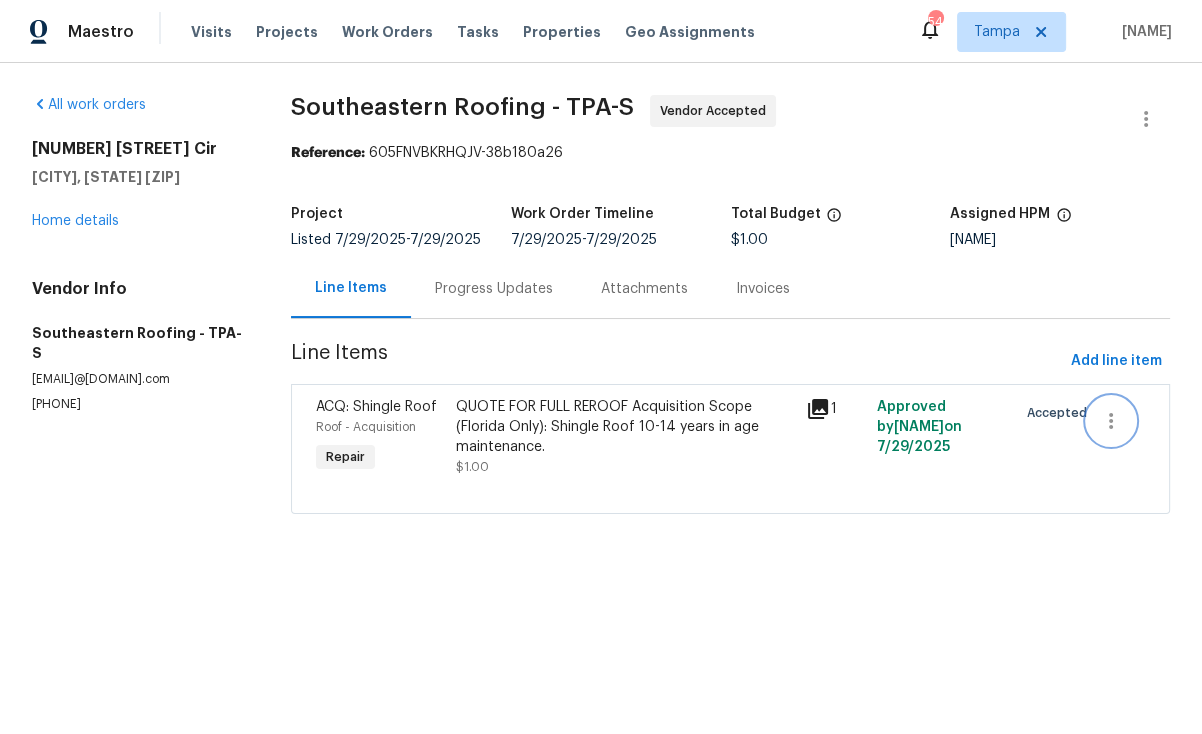 click 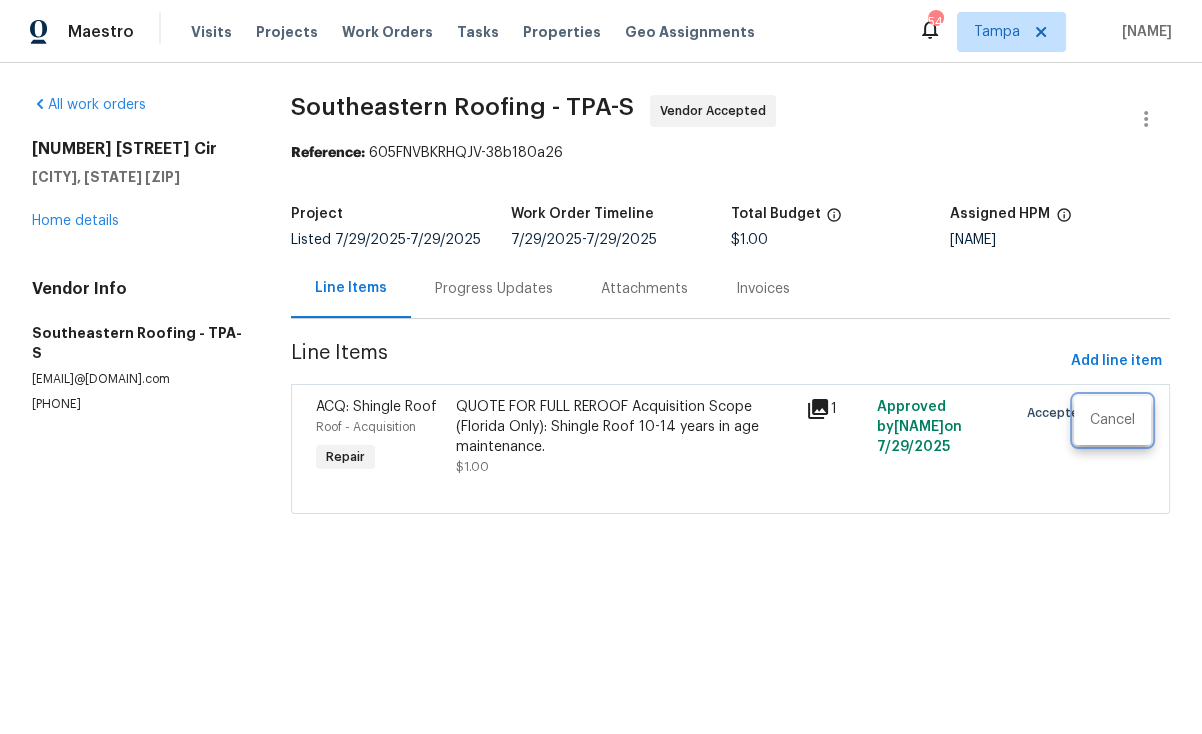 click at bounding box center [601, 367] 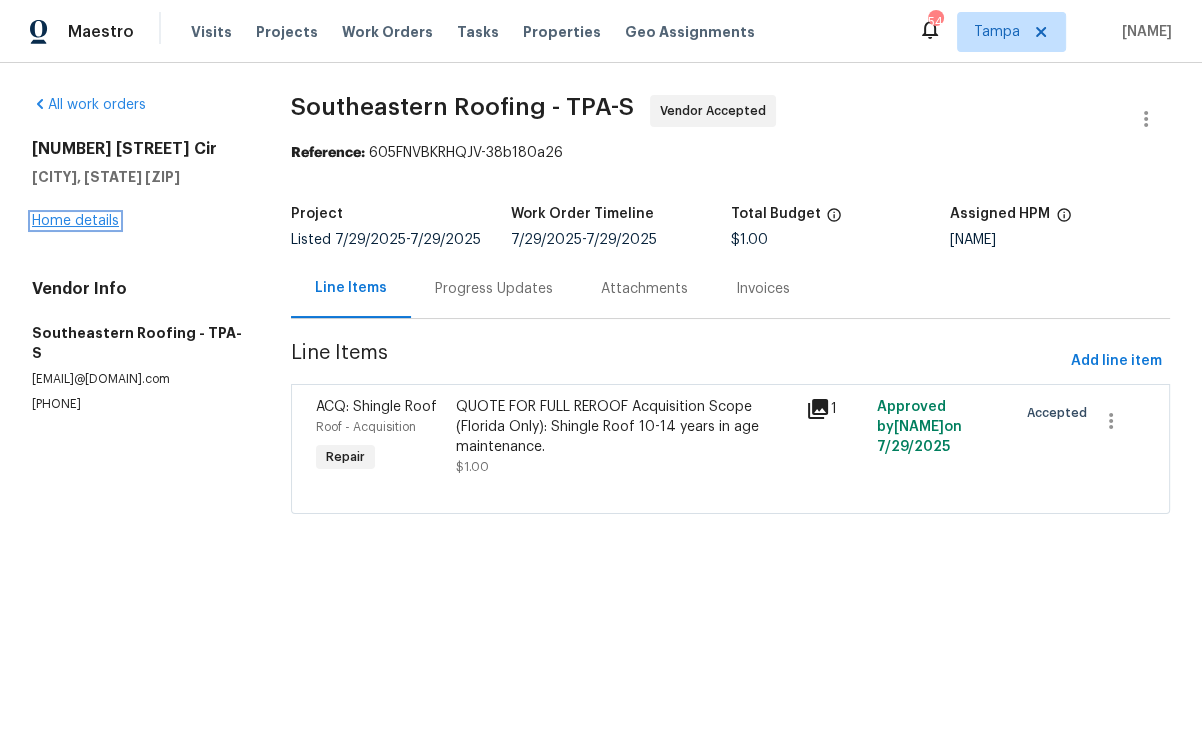 click on "Home details" at bounding box center [75, 221] 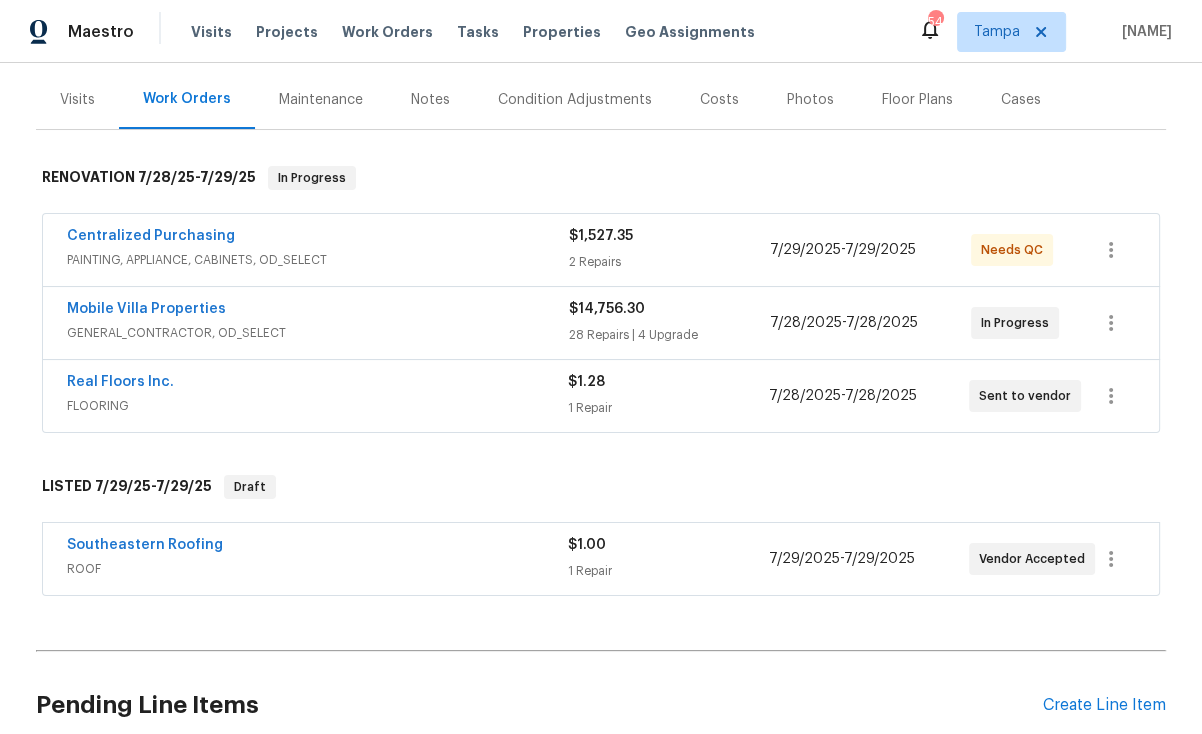 scroll, scrollTop: 419, scrollLeft: 0, axis: vertical 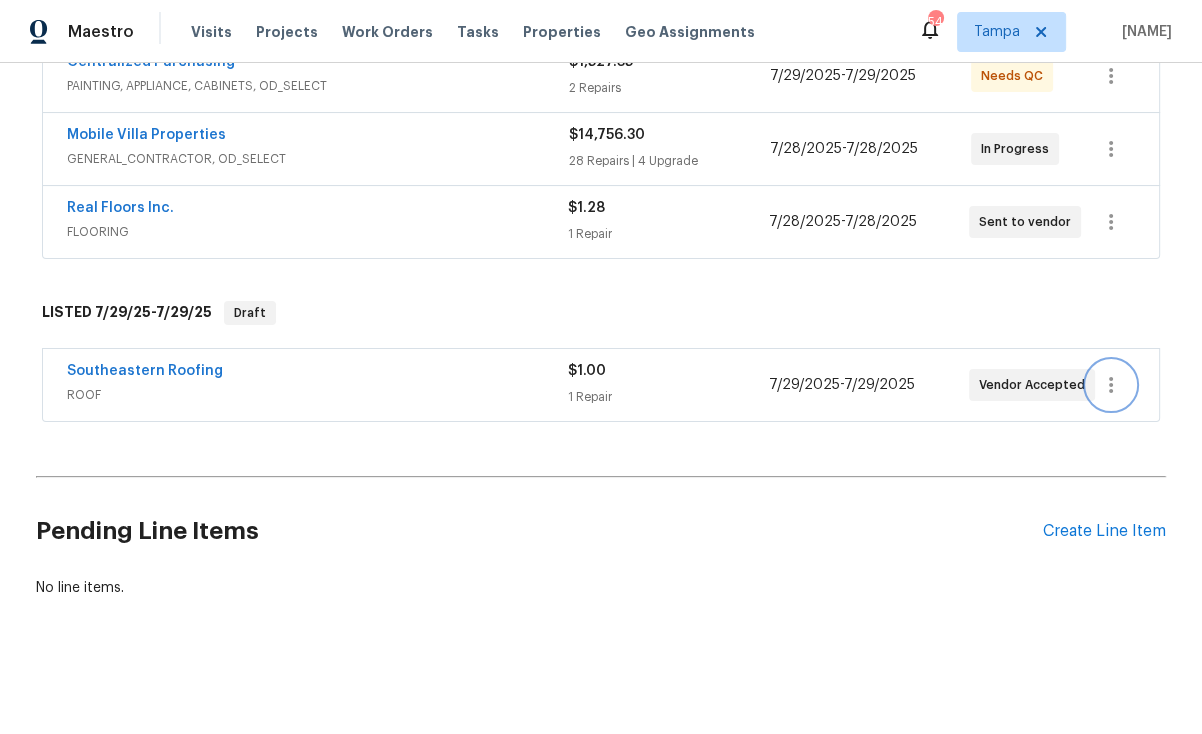 click 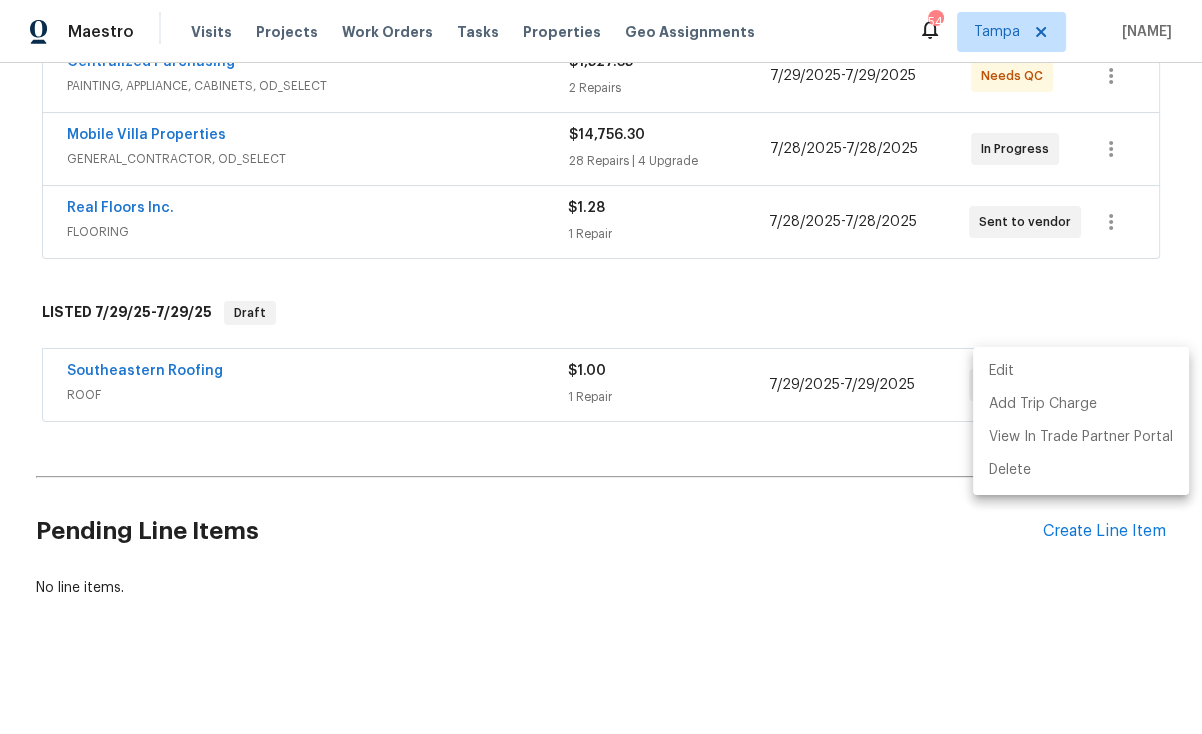 click on "Edit" at bounding box center [1081, 371] 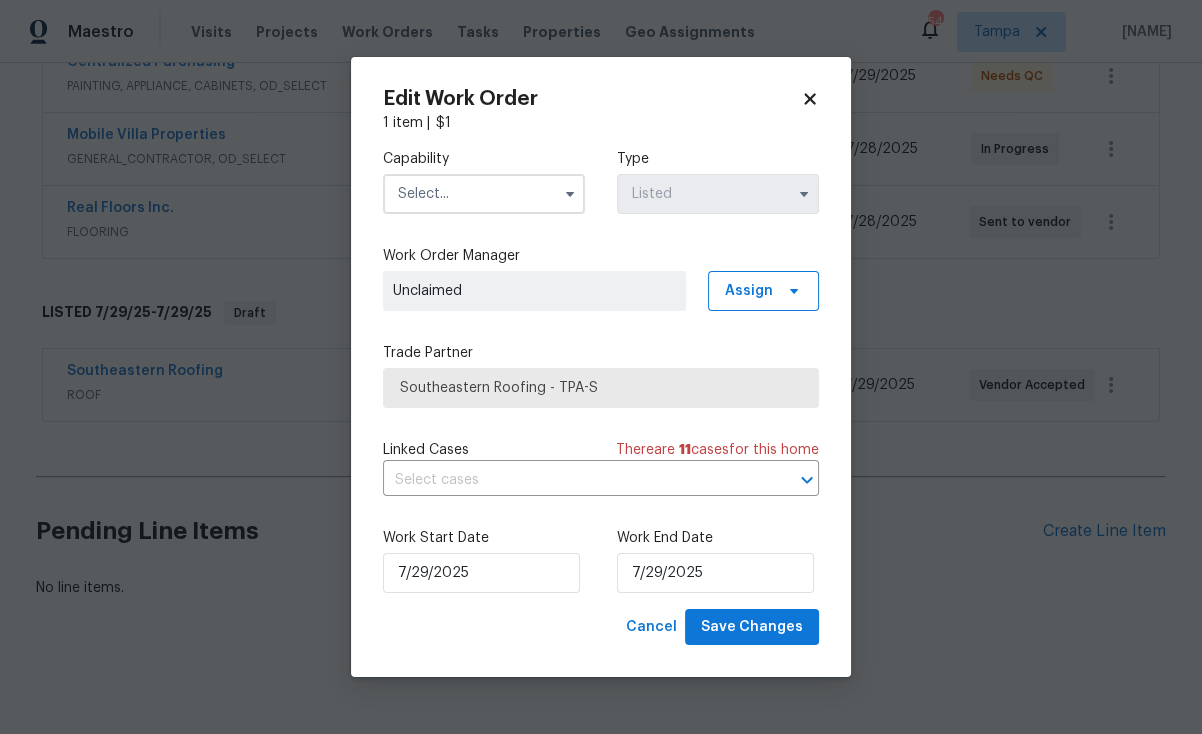 click at bounding box center (484, 194) 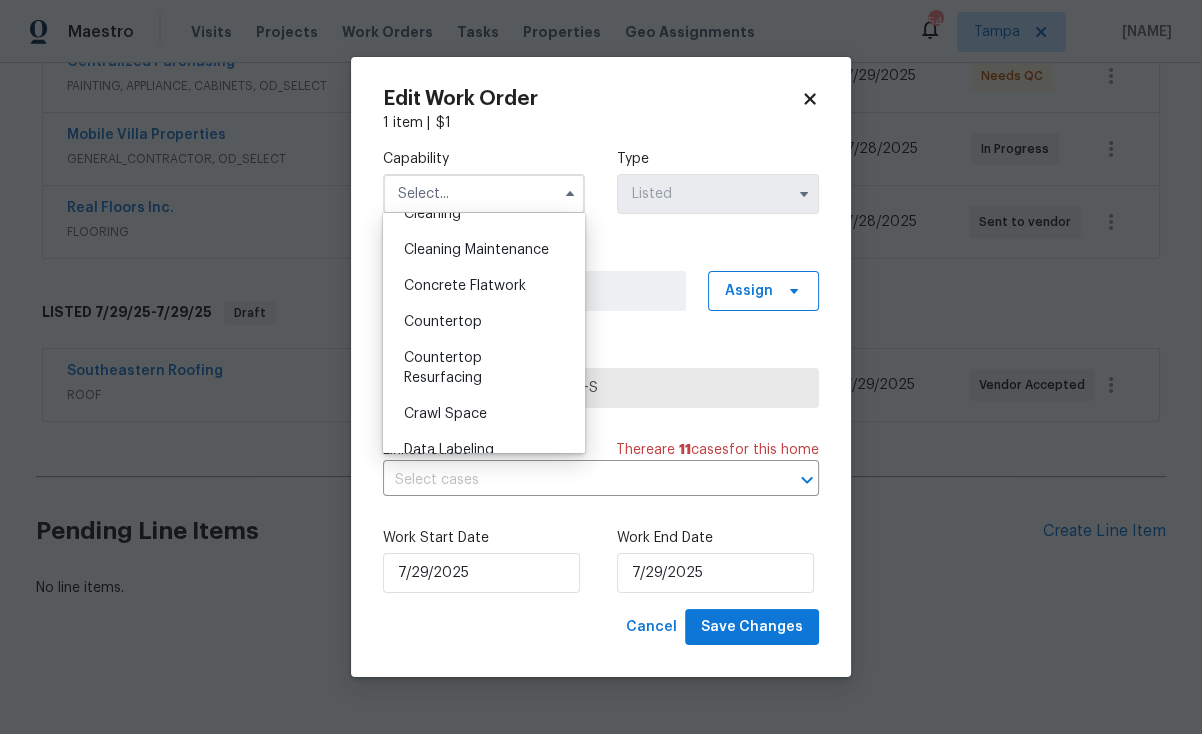 scroll, scrollTop: 889, scrollLeft: 0, axis: vertical 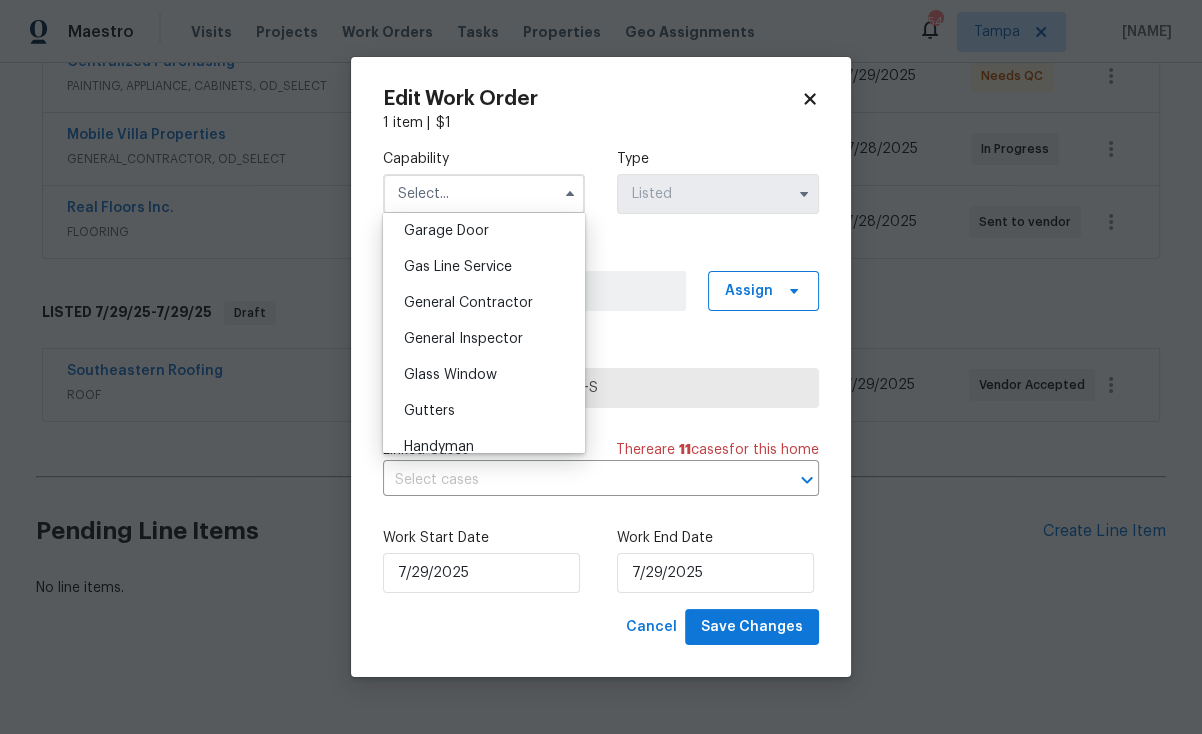 click on "General Contractor" at bounding box center (468, 303) 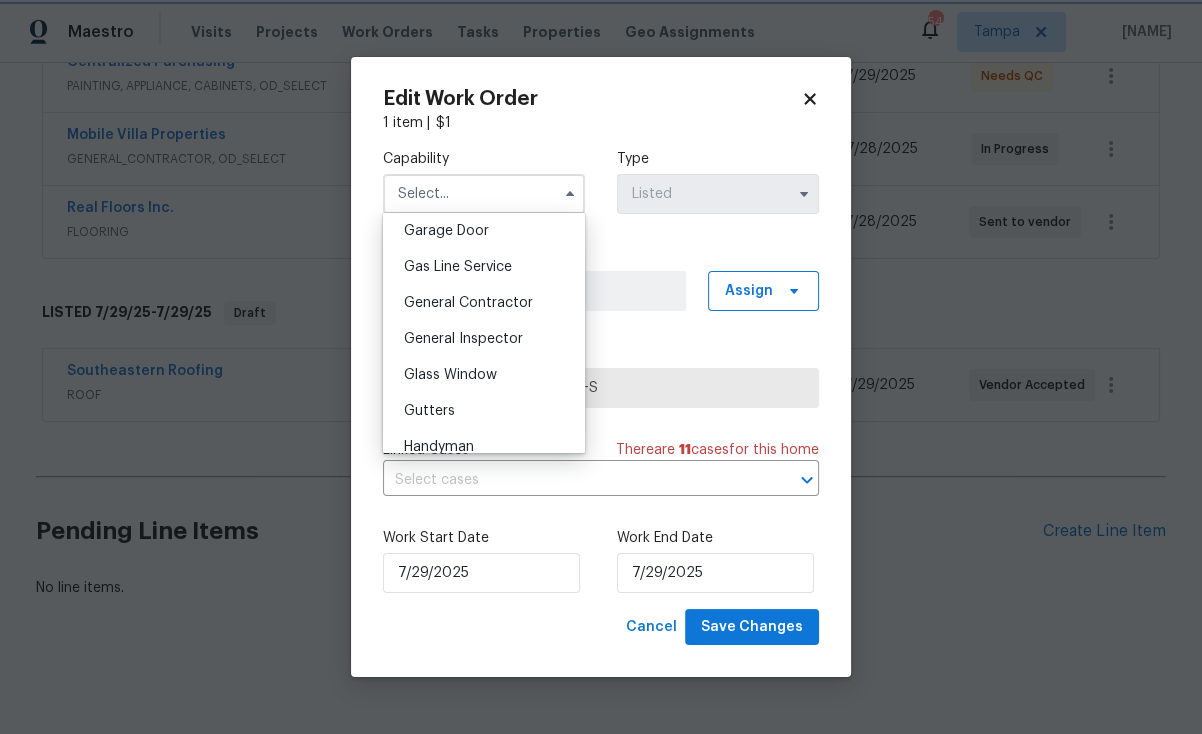 type on "General Contractor" 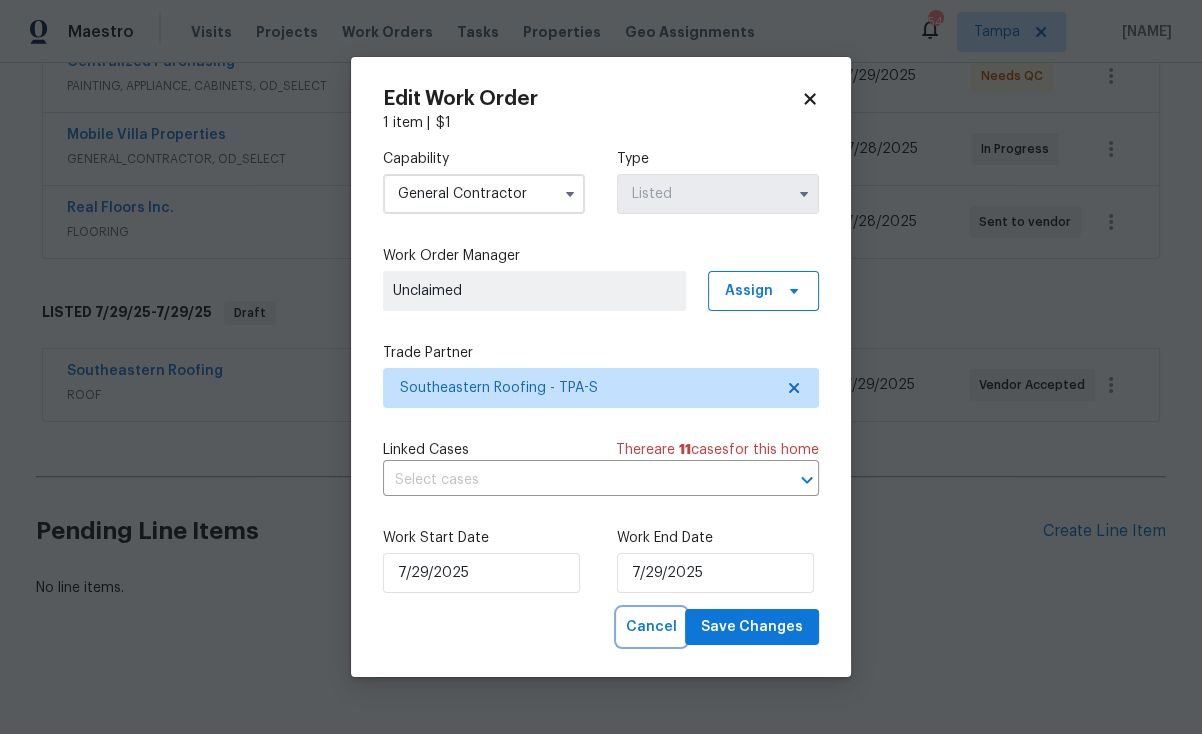 click on "Cancel" at bounding box center (651, 627) 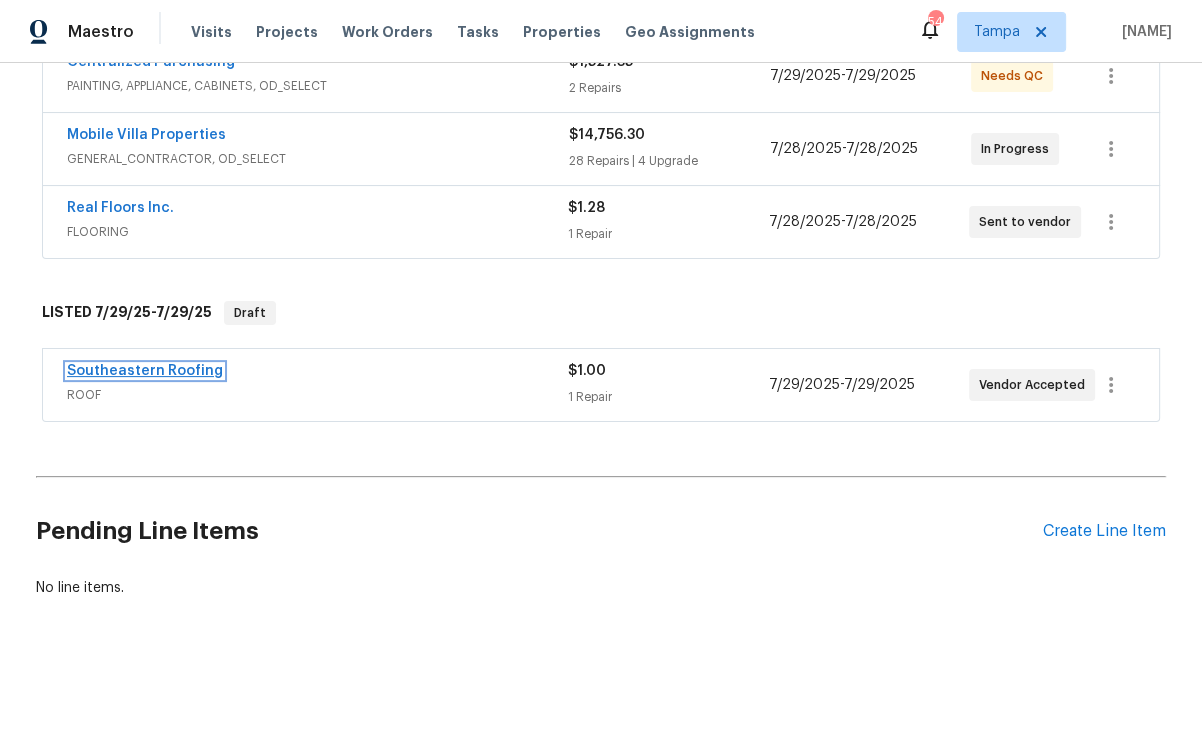 click on "Southeastern Roofing" at bounding box center [145, 371] 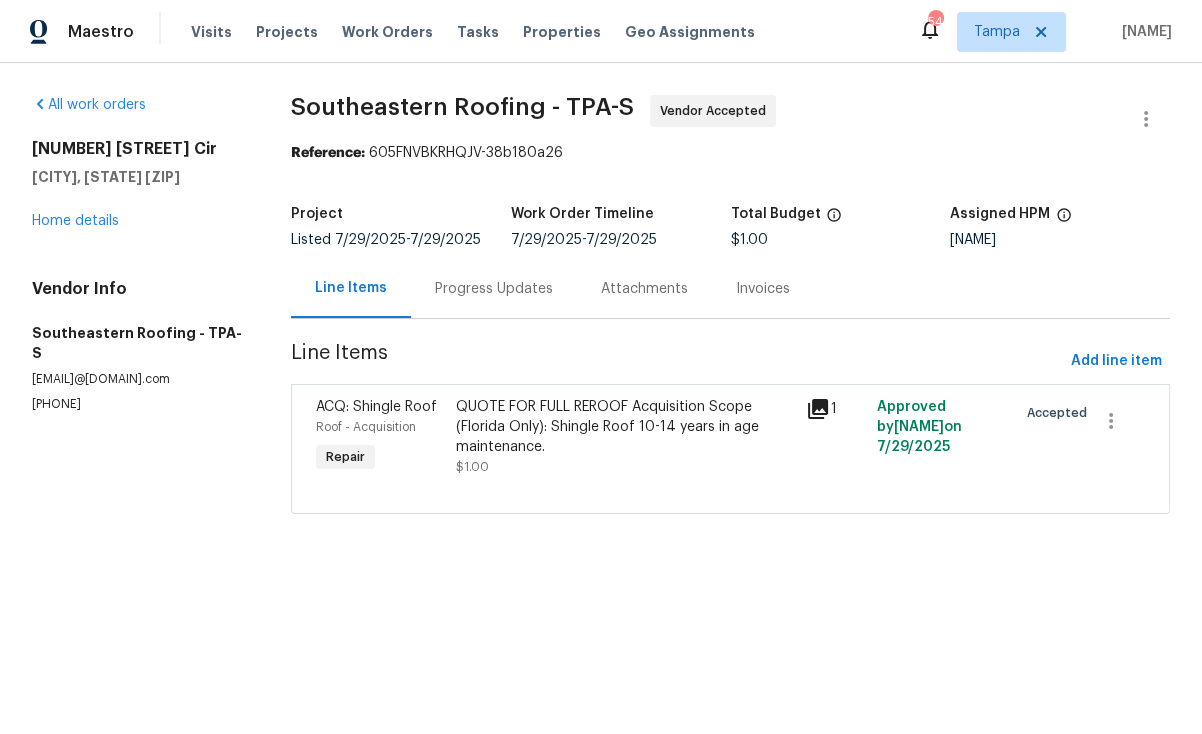 drag, startPoint x: 443, startPoint y: 401, endPoint x: 552, endPoint y: 455, distance: 121.64292 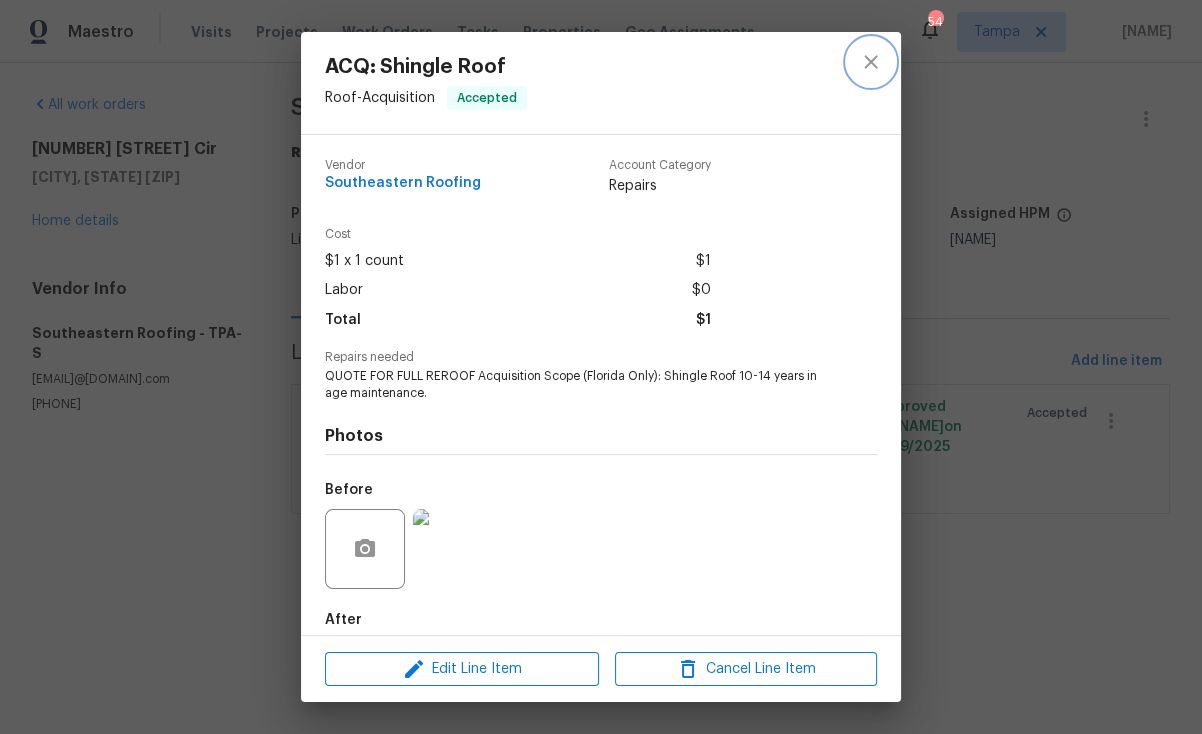 drag, startPoint x: 882, startPoint y: 58, endPoint x: 855, endPoint y: 113, distance: 61.269894 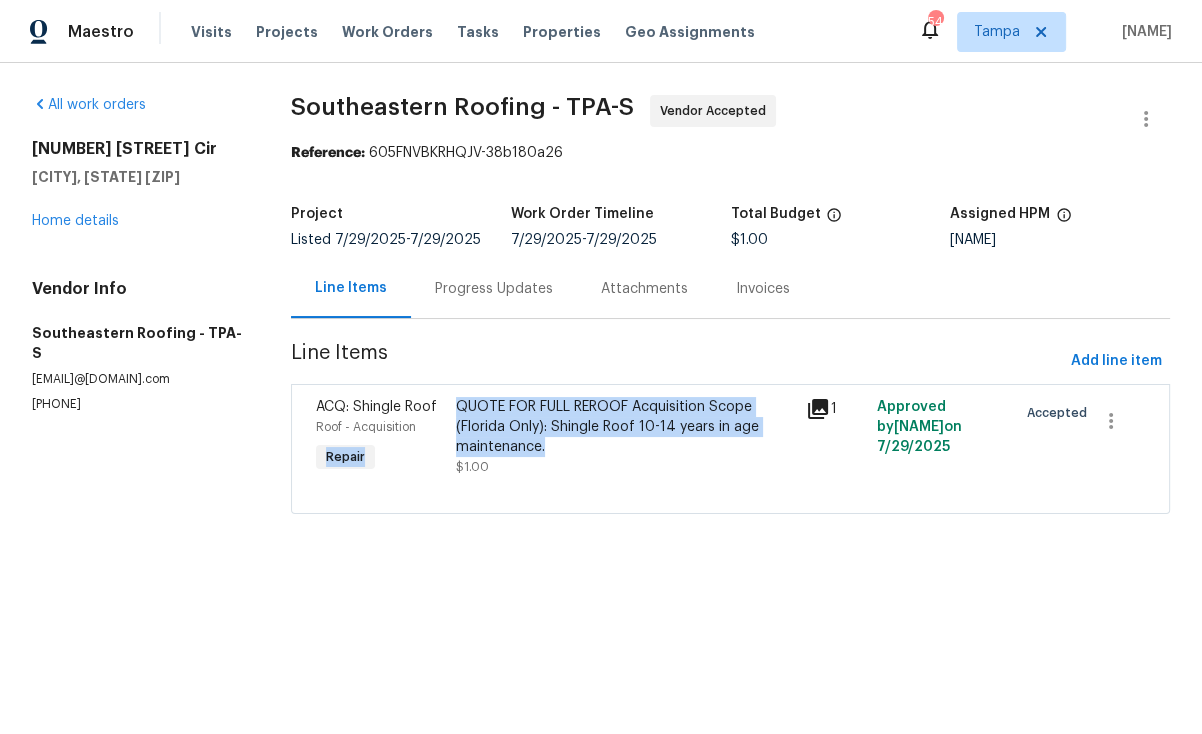 drag, startPoint x: 578, startPoint y: 452, endPoint x: 429, endPoint y: 425, distance: 151.42654 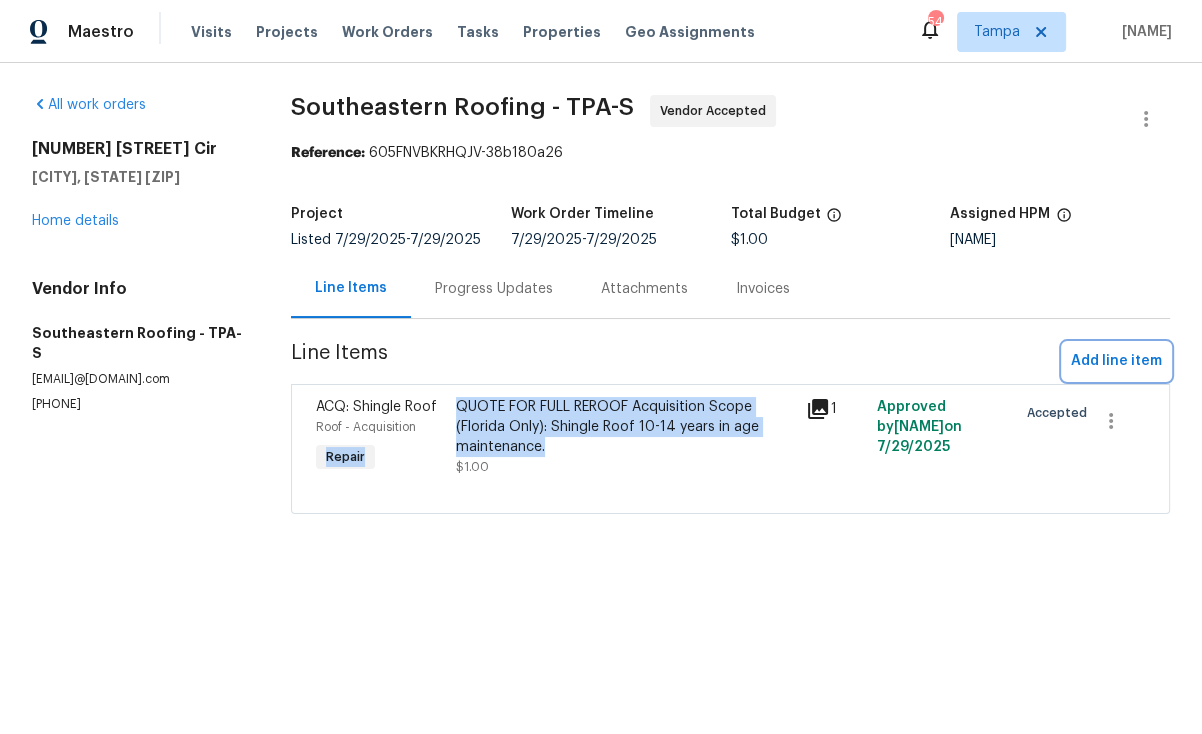 click on "Add line item" at bounding box center (1116, 361) 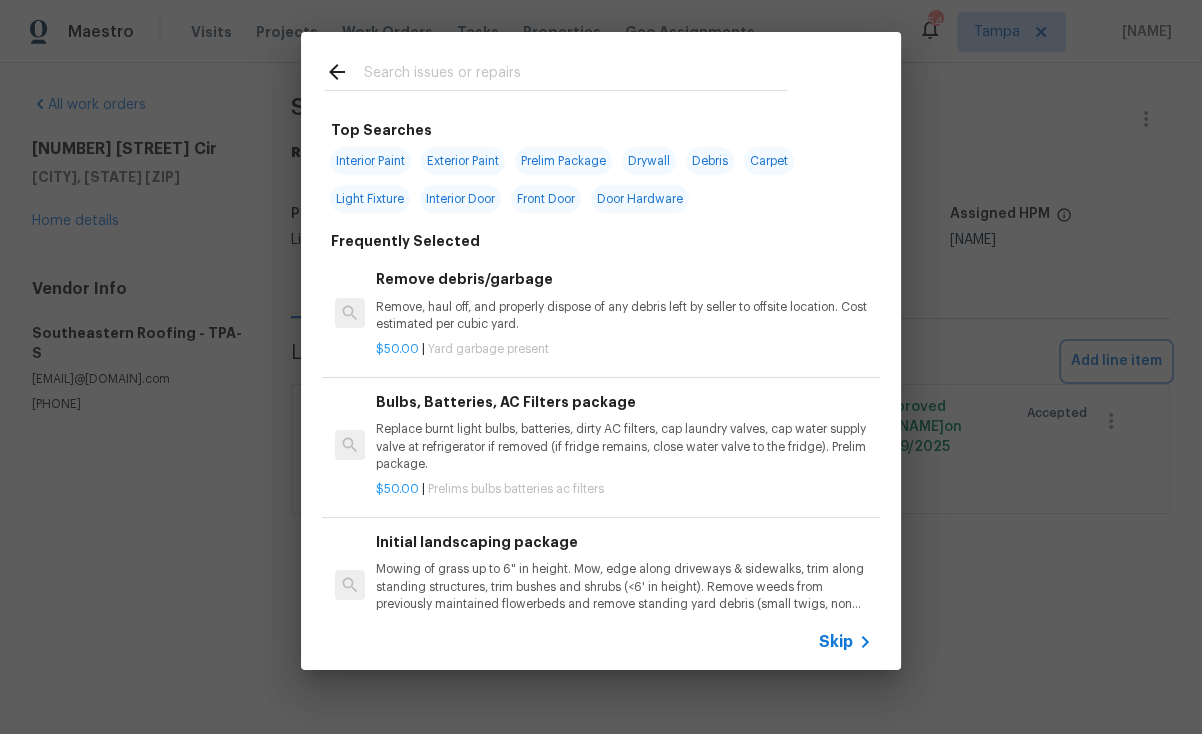click on "Top Searches Interior Paint Exterior Paint Prelim Package Drywall Debris Carpet Light Fixture Interior Door Front Door Door Hardware Frequently Selected Remove debris/garbage Remove, haul off, and properly dispose of any debris left by seller to offsite location. Cost estimated per cubic yard. $50.00   |   Yard garbage present Bulbs, Batteries, AC Filters package Replace burnt light bulbs, batteries, dirty AC filters, cap laundry valves, cap water supply valve at refrigerator if removed (if fridge remains, close water valve to the fridge). Prelim package. $50.00   |   Prelims bulbs batteries ac filters Initial landscaping package Mowing of grass up to 6" in height. Mow, edge along driveways & sidewalks, trim along standing structures, trim bushes and shrubs (<6' in height). Remove weeds from previously maintained flowerbeds and remove standing yard debris (small twigs, non seasonal falling leaves).  Use leaf blower to remove clippings from hard surfaces." $300.00   |   Prelims landscaping $10.00   |   $75.00" at bounding box center [601, 351] 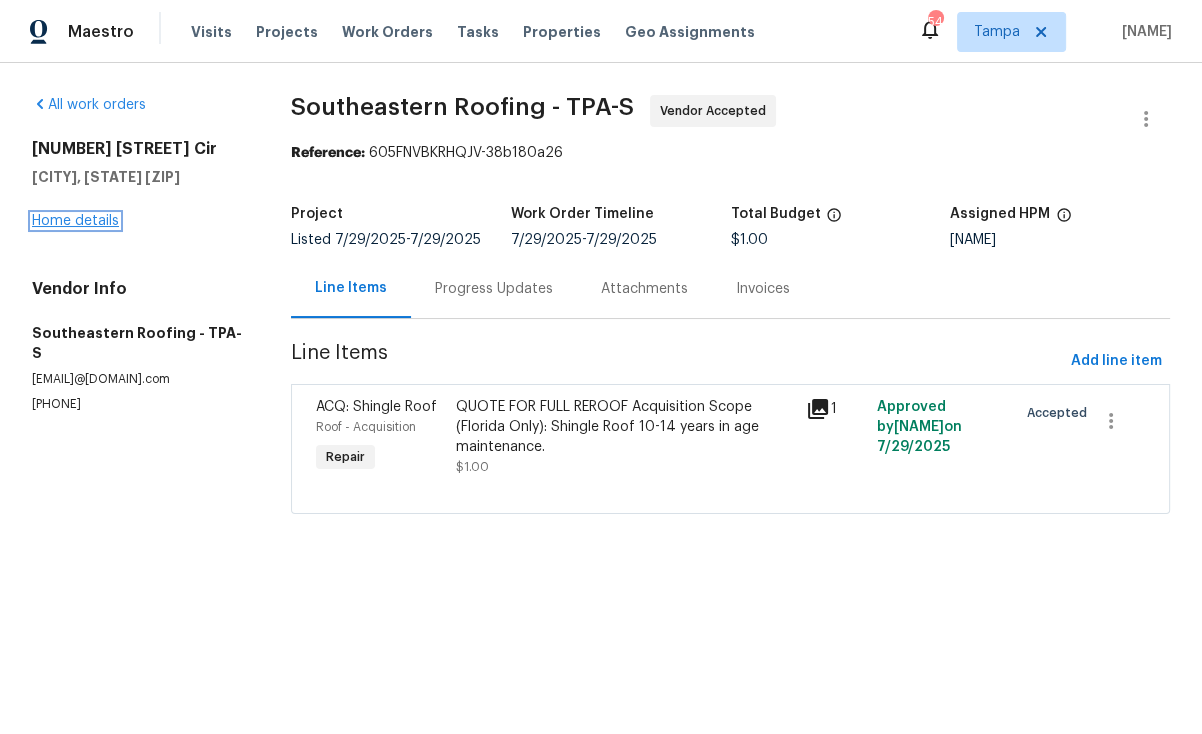 click on "Home details" at bounding box center (75, 221) 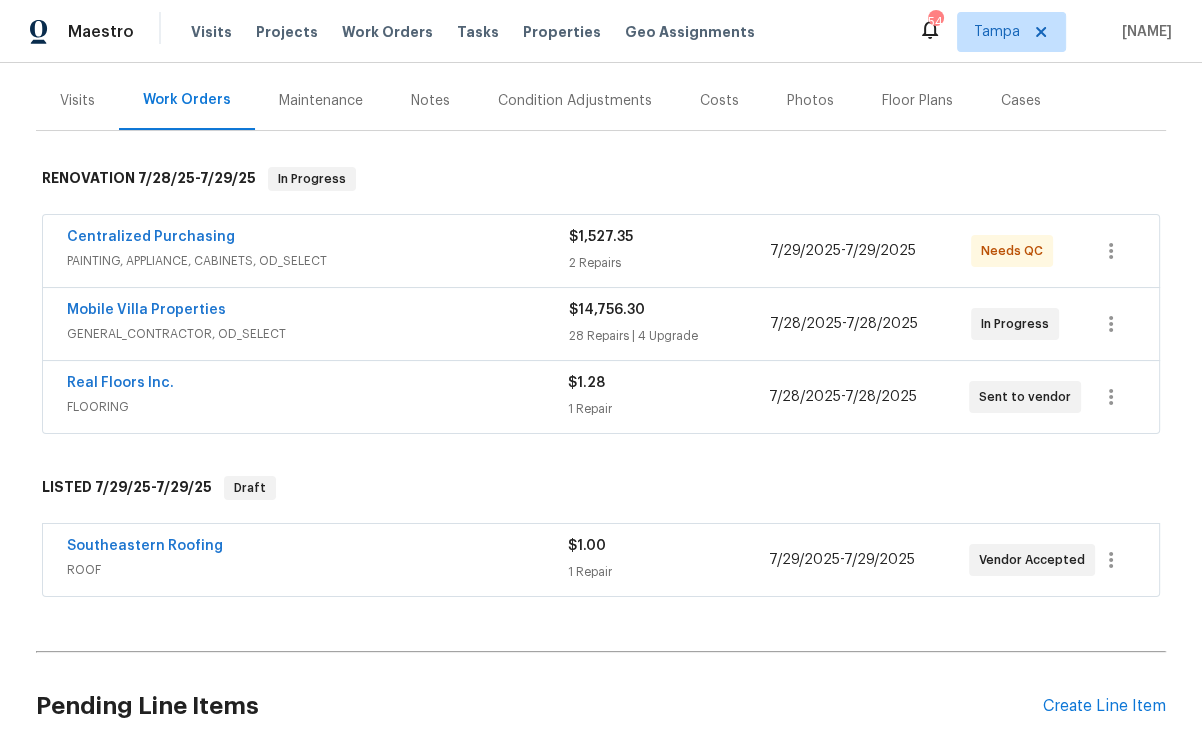 scroll, scrollTop: 419, scrollLeft: 0, axis: vertical 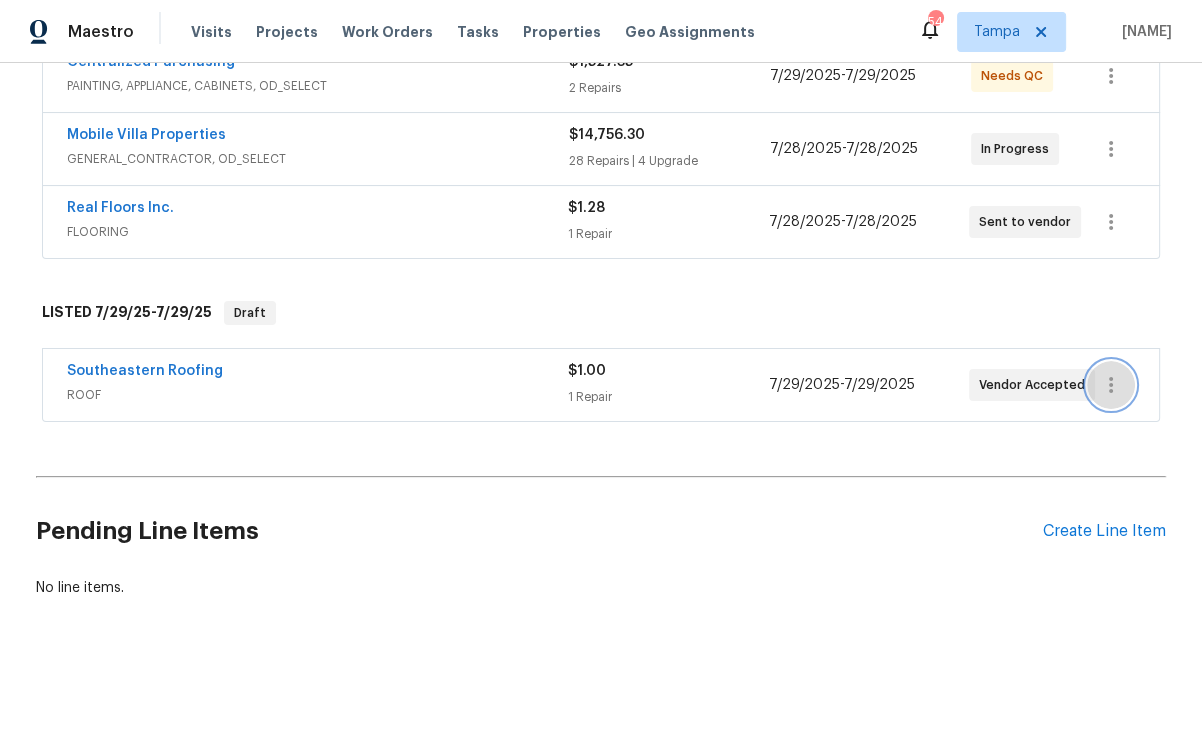 click at bounding box center (1111, 385) 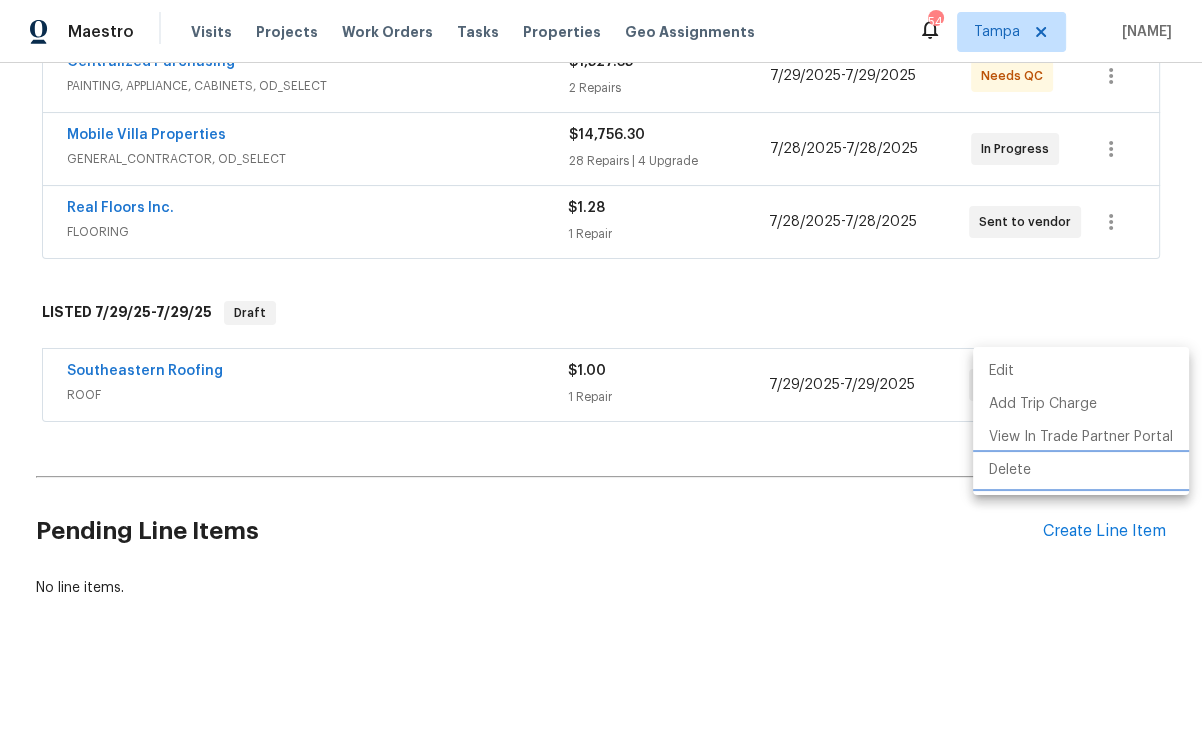 click on "Delete" at bounding box center [1081, 470] 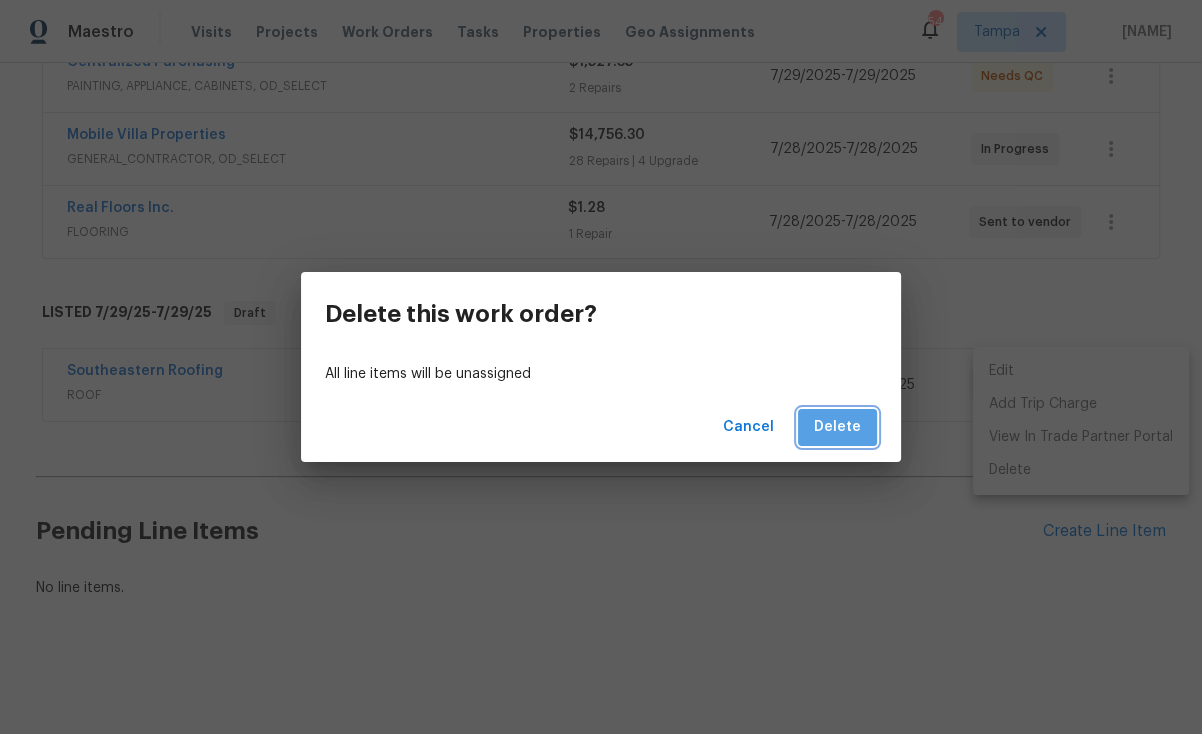 click on "Delete" at bounding box center [837, 427] 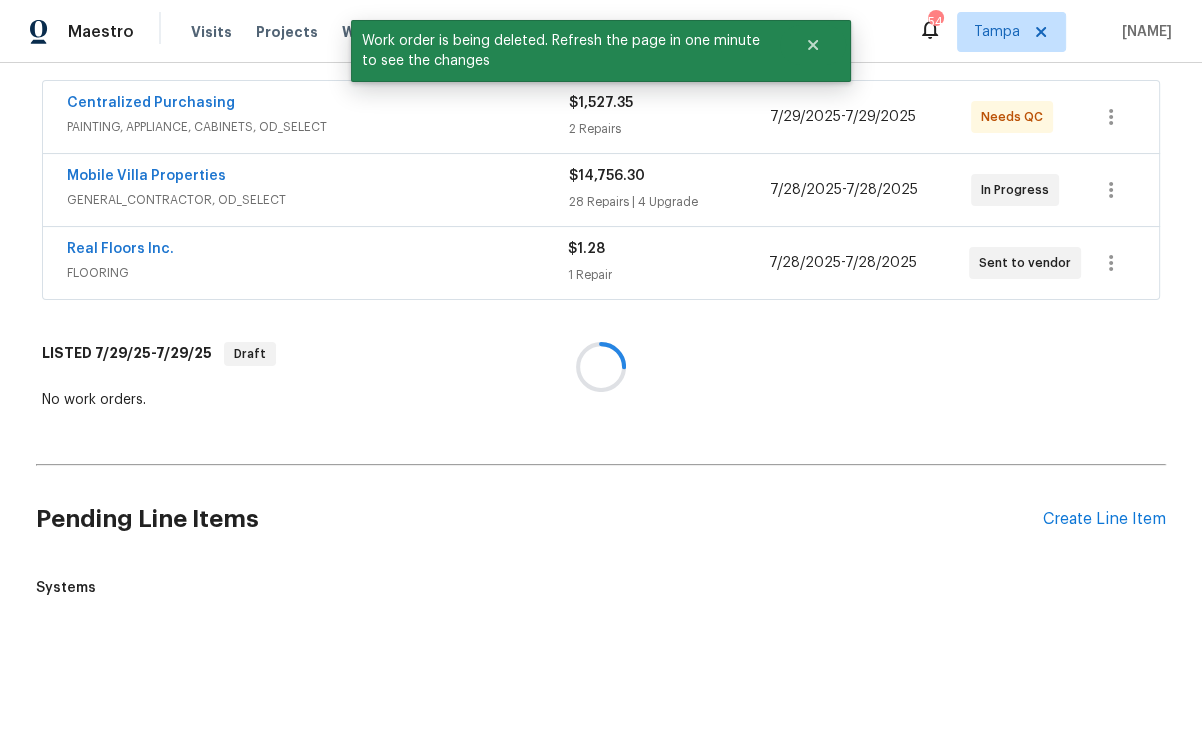 scroll, scrollTop: 419, scrollLeft: 0, axis: vertical 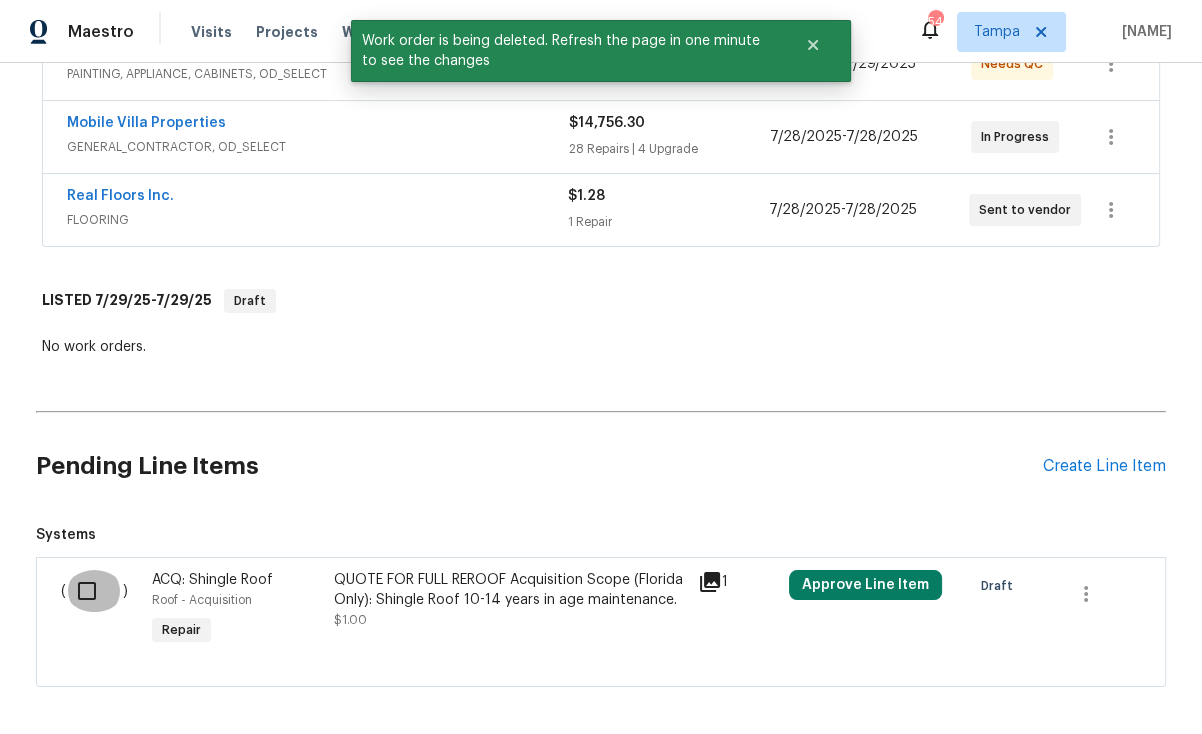 click at bounding box center [94, 591] 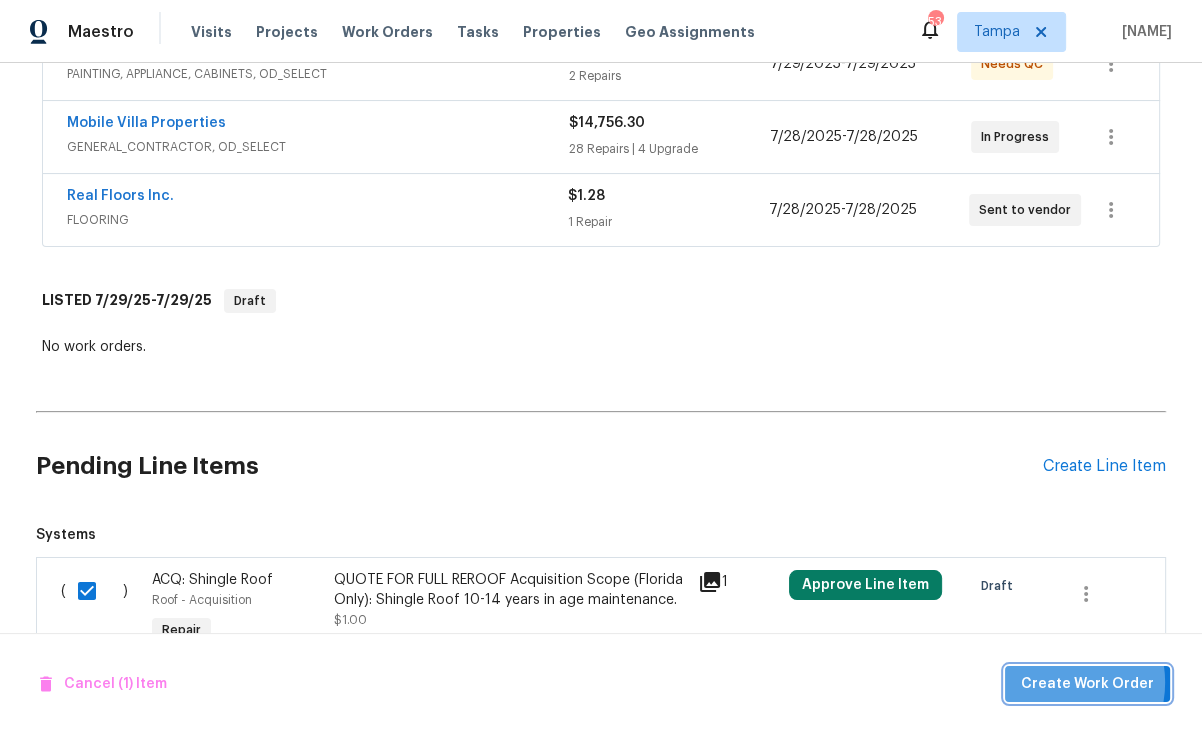 click on "Create Work Order" at bounding box center (1087, 684) 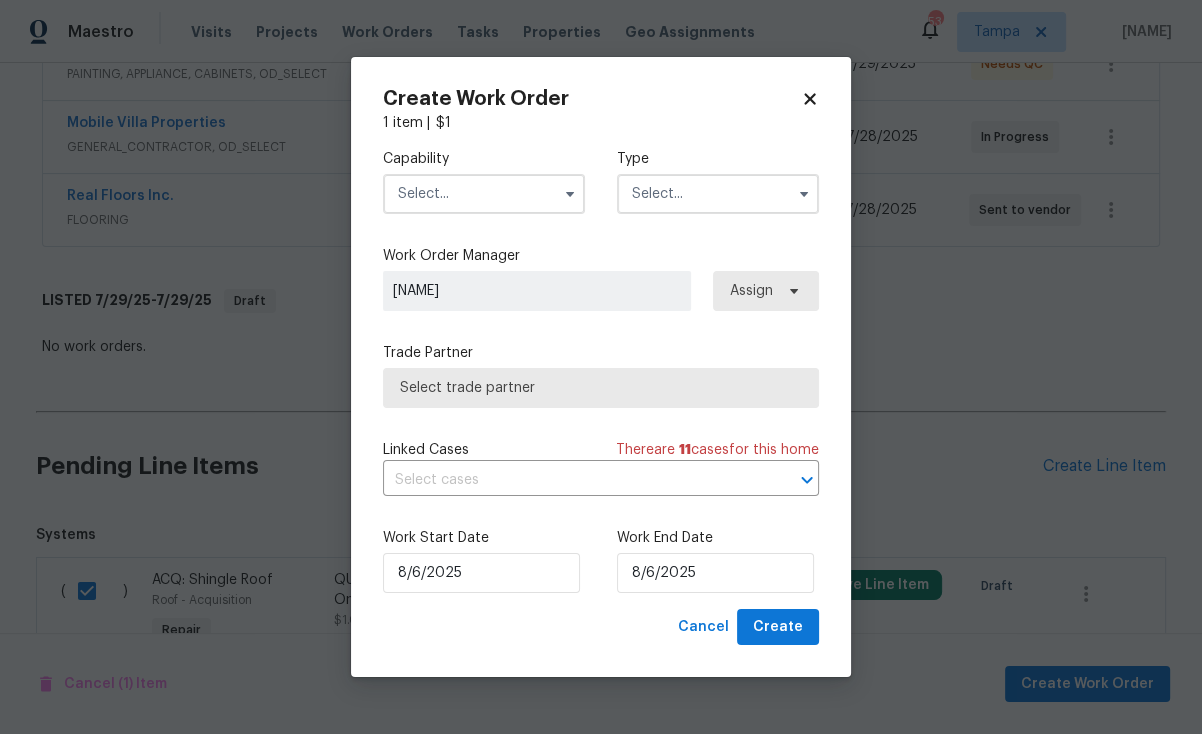 click at bounding box center (484, 194) 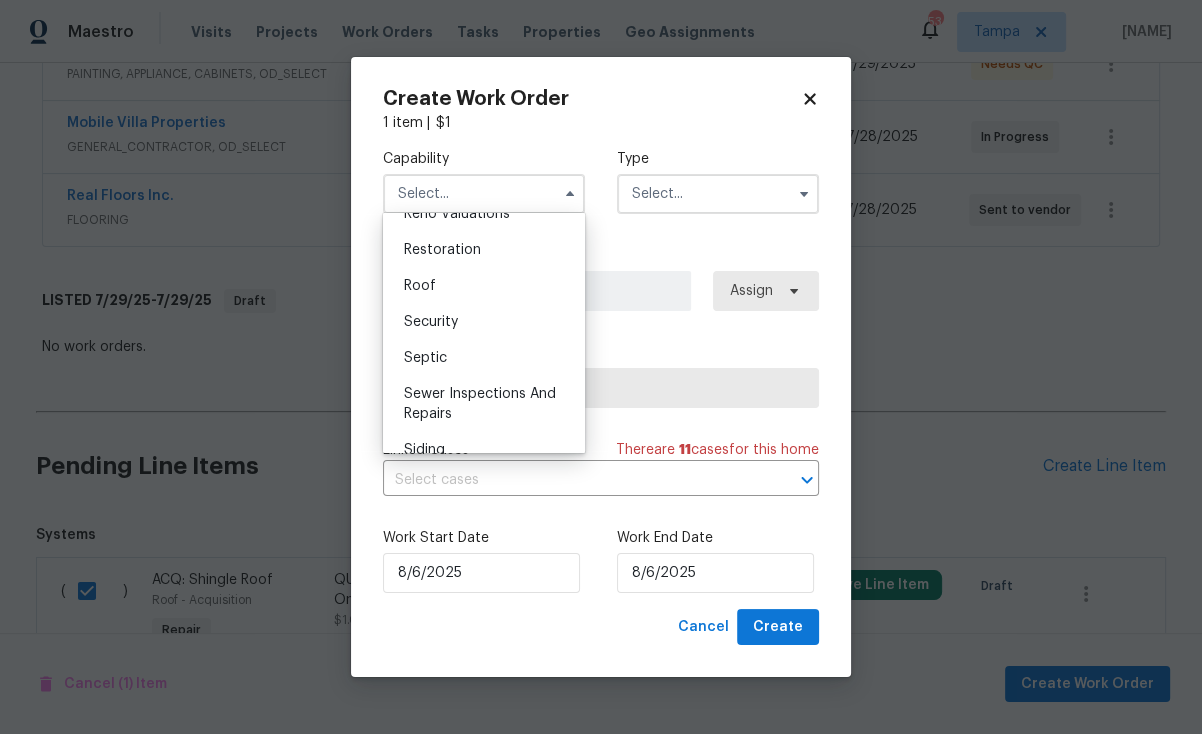 scroll, scrollTop: 2017, scrollLeft: 0, axis: vertical 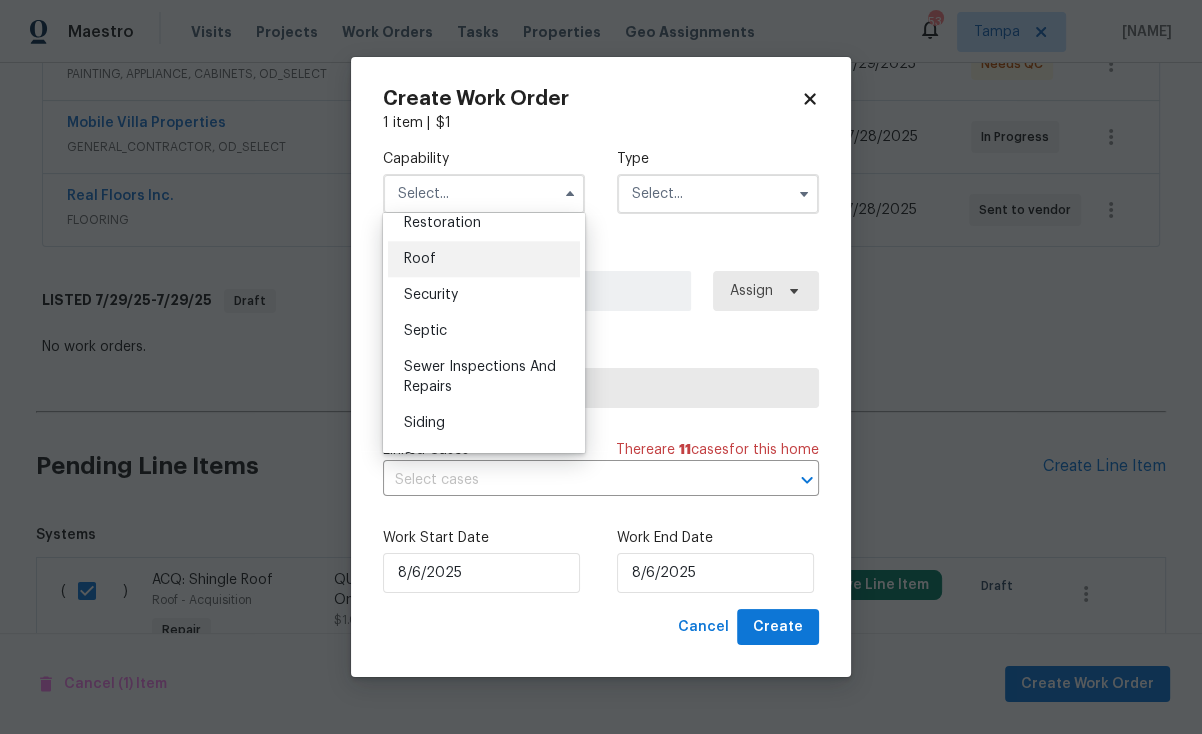 click on "Roof" at bounding box center (484, 259) 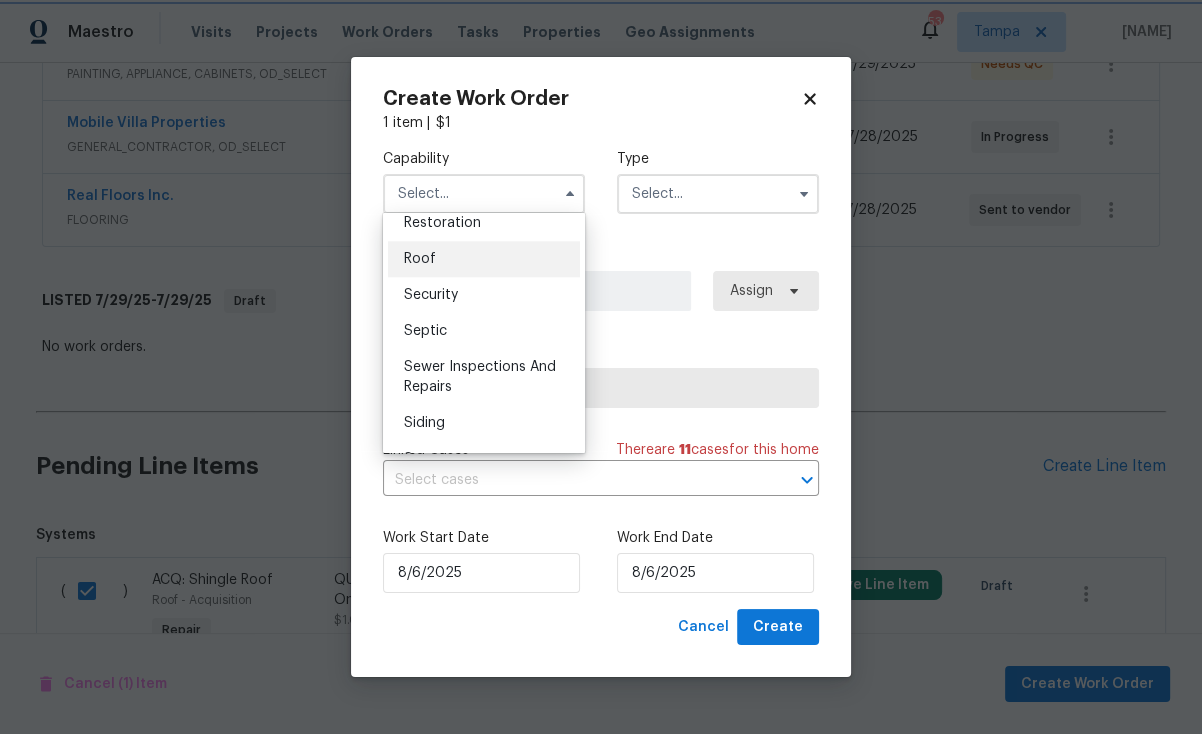 type on "Roof" 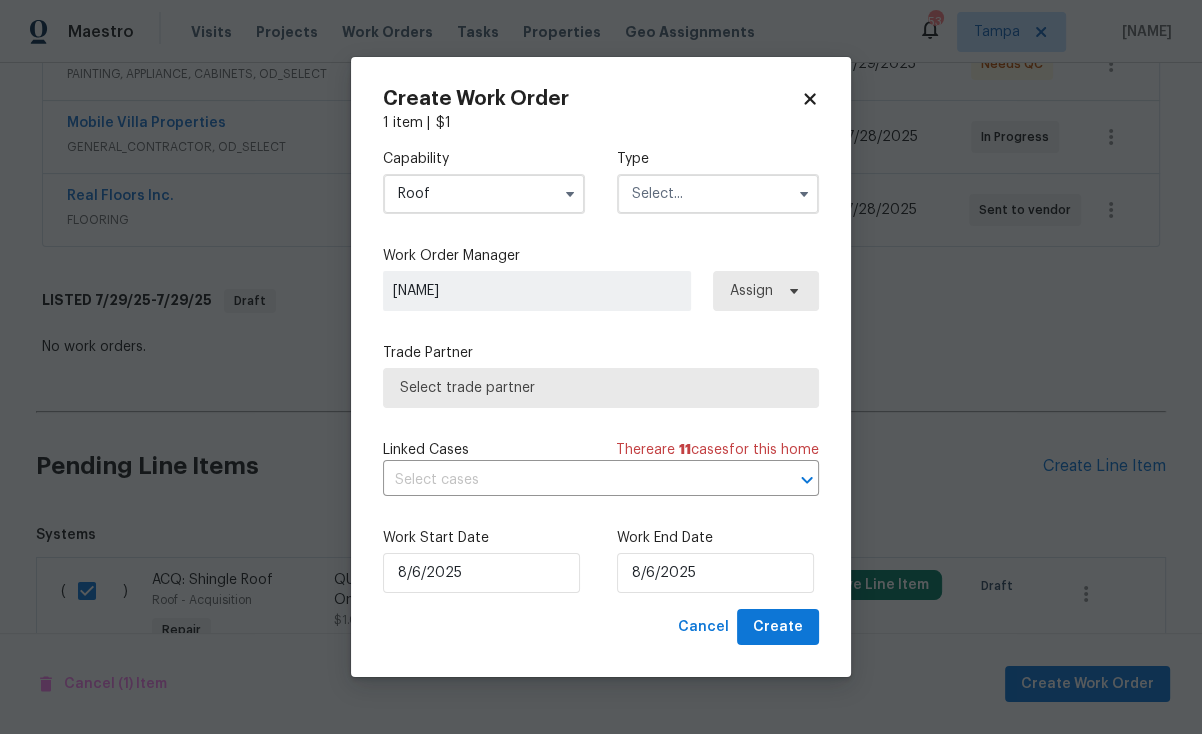 click at bounding box center (718, 194) 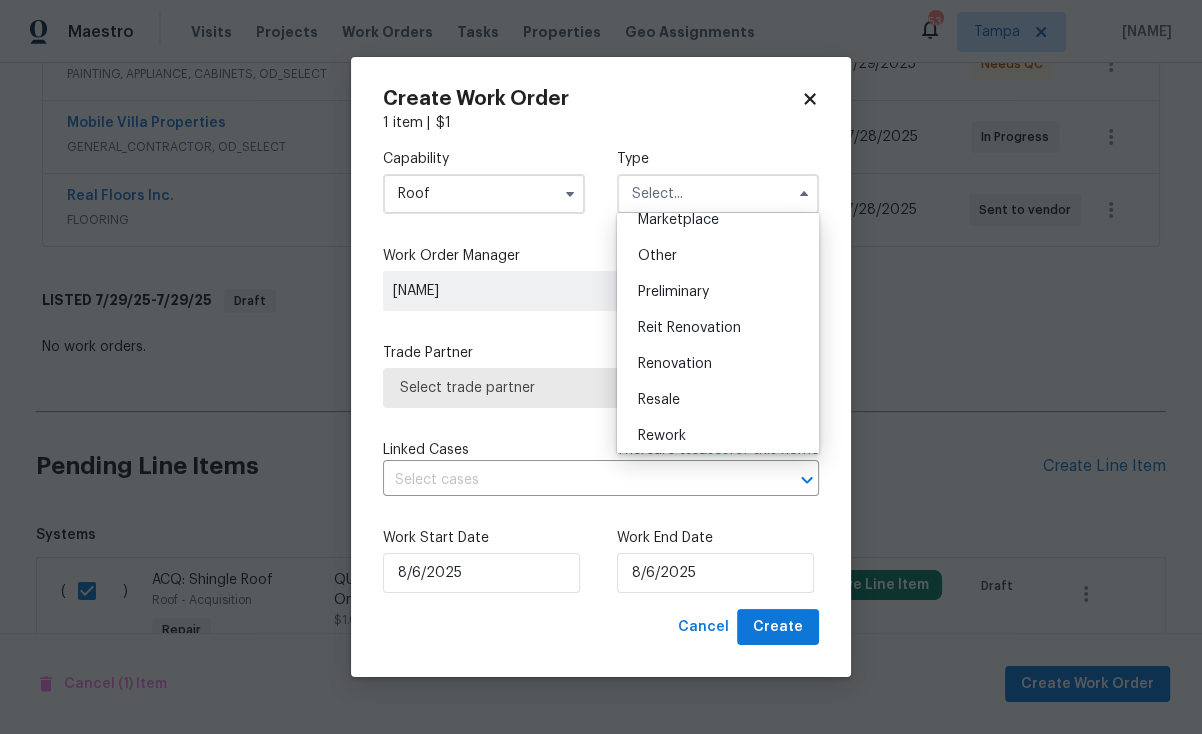 scroll, scrollTop: 382, scrollLeft: 0, axis: vertical 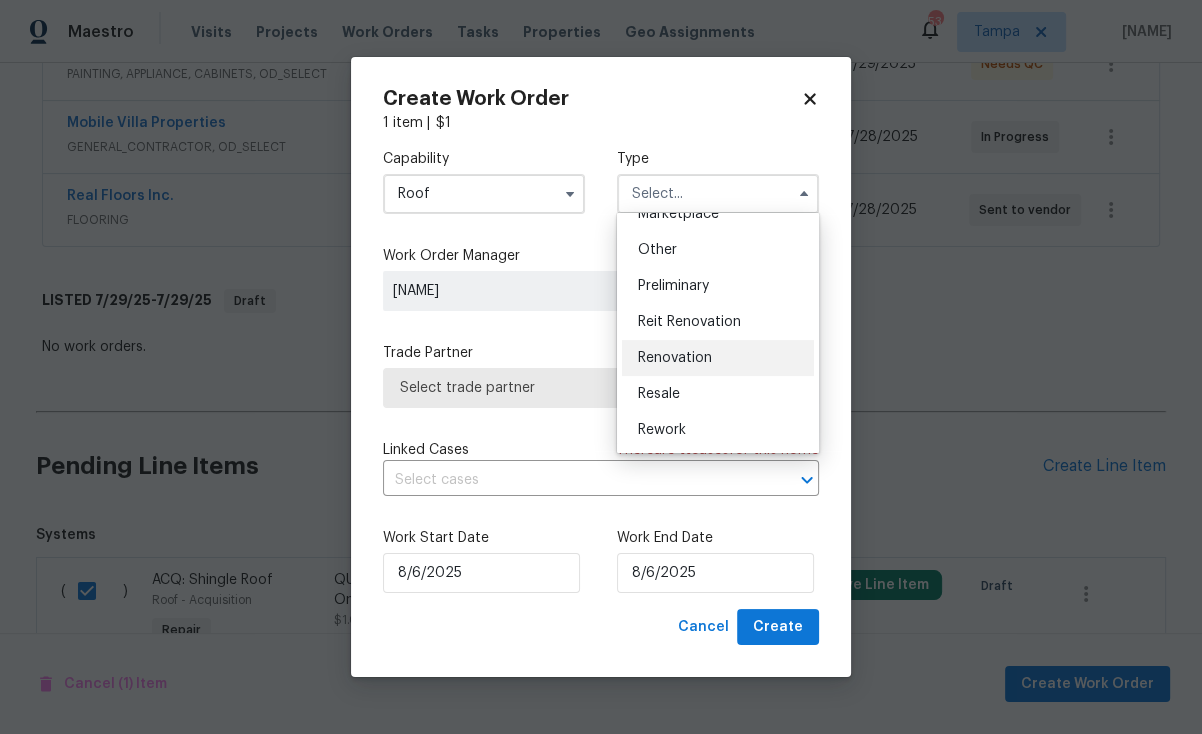 click on "Renovation" at bounding box center [718, 358] 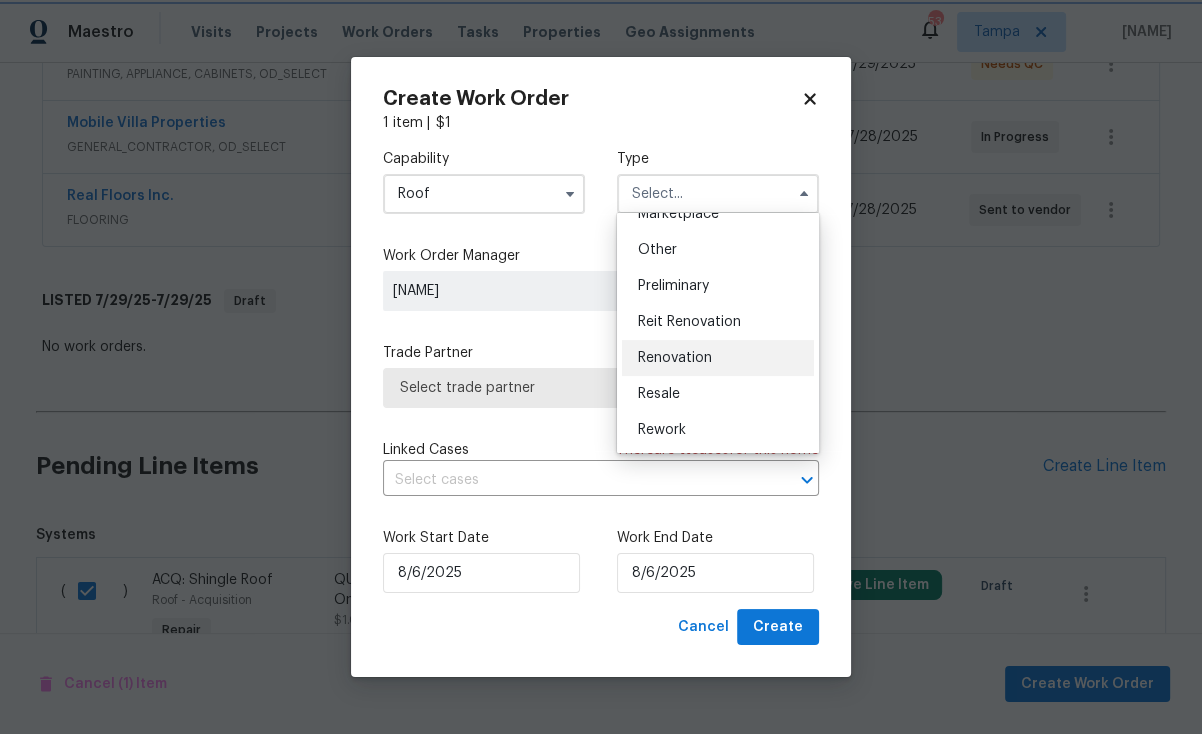 type on "Renovation" 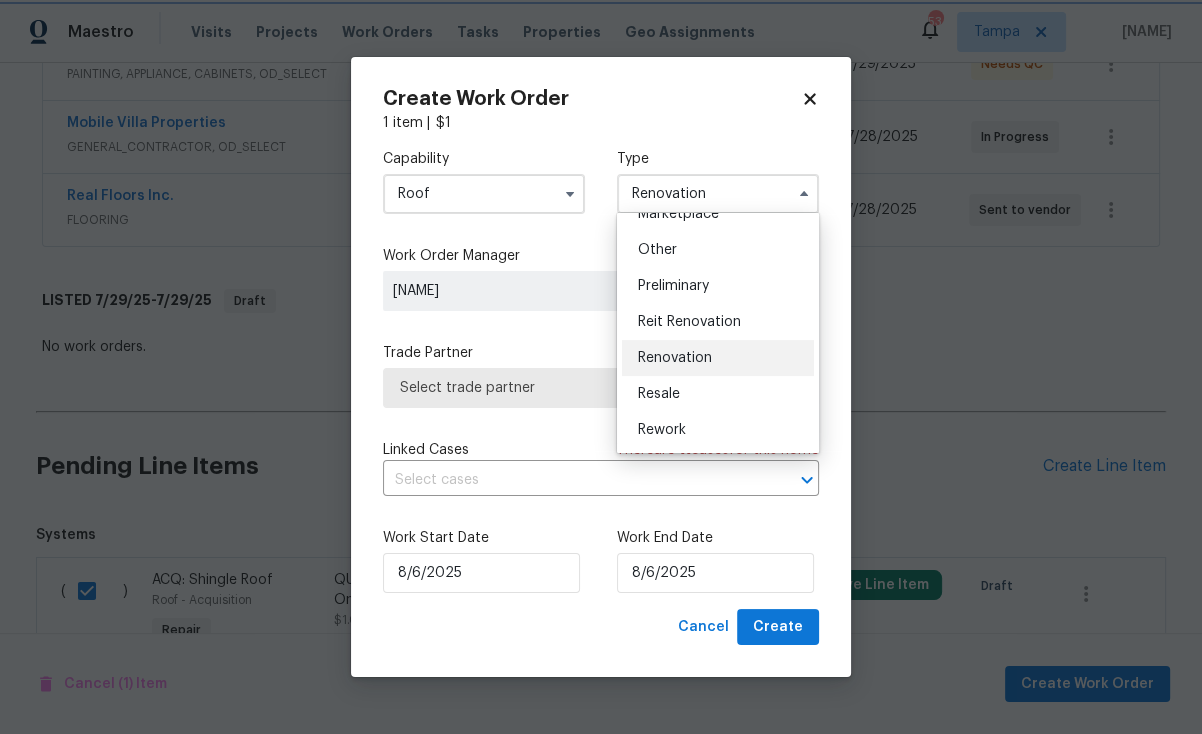 scroll, scrollTop: 0, scrollLeft: 0, axis: both 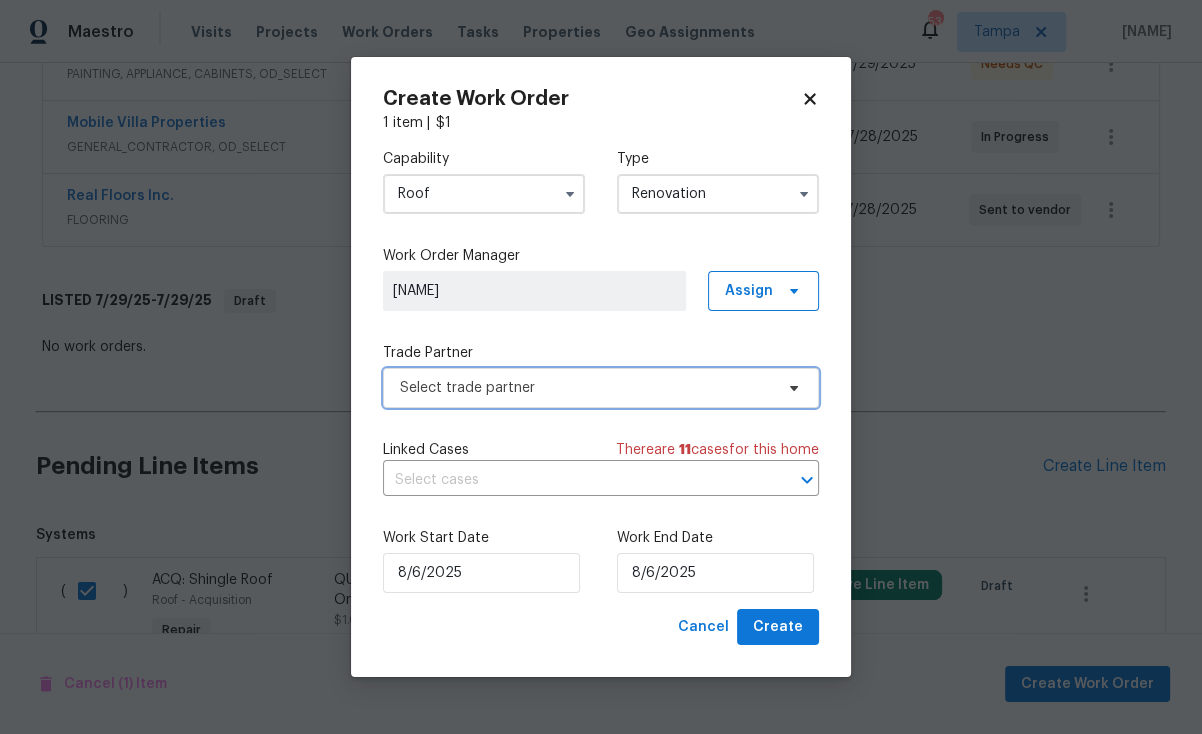 click on "Select trade partner" at bounding box center [601, 388] 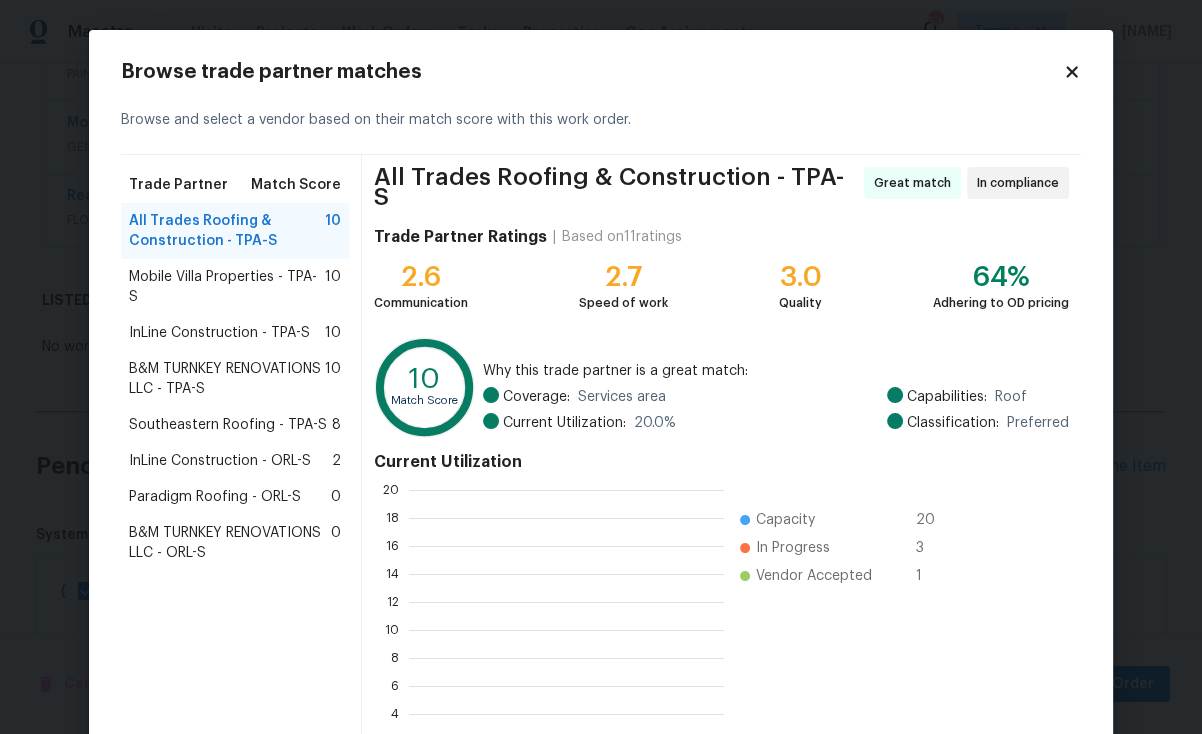 scroll, scrollTop: 1, scrollLeft: 1, axis: both 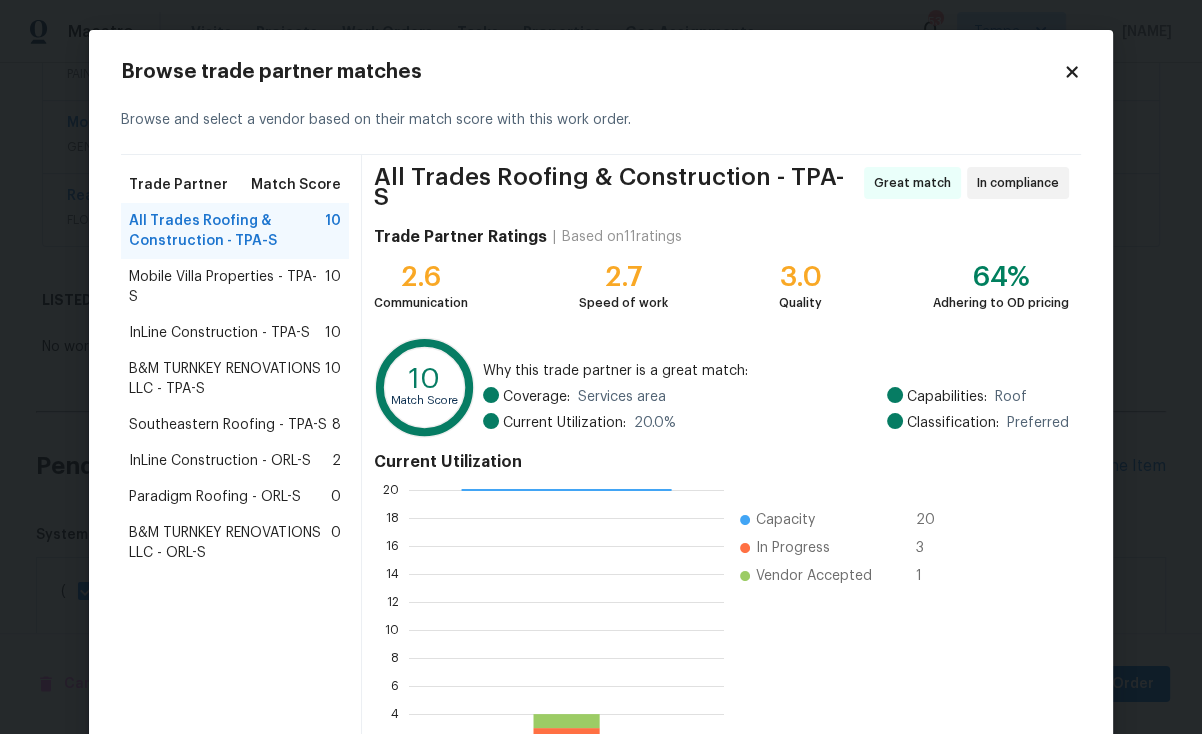 click on "Southeastern Roofing - TPA-S" at bounding box center (228, 425) 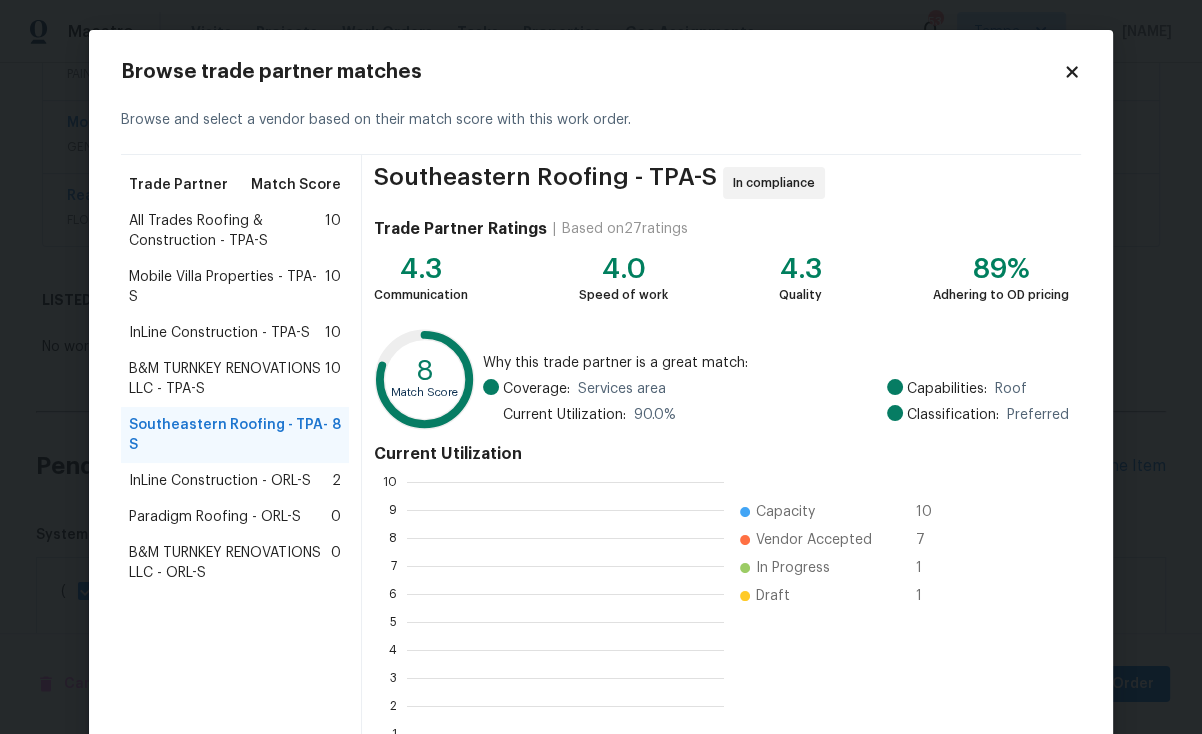 scroll, scrollTop: 1, scrollLeft: 1, axis: both 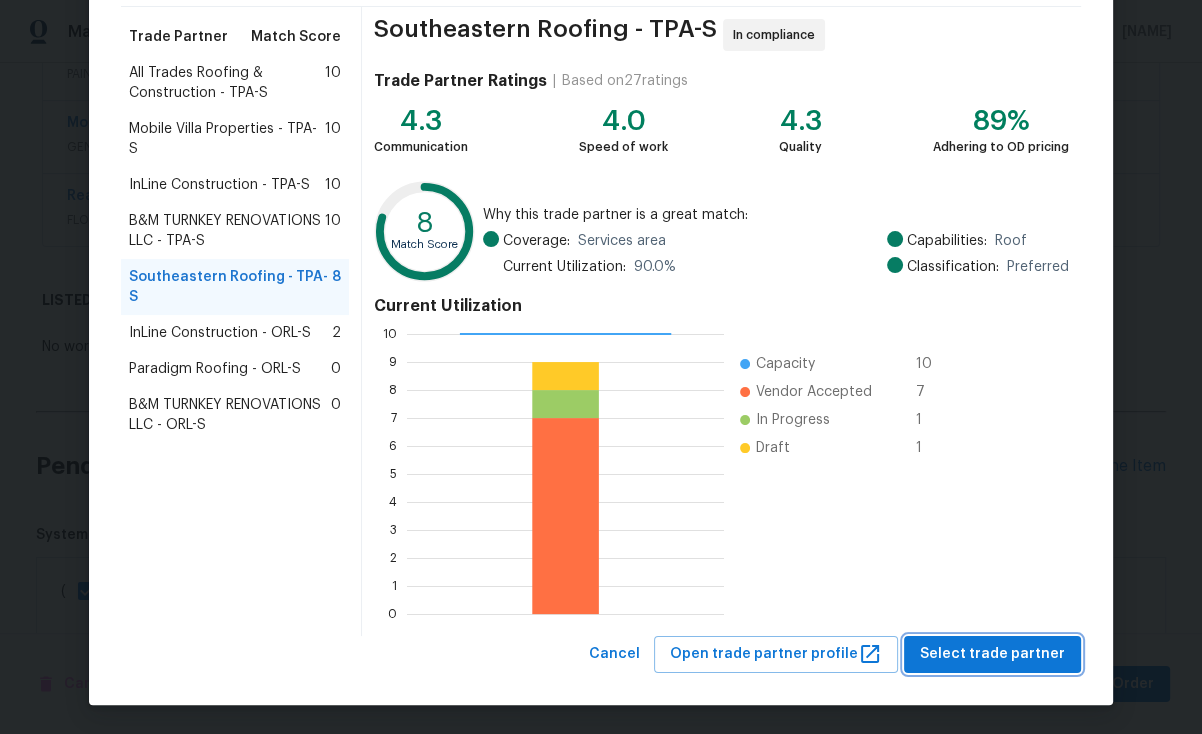 click on "Select trade partner" at bounding box center (992, 654) 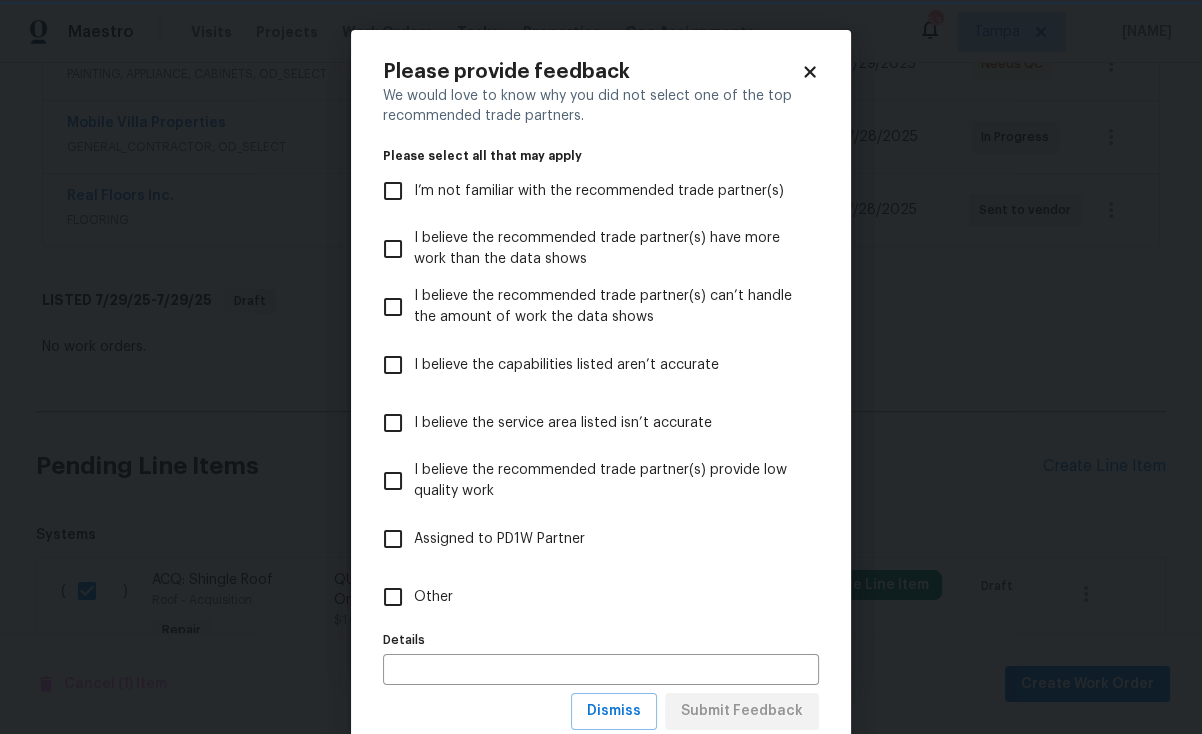 scroll, scrollTop: 0, scrollLeft: 0, axis: both 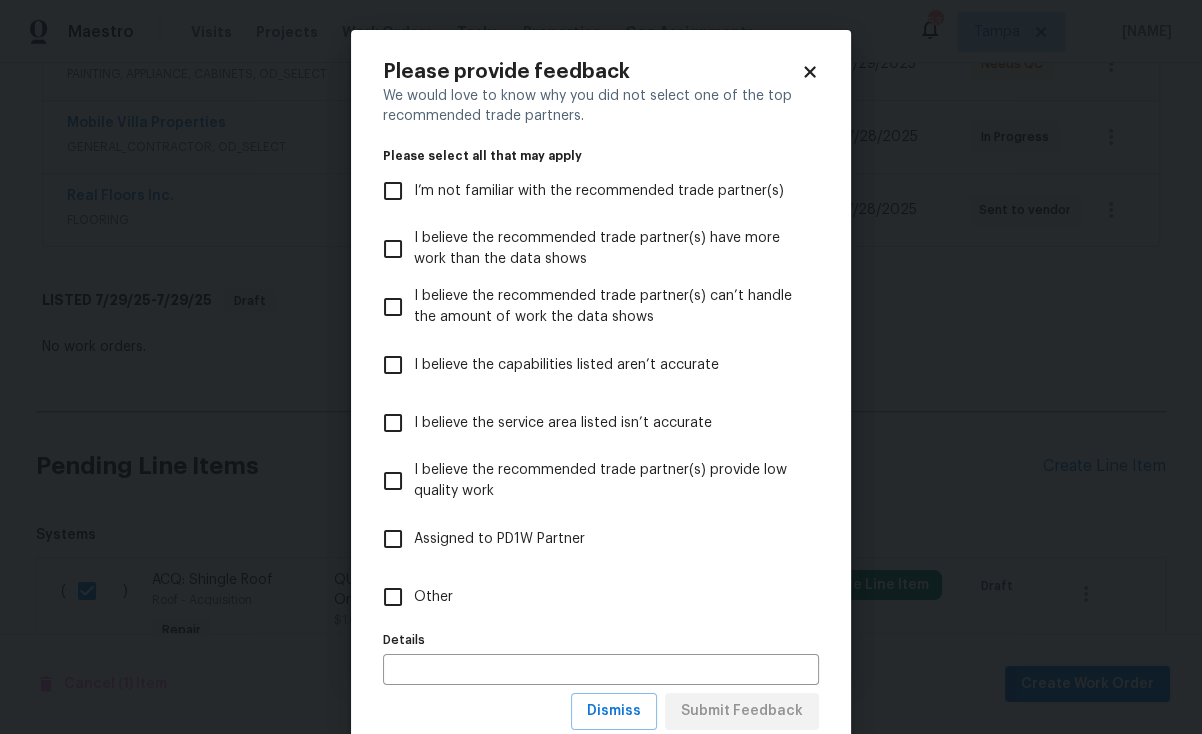 click on "I believe the recommended trade partner(s) provide low quality work" at bounding box center (608, 481) 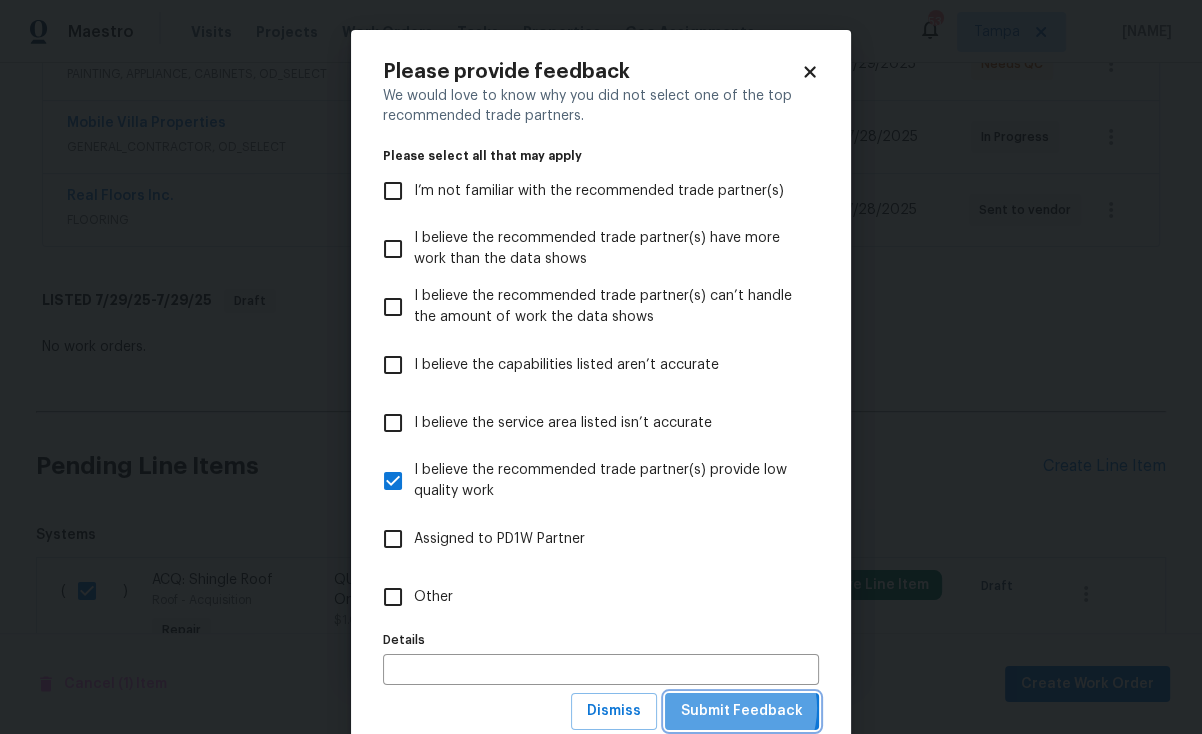 click on "Submit Feedback" at bounding box center (742, 711) 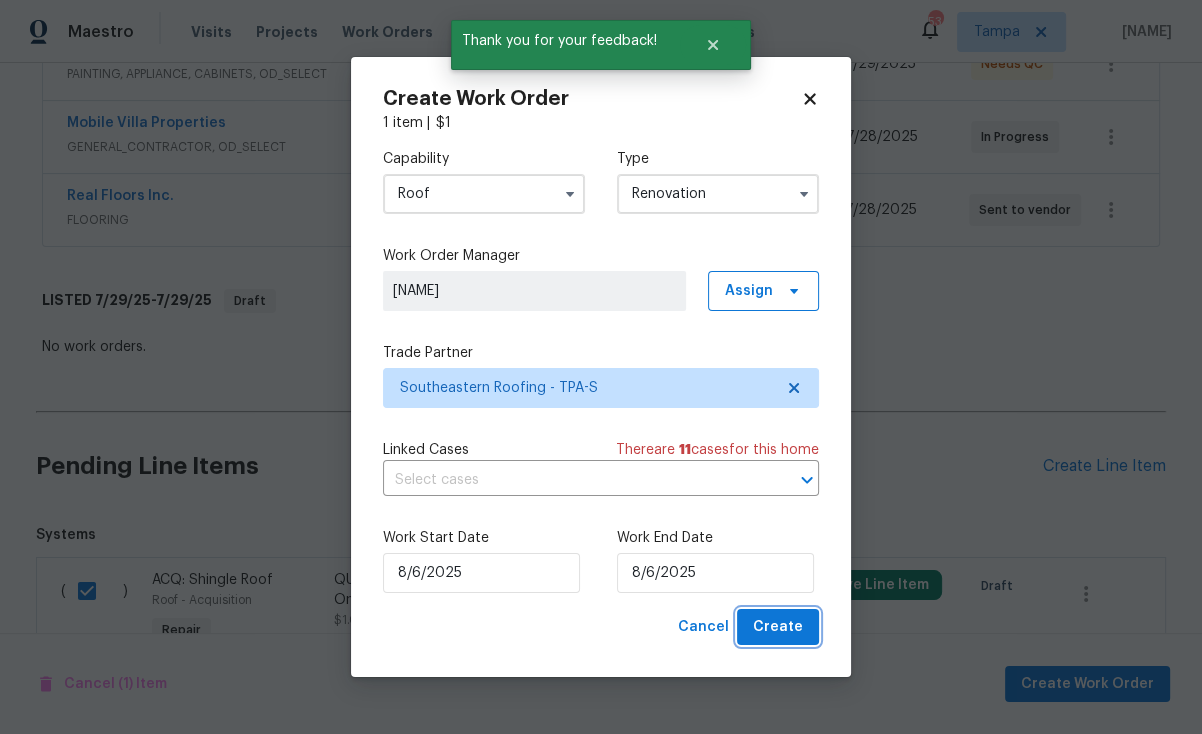 click on "Create" at bounding box center (778, 627) 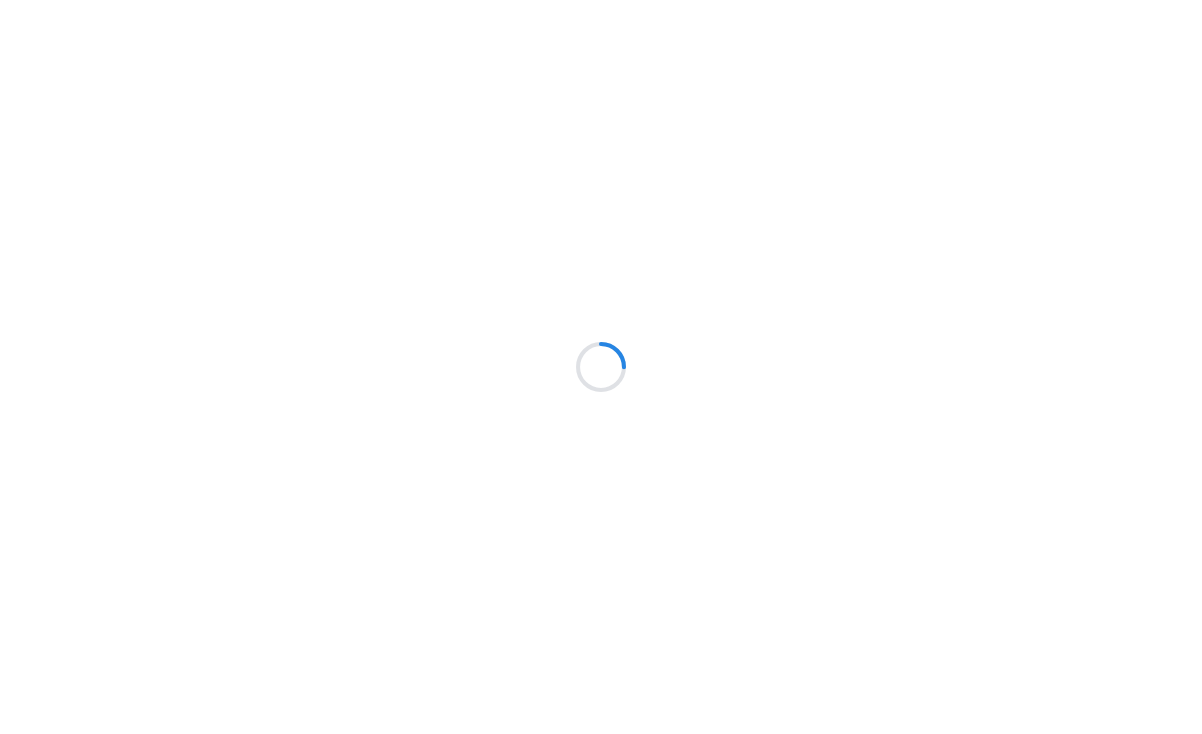 scroll, scrollTop: 0, scrollLeft: 0, axis: both 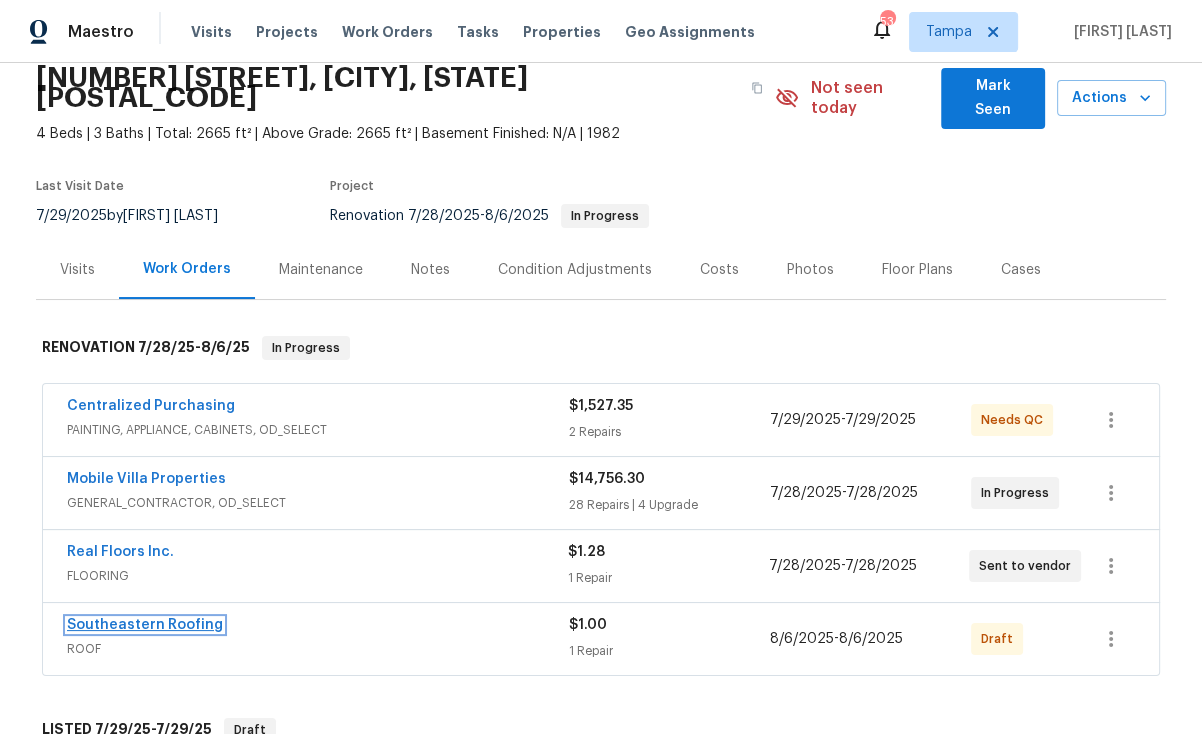 click on "Southeastern Roofing" at bounding box center (145, 625) 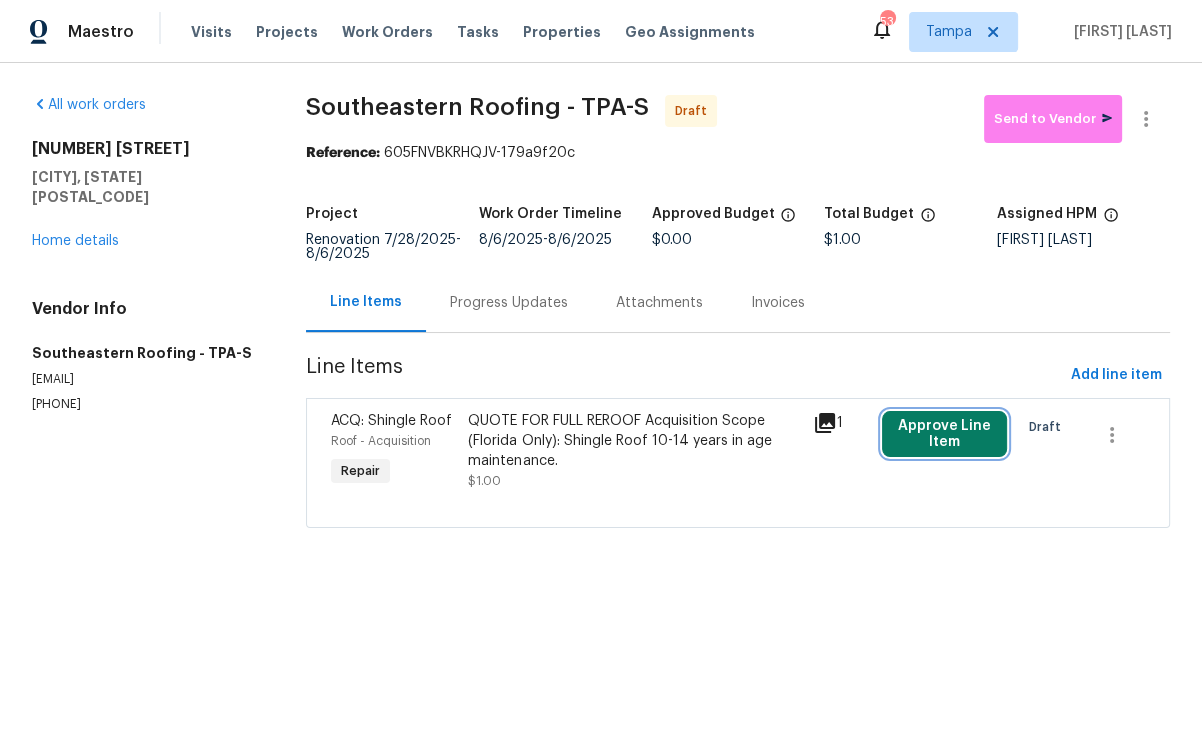 click on "Approve Line Item" at bounding box center (945, 434) 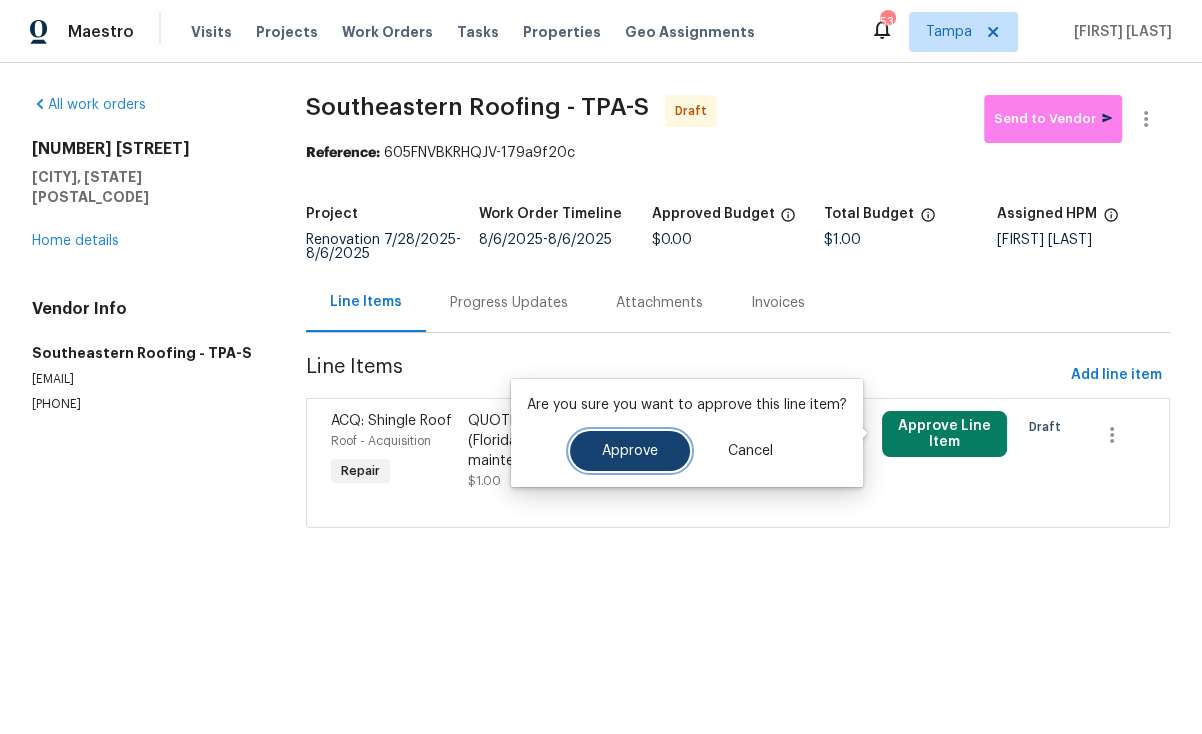 click on "Approve" at bounding box center (630, 451) 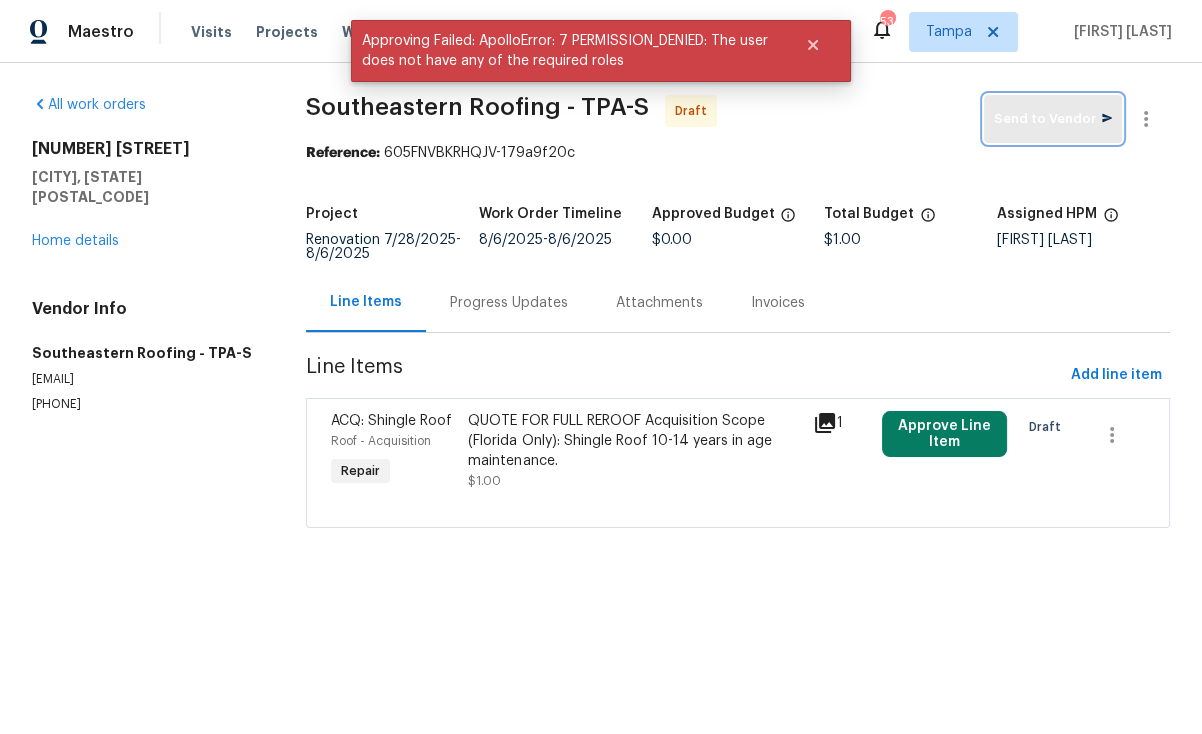 click on "Send to Vendor" at bounding box center (1053, 119) 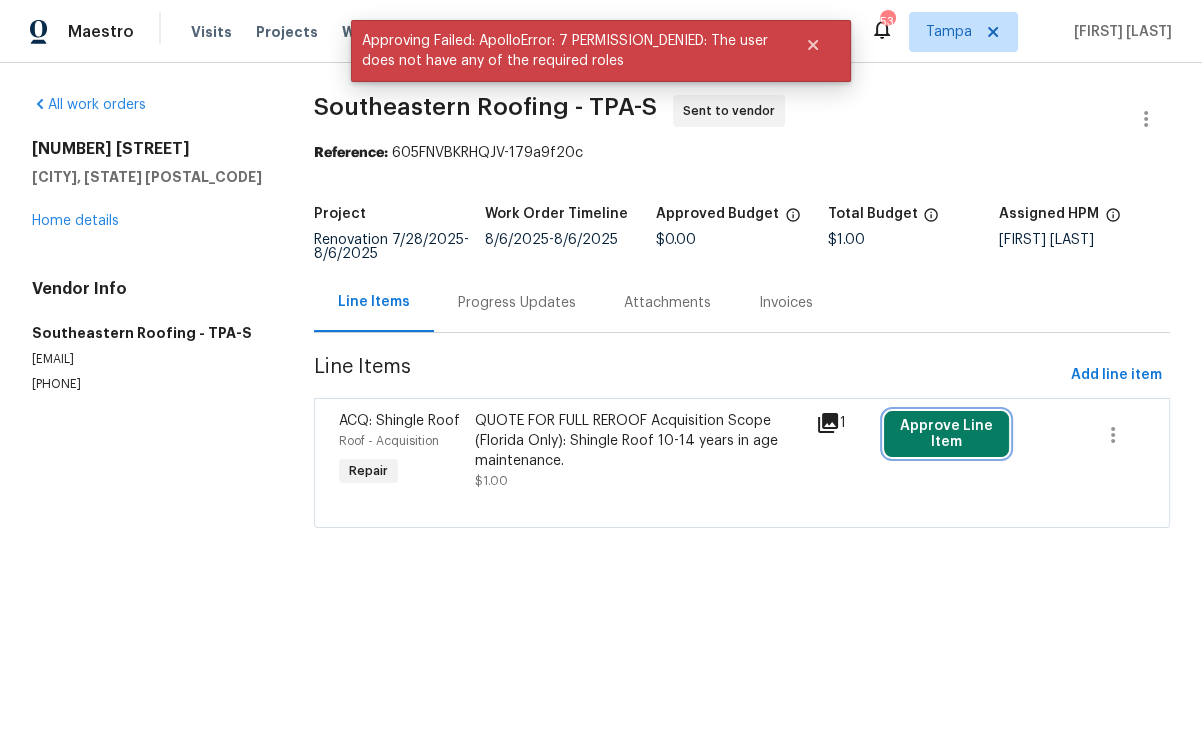 click on "Approve Line Item" at bounding box center [946, 434] 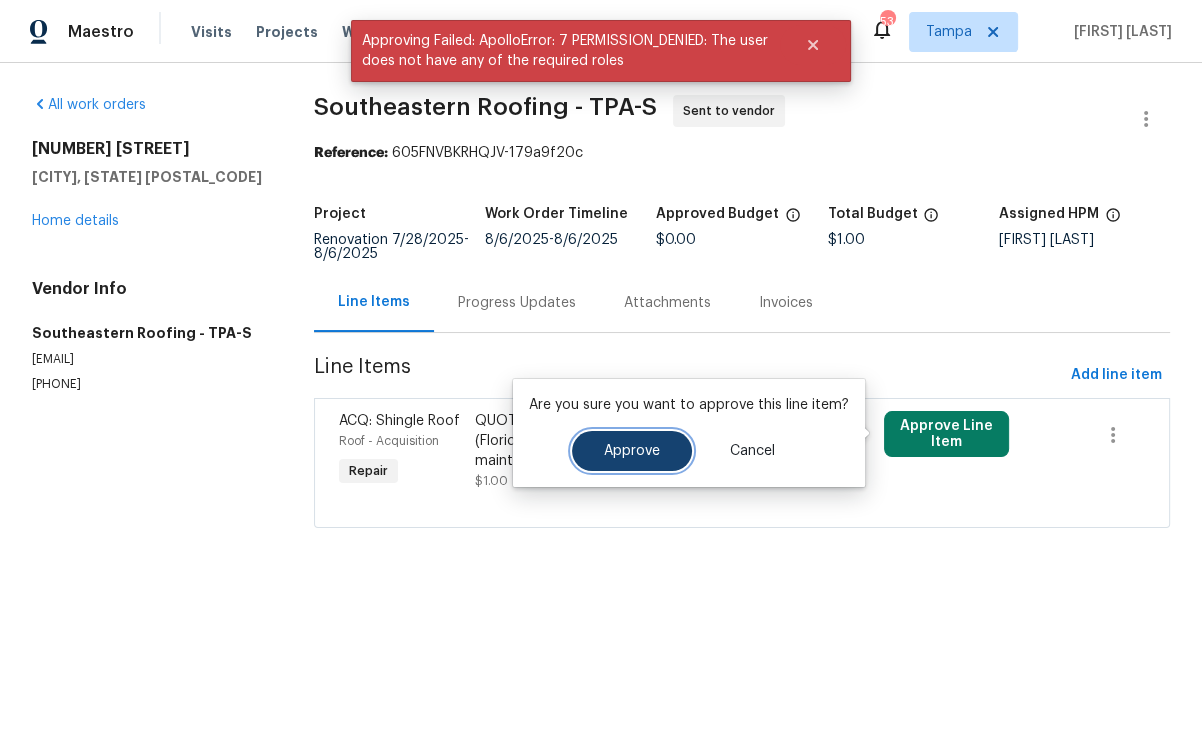 click on "Approve" at bounding box center (632, 451) 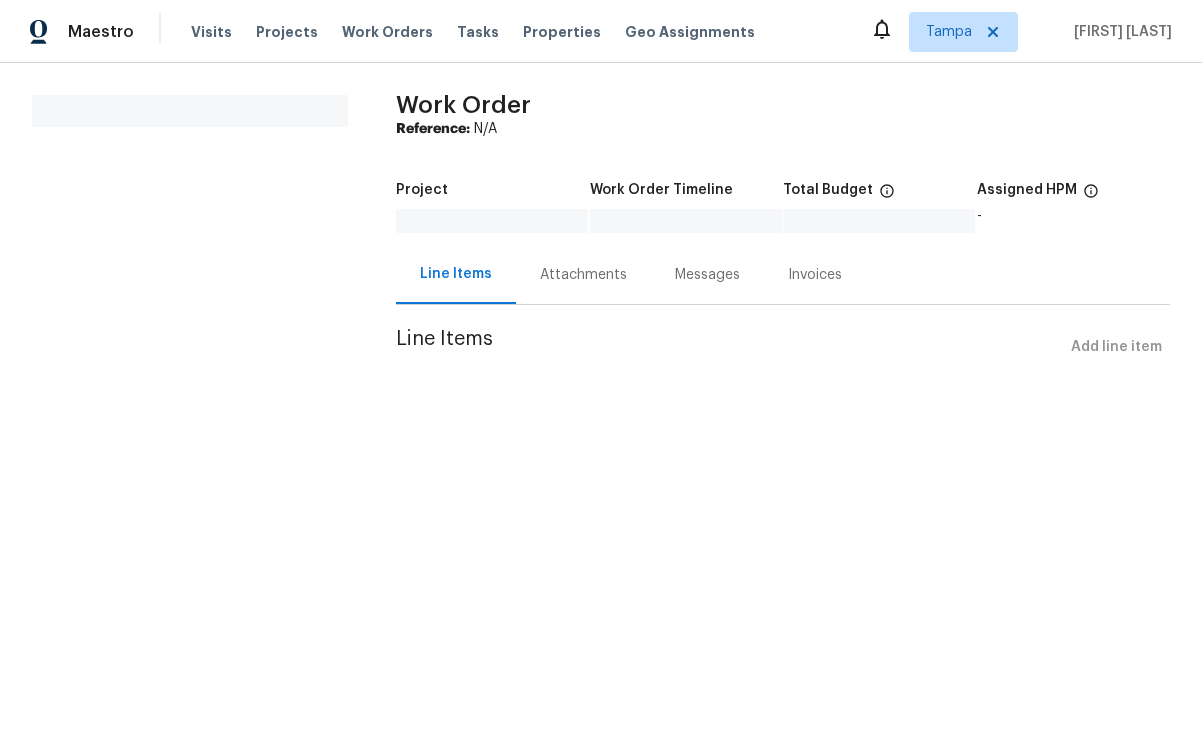 scroll, scrollTop: 0, scrollLeft: 0, axis: both 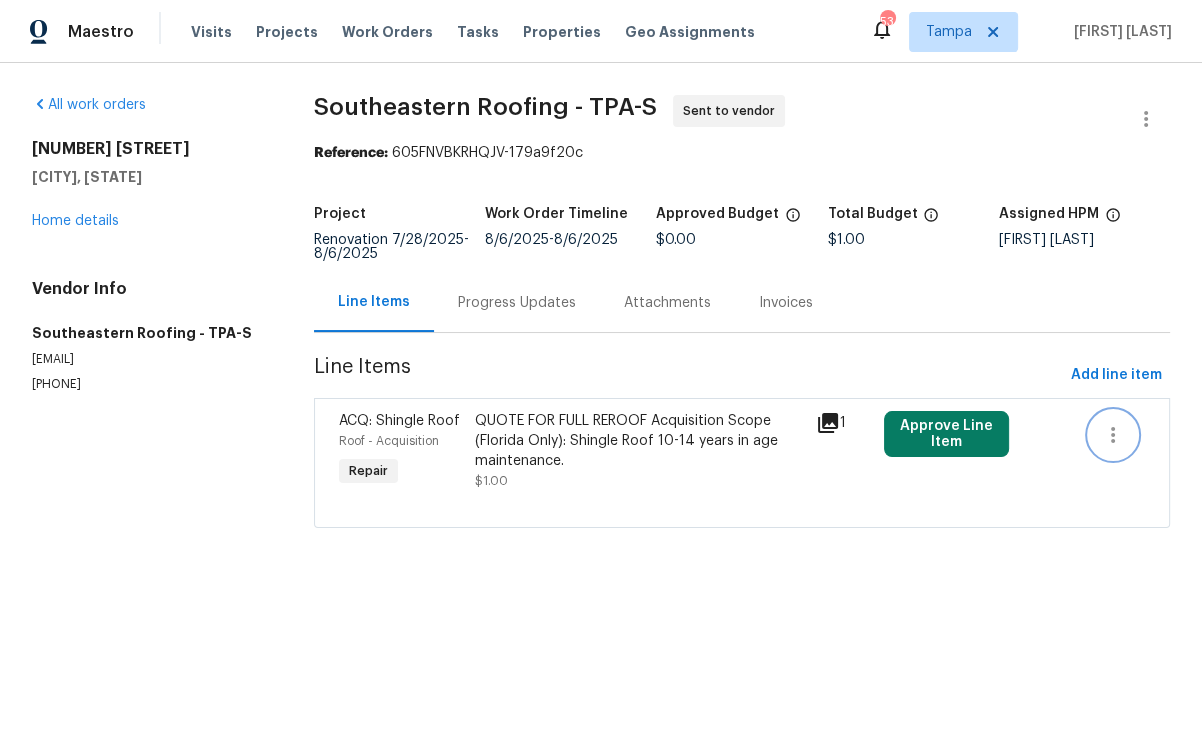click 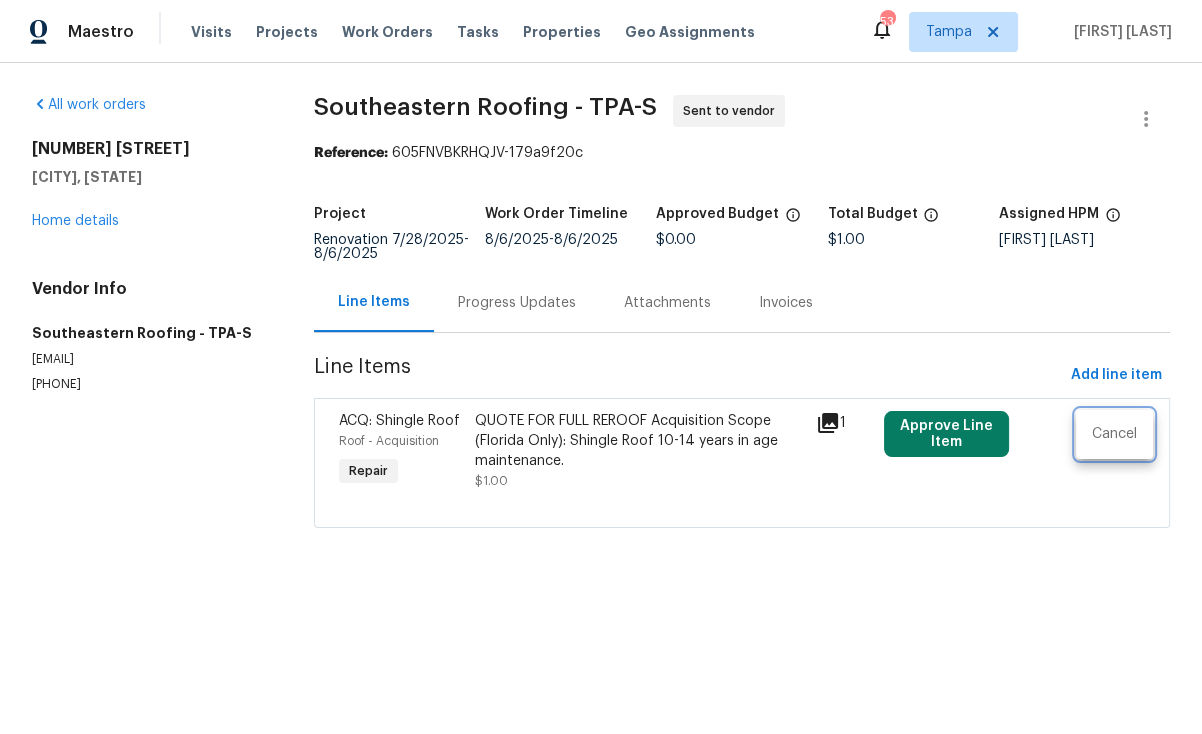 click at bounding box center [601, 367] 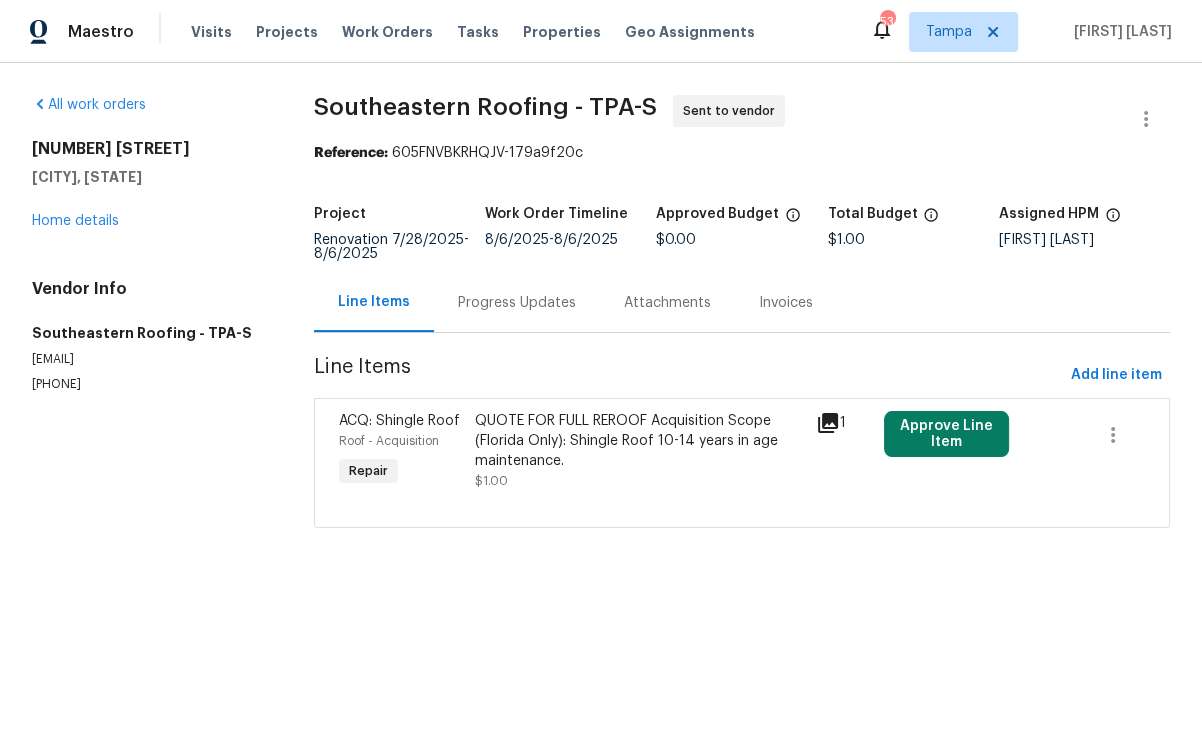 click on "2715 Golf Heights Cir Valrico, FL 33596 Home details" at bounding box center (149, 185) 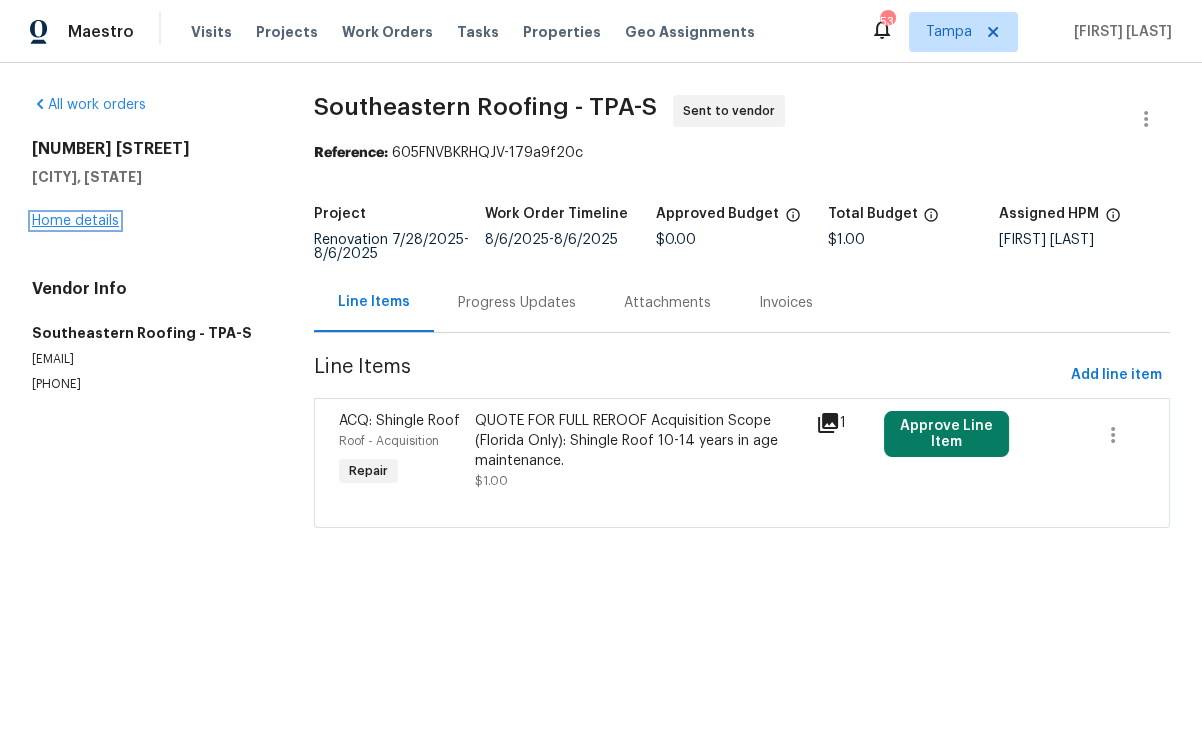 click on "Home details" at bounding box center (75, 221) 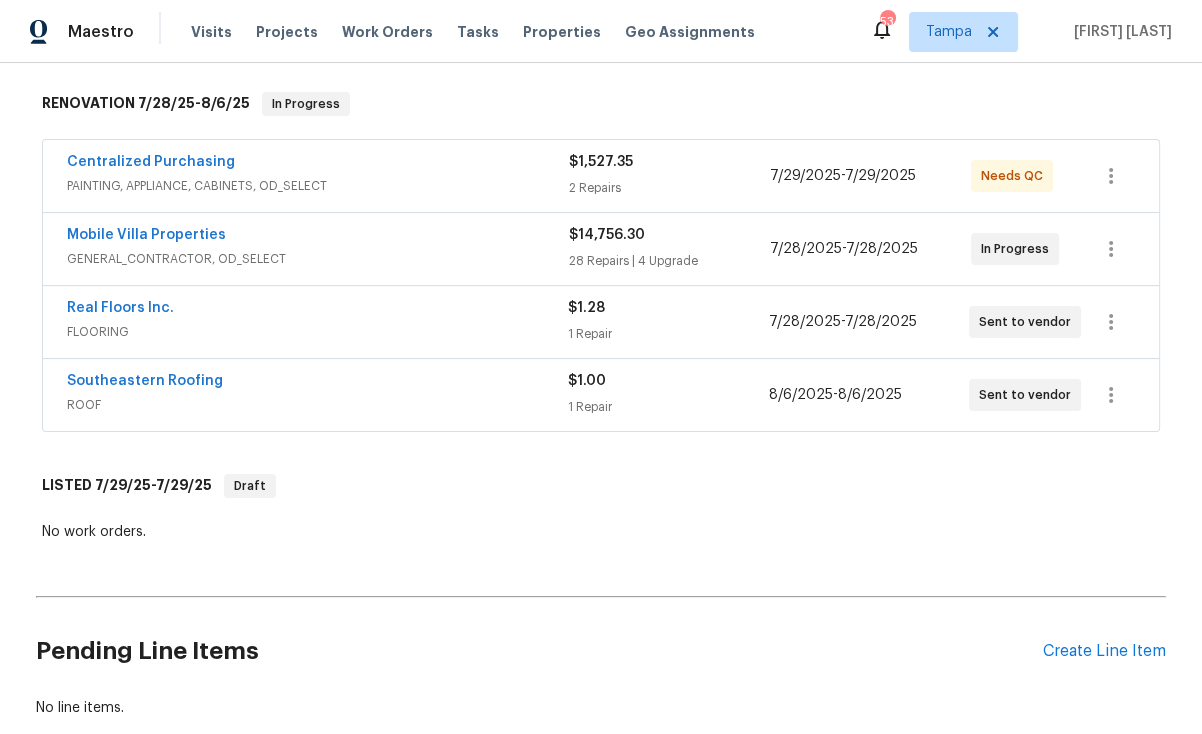 scroll, scrollTop: 296, scrollLeft: 0, axis: vertical 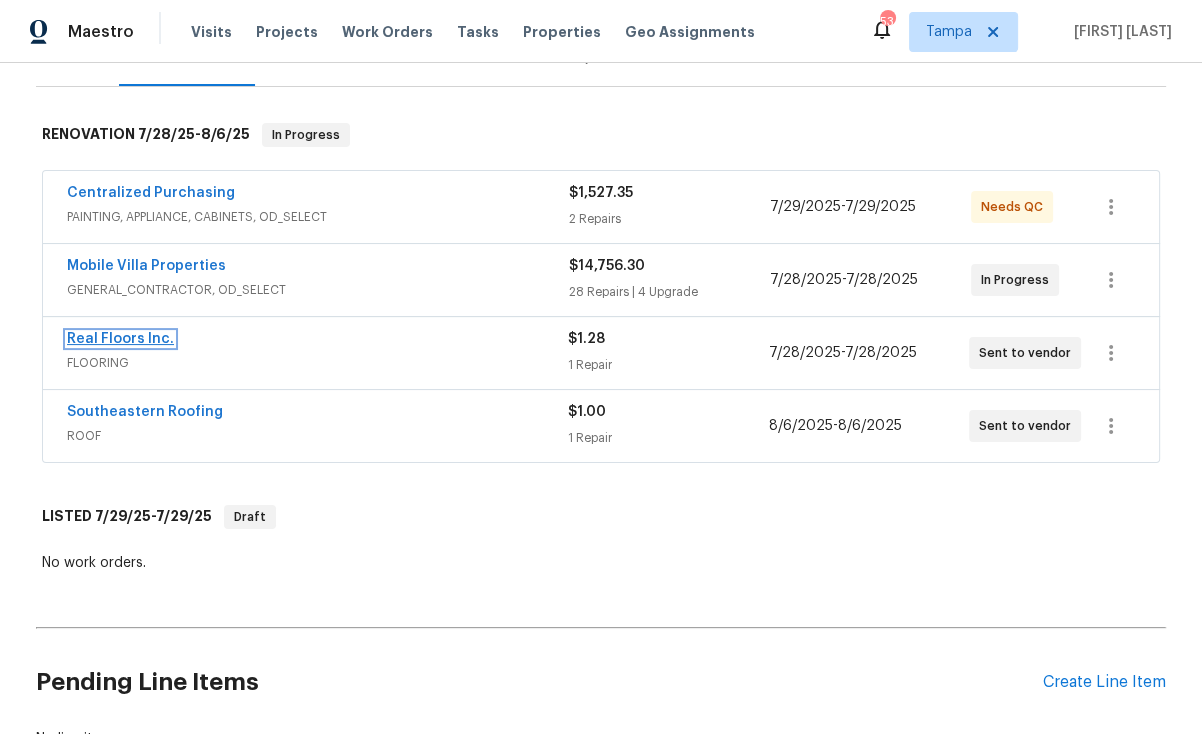 click on "Real Floors Inc." at bounding box center [120, 339] 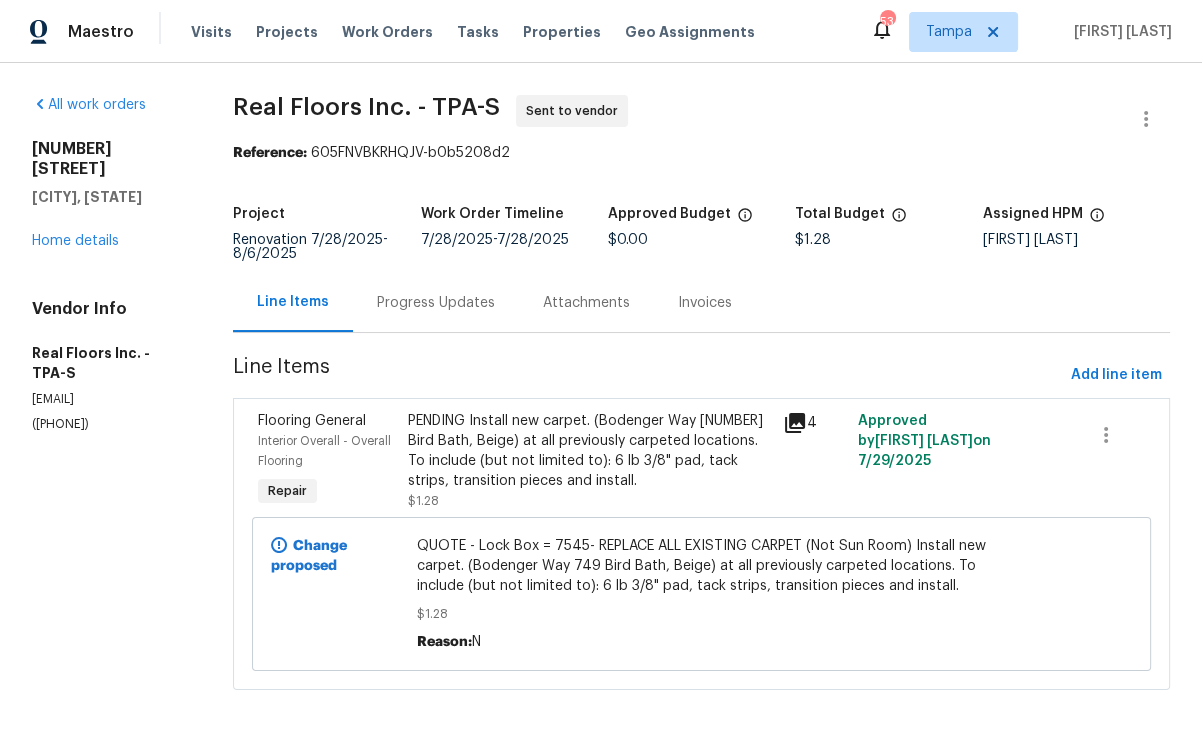 click on "PENDING
Install new carpet. (Bodenger Way 749 Bird Bath, Beige) at all previously carpeted locations. To include (but not limited to): 6 lb 3/8" pad, tack strips, transition pieces and install." at bounding box center (589, 451) 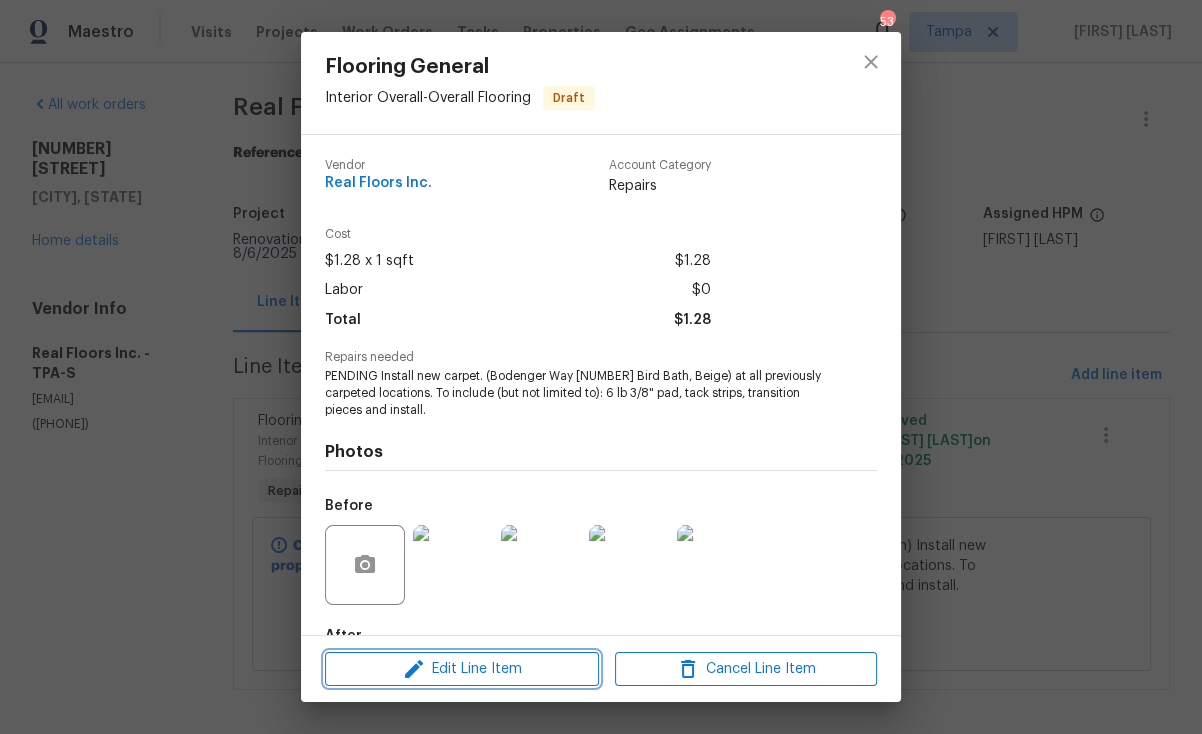 click on "Edit Line Item" at bounding box center [462, 669] 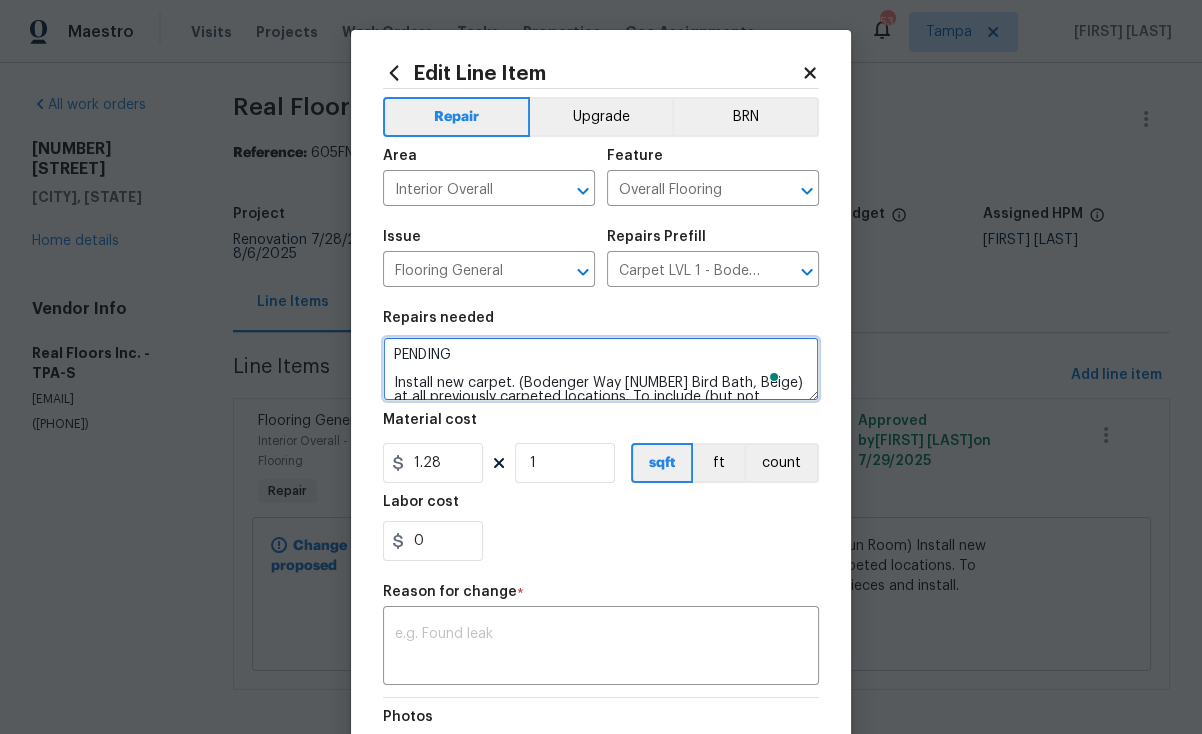 drag, startPoint x: 389, startPoint y: 365, endPoint x: 368, endPoint y: 347, distance: 27.658634 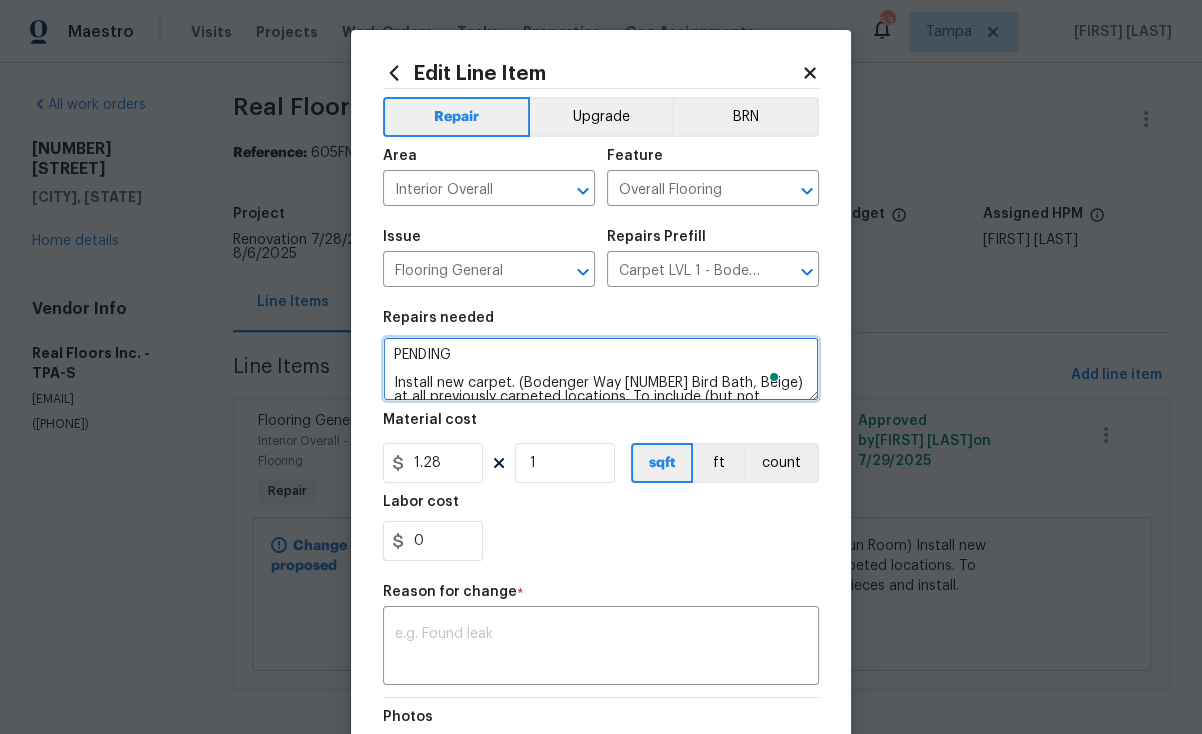 click on "Edit Line Item Repair Upgrade BRN Area Interior Overall ​ Feature Overall Flooring ​ Issue Flooring General ​ Repairs Prefill Carpet LVL 1 - Bodenger Way (Beige) $1.28 ​ Repairs needed PENDING
Install new carpet. (Bodenger Way 749 Bird Bath, Beige) at all previously carpeted locations. To include (but not limited to): 6 lb 3/8" pad, tack strips, transition pieces and install. Material cost 1.28 1 sqft ft count Labor cost 0 Reason for change * x ​ Photos Create without photos Total   $ 1.28 Cancel Submit" at bounding box center (601, 492) 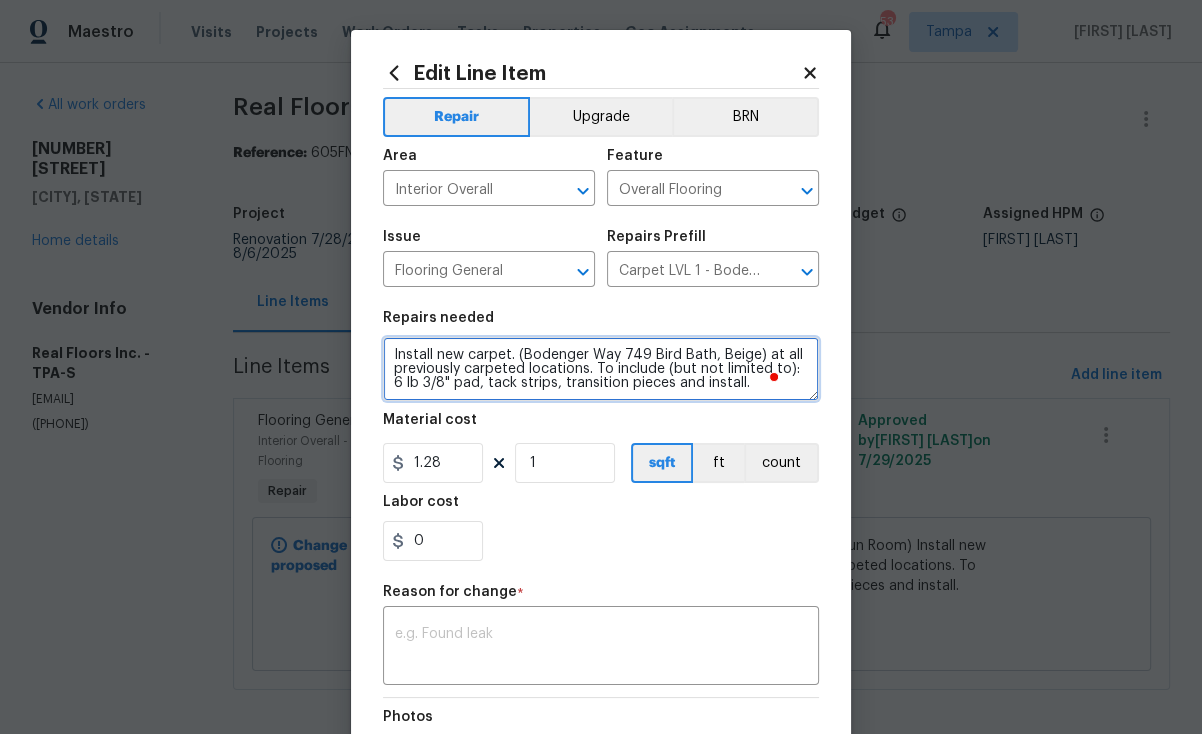 type on "Install new carpet. (Bodenger Way 749 Bird Bath, Beige) at all previously carpeted locations. To include (but not limited to): 6 lb 3/8" pad, tack strips, transition pieces and install." 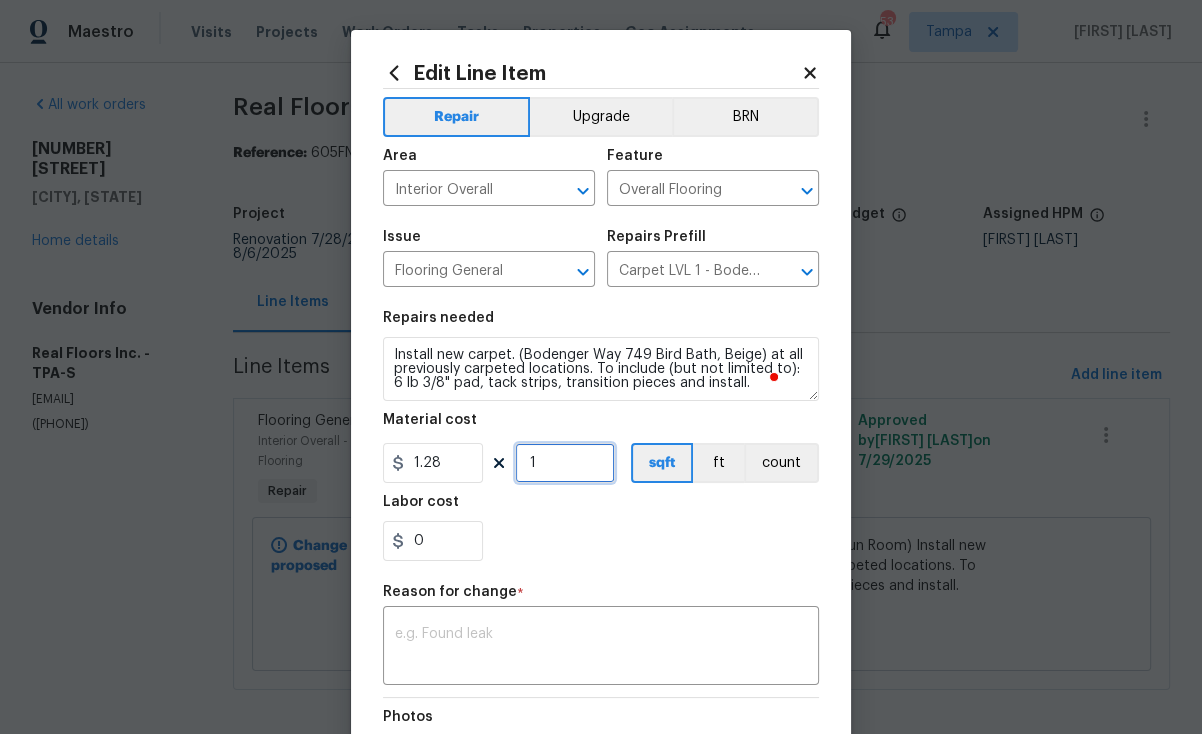 click on "1" at bounding box center (565, 463) 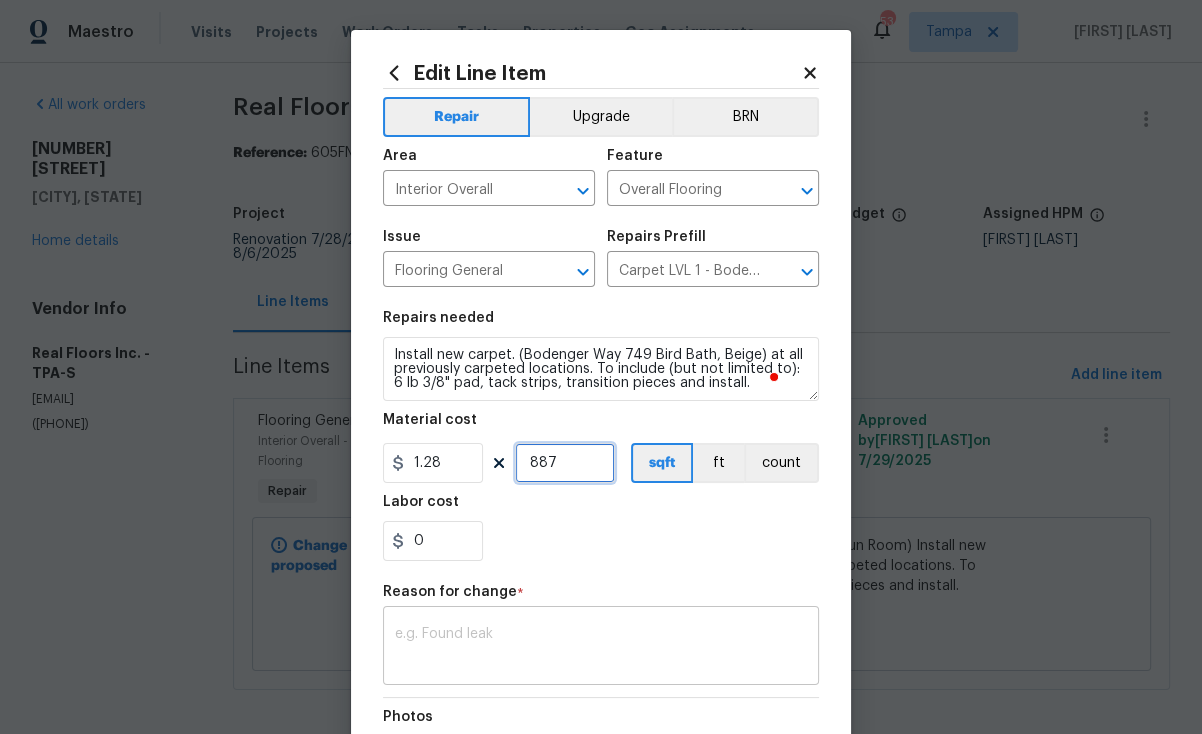 type on "887" 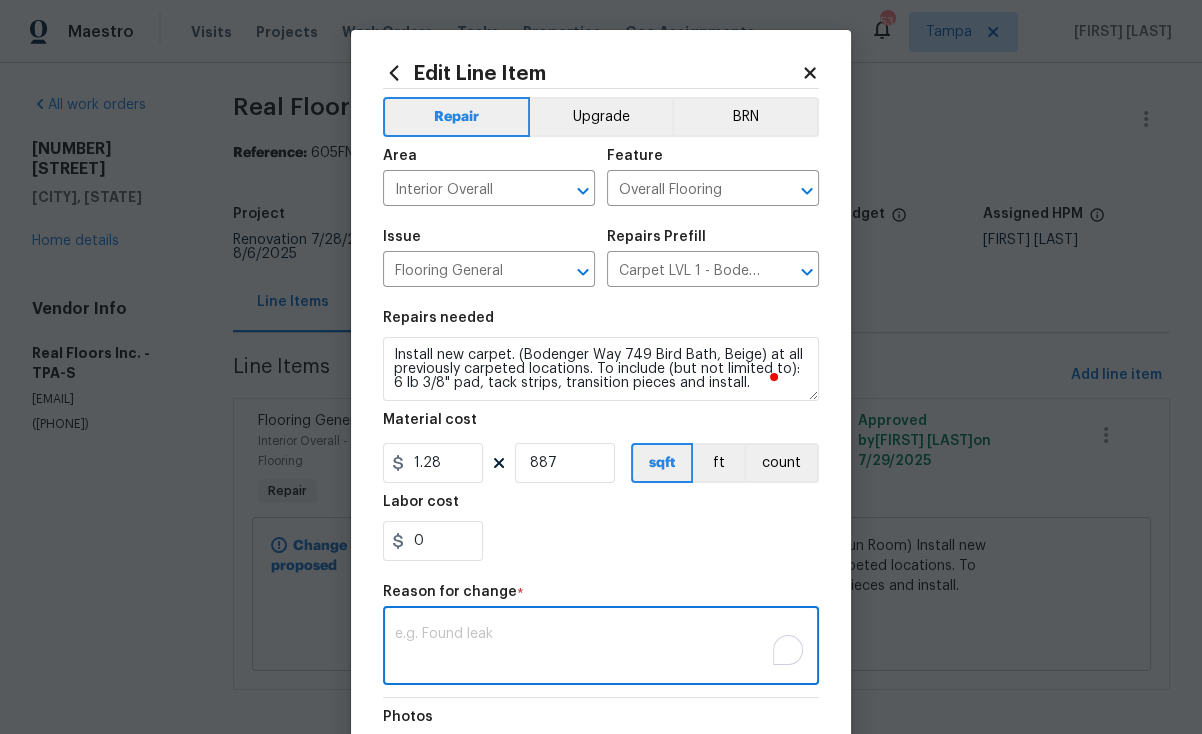 click at bounding box center (601, 648) 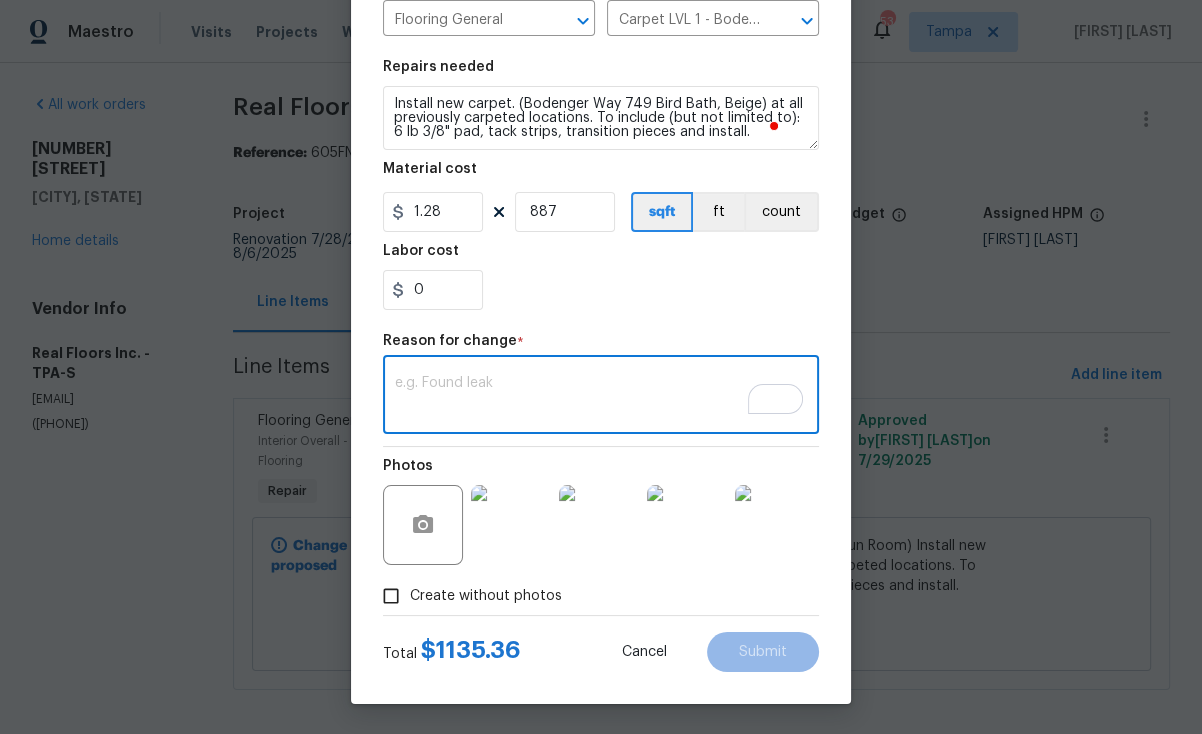 scroll, scrollTop: 253, scrollLeft: 0, axis: vertical 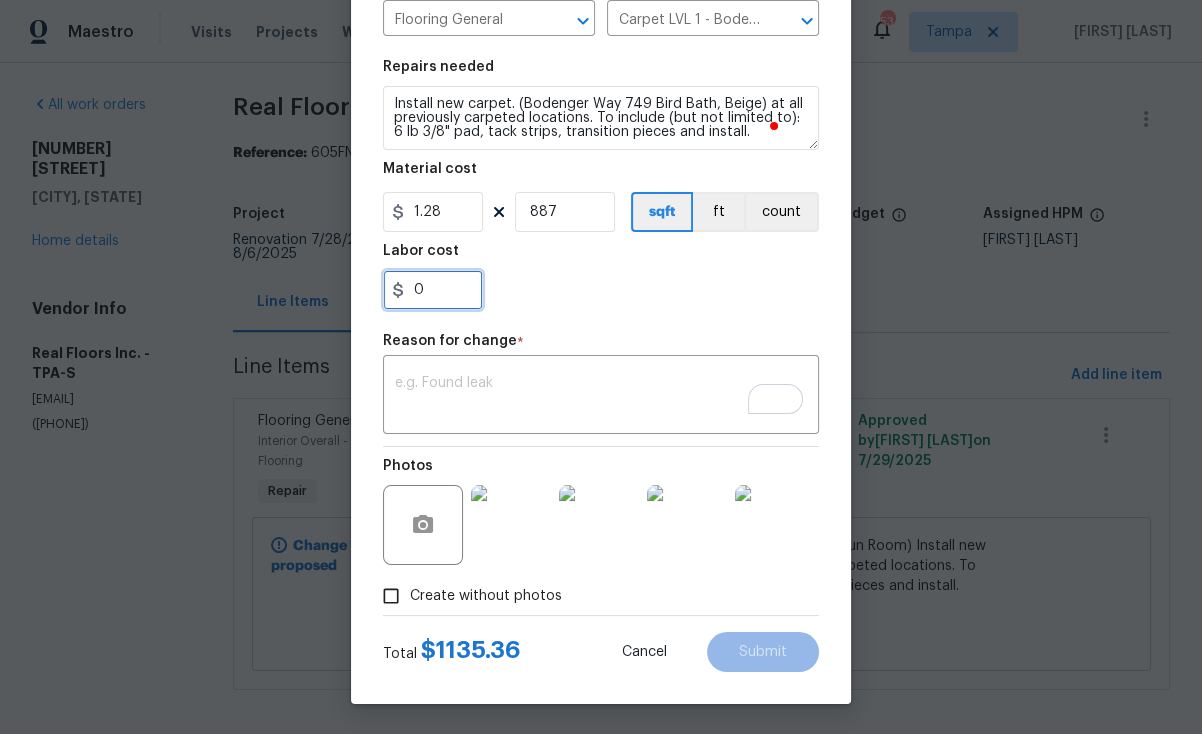 click on "0" at bounding box center [433, 290] 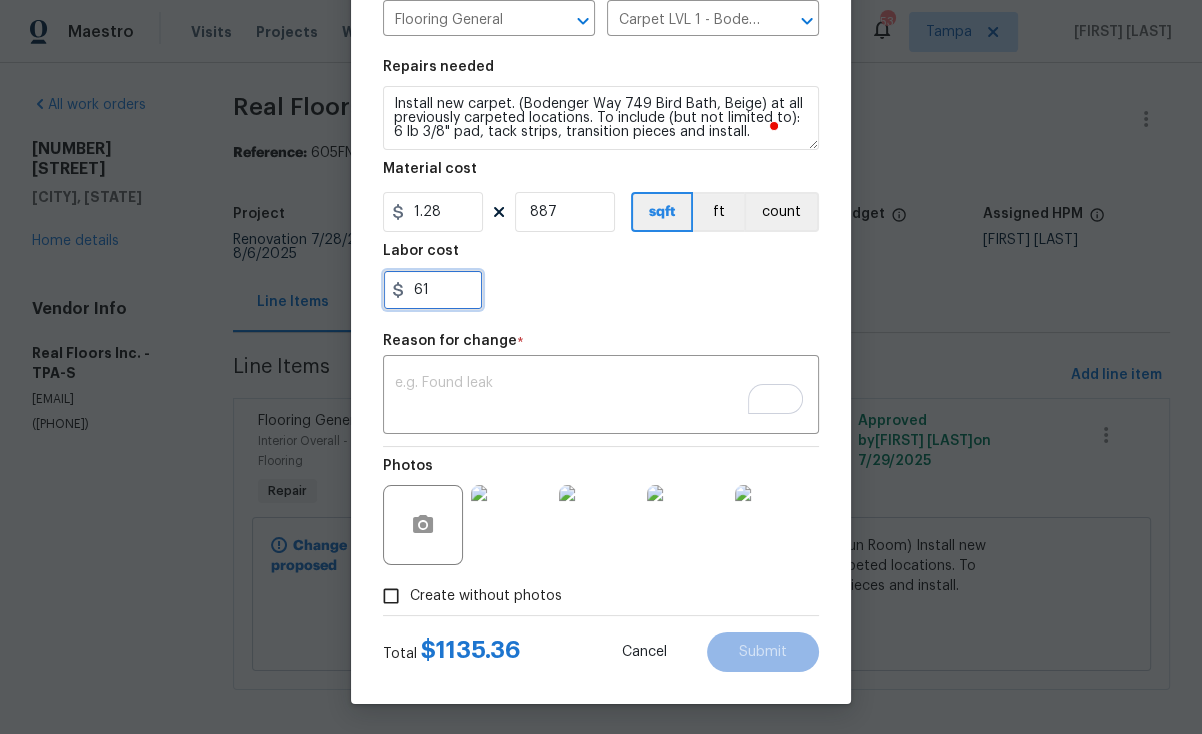 type on "6" 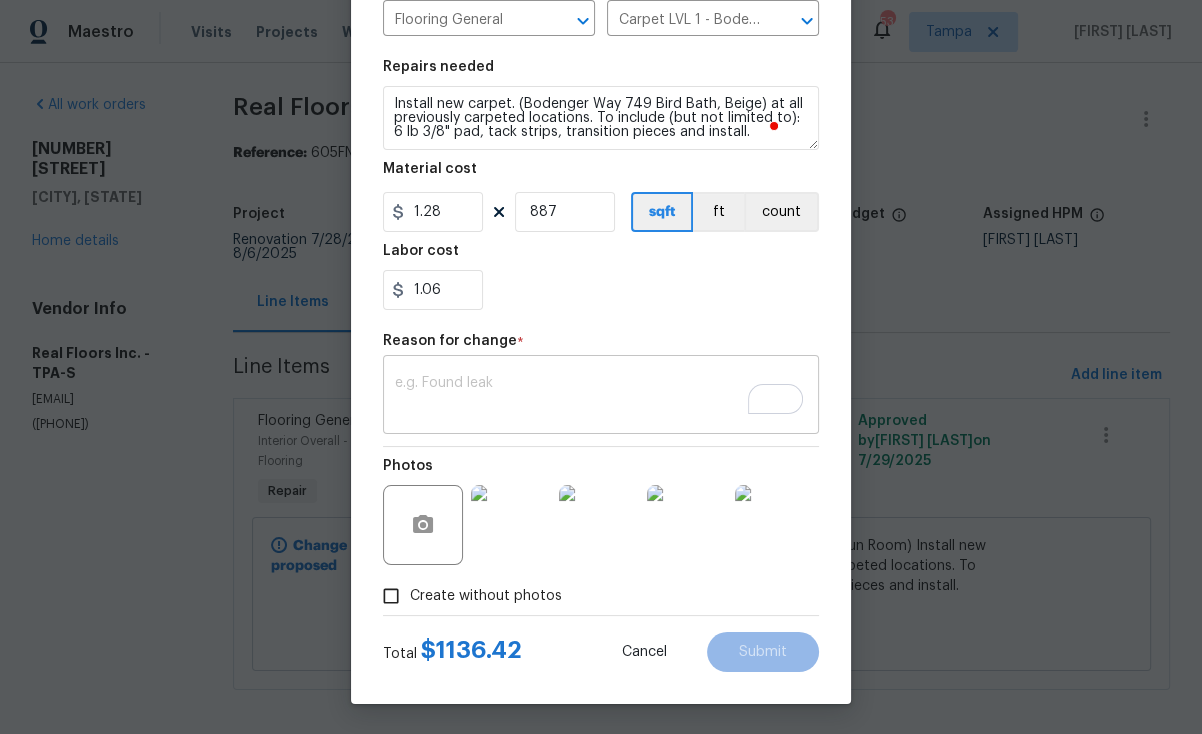 click on "x ​" at bounding box center (601, 397) 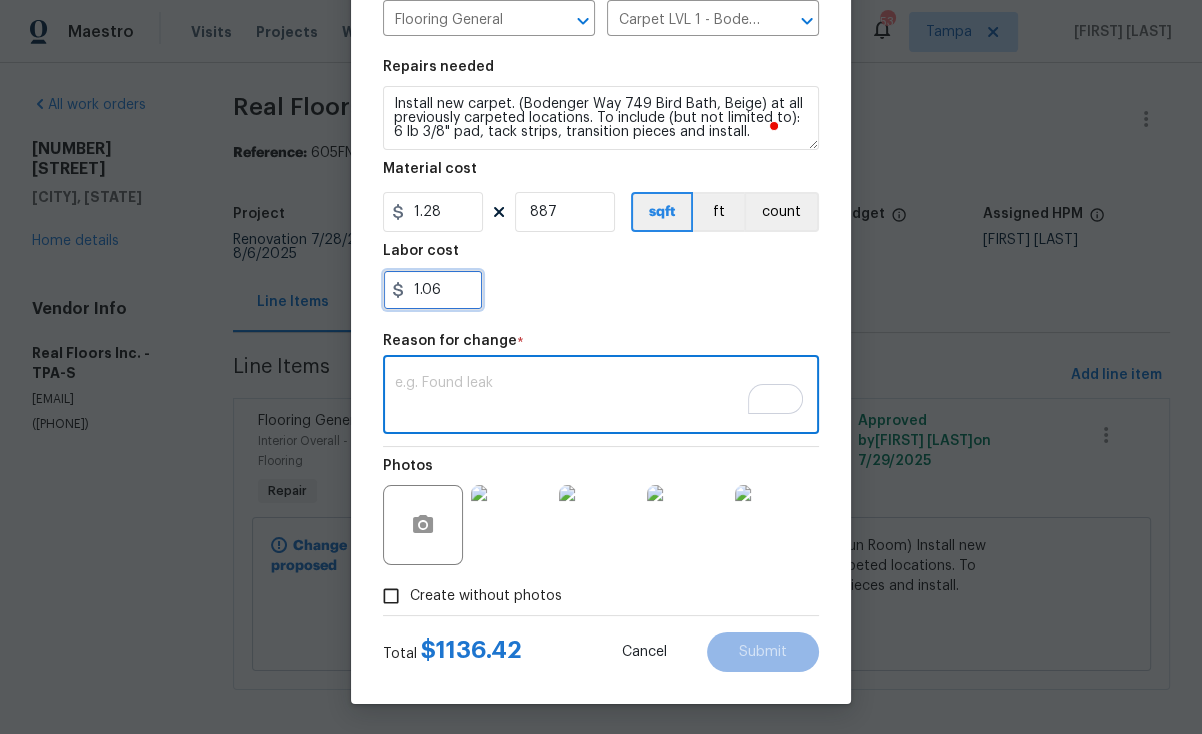 drag, startPoint x: 412, startPoint y: 280, endPoint x: 436, endPoint y: 277, distance: 24.186773 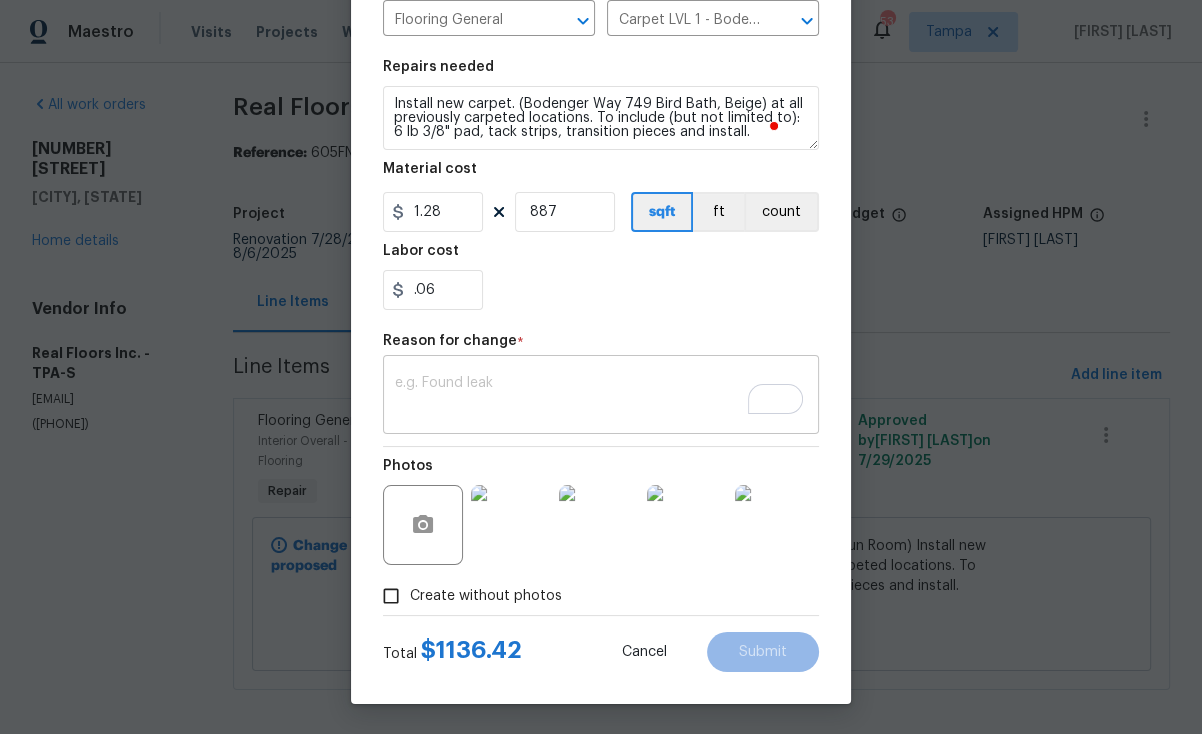 type on "0.06" 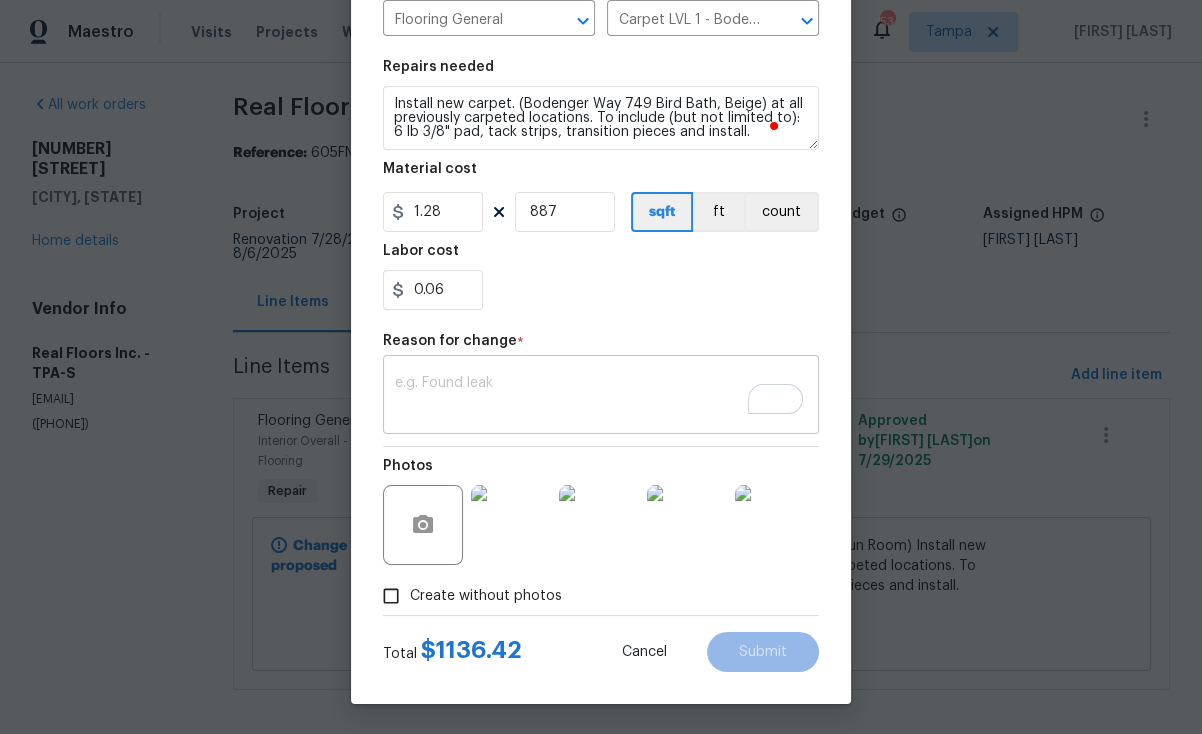 click at bounding box center [601, 397] 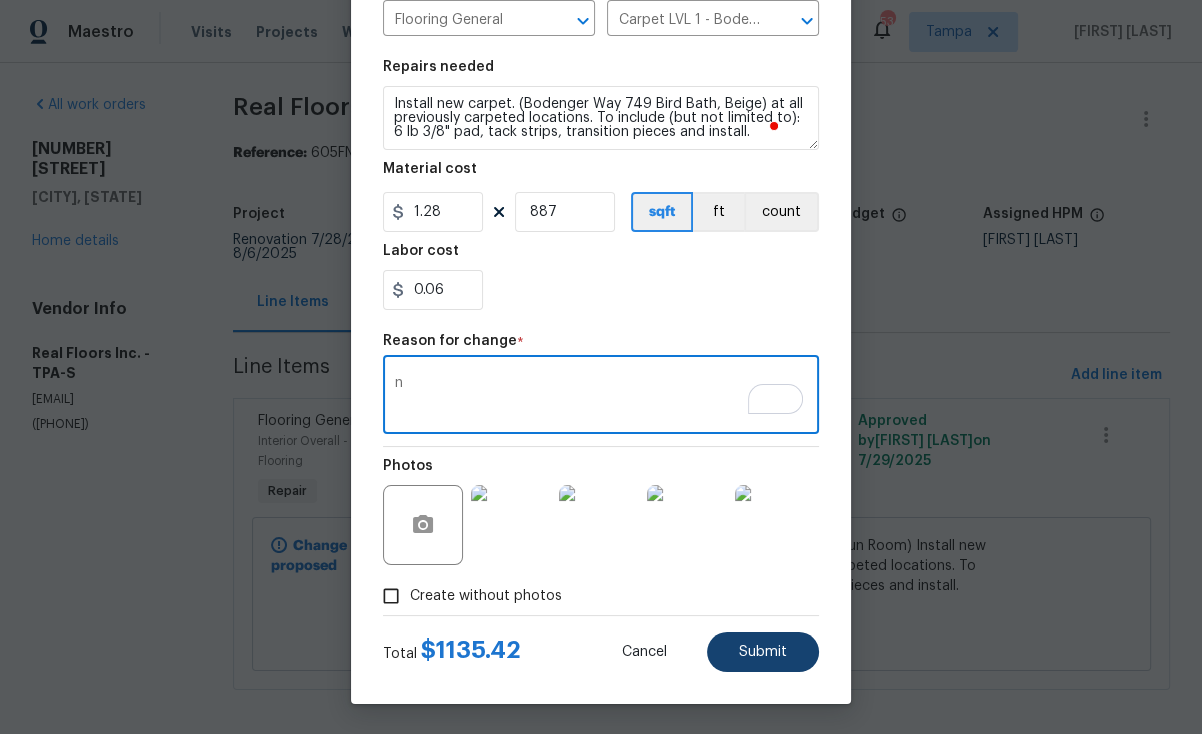 type on "n" 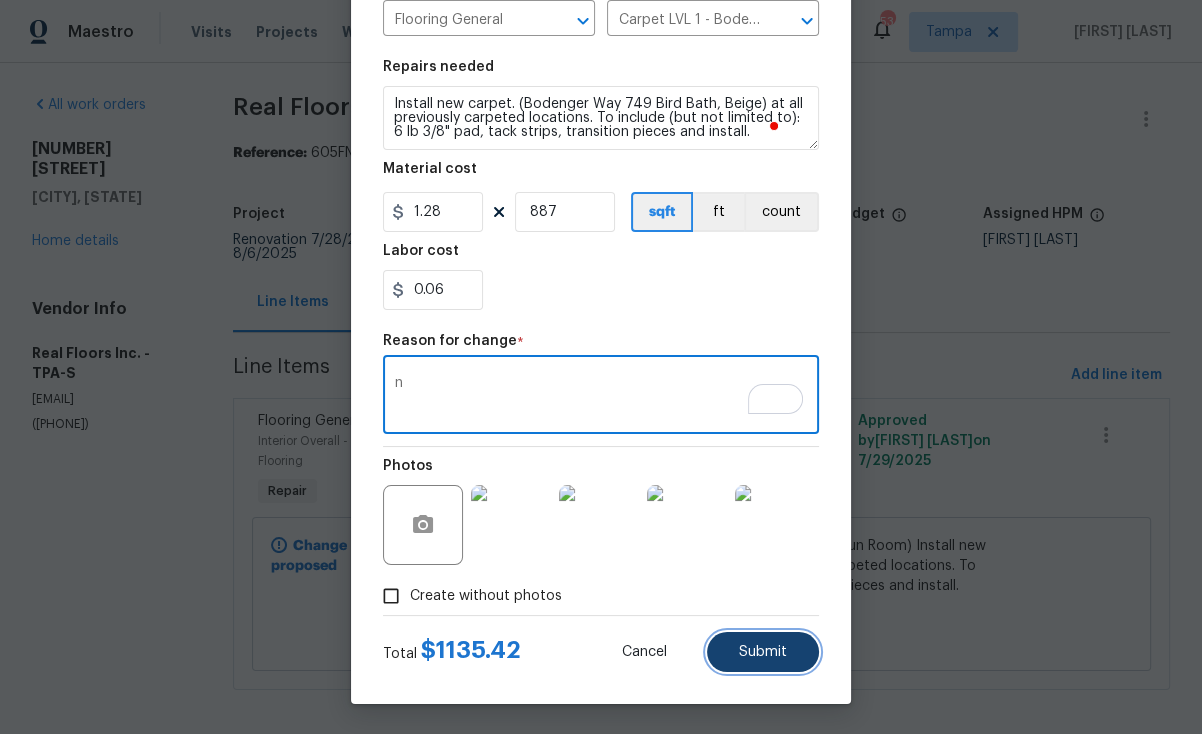 click on "Submit" at bounding box center (763, 652) 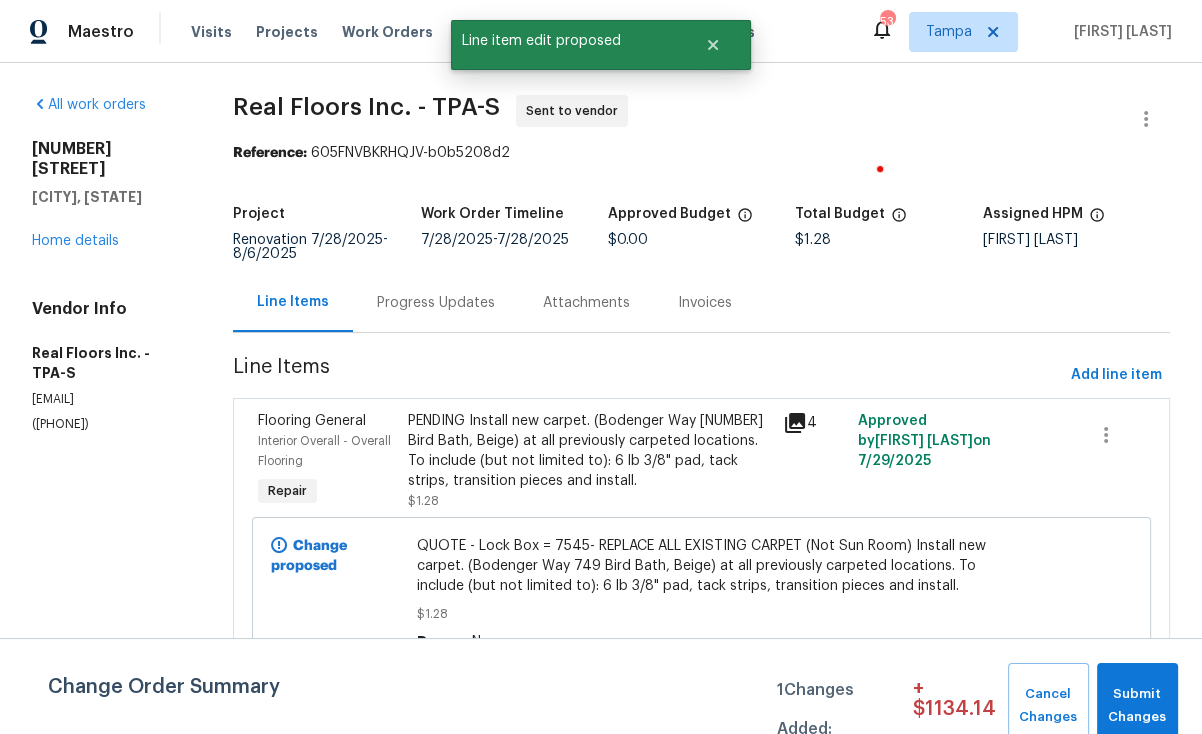 scroll, scrollTop: 0, scrollLeft: 0, axis: both 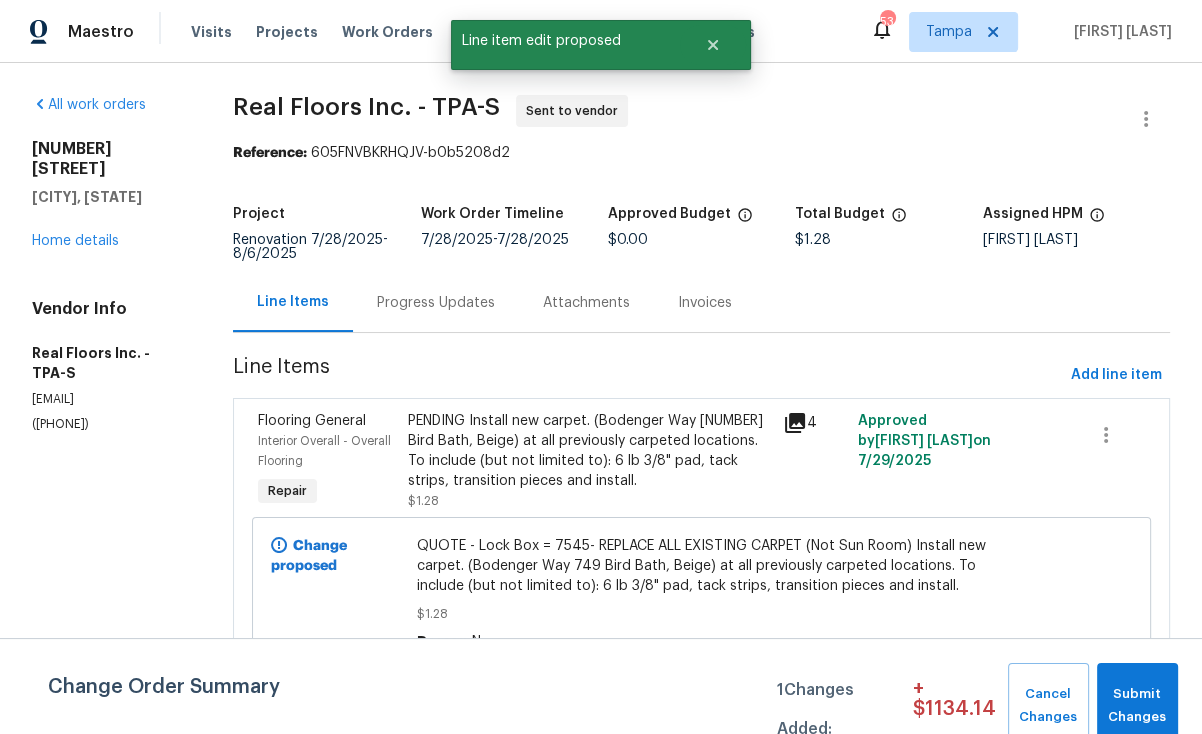 click on "Line Items" at bounding box center [293, 302] 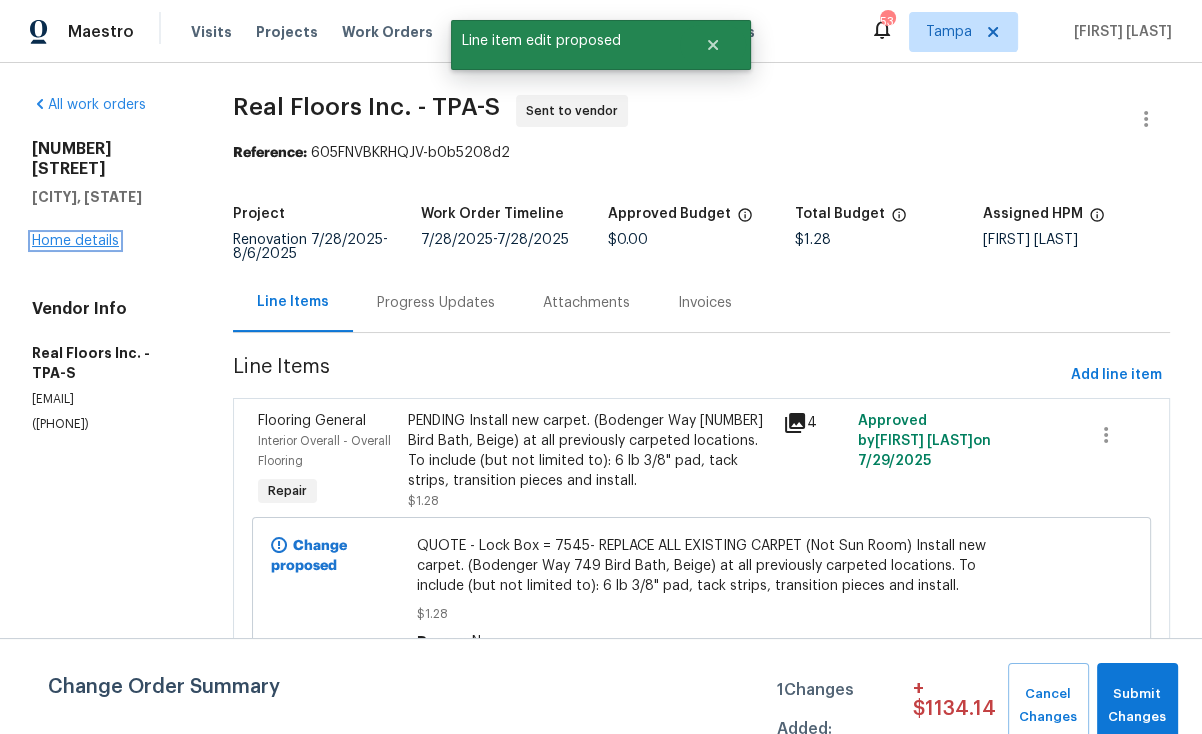 click on "Home details" at bounding box center (75, 241) 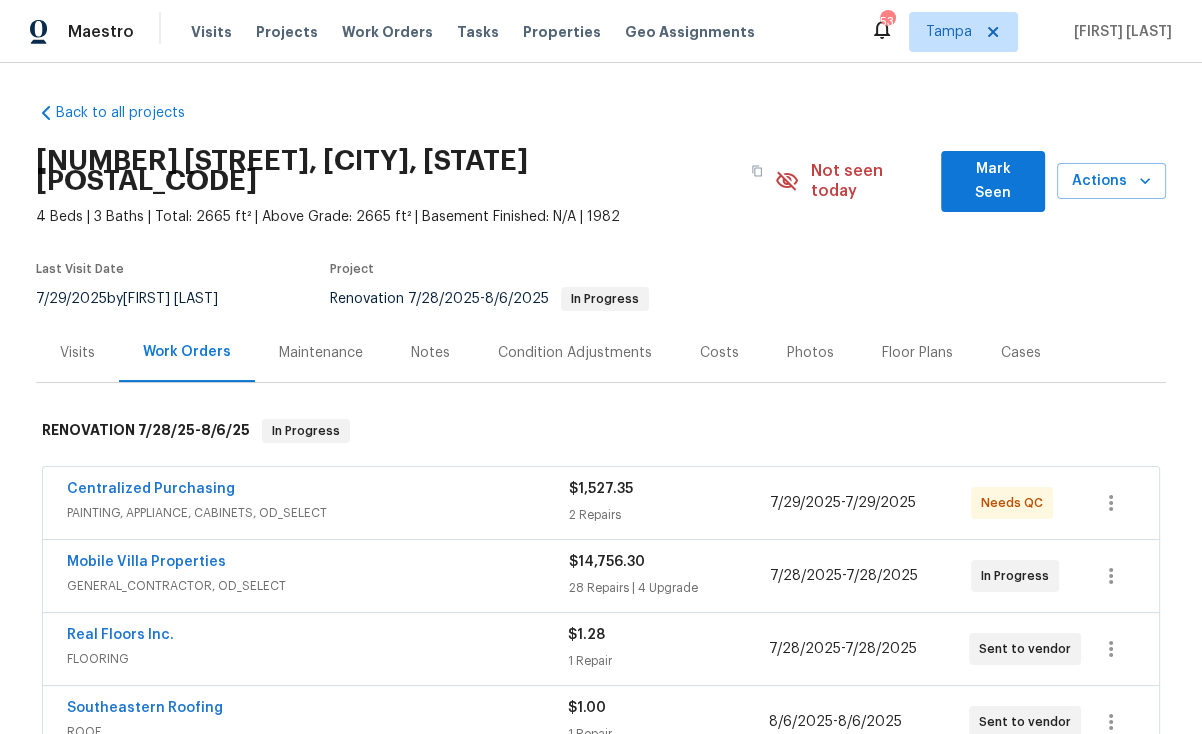 click on "Real Floors Inc." at bounding box center [120, 635] 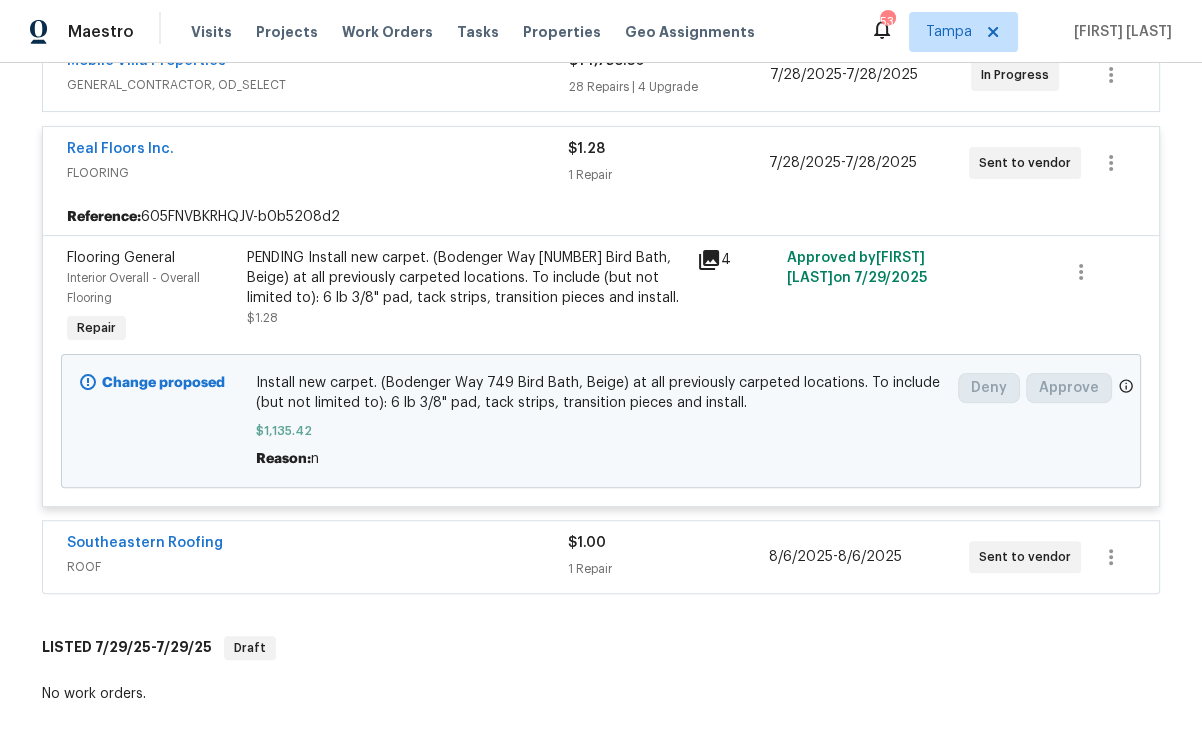 scroll, scrollTop: 492, scrollLeft: 0, axis: vertical 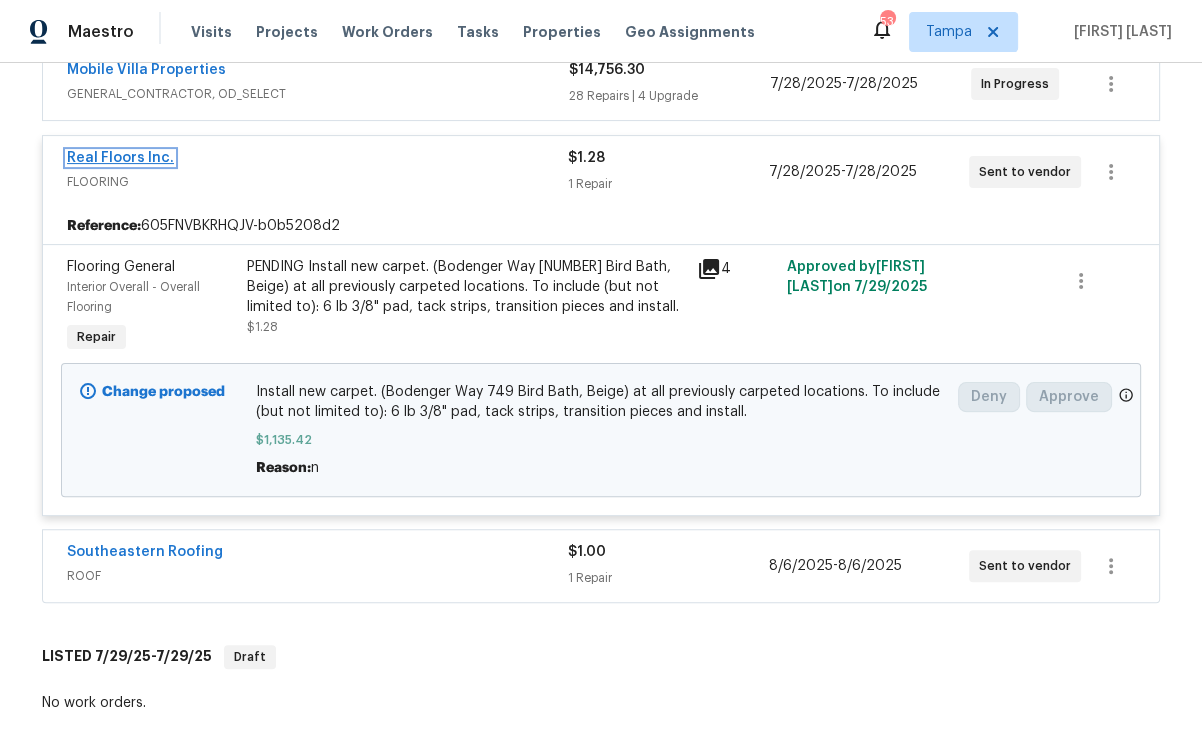 click on "Real Floors Inc." at bounding box center (120, 158) 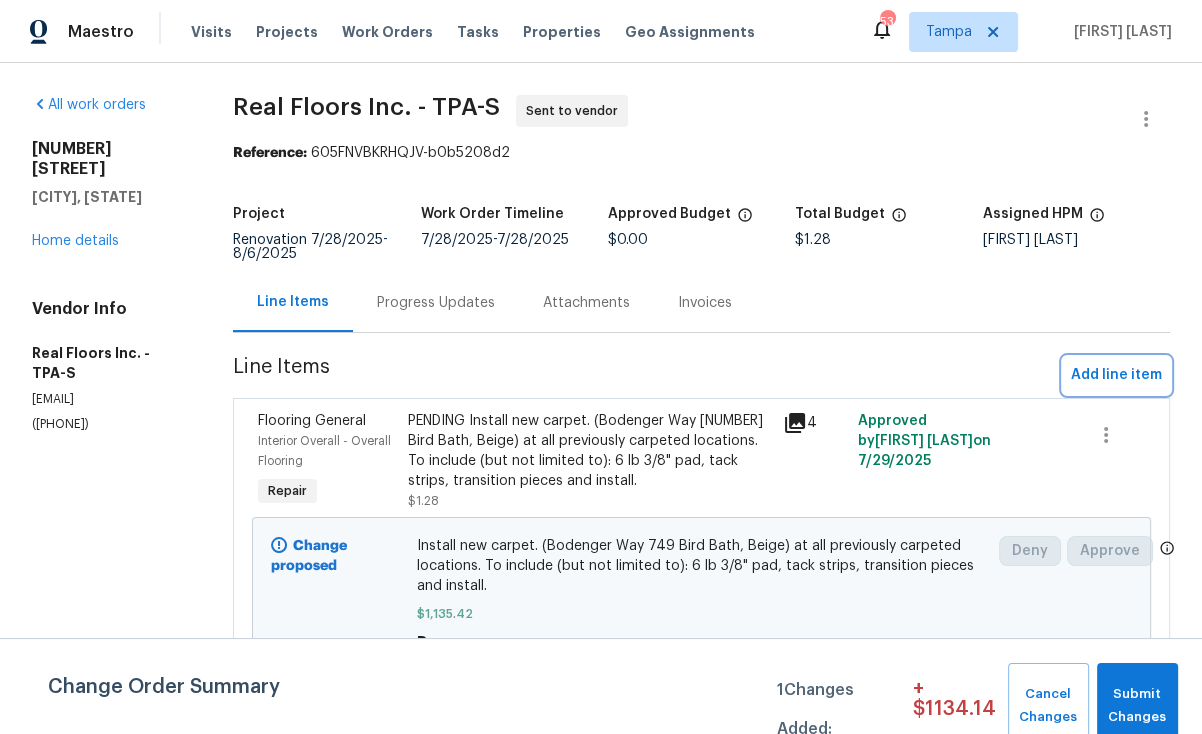 click on "Add line item" at bounding box center [1116, 375] 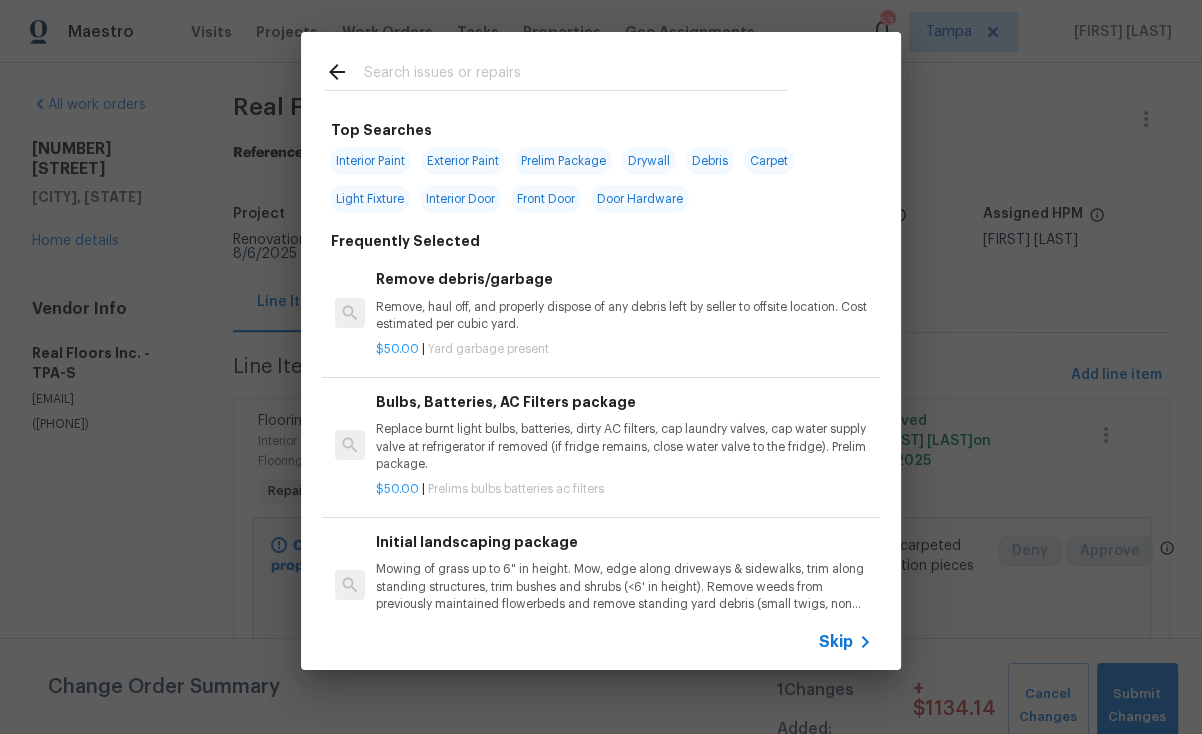 click at bounding box center (575, 75) 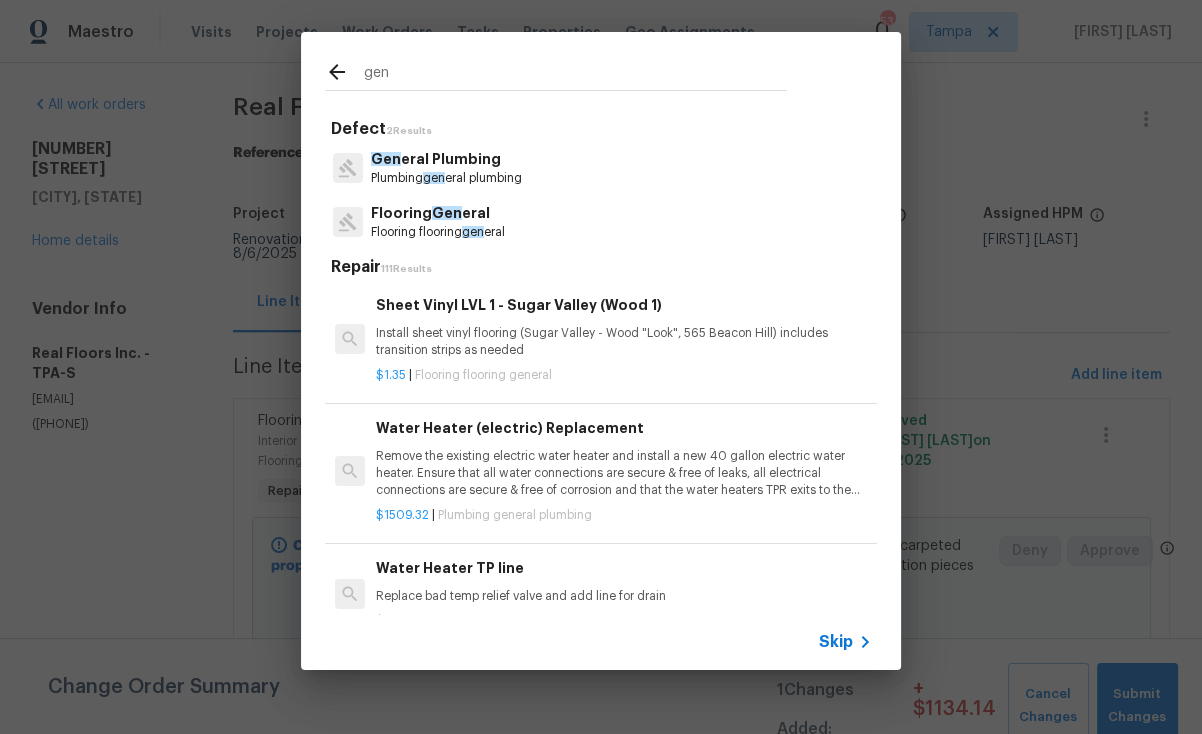 type on "gen" 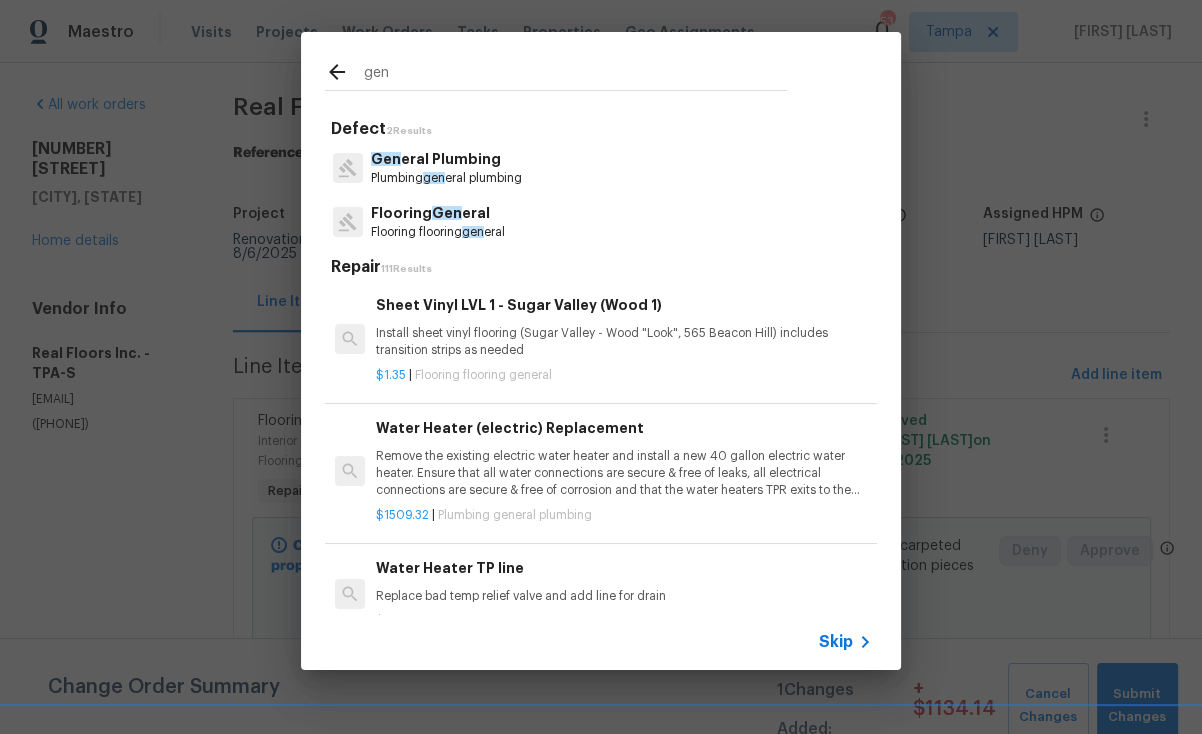 click on "Flooring flooring  gen eral" at bounding box center [438, 232] 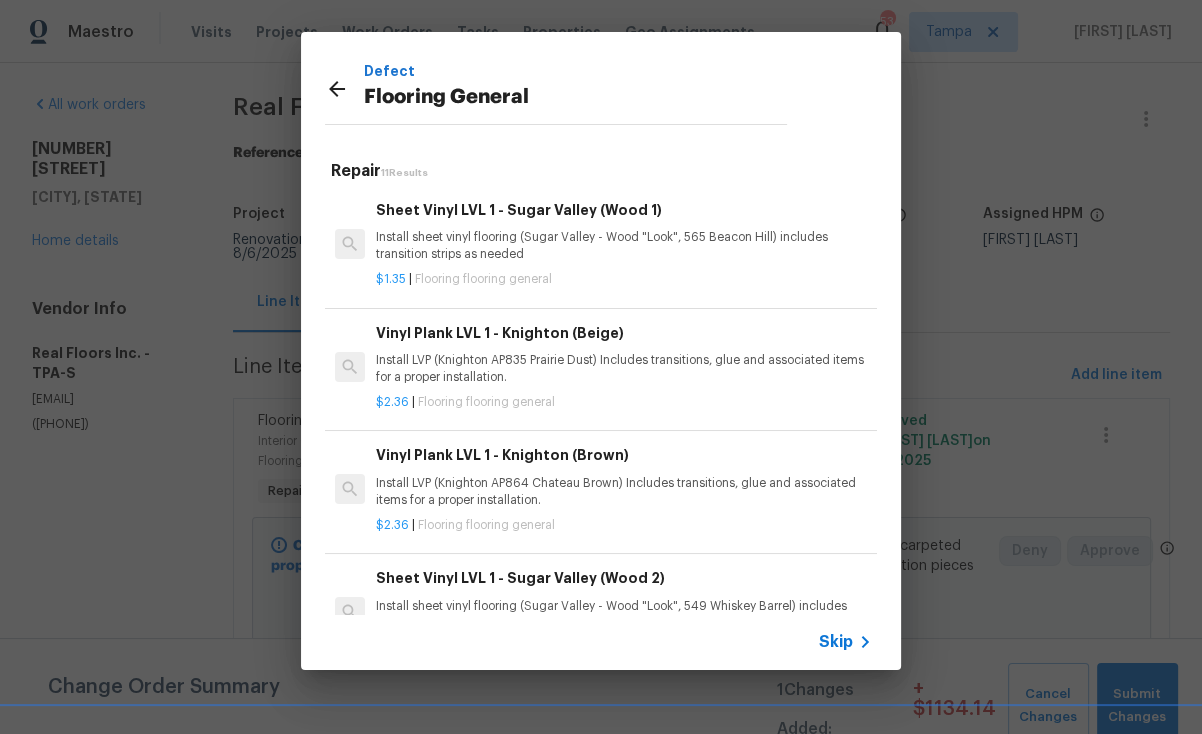 click on "Sheet Vinyl LVL 1 - Sugar Valley (Wood 1) Install sheet vinyl flooring (Sugar Valley - Wood "Look", 565 Beacon Hill) includes transition strips as needed" at bounding box center (624, 231) 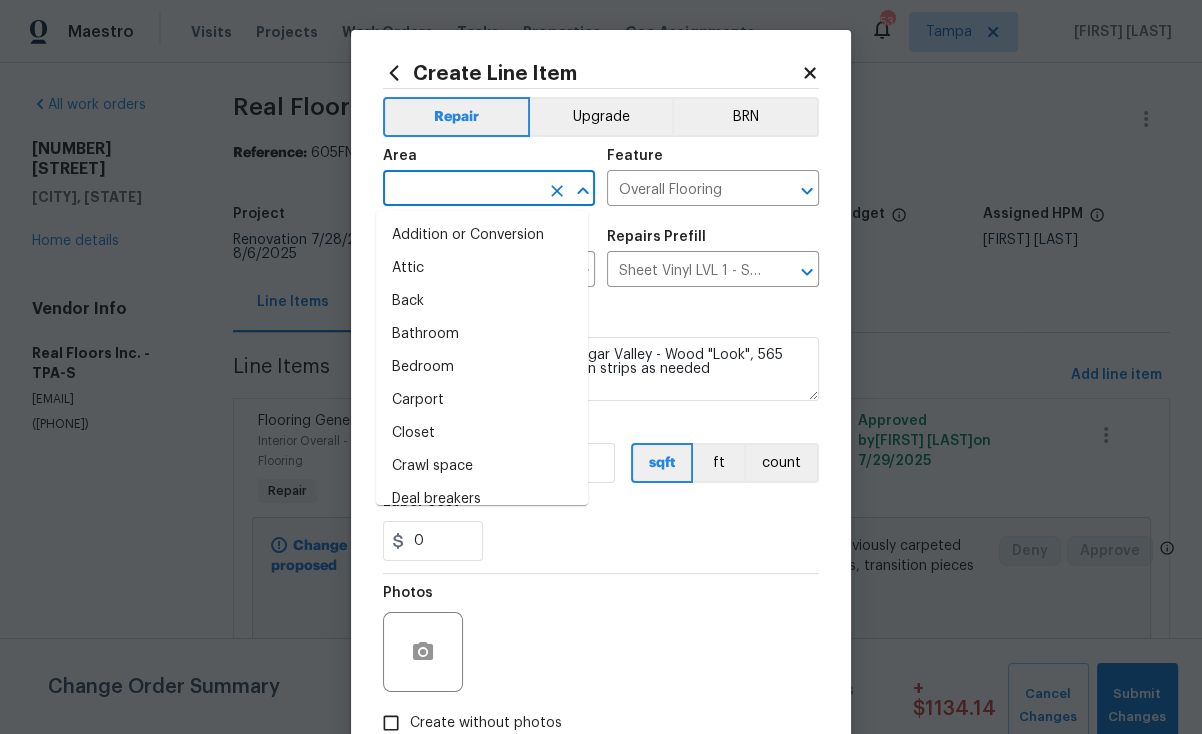 click at bounding box center (461, 190) 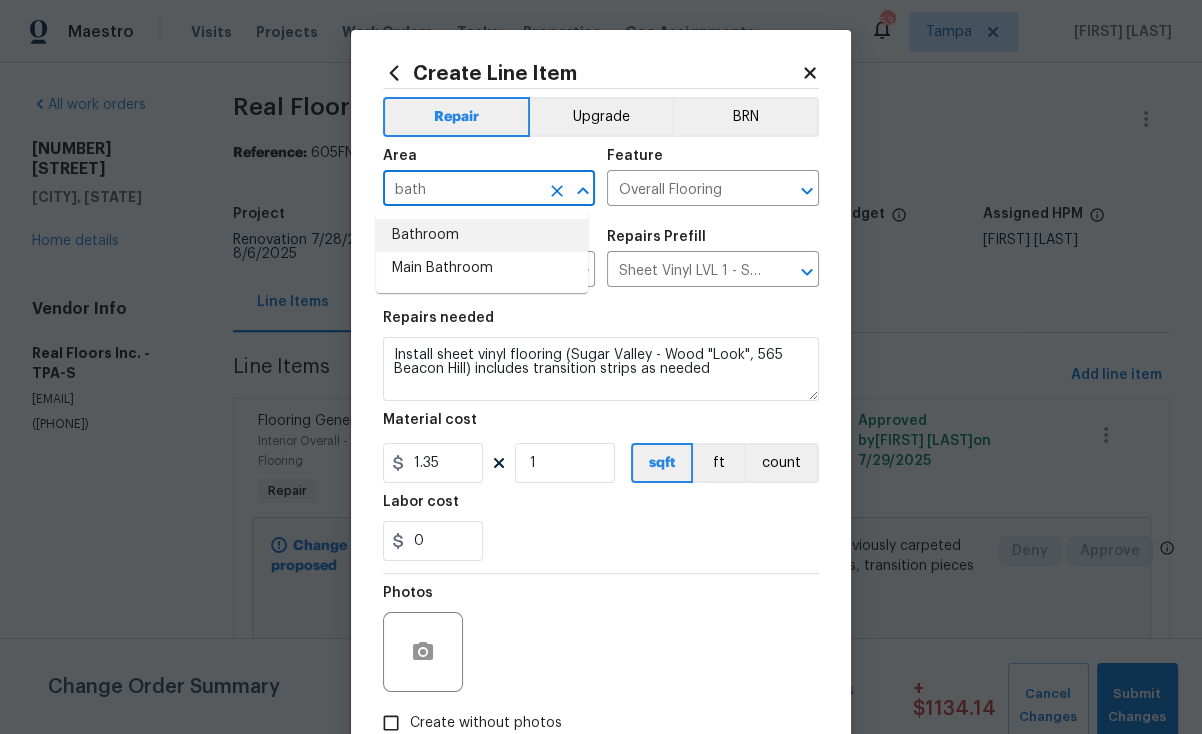 click on "Bathroom" at bounding box center [482, 235] 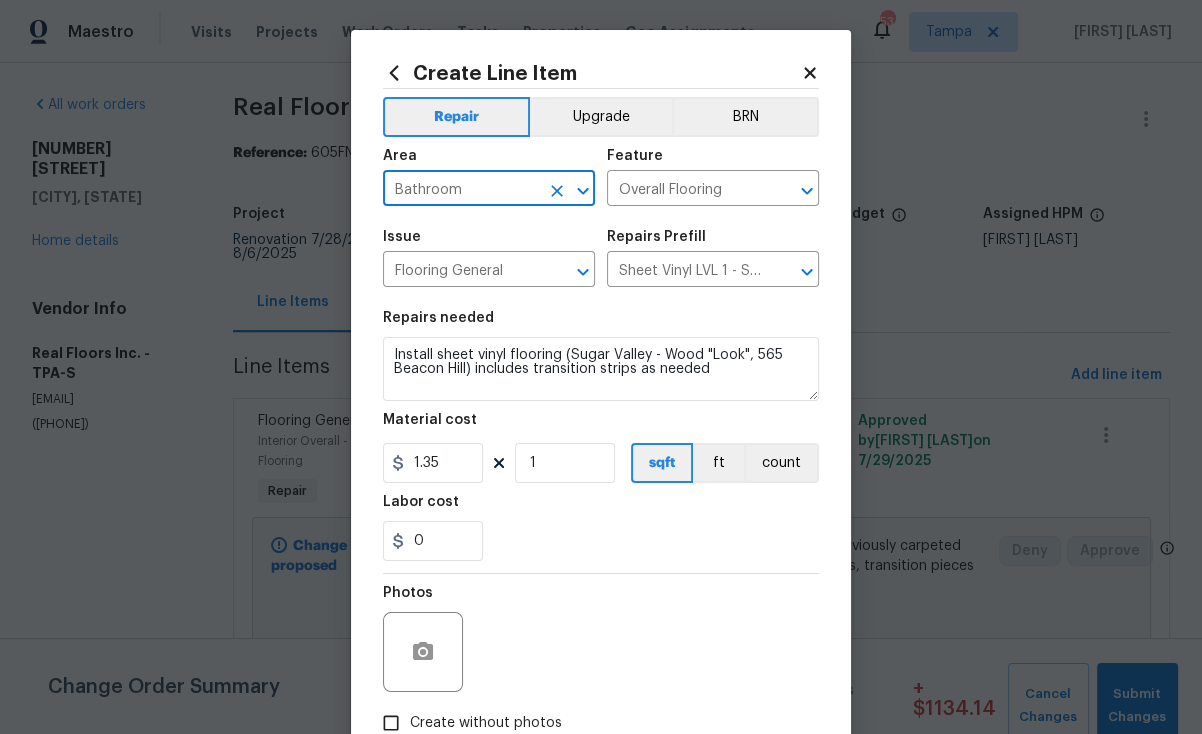 type on "Bathroom" 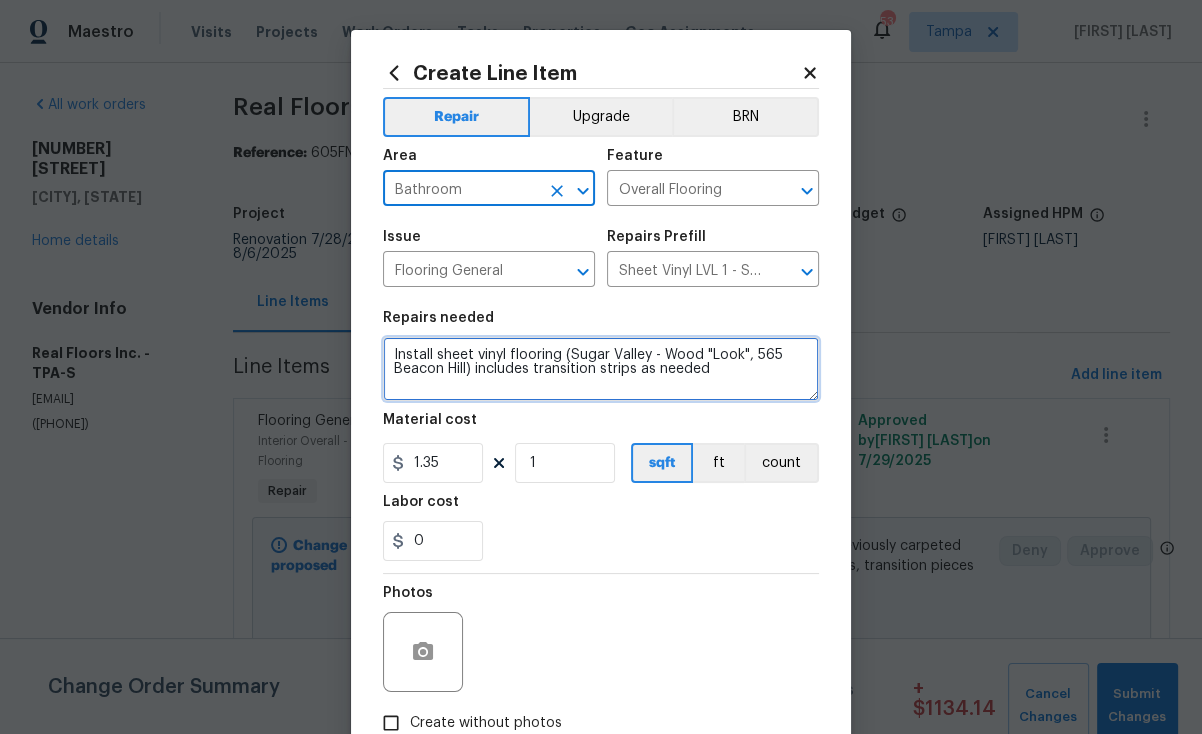 click on "Install sheet vinyl flooring (Sugar Valley - Wood "Look", 565 Beacon Hill) includes transition strips as needed" at bounding box center (601, 369) 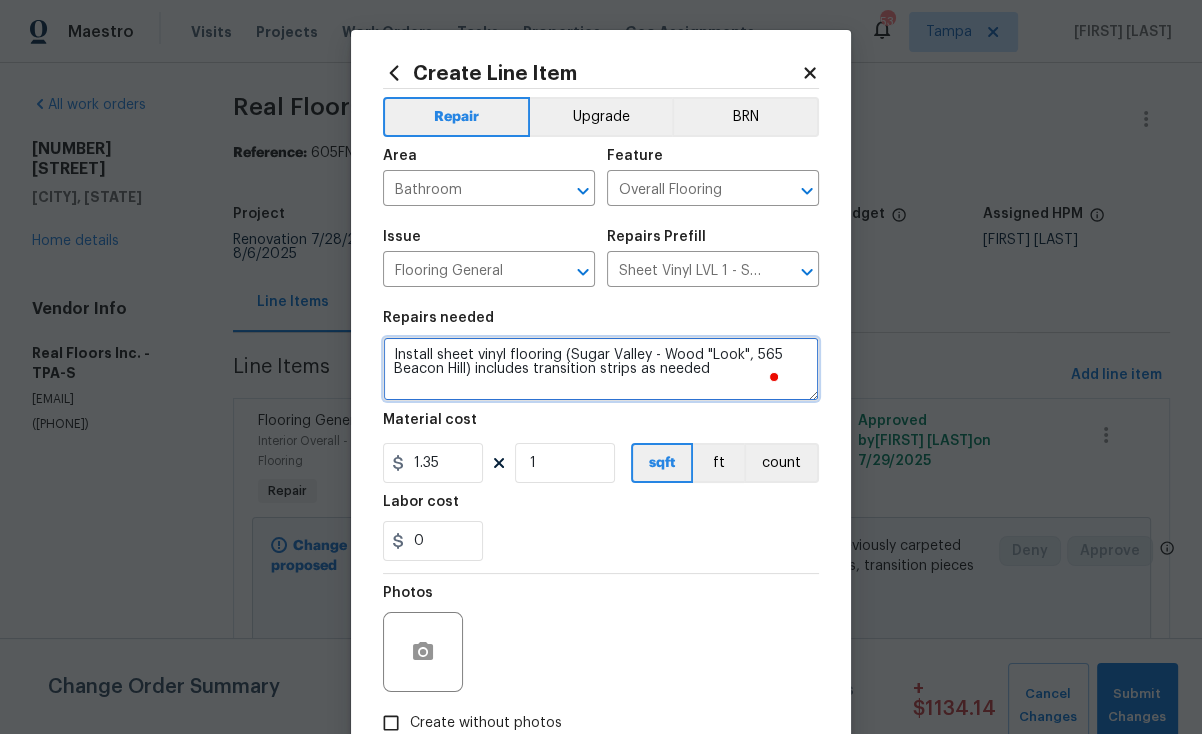 click on "Install sheet vinyl flooring (Sugar Valley - Wood "Look", 565 Beacon Hill) includes transition strips as needed" at bounding box center (601, 369) 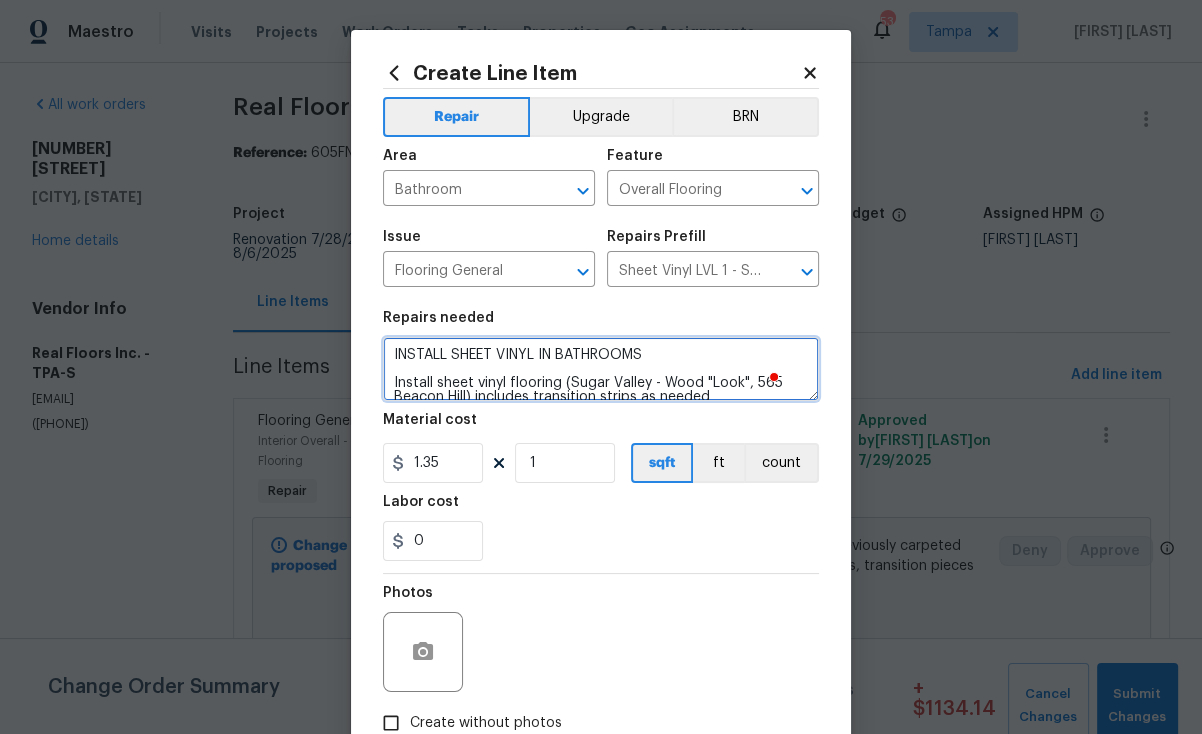 type on "INSTALL SHEET VINYL IN BATHROOMS
Install sheet vinyl flooring (Sugar Valley - Wood "Look", 565 Beacon Hill) includes transition strips as needed" 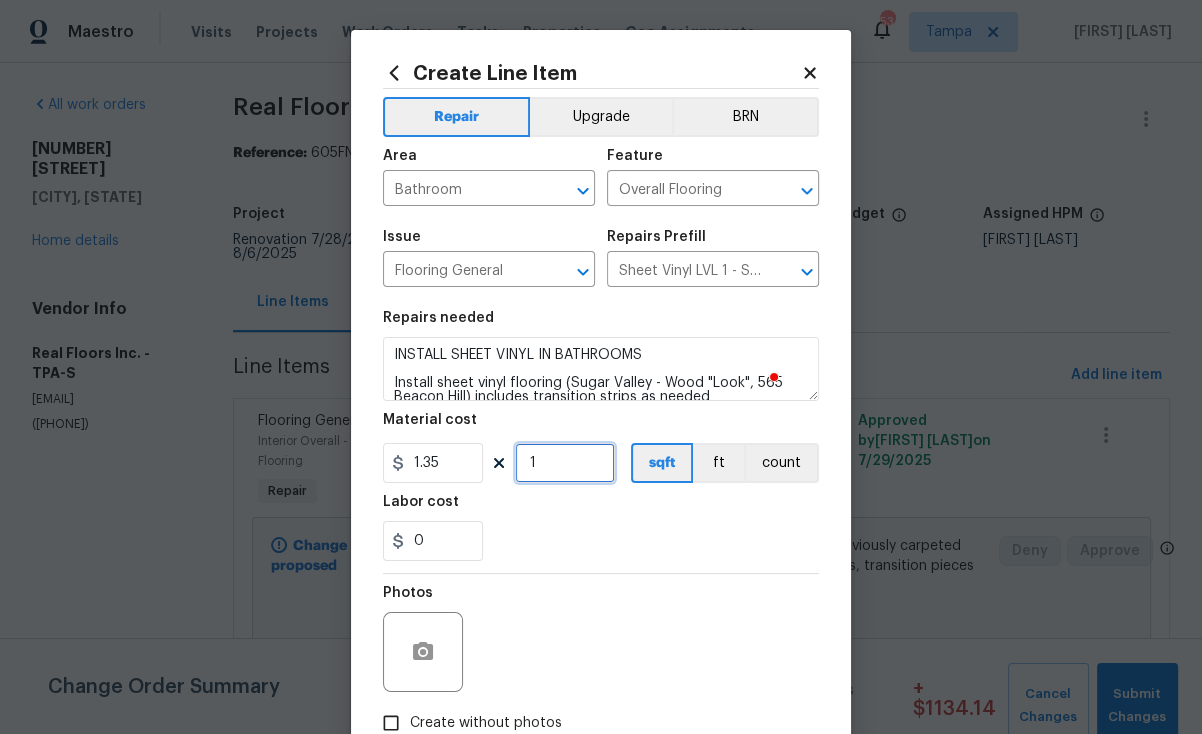 drag, startPoint x: 562, startPoint y: 472, endPoint x: 487, endPoint y: 471, distance: 75.00667 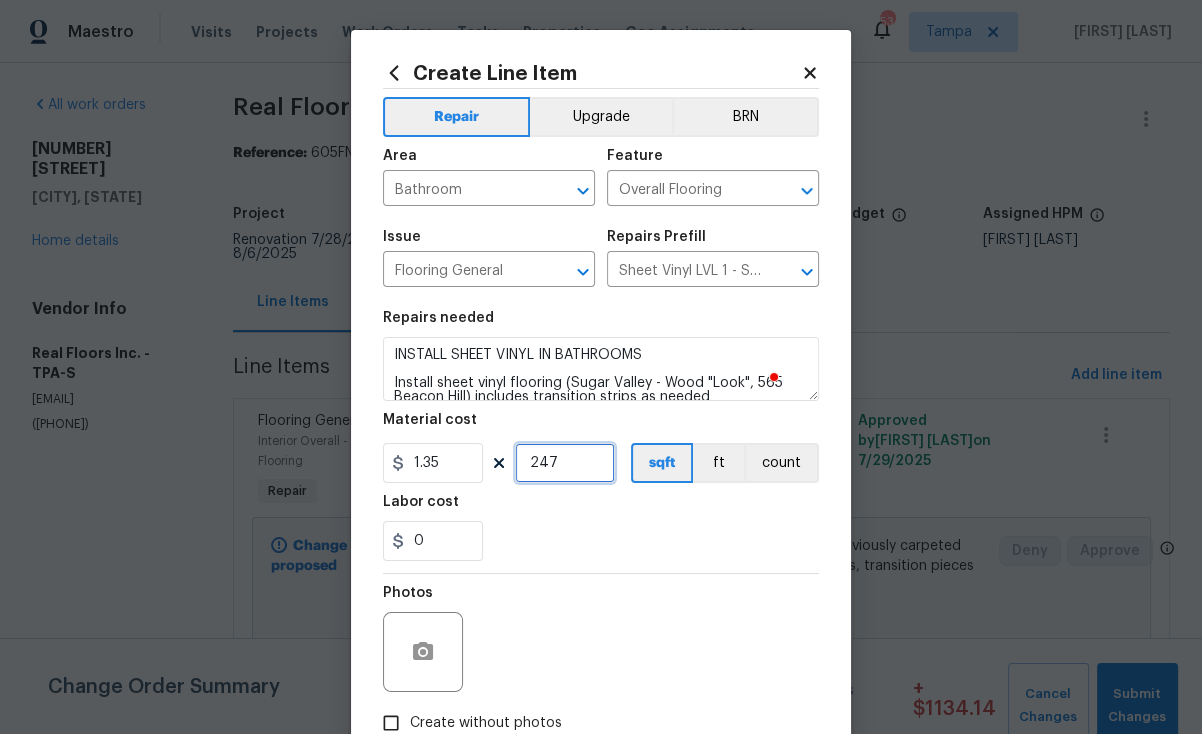 type on "247" 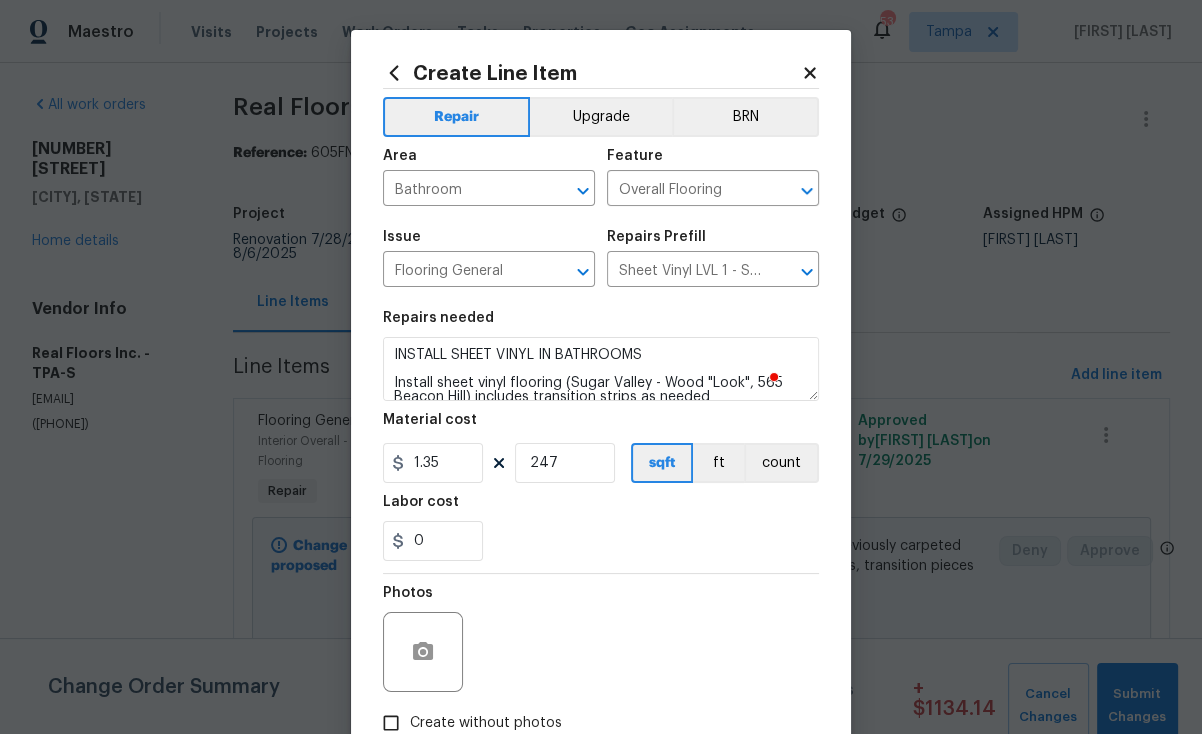 click on "0" at bounding box center [601, 541] 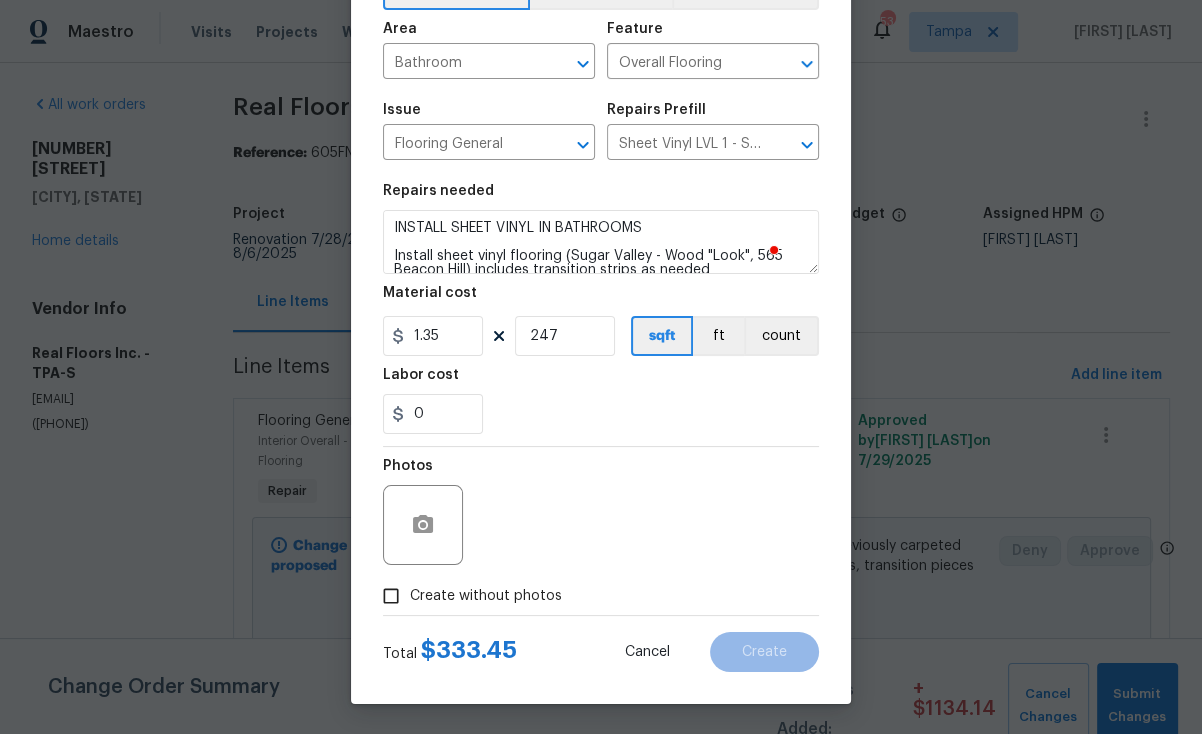 scroll, scrollTop: 129, scrollLeft: 0, axis: vertical 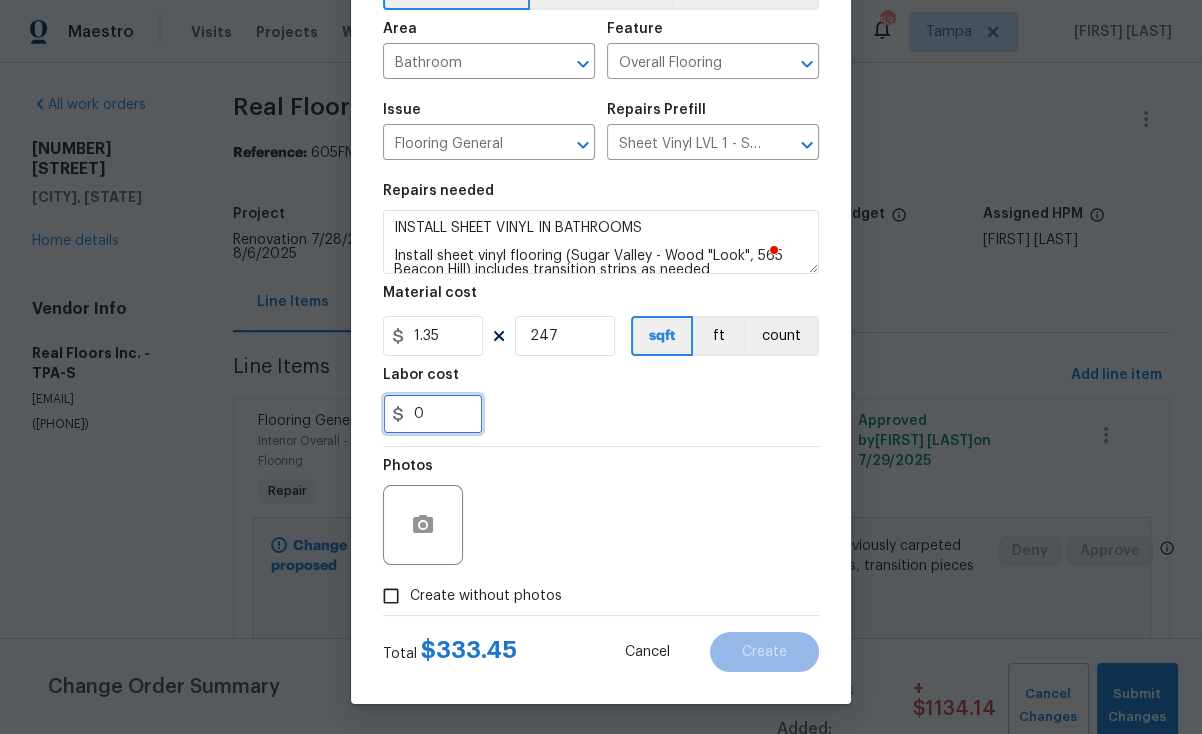 click on "0" at bounding box center (433, 414) 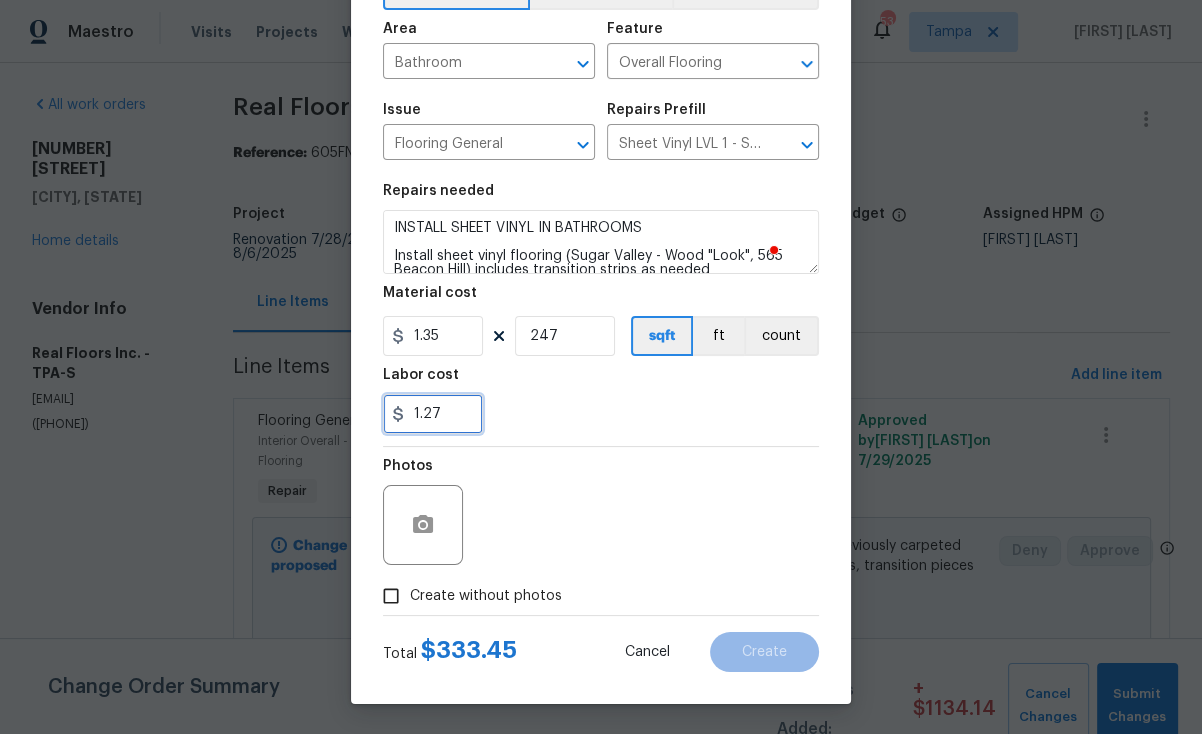 type on "1.27" 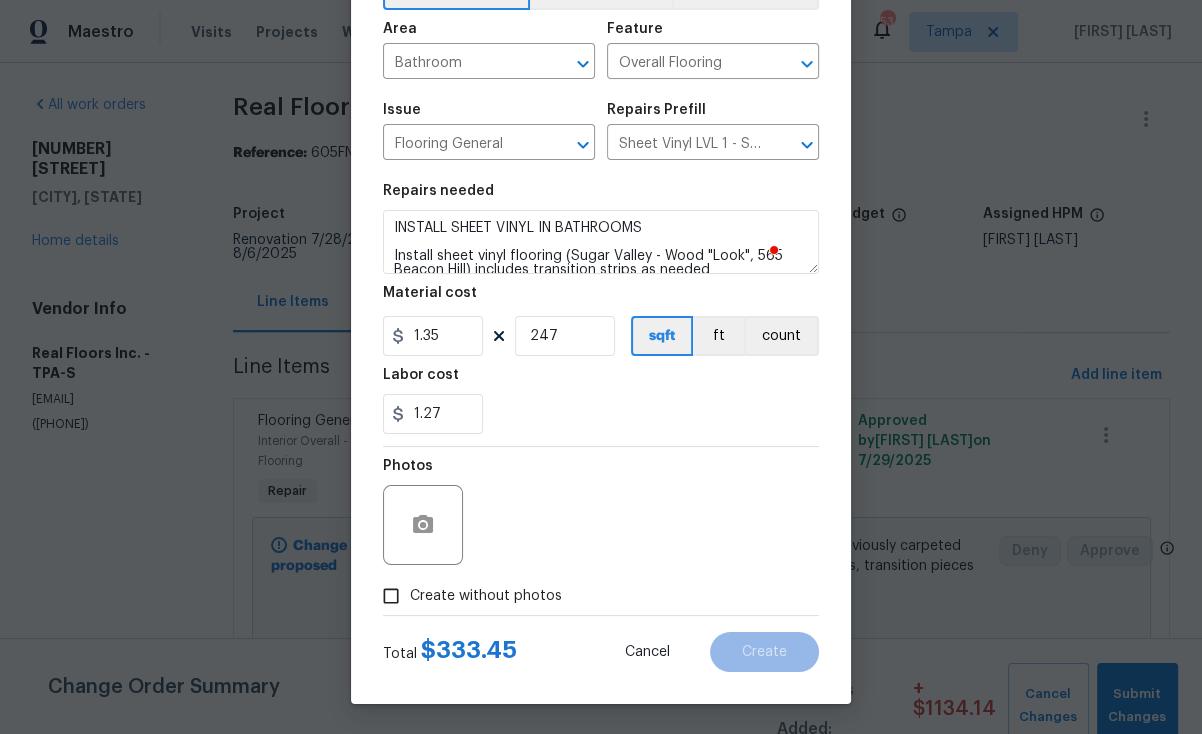click on "Photos" at bounding box center (601, 512) 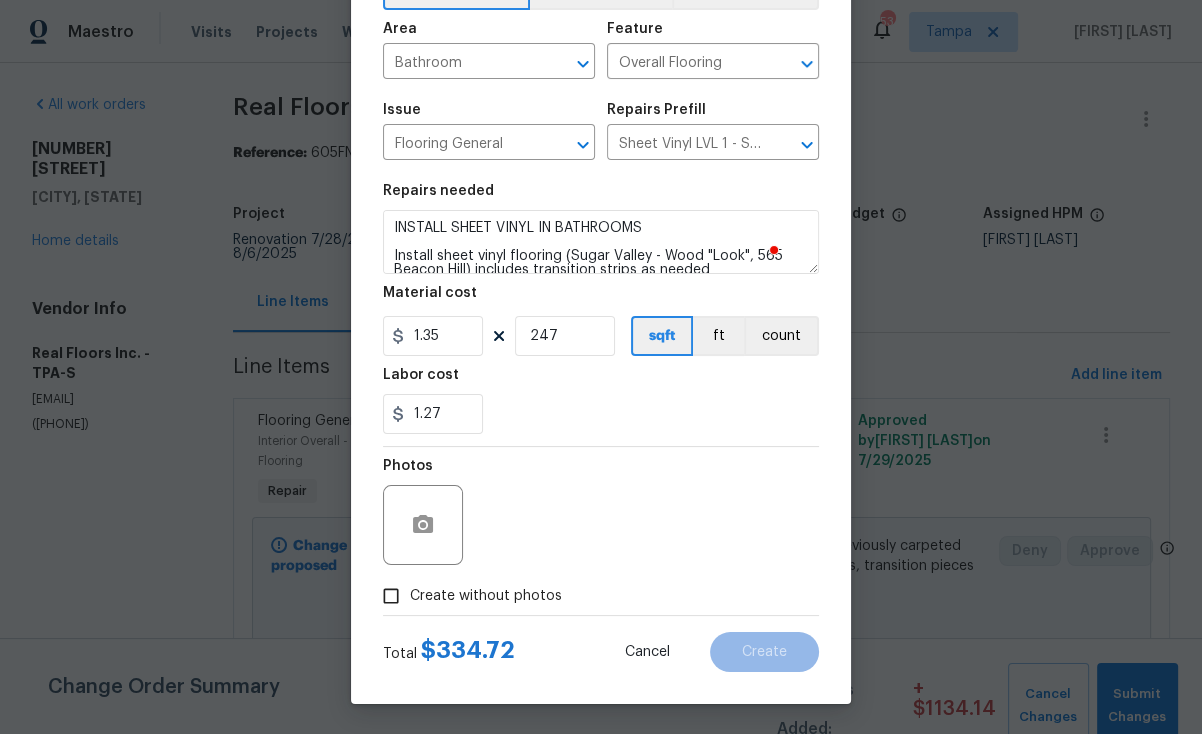 click on "Create without photos" at bounding box center (467, 596) 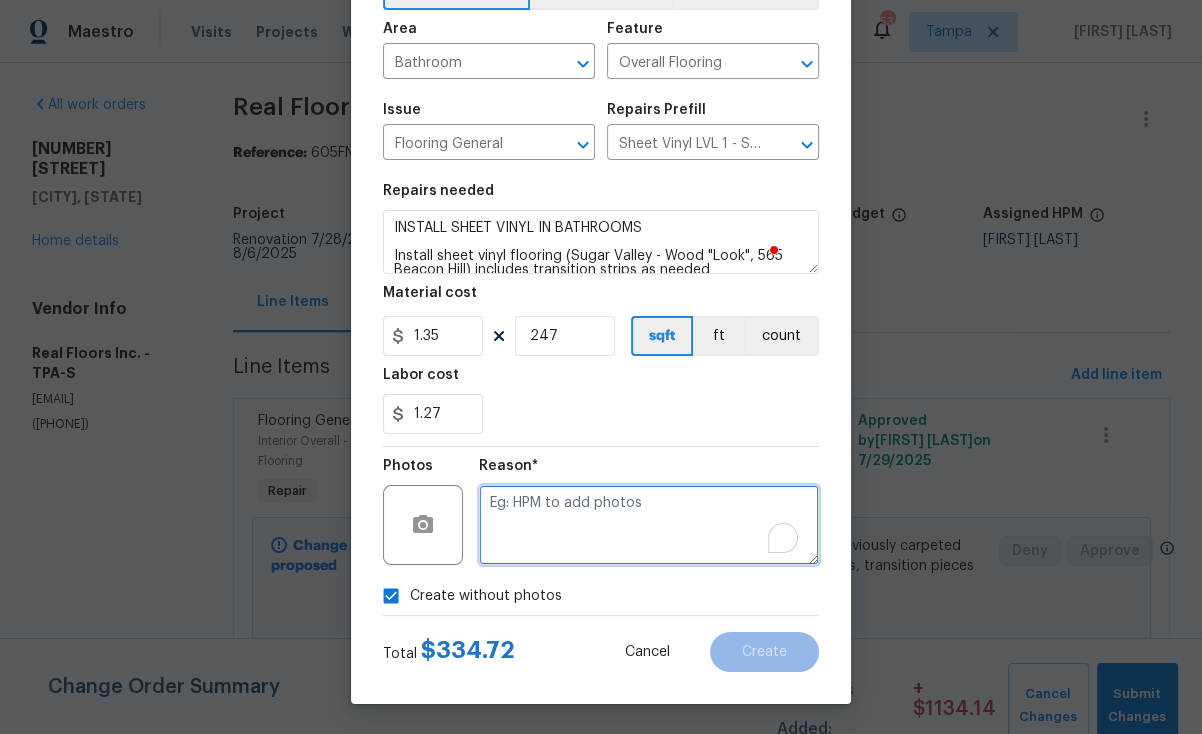 click at bounding box center [649, 525] 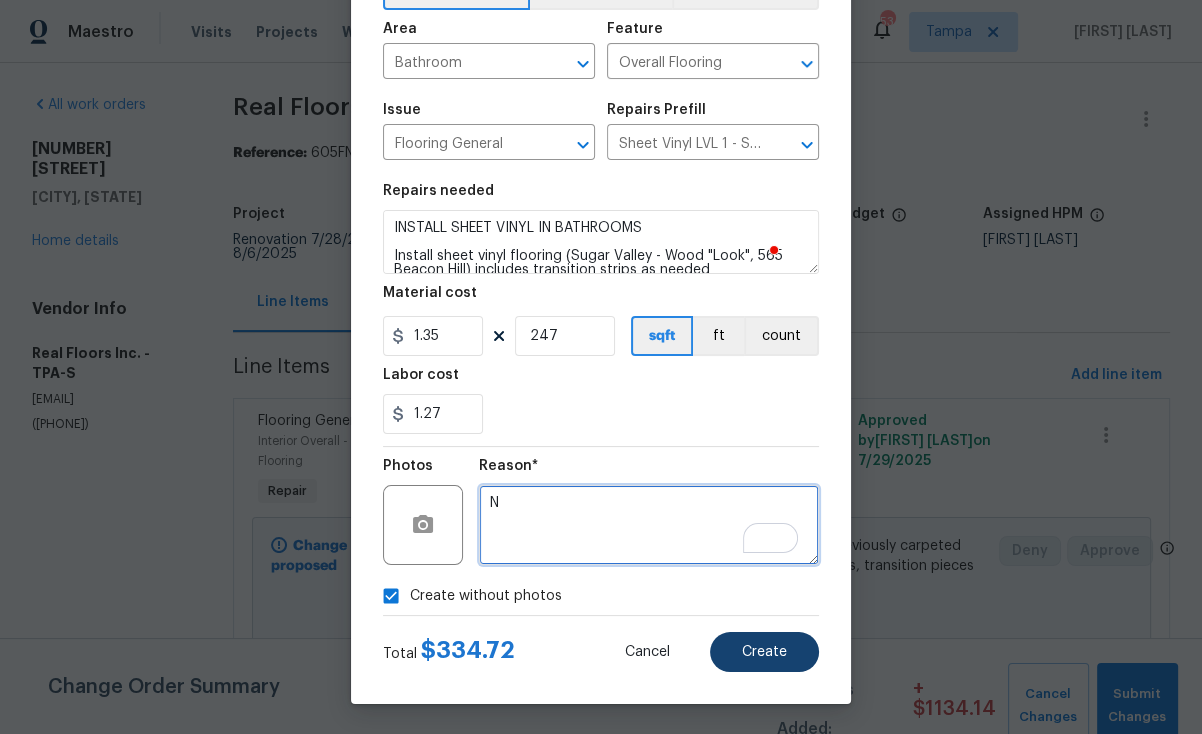 type on "N" 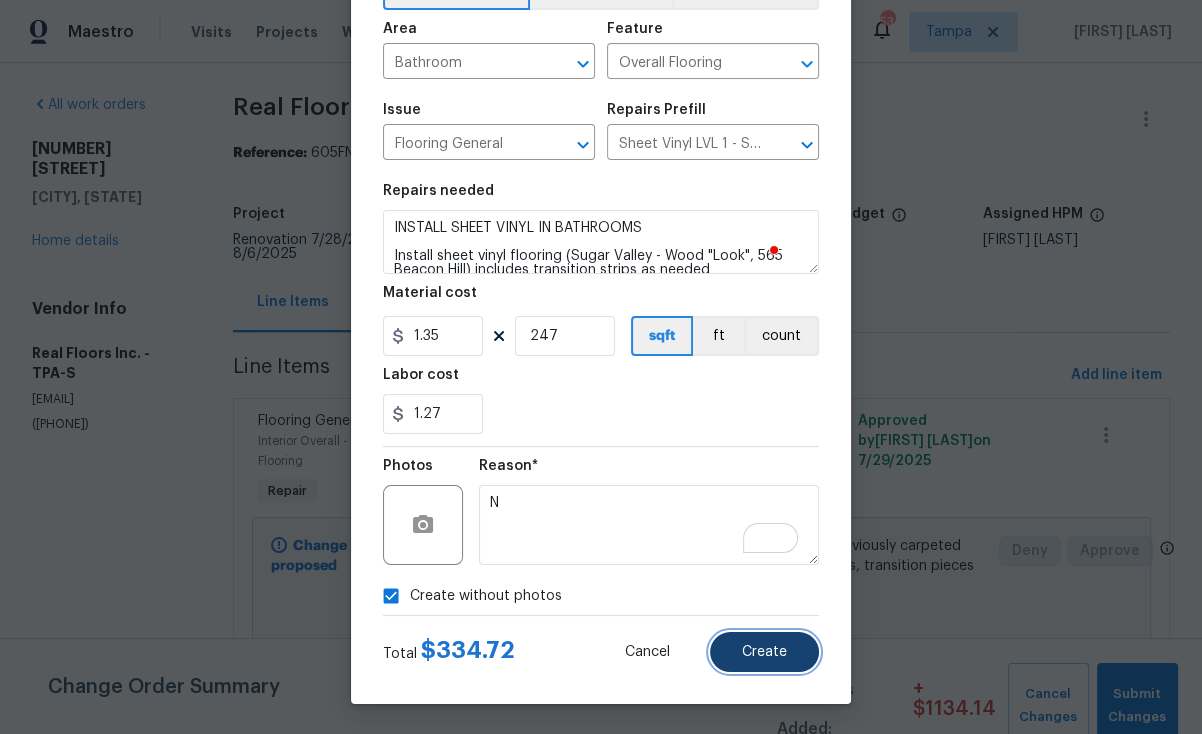click on "Create" at bounding box center (764, 652) 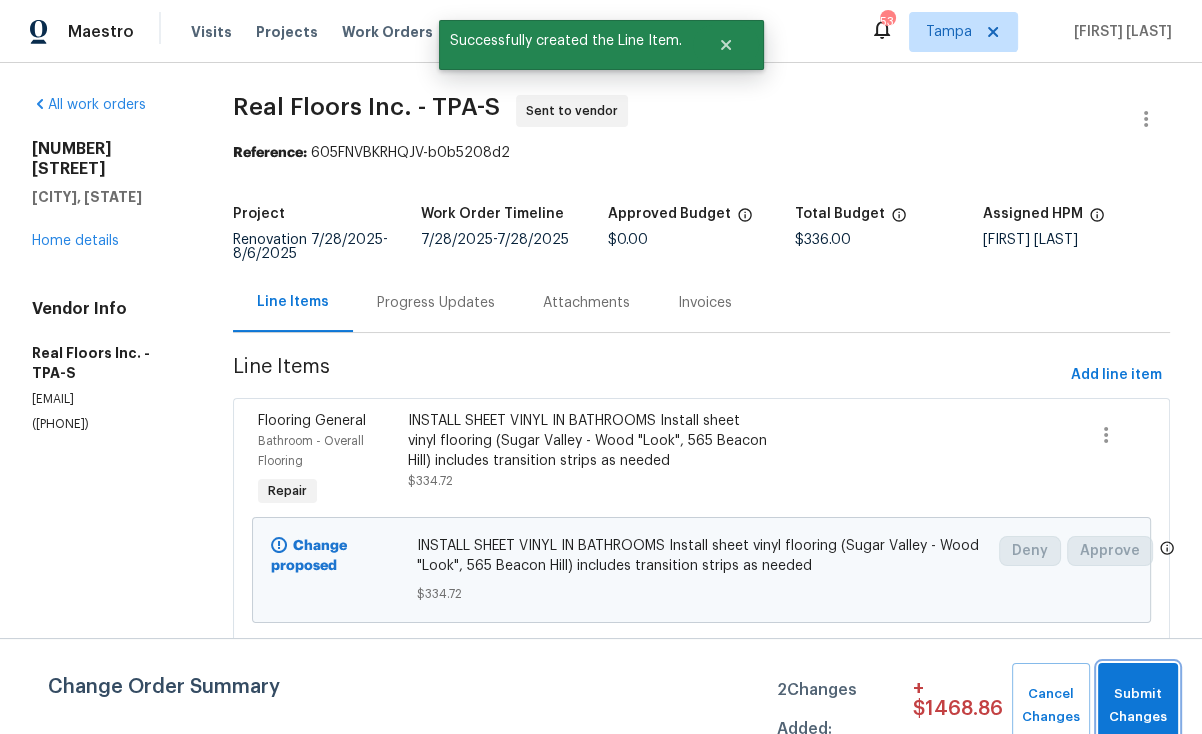 click on "Submit Changes" at bounding box center (1138, 706) 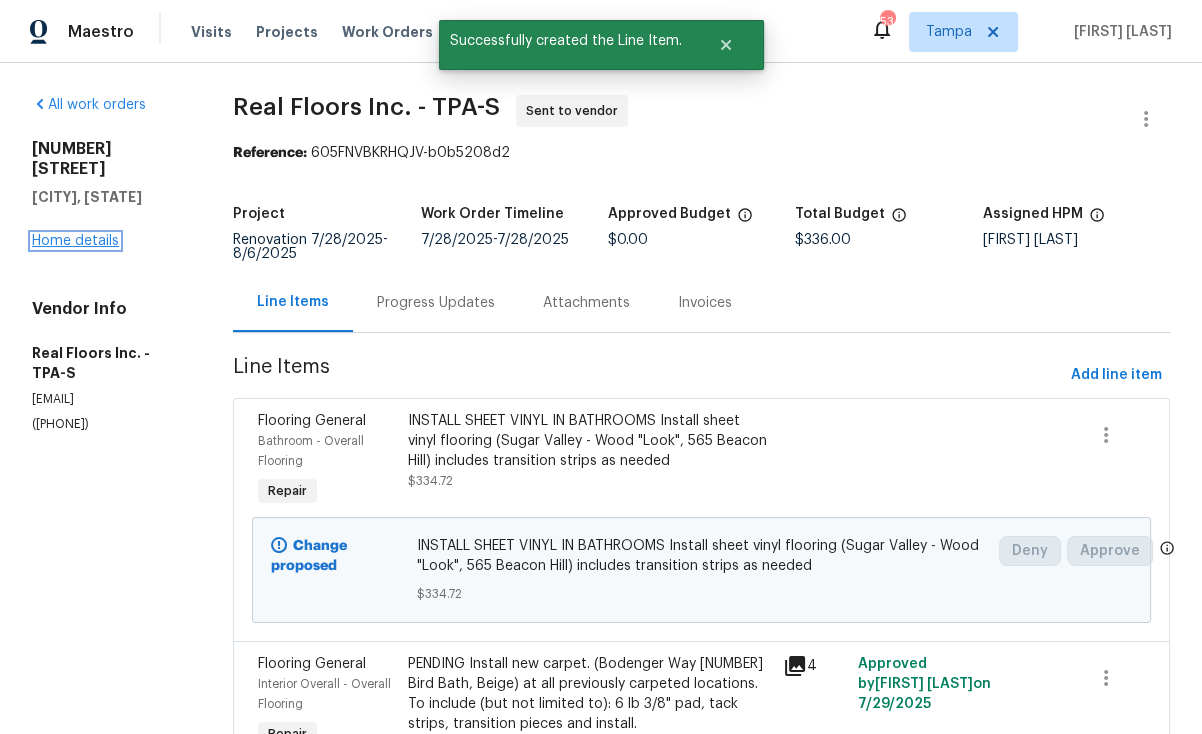 click on "Home details" at bounding box center [75, 241] 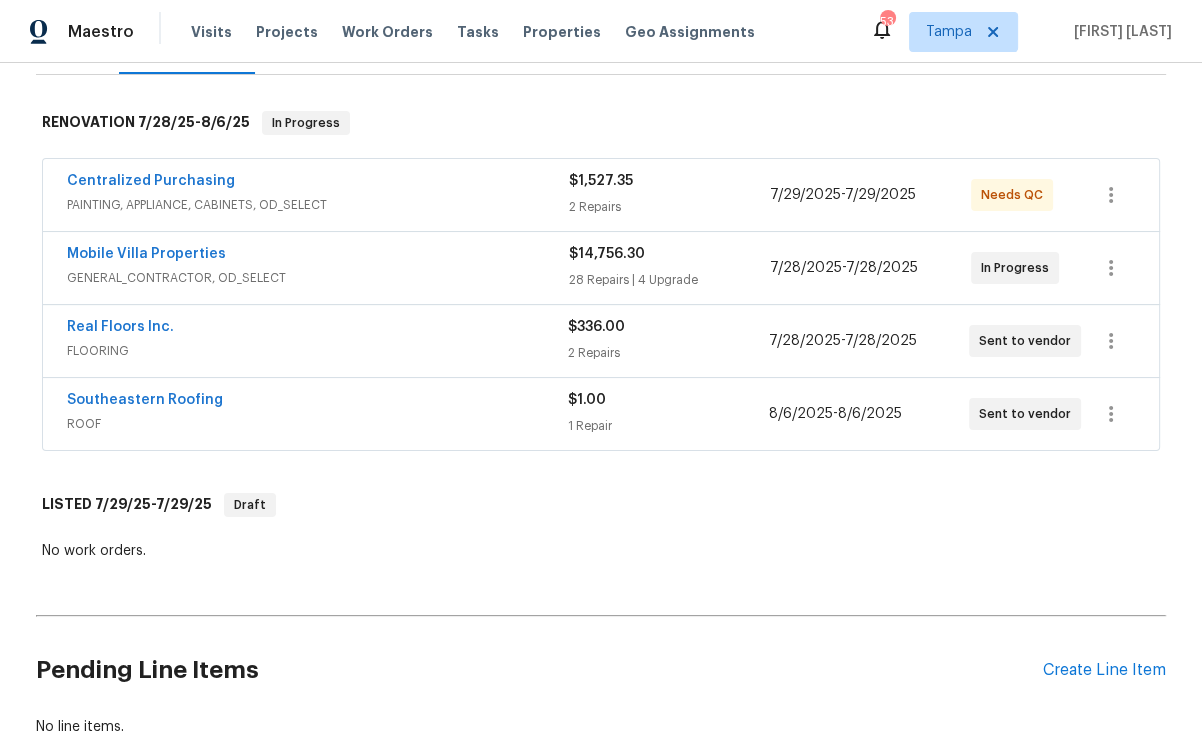 scroll, scrollTop: 304, scrollLeft: 0, axis: vertical 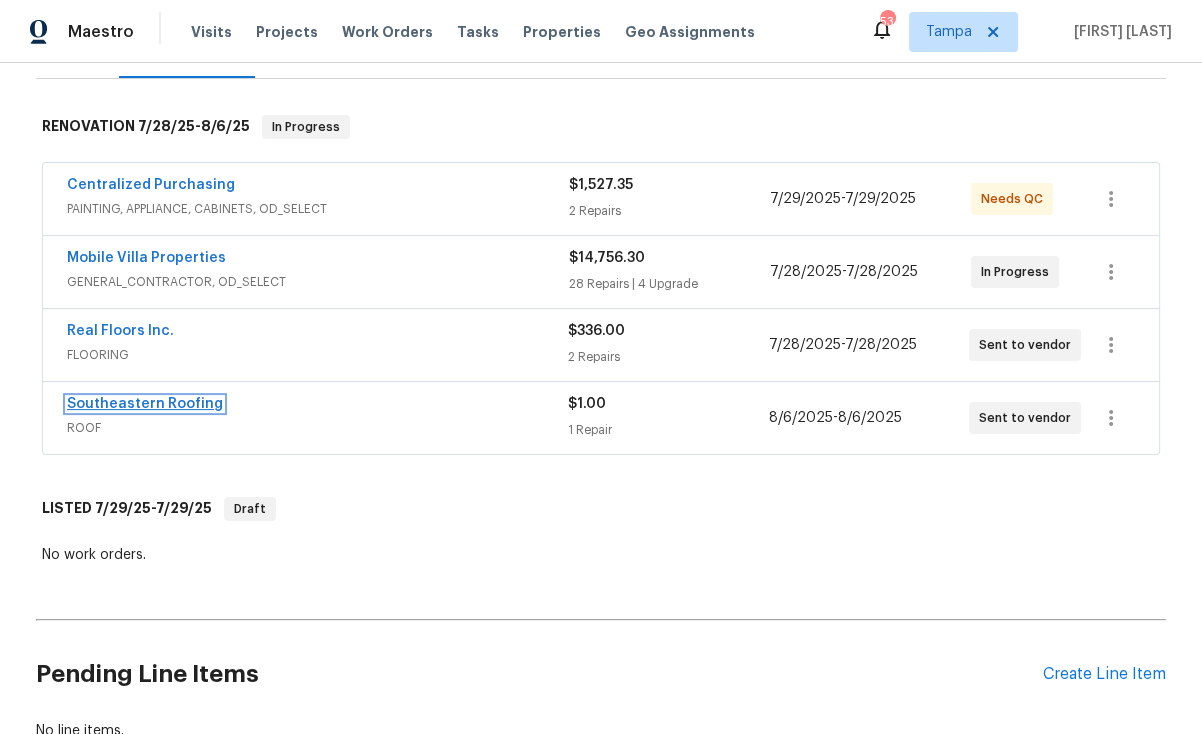 click on "Southeastern Roofing" at bounding box center [145, 404] 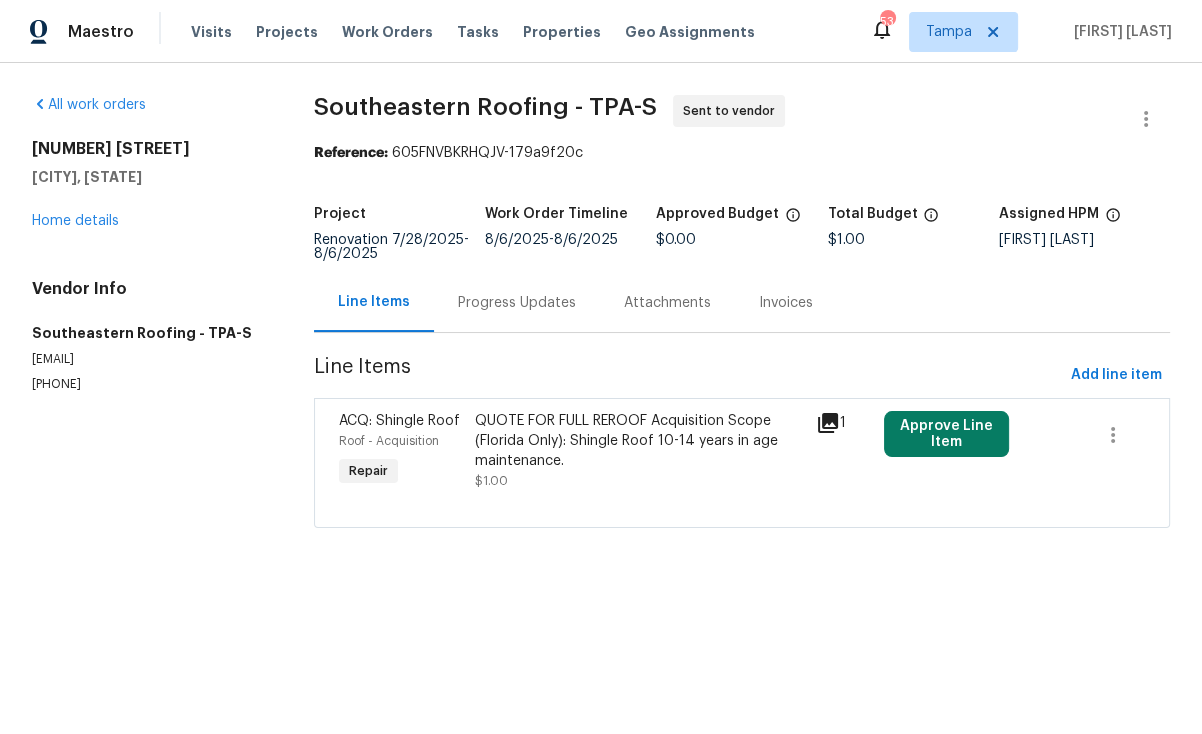 click on "QUOTE FOR FULL REROOF
Acquisition Scope (Florida Only): Shingle Roof 10-14 years in age maintenance." at bounding box center (639, 441) 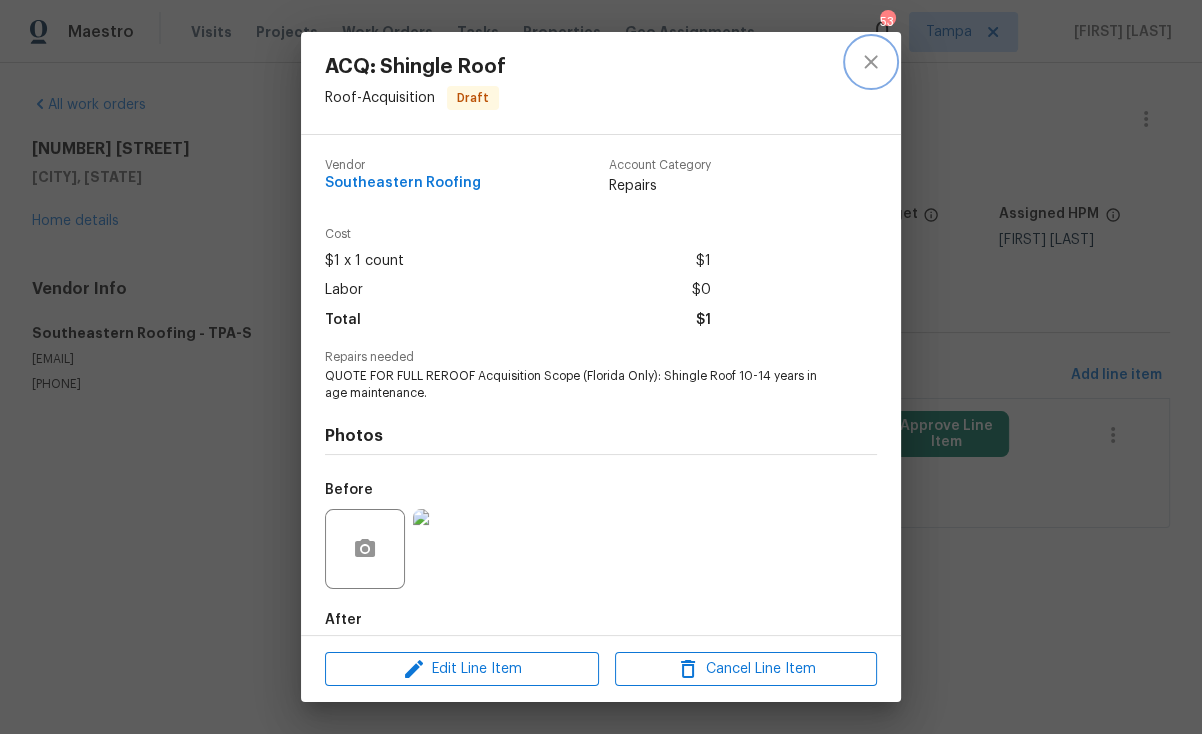 click 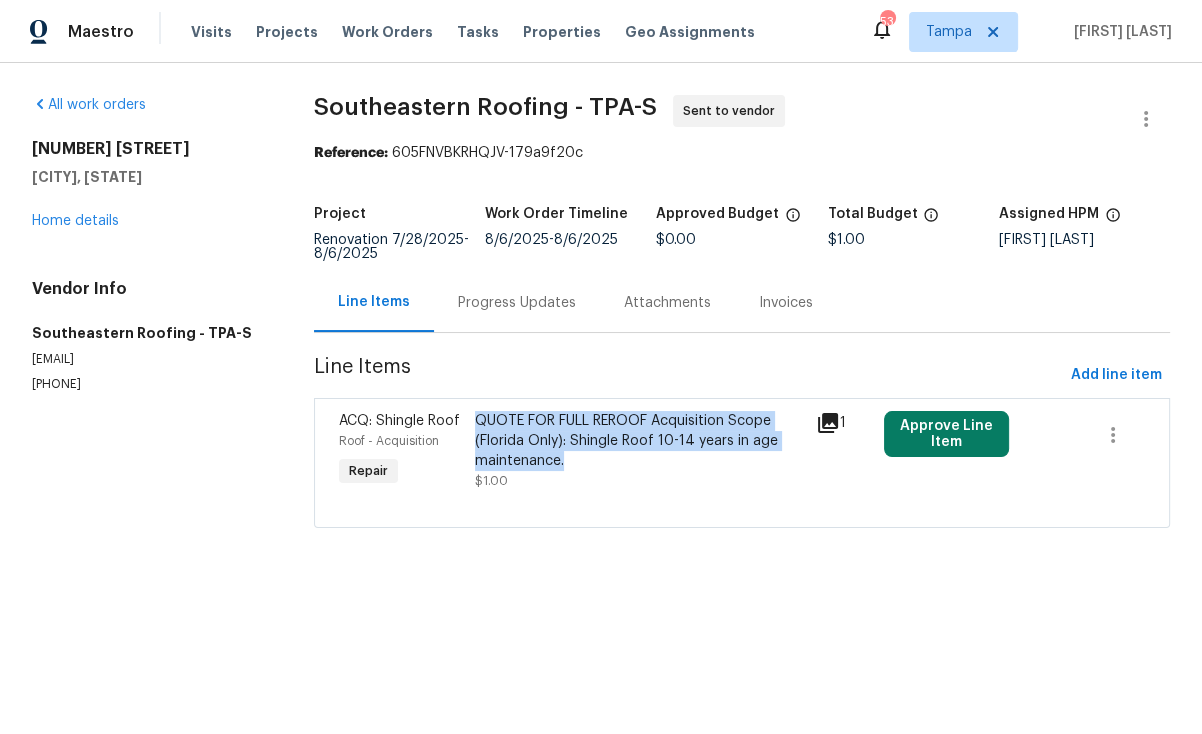 drag, startPoint x: 466, startPoint y: 414, endPoint x: 652, endPoint y: 467, distance: 193.40372 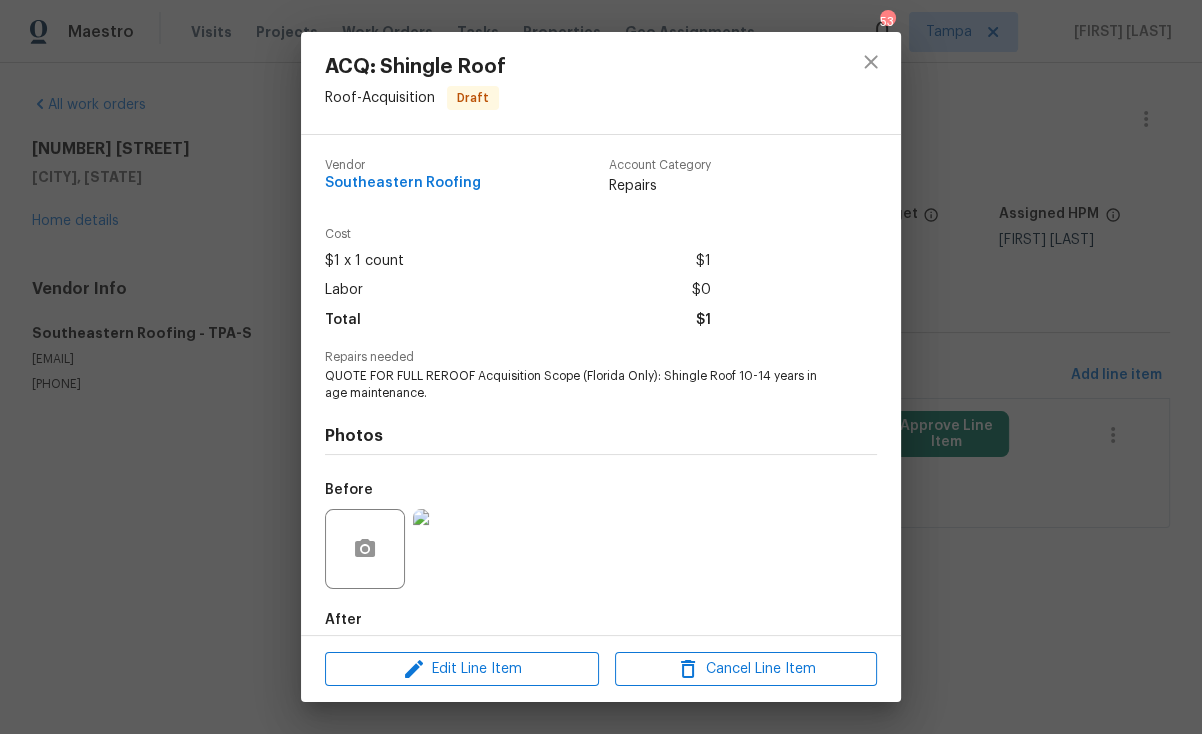 copy on "QUOTE FOR FULL REROOF
Acquisition Scope (Florida Only): Shingle Roof 10-14 years in age maintenance." 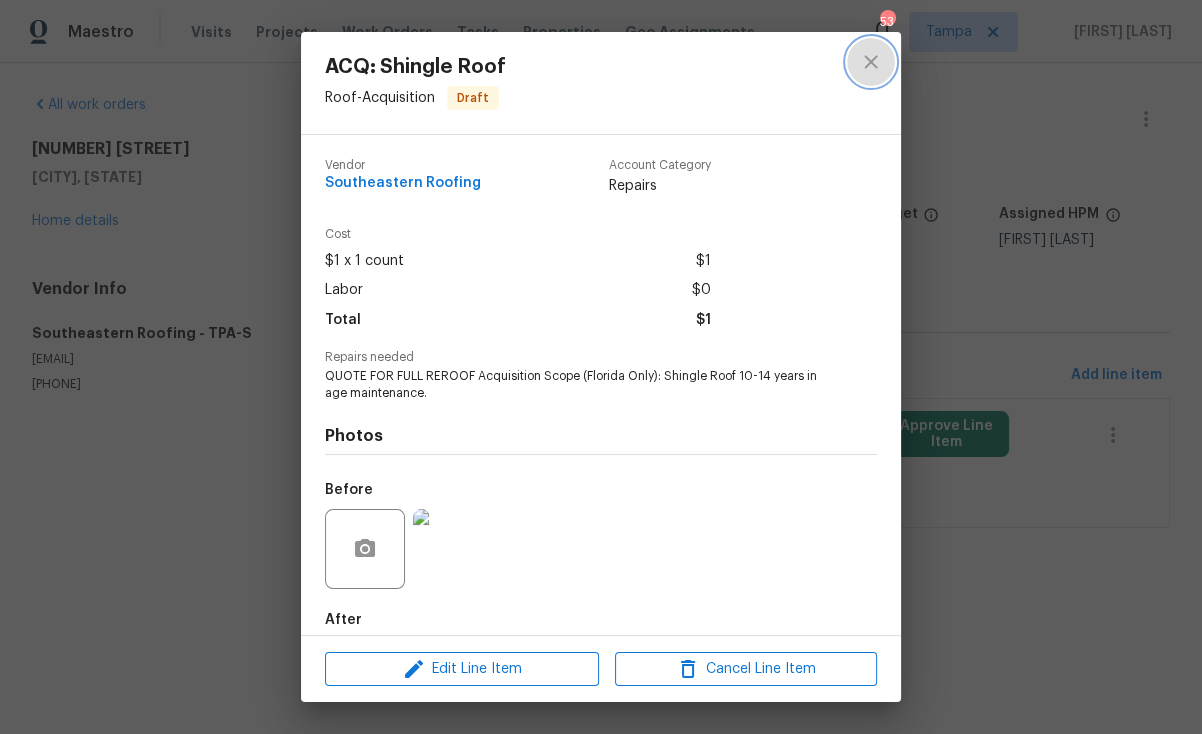 click 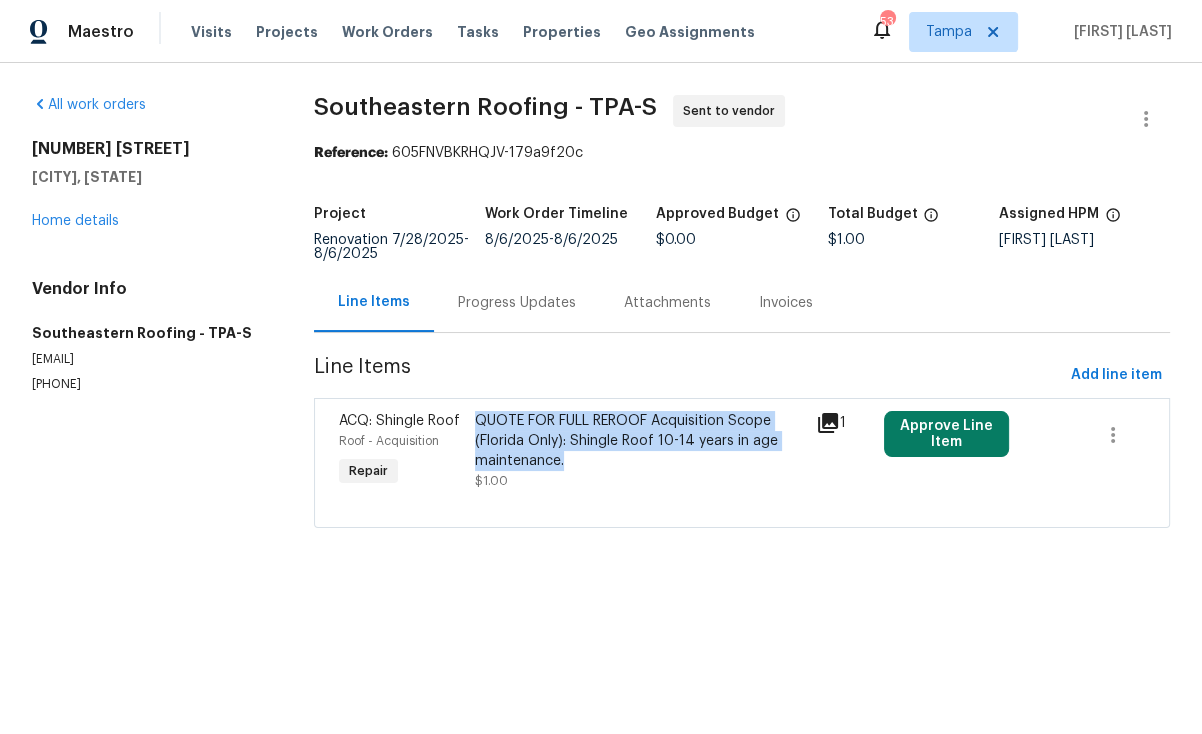 copy on "QUOTE FOR FULL REROOF
Acquisition Scope (Florida Only): Shingle Roof 10-14 years in age maintenance." 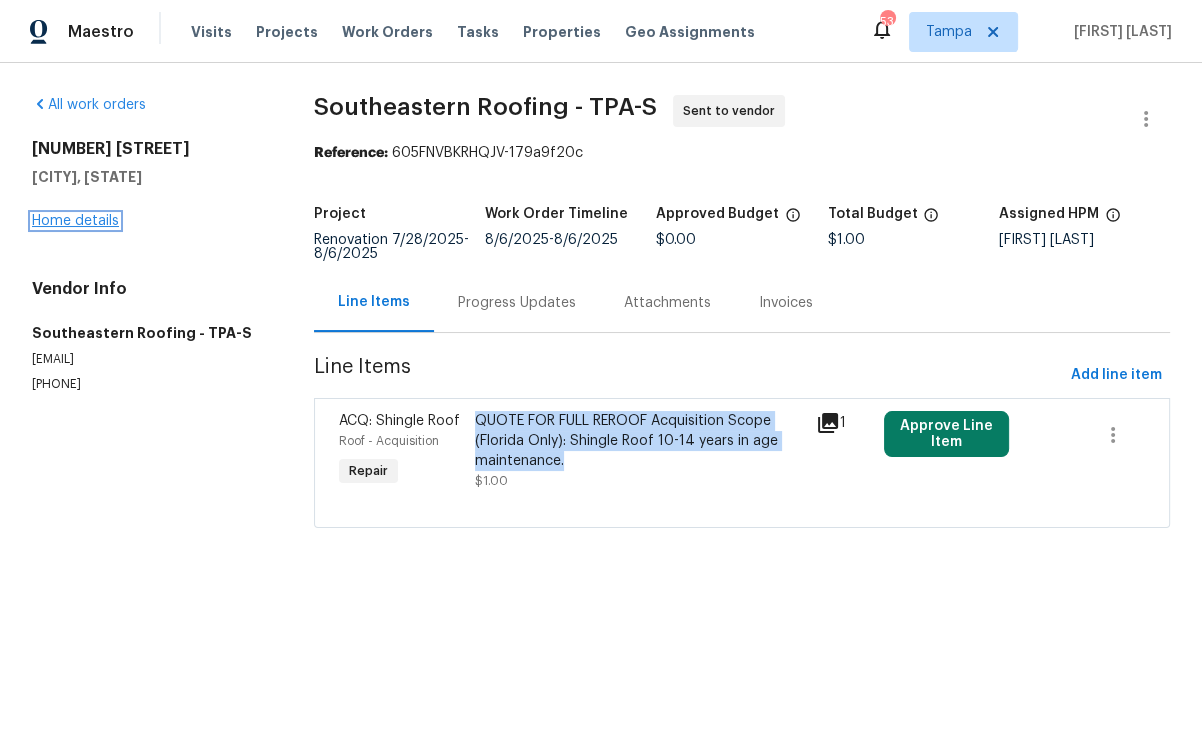 click on "Home details" at bounding box center (75, 221) 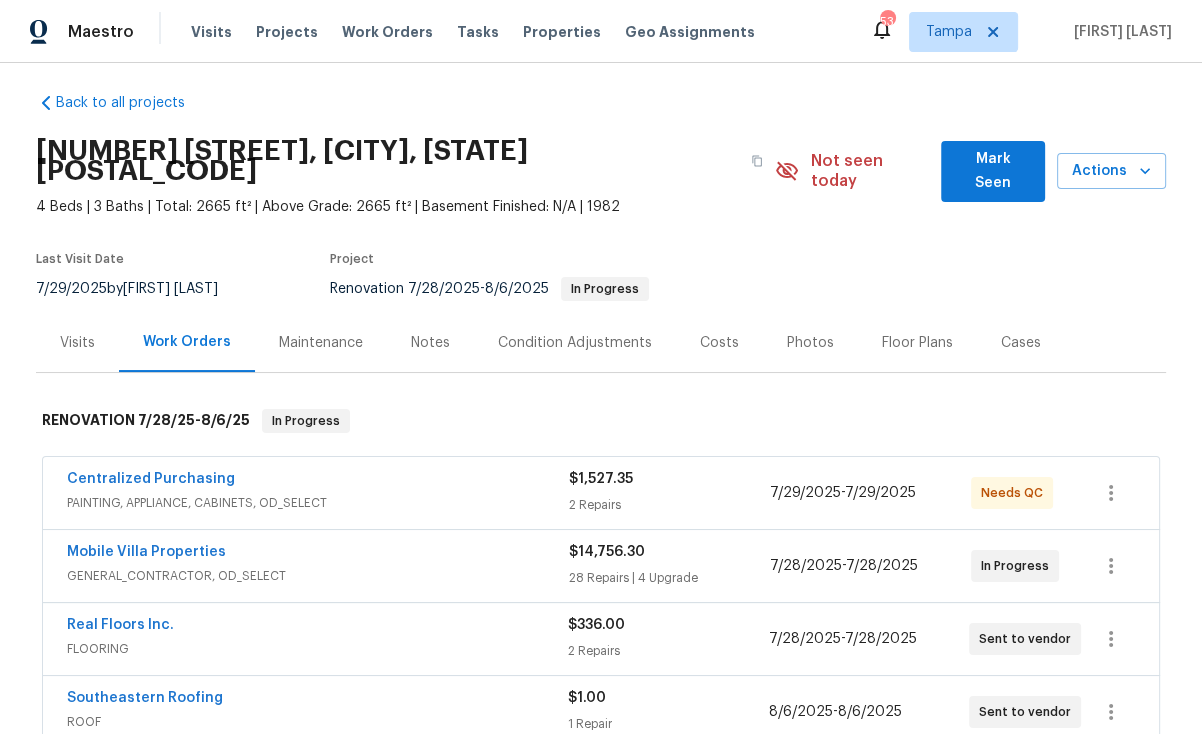 scroll, scrollTop: 37, scrollLeft: 0, axis: vertical 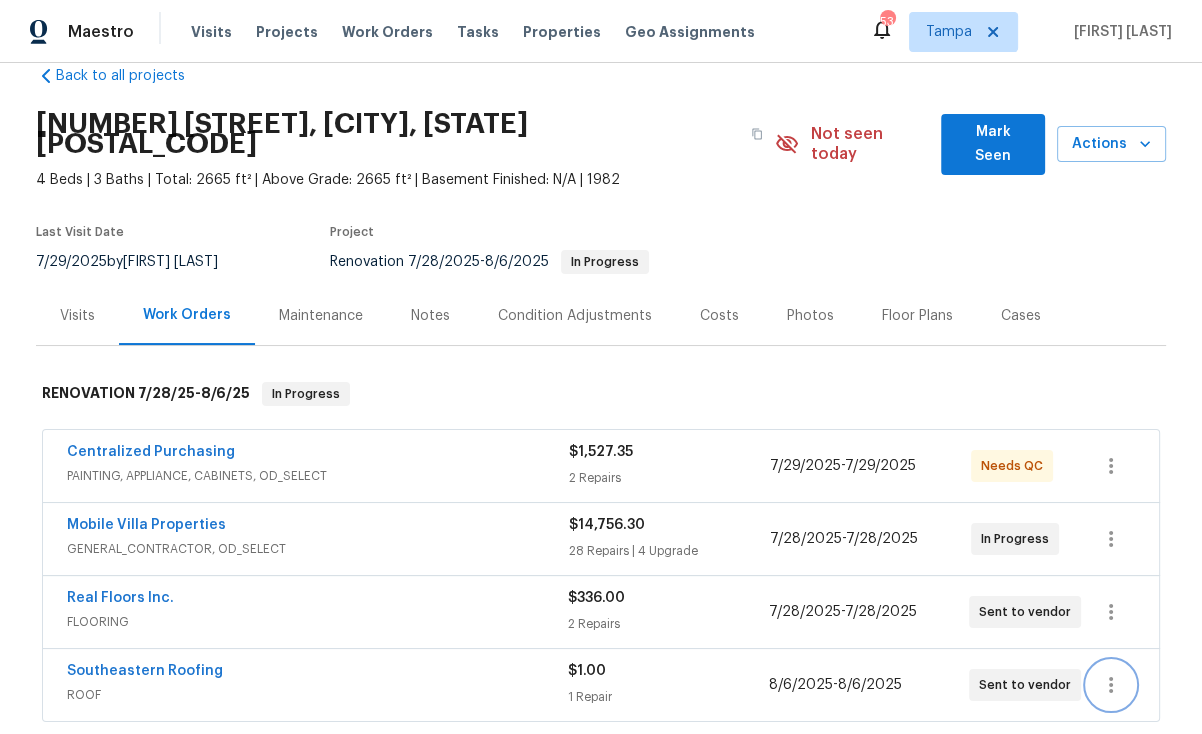 click 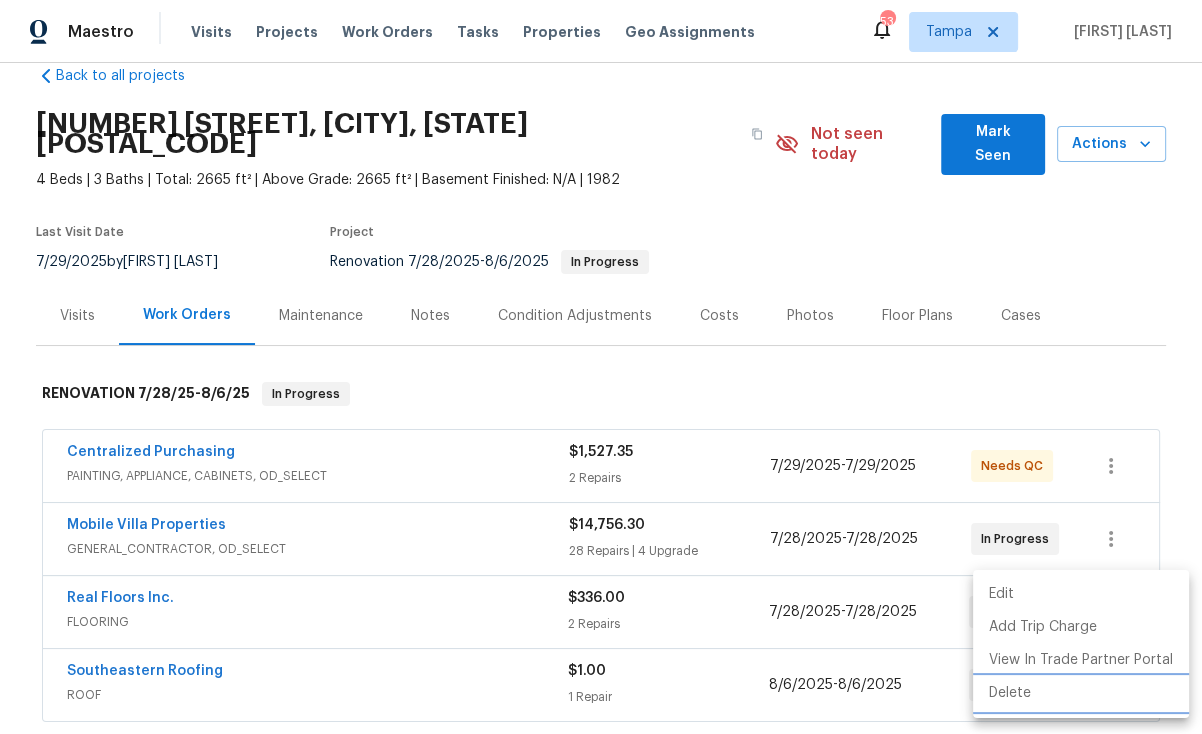 click on "Delete" at bounding box center (1081, 693) 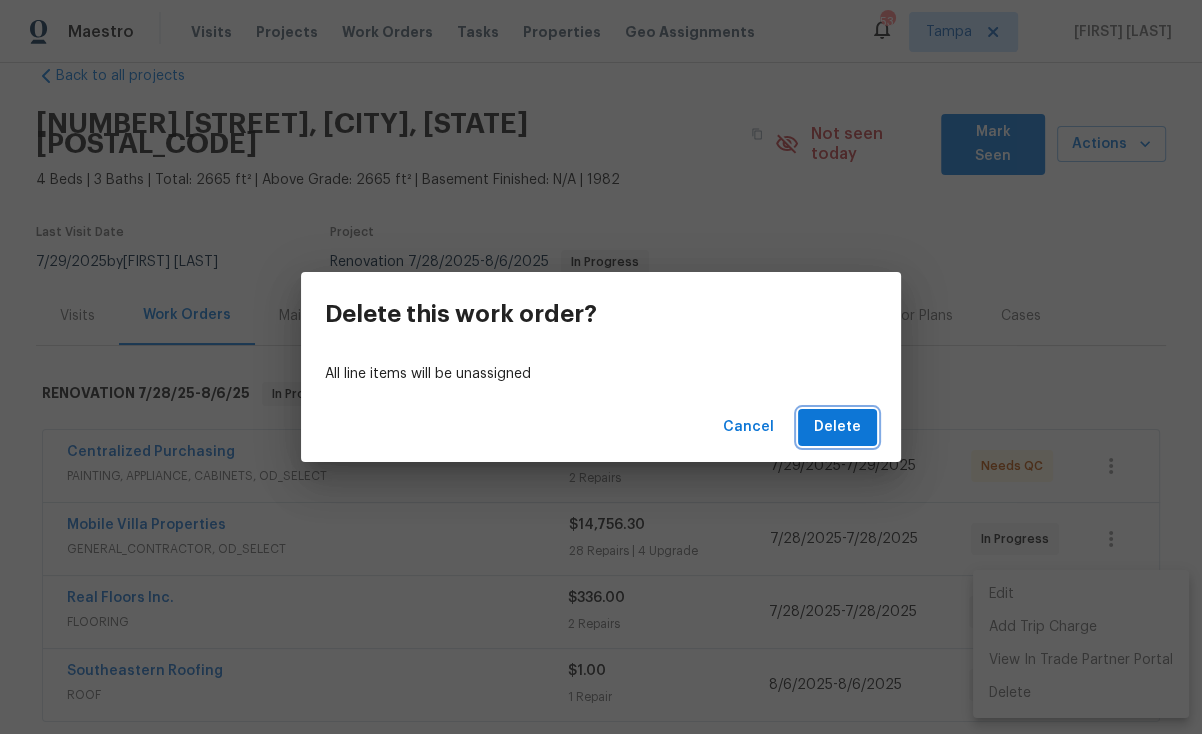 click on "Delete" at bounding box center [837, 427] 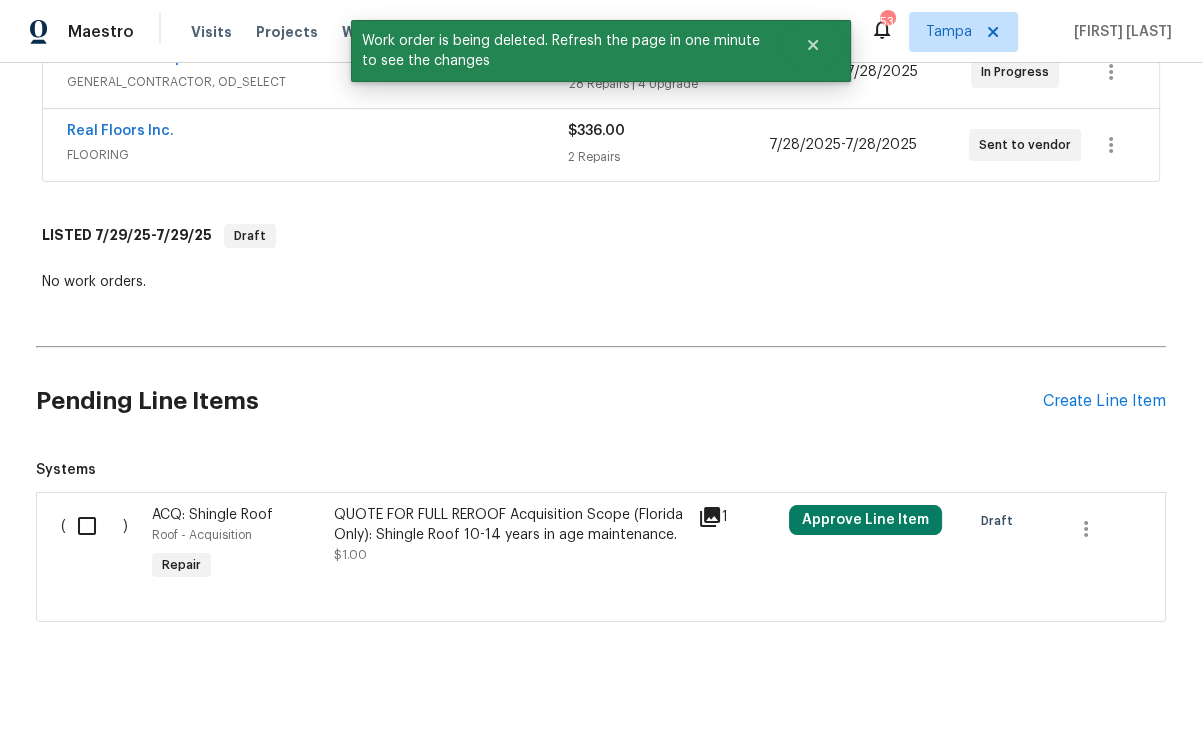 scroll, scrollTop: 520, scrollLeft: 0, axis: vertical 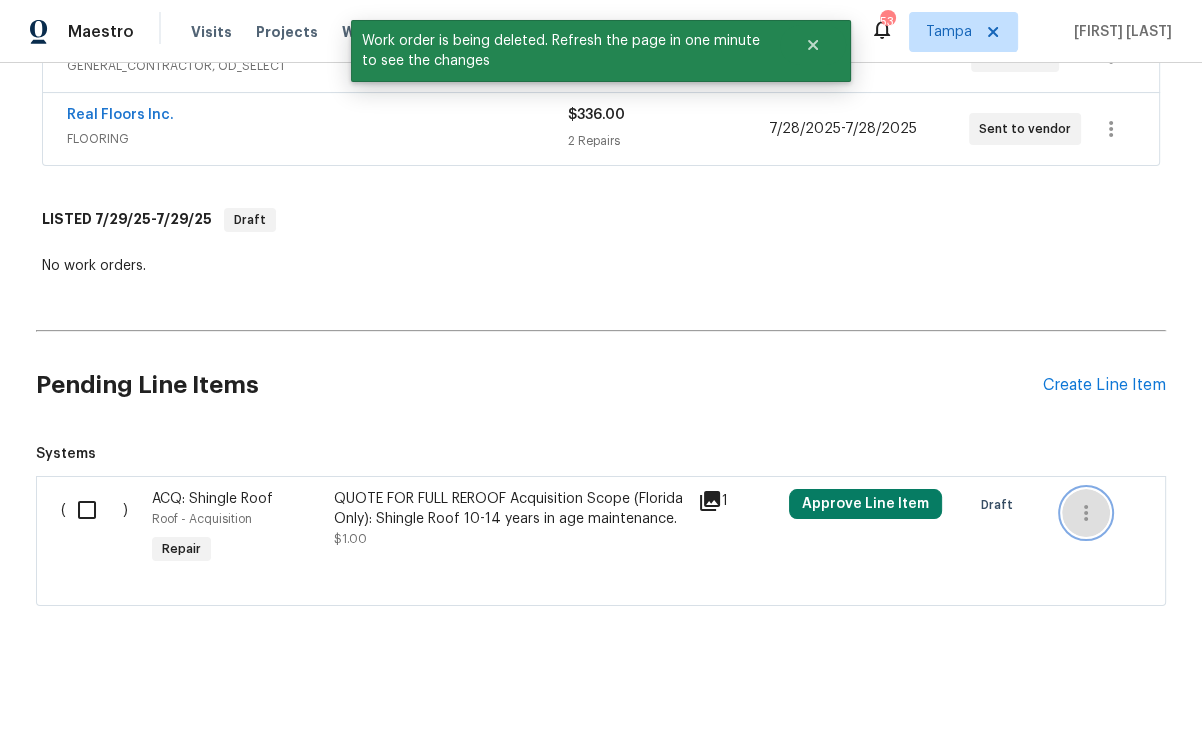 click 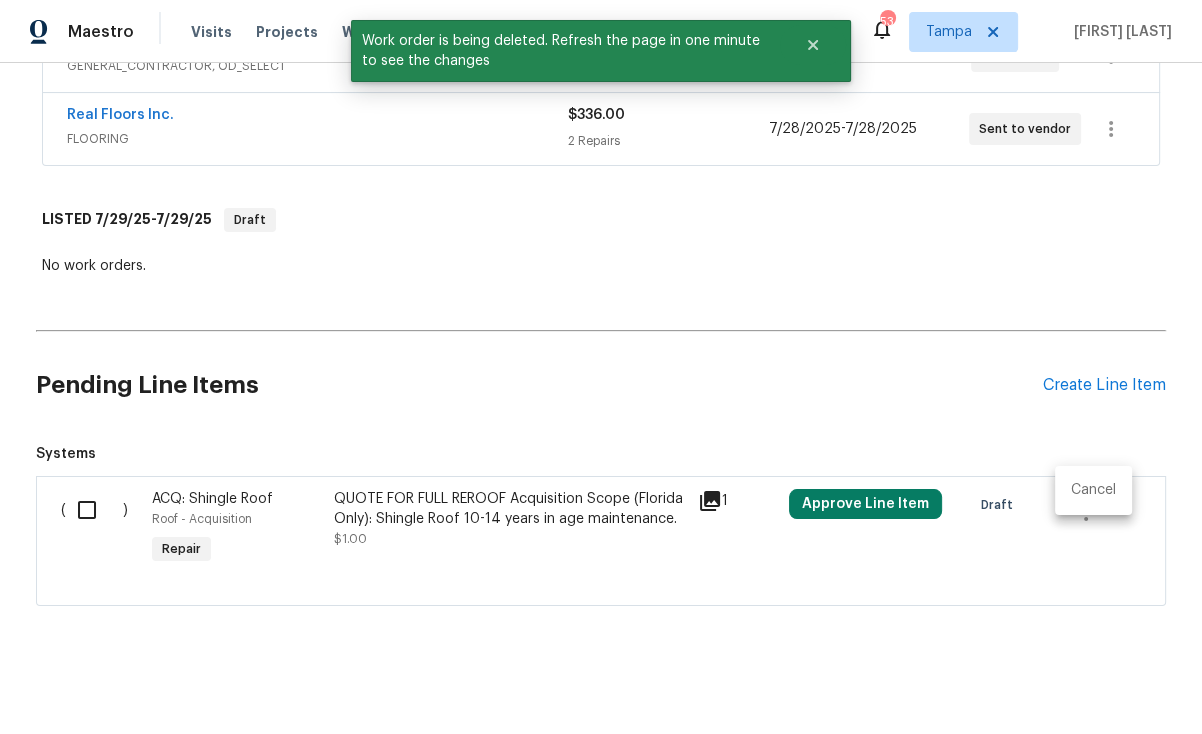 click on "Cancel" at bounding box center [1093, 490] 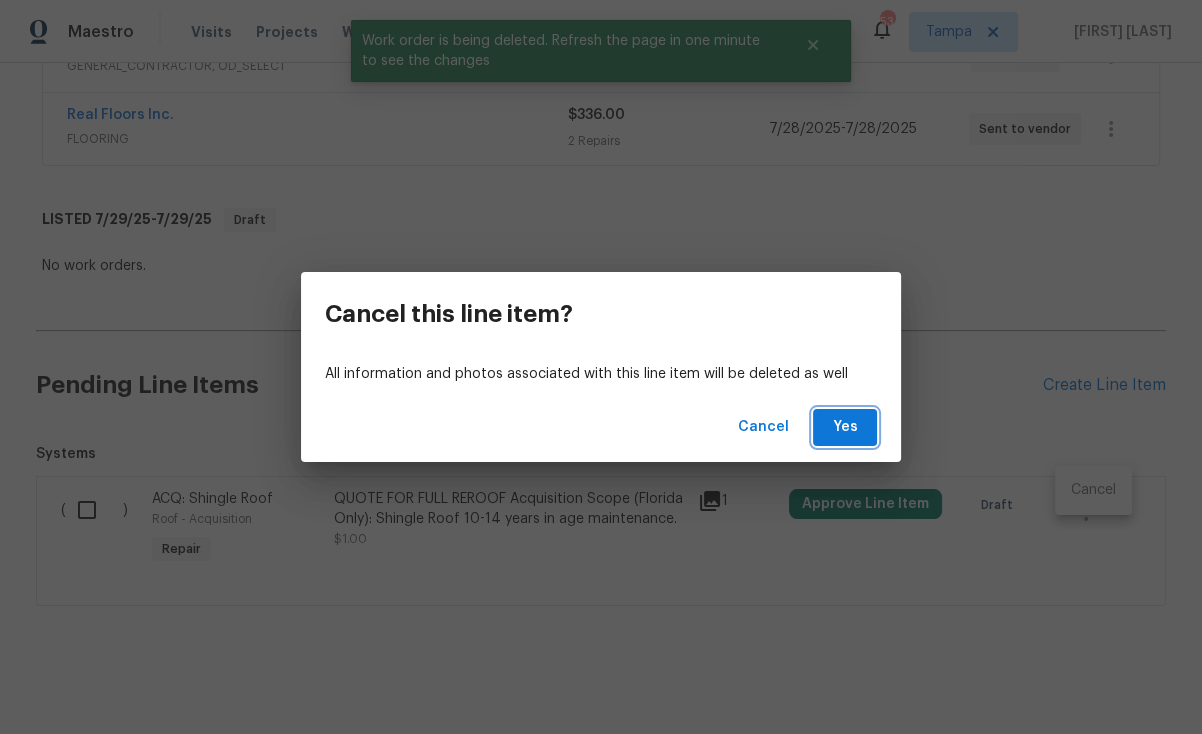 click on "Yes" at bounding box center (845, 427) 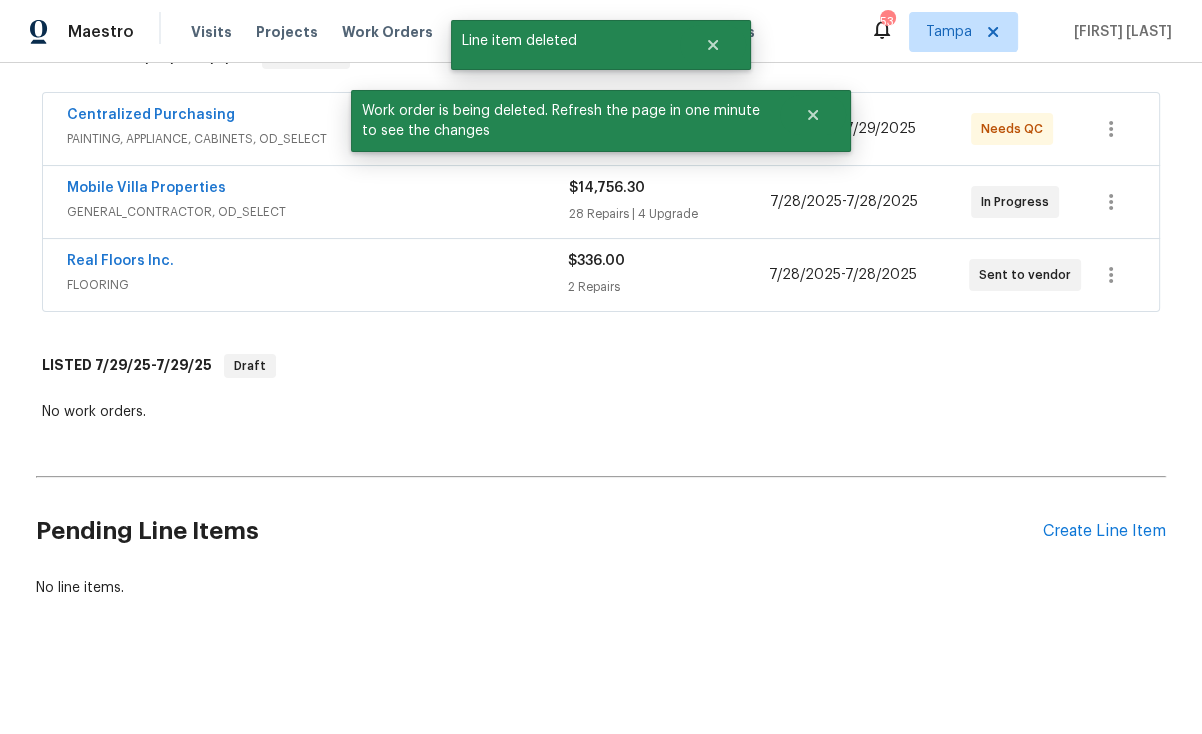 scroll, scrollTop: 366, scrollLeft: 0, axis: vertical 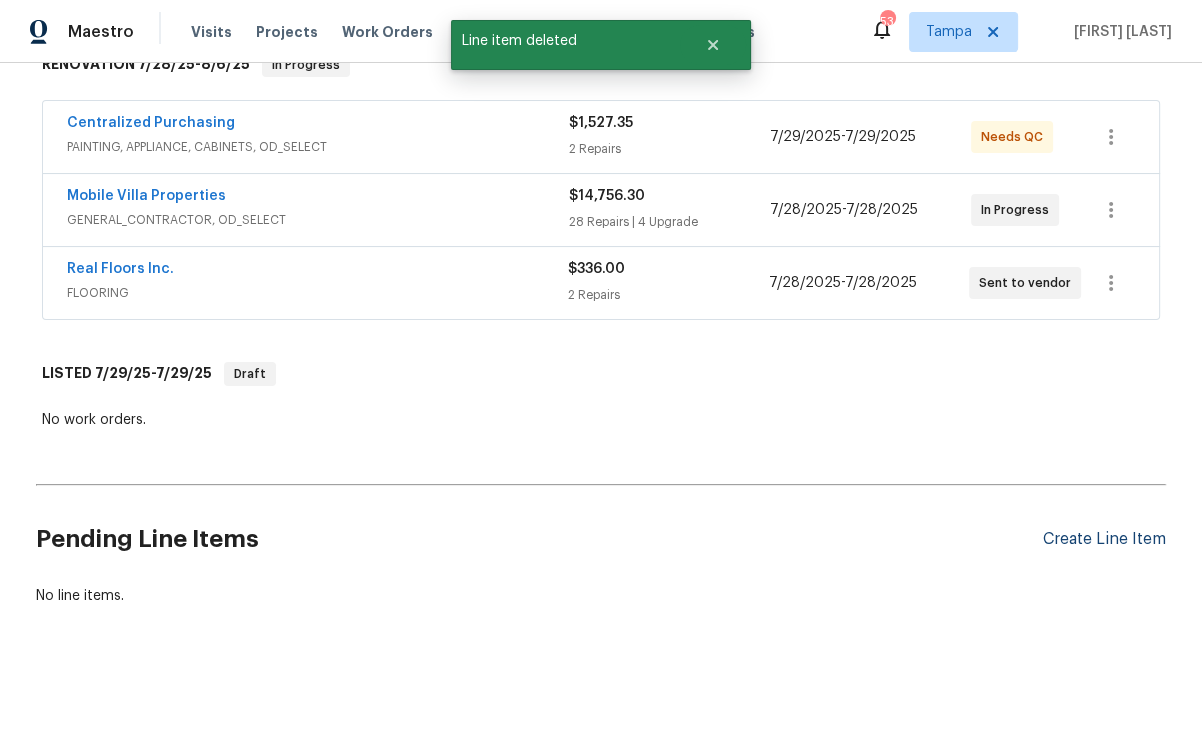 click on "Create Line Item" at bounding box center [1104, 539] 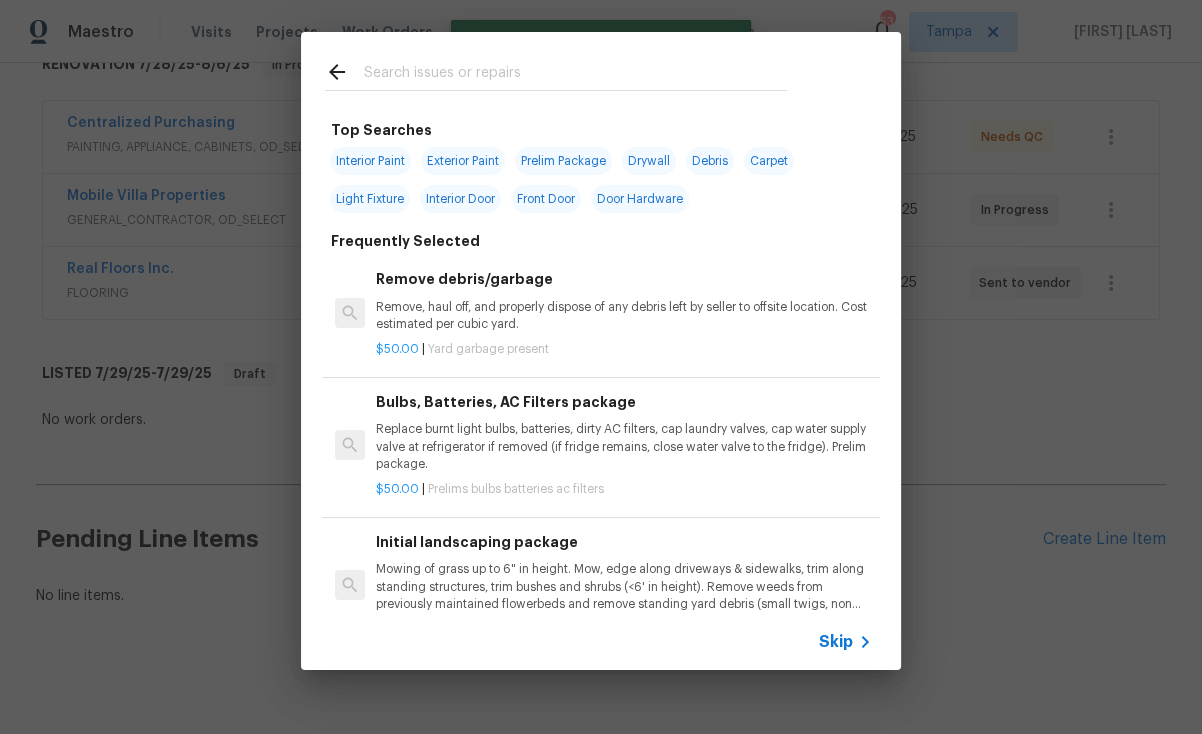 click at bounding box center [575, 75] 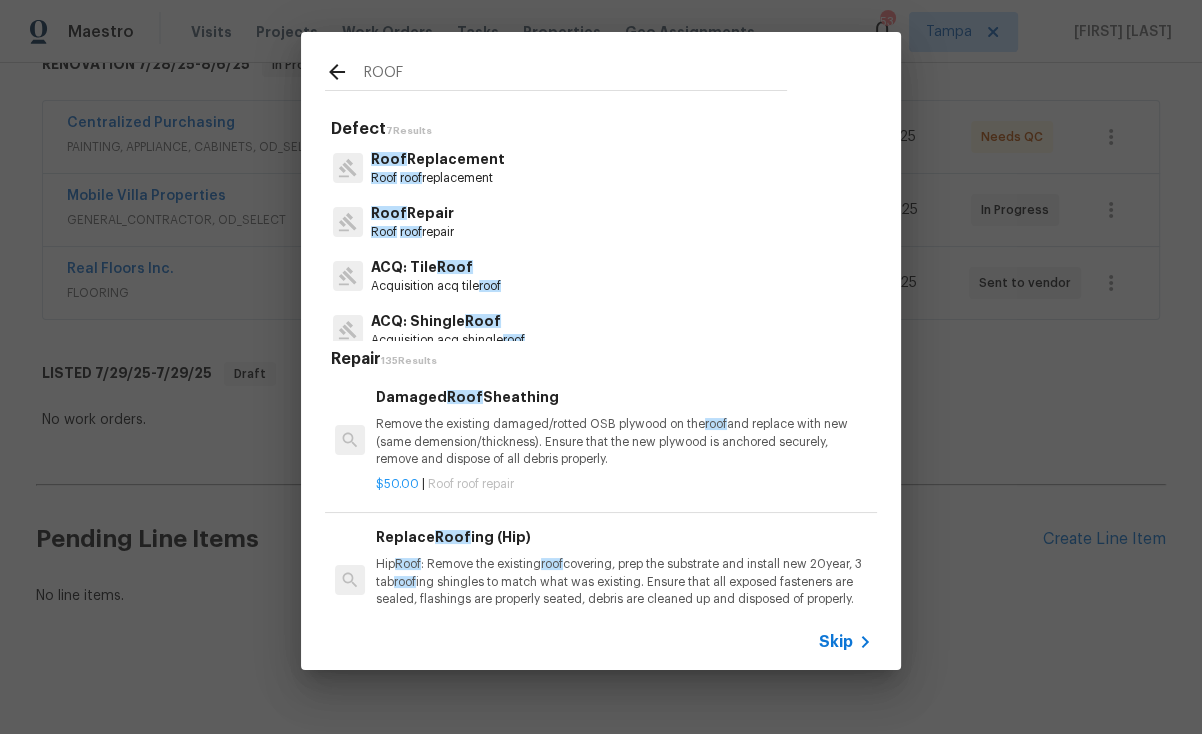type on "ROOF" 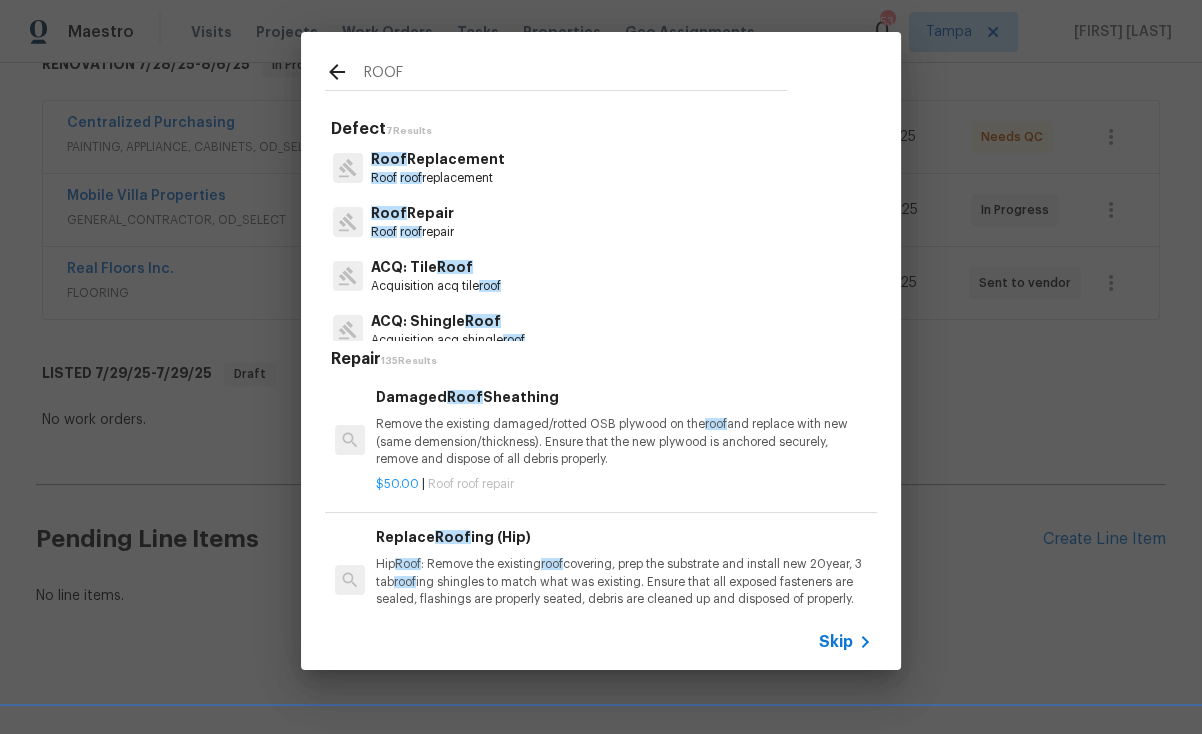 click on "roof" at bounding box center (411, 178) 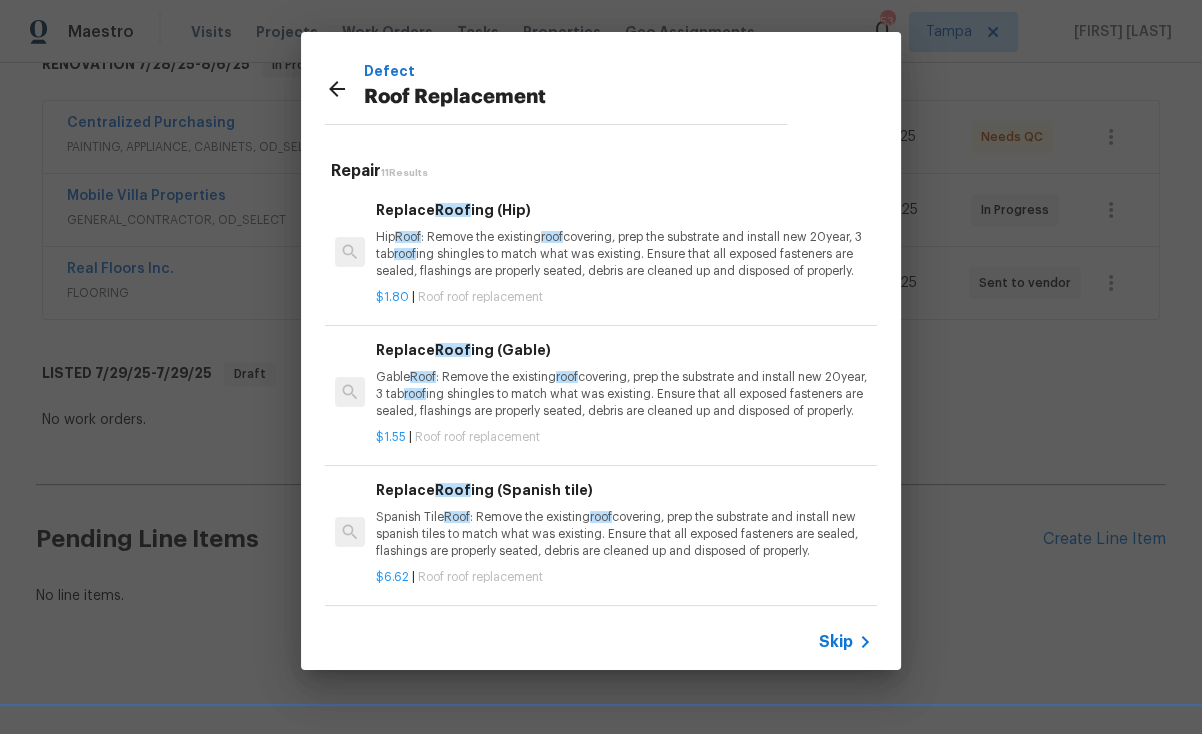click on "Hip  Roof : Remove the existing  roof  covering, prep the substrate and install new 20year, 3 tab  roof ing shingles to match what was existing. Ensure that all exposed fasteners are sealed, flashings are properly seated, debris are cleaned up and disposed of properly." at bounding box center [624, 254] 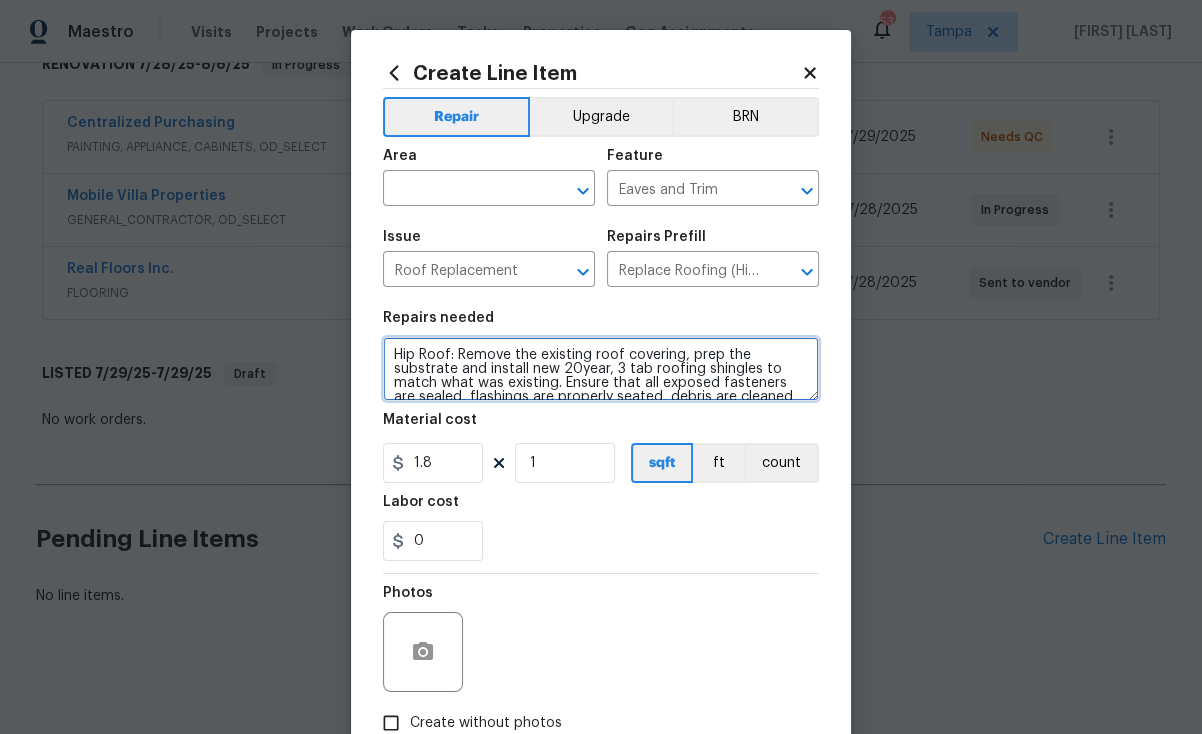 click on "Hip Roof: Remove the existing roof covering, prep the substrate and install new 20year, 3 tab roofing shingles to match what was existing. Ensure that all exposed fasteners are sealed, flashings are properly seated, debris are cleaned up and disposed of properly." at bounding box center (601, 369) 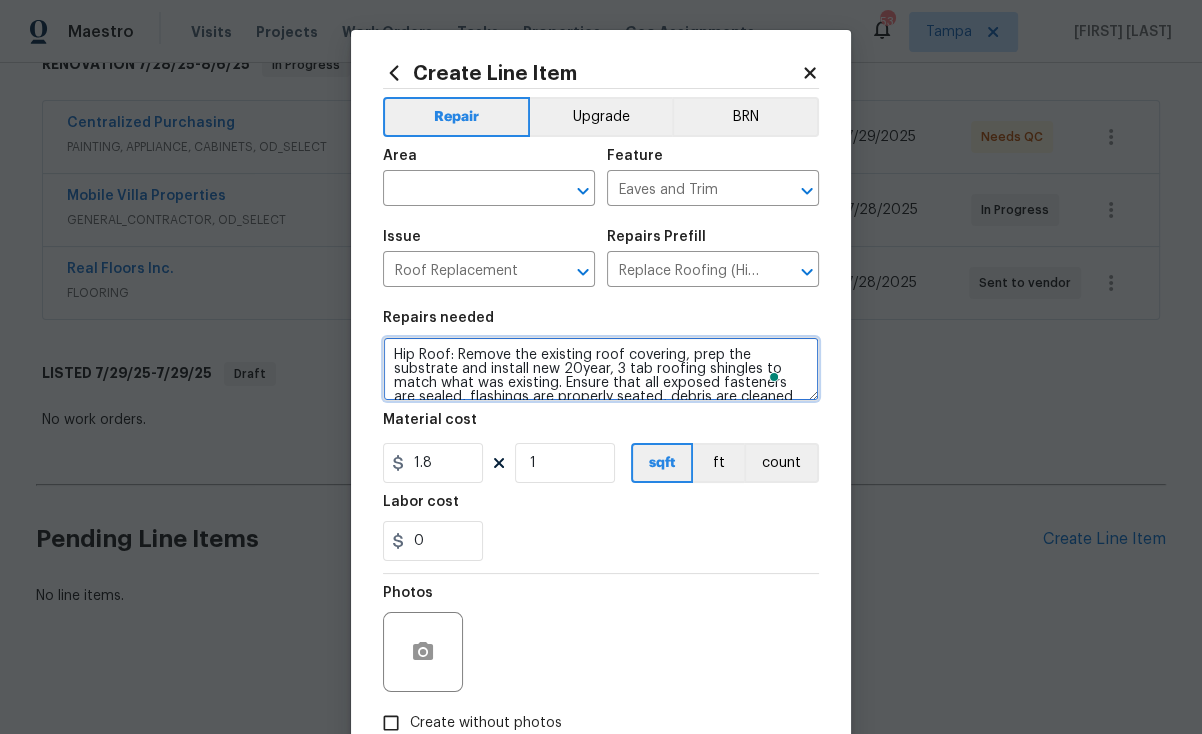 click on "Hip Roof: Remove the existing roof covering, prep the substrate and install new 20year, 3 tab roofing shingles to match what was existing. Ensure that all exposed fasteners are sealed, flashings are properly seated, debris are cleaned up and disposed of properly." at bounding box center [601, 369] 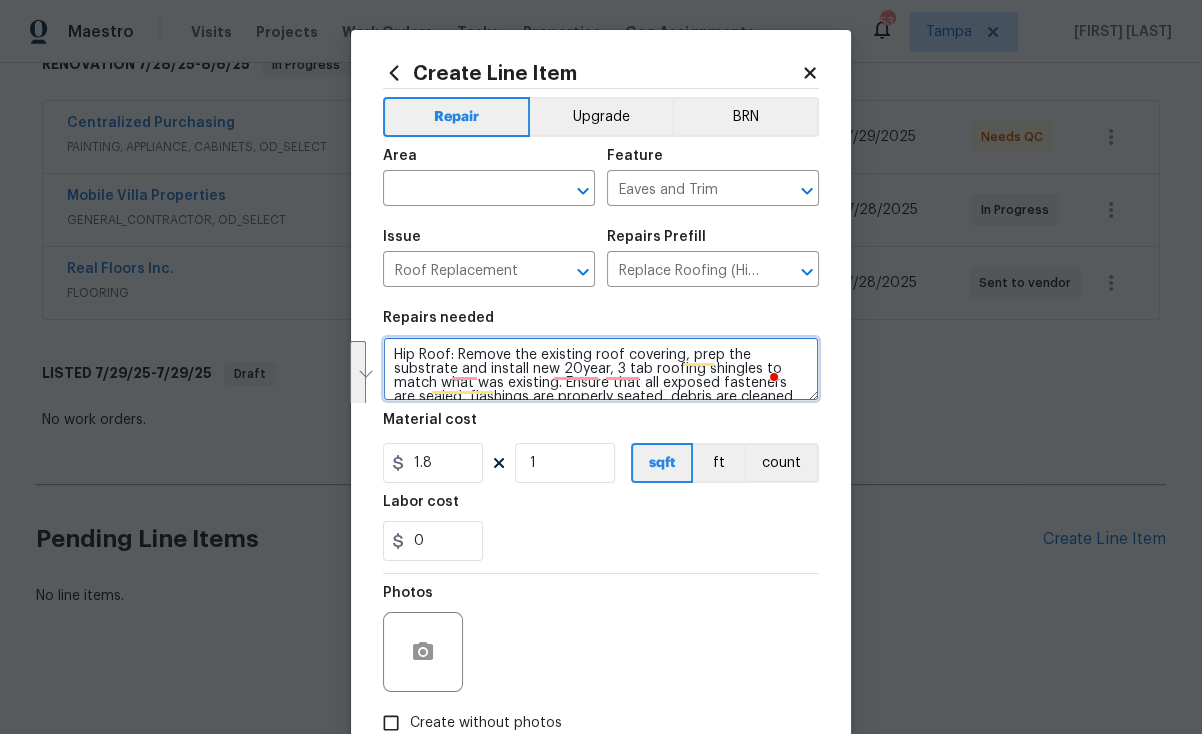 paste on "QUOTE FOR FULL REROOF Acquisition Scope (Florida Only): Shingle Roof 10-14 years in age maintenance" 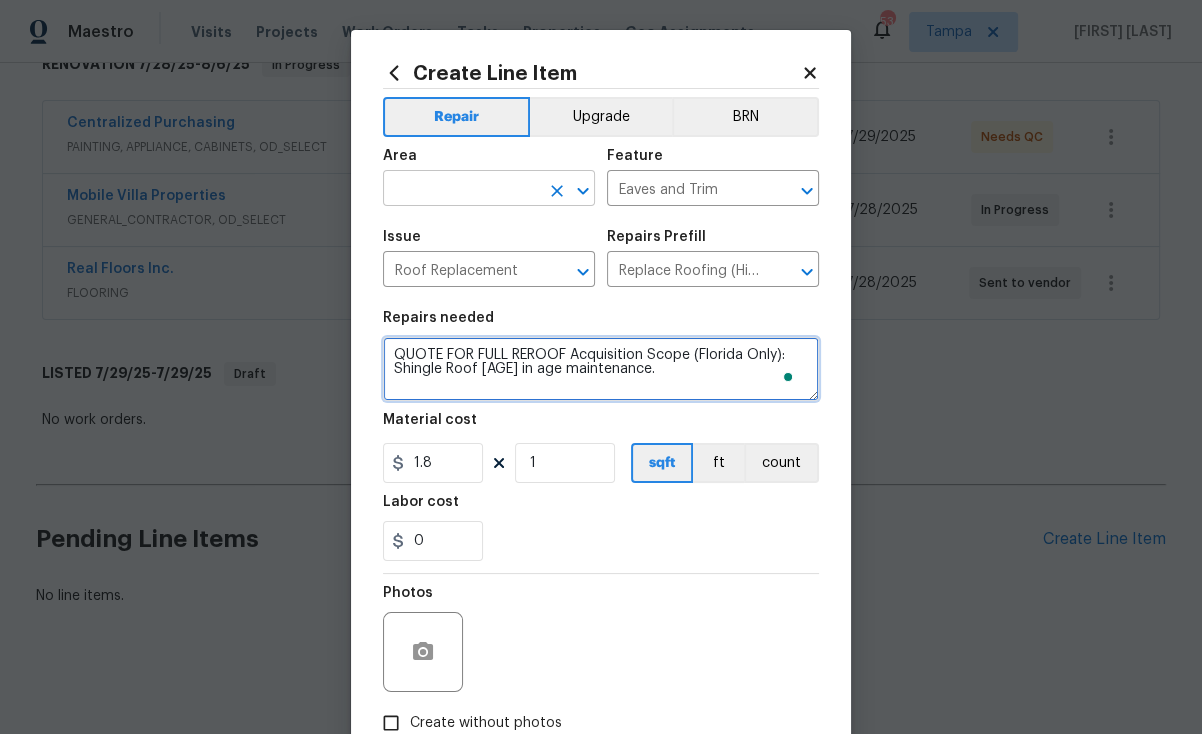 type on "QUOTE FOR FULL REROOF Acquisition Scope (Florida Only): Shingle Roof 10-14 years in age maintenance." 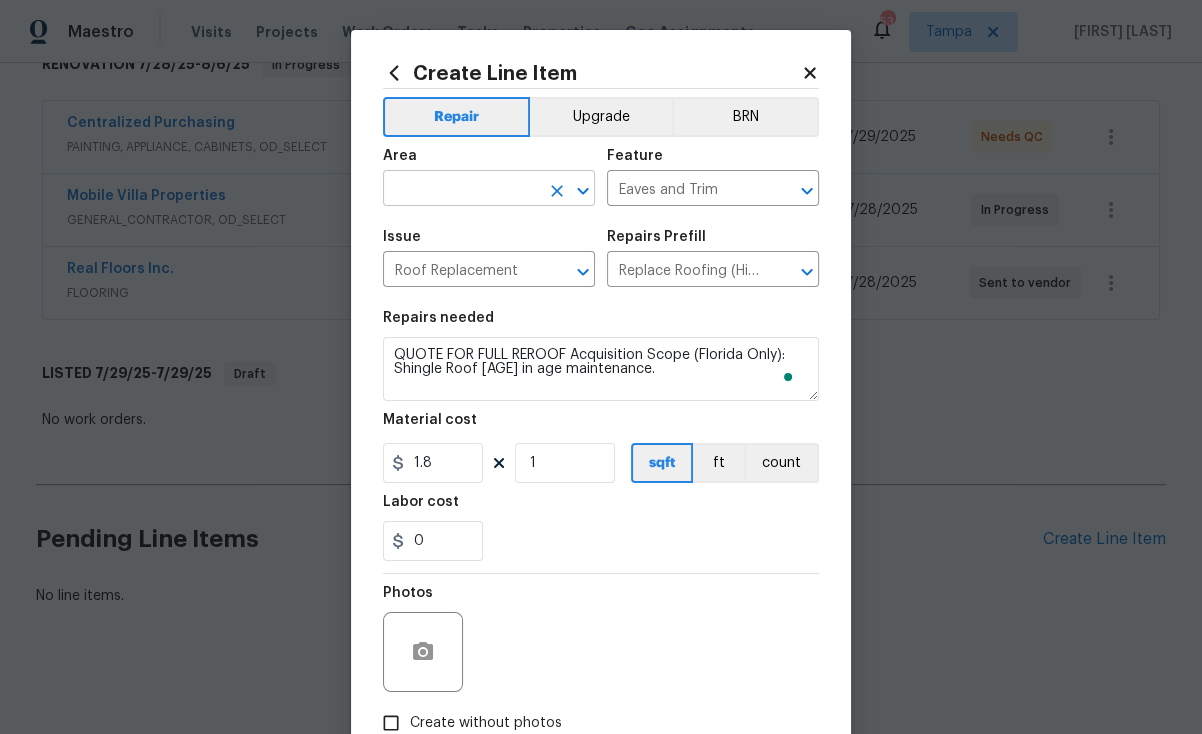 click on "Maestro Visits Projects Work Orders Tasks Properties Geo Assignments 53 Tampa Paul Springer Back to all projects 2715 Golf Heights Cir, Valrico, FL 33596 4 Beds | 3 Baths | Total: 2665 ft² | Above Grade: 2665 ft² | Basement Finished: N/A | 1982 Not seen today Mark Seen Actions Last Visit Date 7/29/2025  by  Paul Springer   Project Renovation   7/28/2025  -  8/6/2025 In Progress Visits Work Orders Maintenance Notes Condition Adjustments Costs Photos Floor Plans Cases RENOVATION   7/28/25  -  8/6/25 In Progress Centralized Purchasing PAINTING, APPLIANCE, CABINETS, OD_SELECT $1,527.35 2 Repairs 7/29/2025  -  7/29/2025 Needs QC Mobile Villa Properties GENERAL_CONTRACTOR, OD_SELECT $14,756.30 28 Repairs | 4 Upgrade 7/28/2025  -  7/28/2025 In Progress Real Floors Inc. FLOORING $336.00 2 Repairs 7/28/2025  -  7/28/2025 Sent to vendor LISTED   7/29/25  -  7/29/25 Draft No work orders. Pending Line Items Create Line Item No line items.
Create Line Item Repair Upgrade BRN Area ​ Feature Eaves and Trim ​ ​" at bounding box center (601, 367) 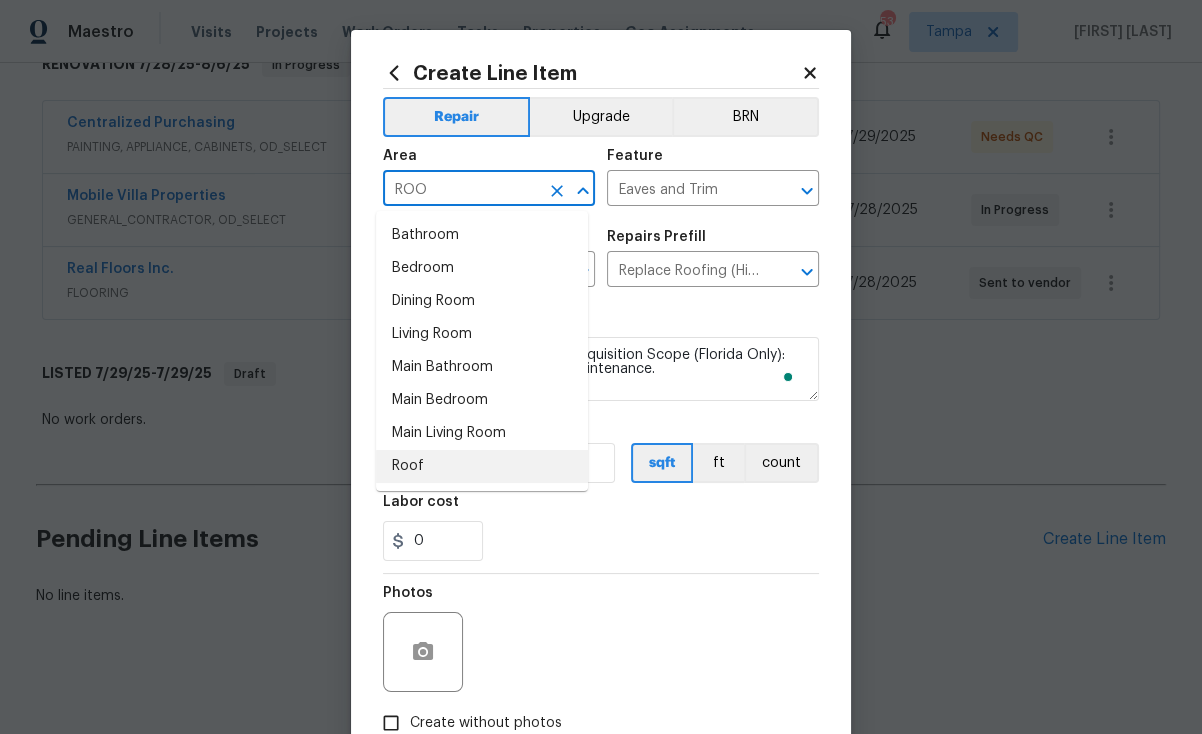 click on "Roof" at bounding box center (482, 466) 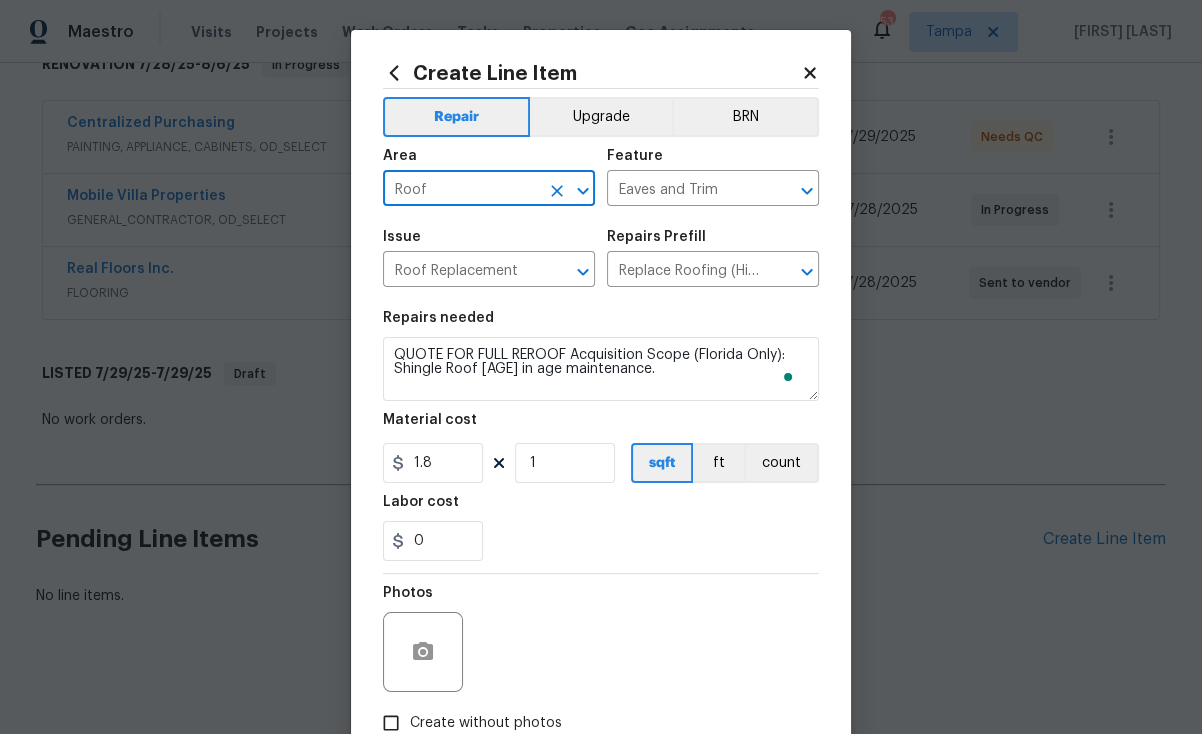 type on "Roof" 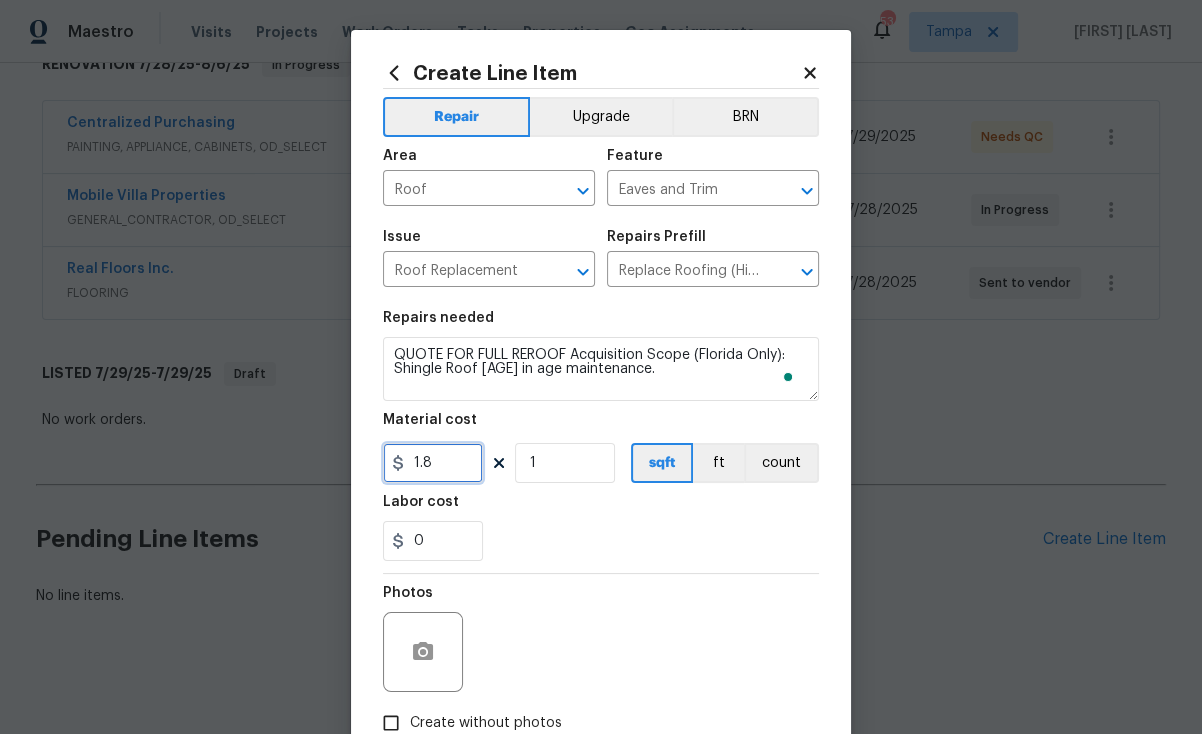 drag, startPoint x: 434, startPoint y: 475, endPoint x: 379, endPoint y: 470, distance: 55.226807 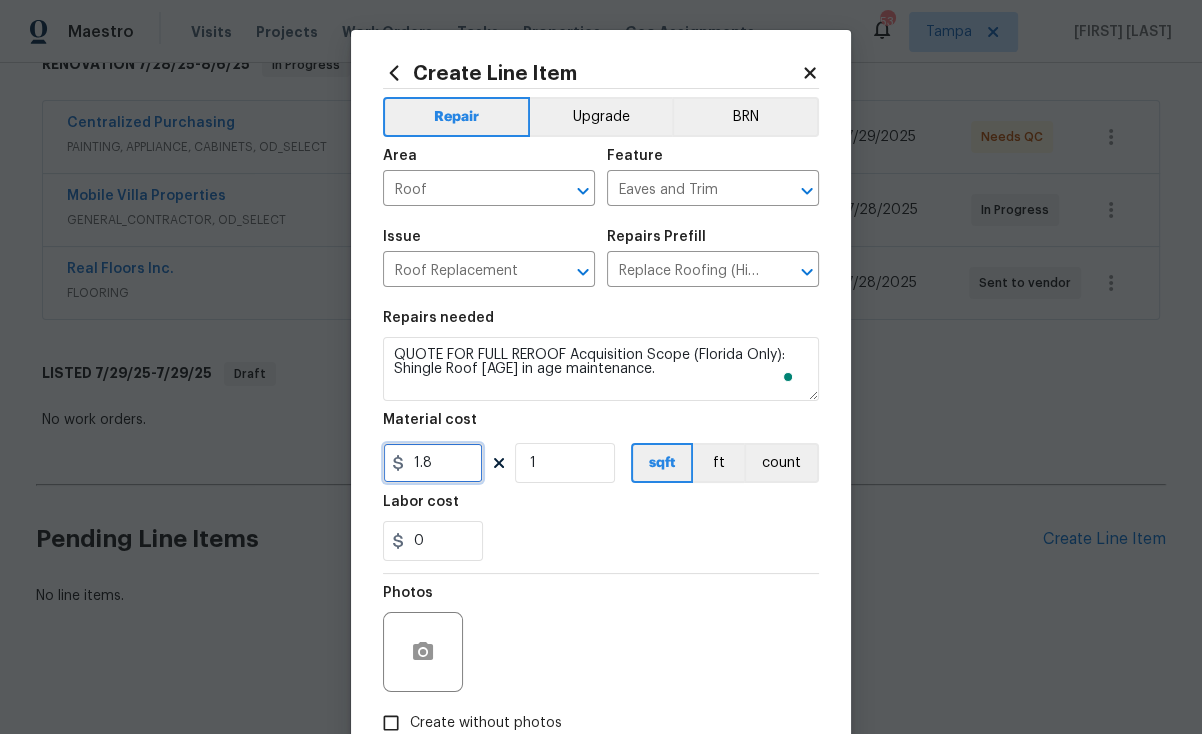 click on "1.8" at bounding box center [433, 463] 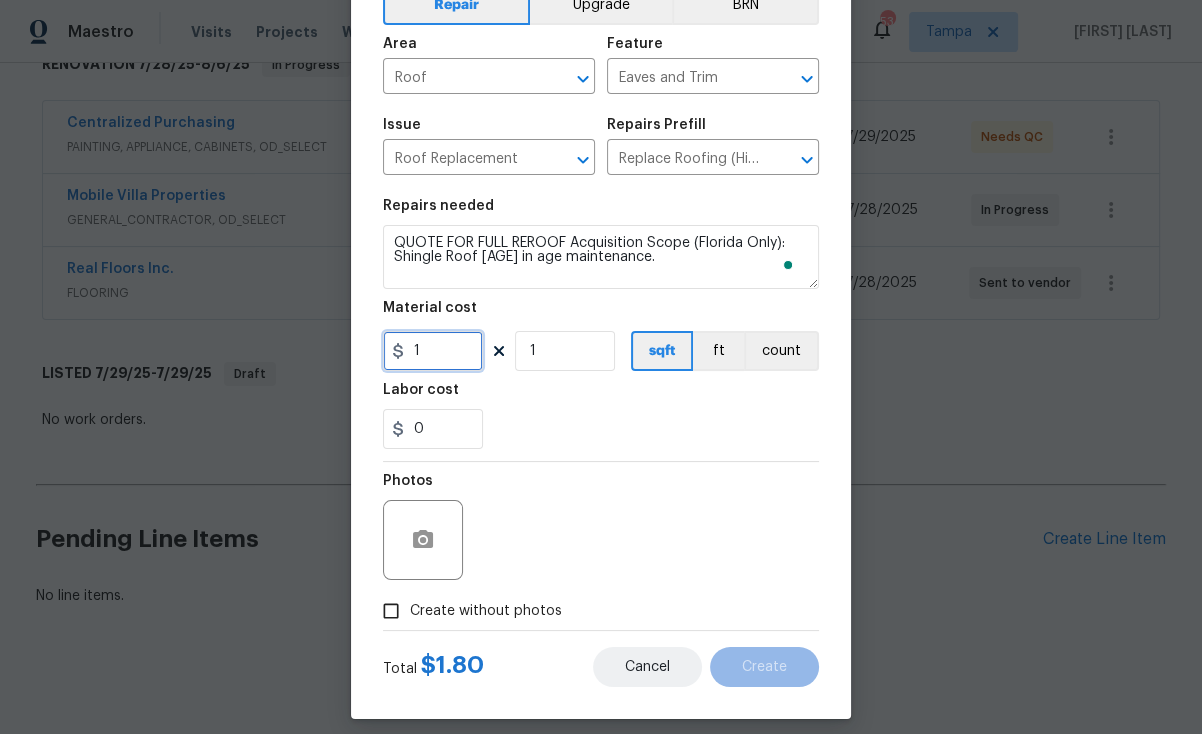 scroll, scrollTop: 129, scrollLeft: 0, axis: vertical 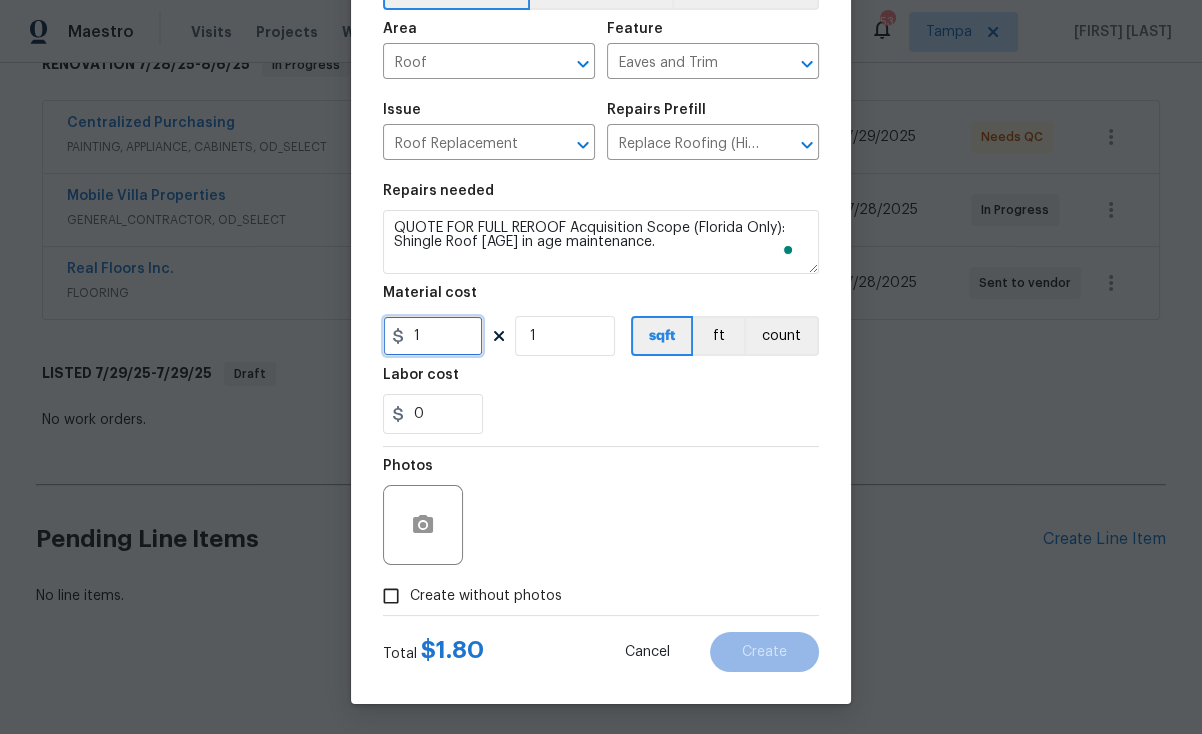 type on "1" 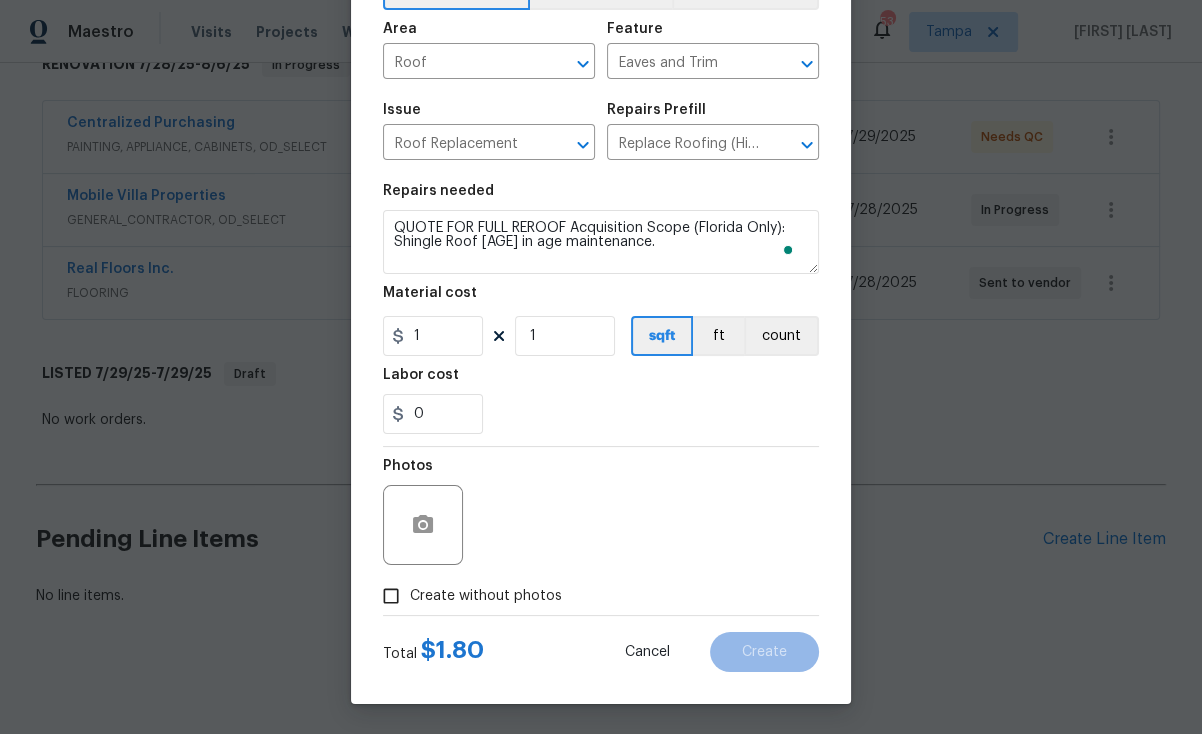 click on "Create without photos" at bounding box center (486, 596) 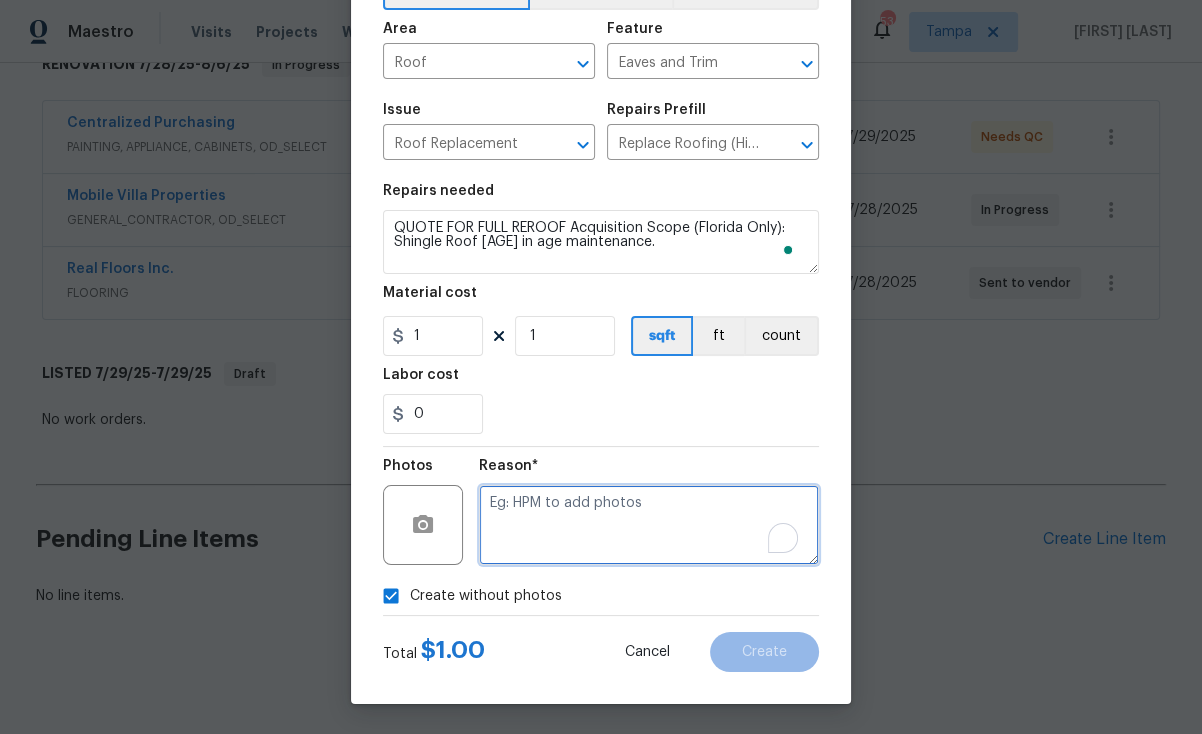 click at bounding box center (649, 525) 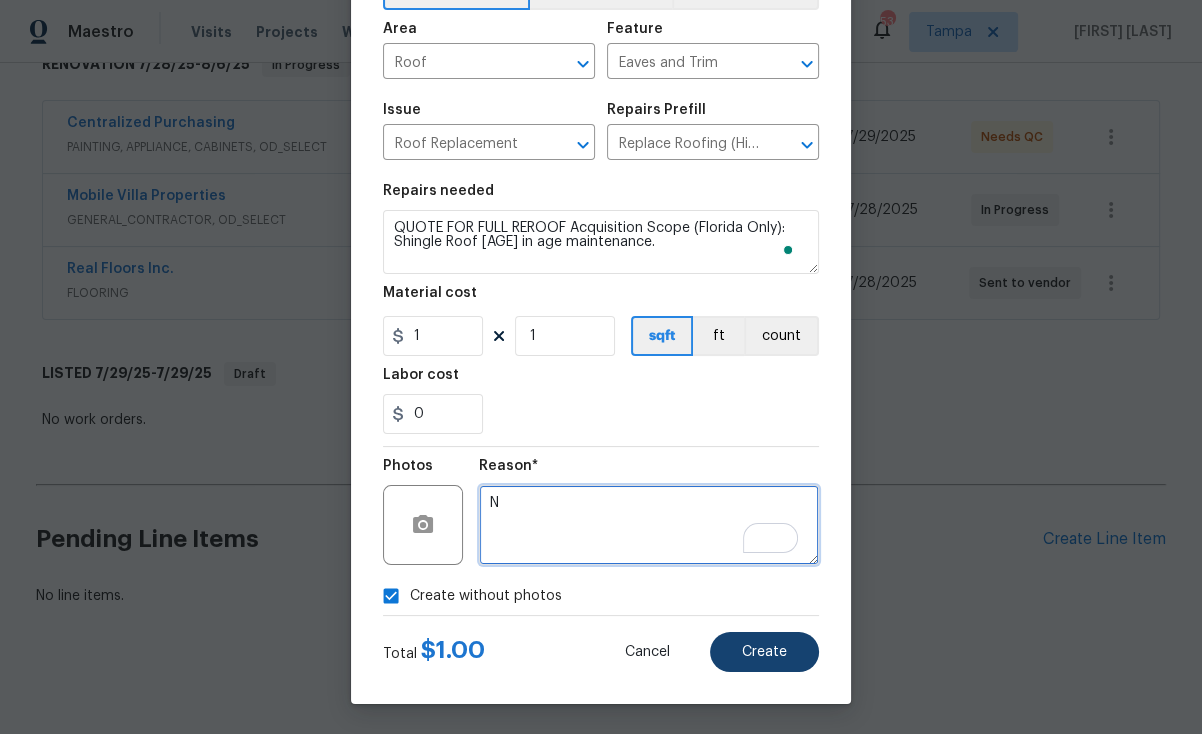 type on "N" 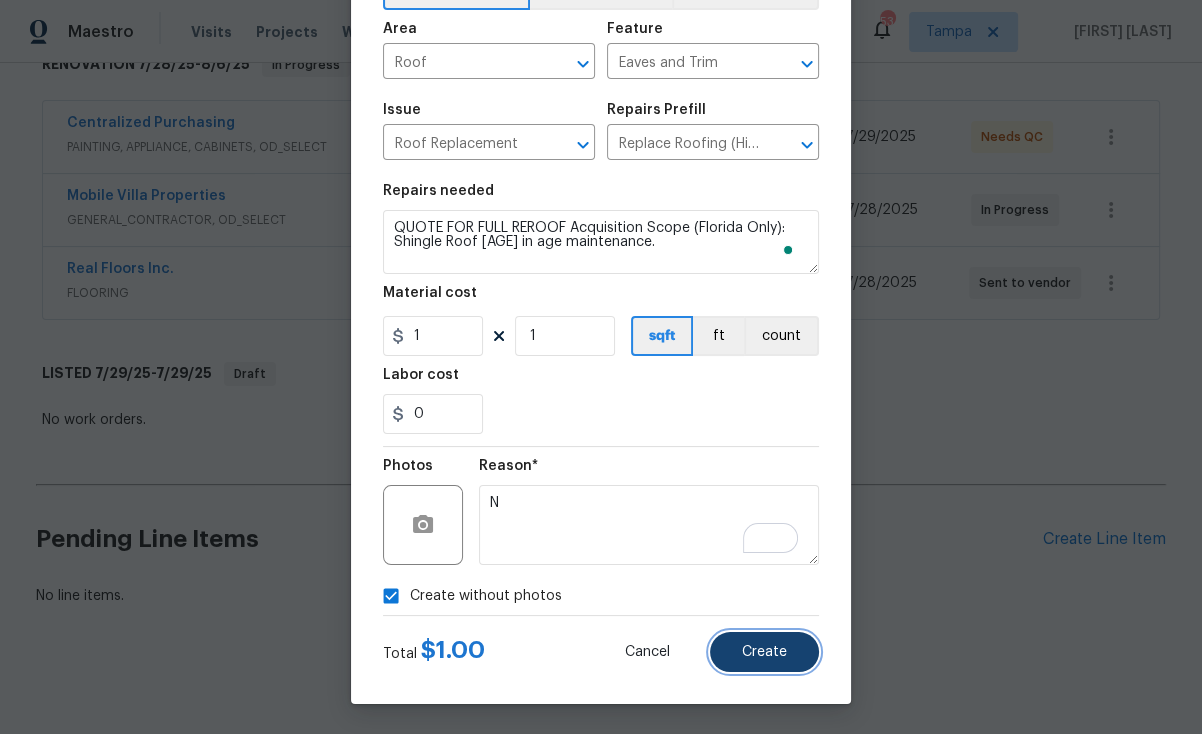 click on "Create" at bounding box center [764, 652] 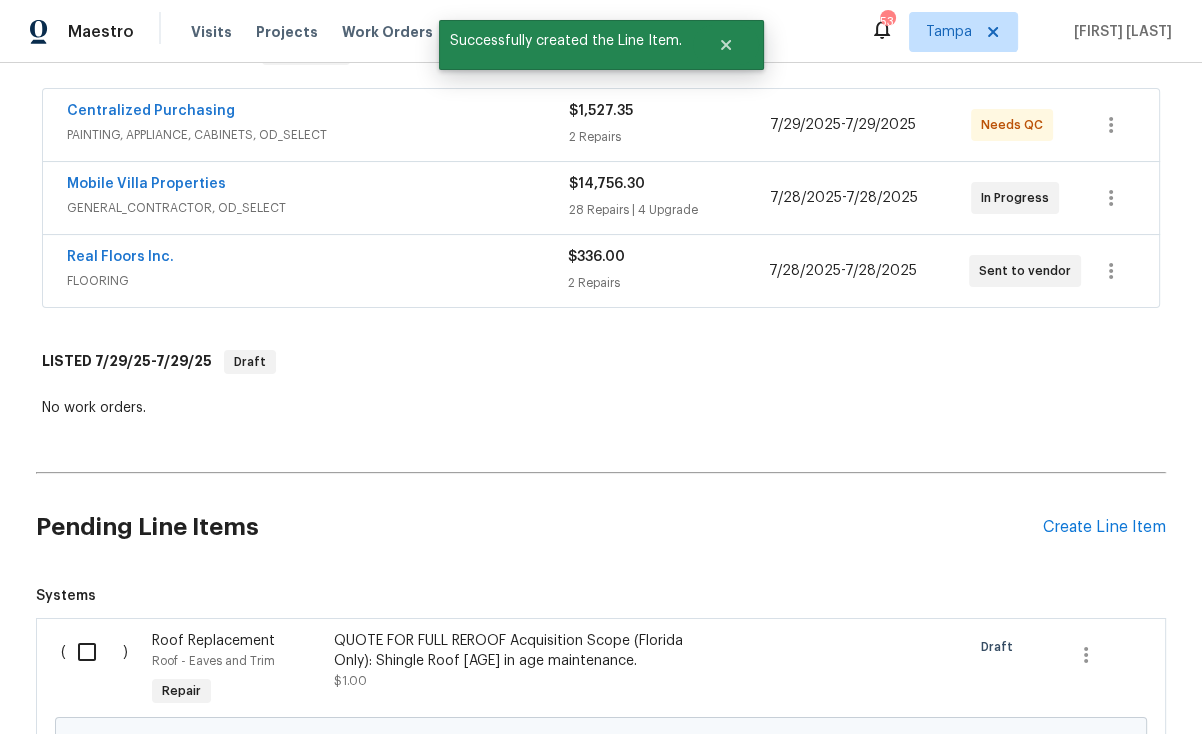 scroll, scrollTop: 520, scrollLeft: 0, axis: vertical 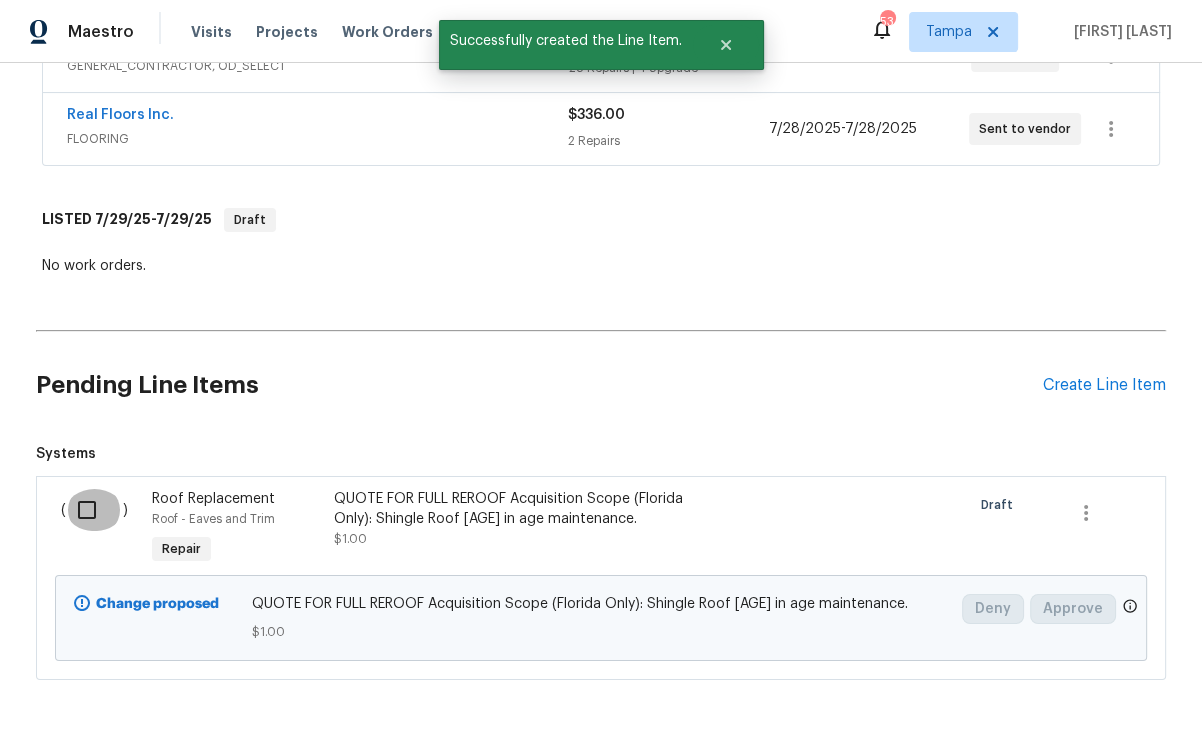 click at bounding box center (94, 510) 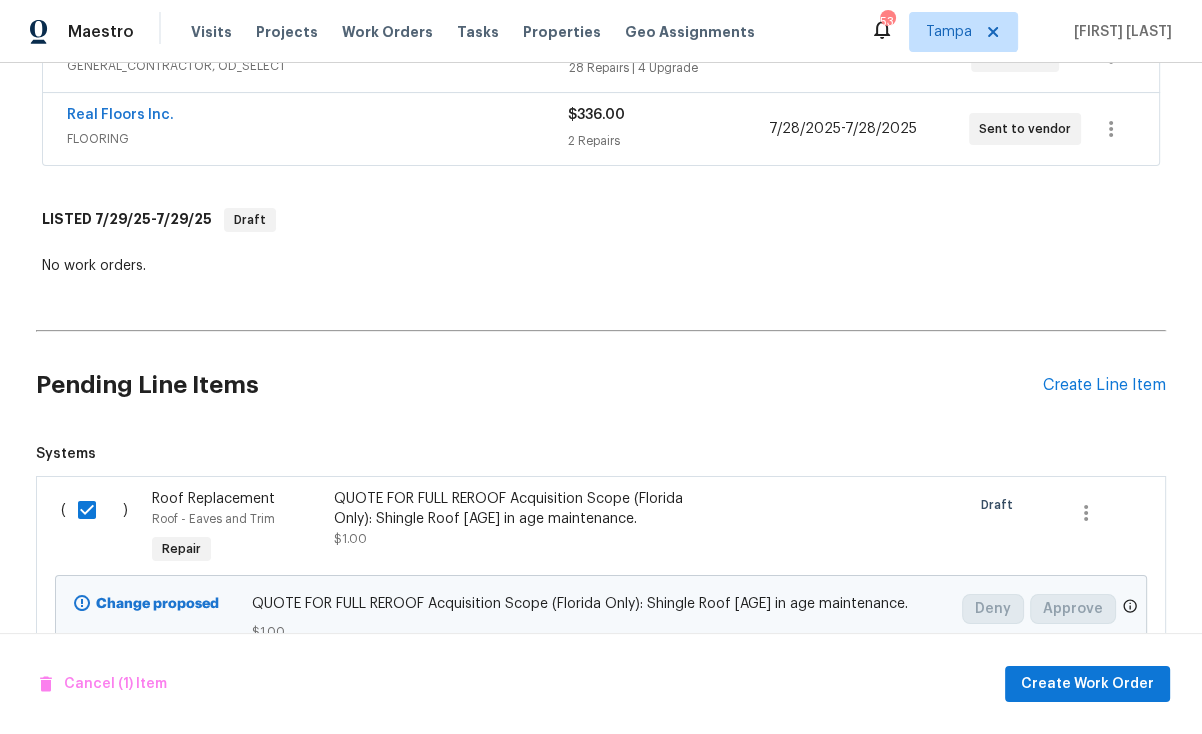 click on "Roof - Eaves and Trim" at bounding box center [237, 519] 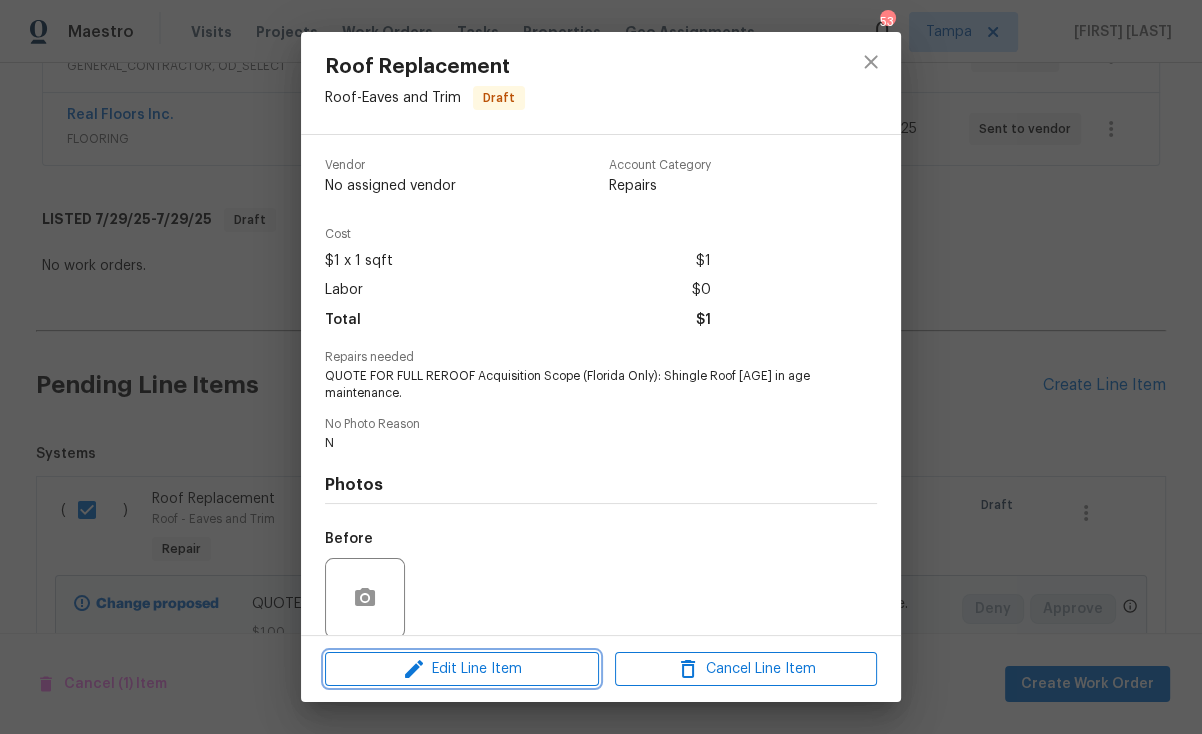 click on "Edit Line Item" at bounding box center (462, 669) 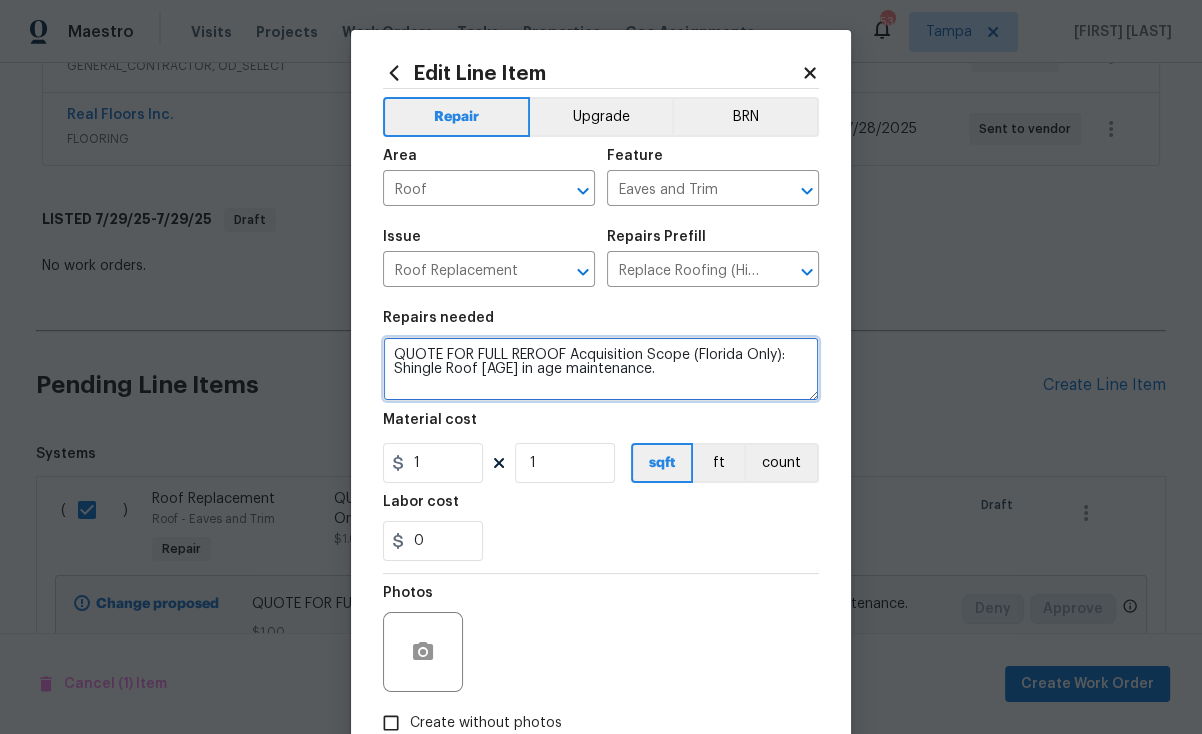 click on "QUOTE FOR FULL REROOF Acquisition Scope (Florida Only): Shingle Roof 10-14 years in age maintenance." at bounding box center [601, 369] 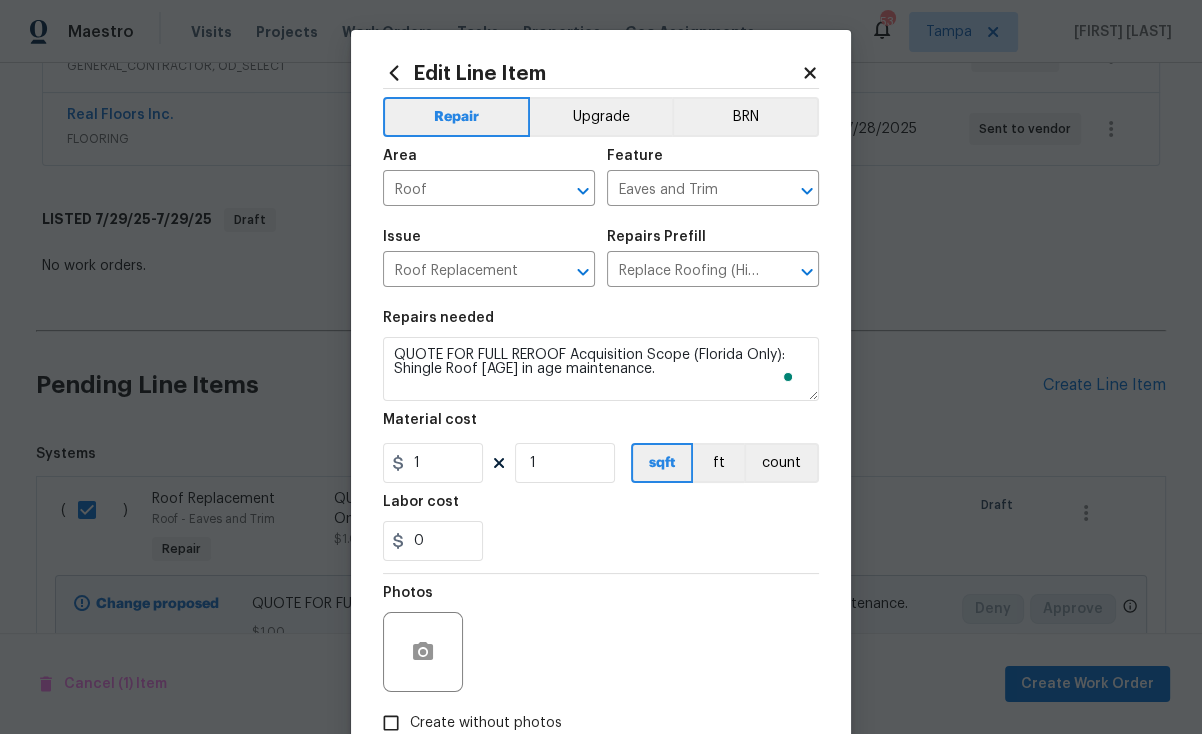 click on "Maestro Visits Projects Work Orders Tasks Properties Geo Assignments 53 Tampa Paul Springer Back to all projects 2715 Golf Heights Cir, Valrico, FL 33596 4 Beds | 3 Baths | Total: 2665 ft² | Above Grade: 2665 ft² | Basement Finished: N/A | 1982 Not seen today Mark Seen Actions Last Visit Date 7/29/2025  by  Paul Springer   Project Renovation   7/28/2025  -  8/6/2025 In Progress Visits Work Orders Maintenance Notes Condition Adjustments Costs Photos Floor Plans Cases RENOVATION   7/28/25  -  8/6/25 In Progress Centralized Purchasing PAINTING, APPLIANCE, CABINETS, OD_SELECT $1,527.35 2 Repairs 7/29/2025  -  7/29/2025 Needs QC Mobile Villa Properties GENERAL_CONTRACTOR, OD_SELECT $14,756.30 28 Repairs | 4 Upgrade 7/28/2025  -  7/28/2025 In Progress Real Floors Inc. FLOORING $336.00 2 Repairs 7/28/2025  -  7/28/2025 Sent to vendor LISTED   7/29/25  -  7/29/25 Draft No work orders. Cancel (1) Item Create Work Order Pending Line Items Create Line Item Systems ( ) Roof Replacement Roof - Eaves and Trim Repair Deny" at bounding box center [601, 367] 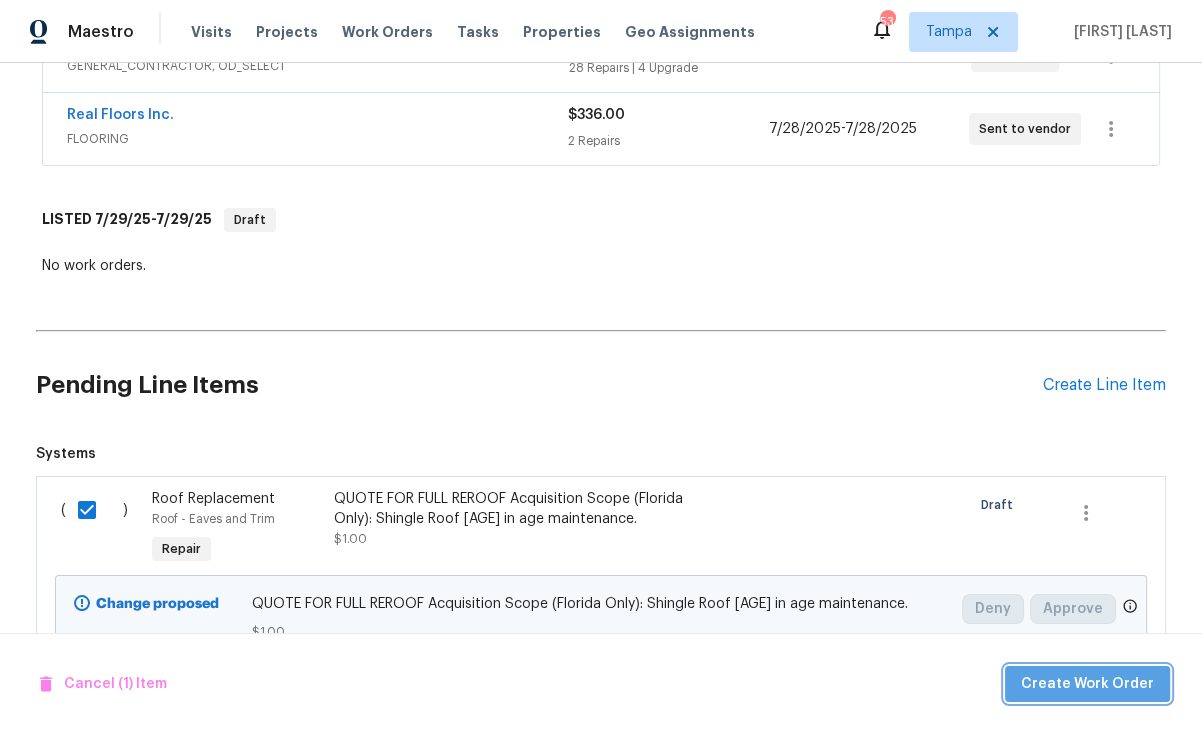 click on "Create Work Order" at bounding box center [1087, 684] 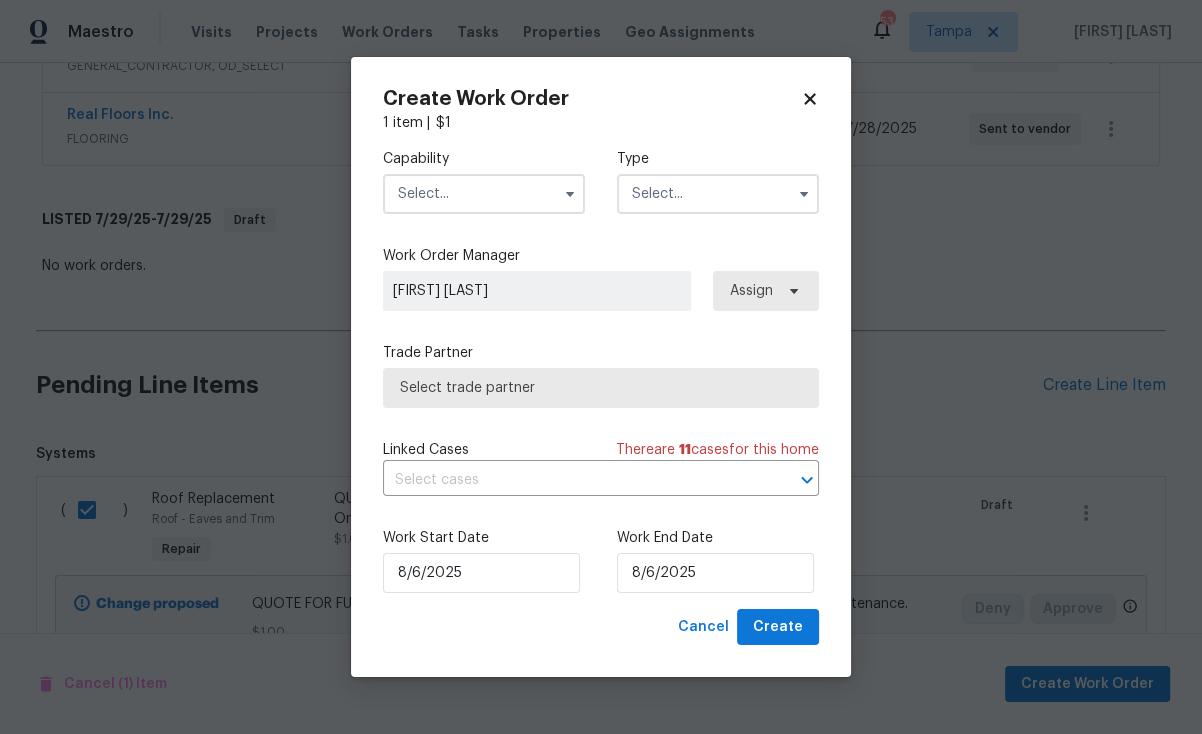 click at bounding box center (484, 194) 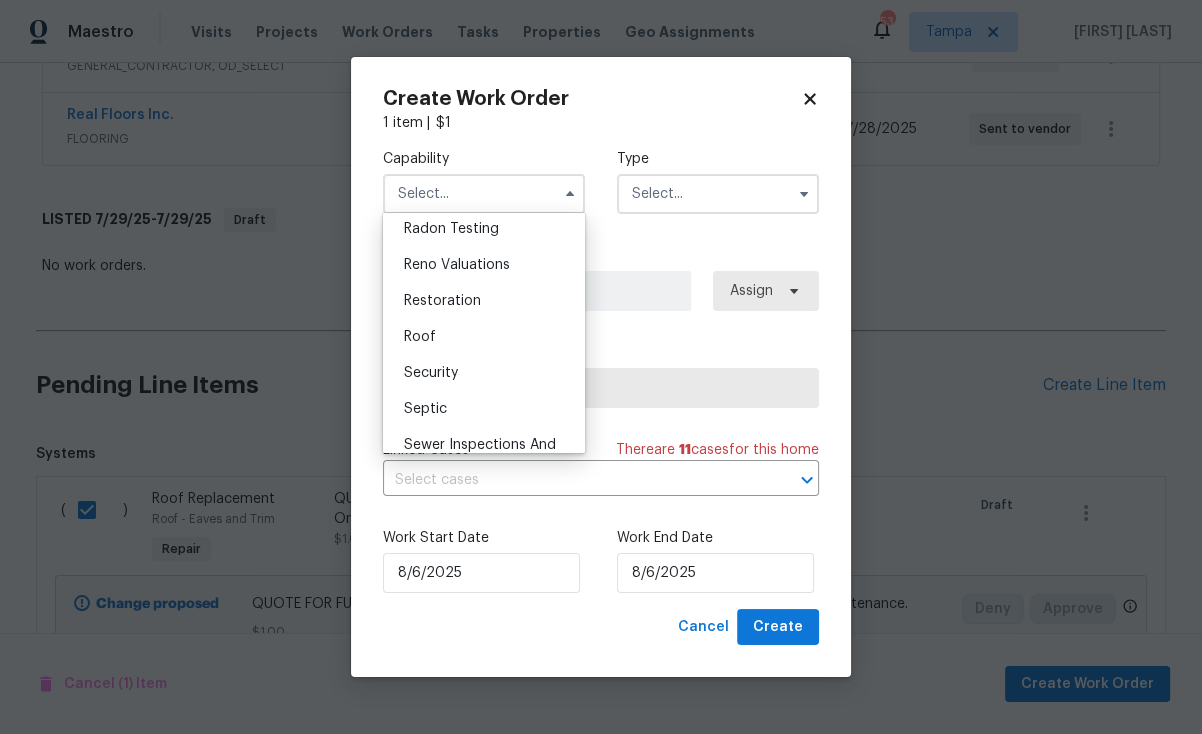 scroll, scrollTop: 1940, scrollLeft: 0, axis: vertical 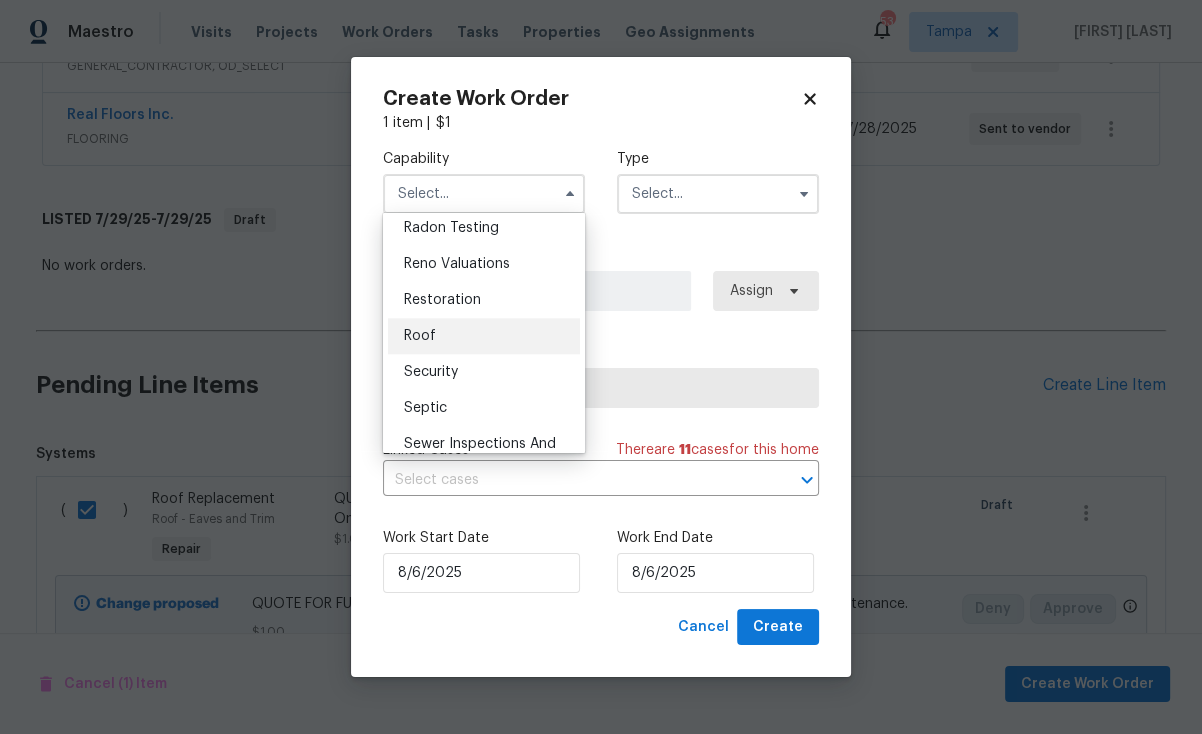 click on "Roof" at bounding box center [484, 336] 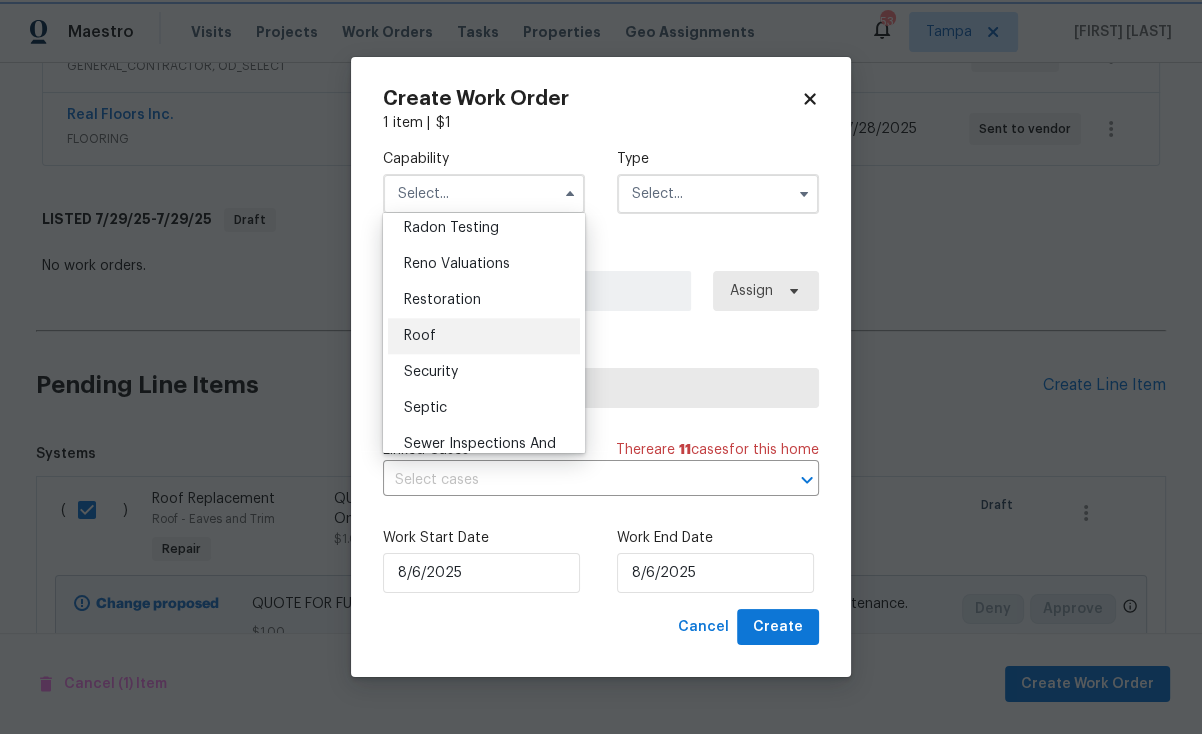 type on "Roof" 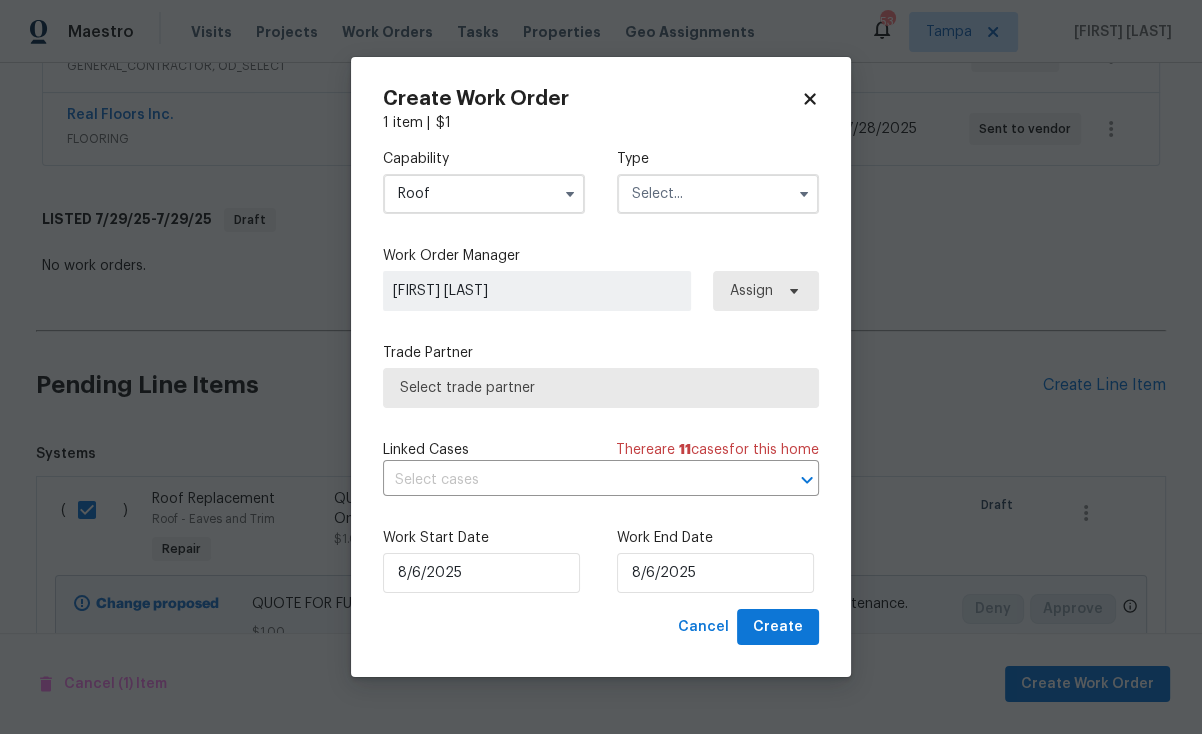 click at bounding box center [718, 194] 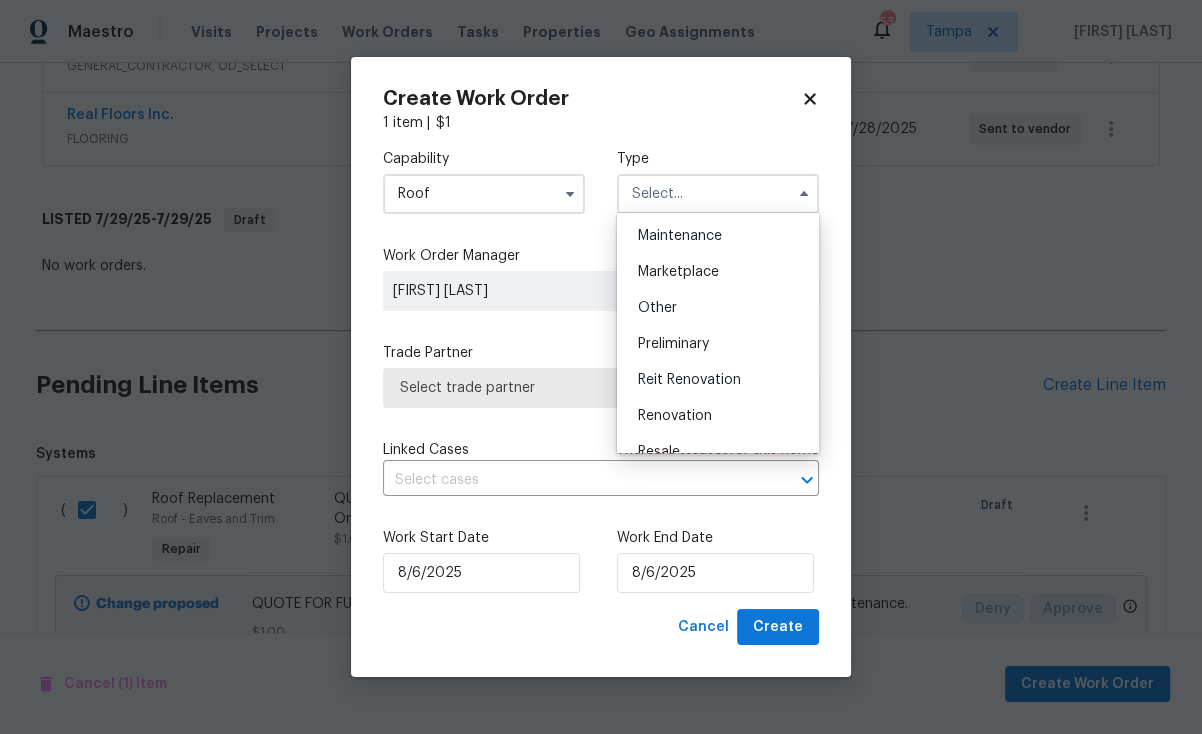 scroll, scrollTop: 365, scrollLeft: 0, axis: vertical 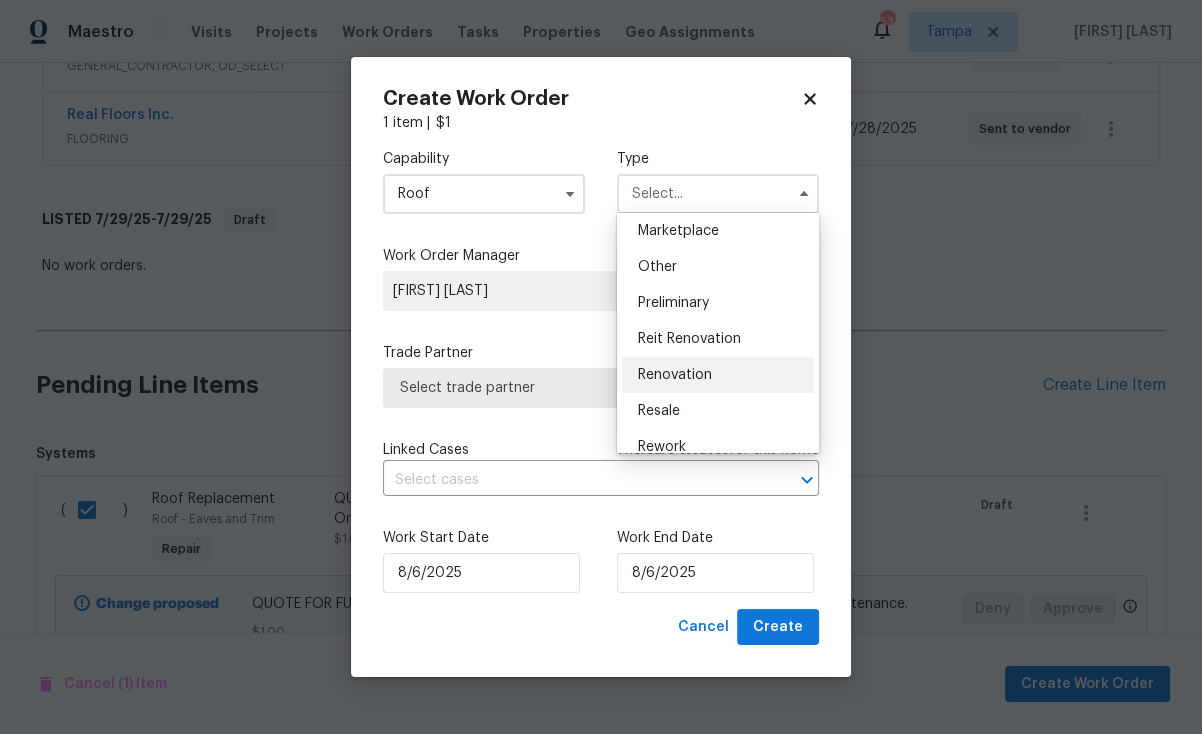 click on "Renovation" at bounding box center (675, 375) 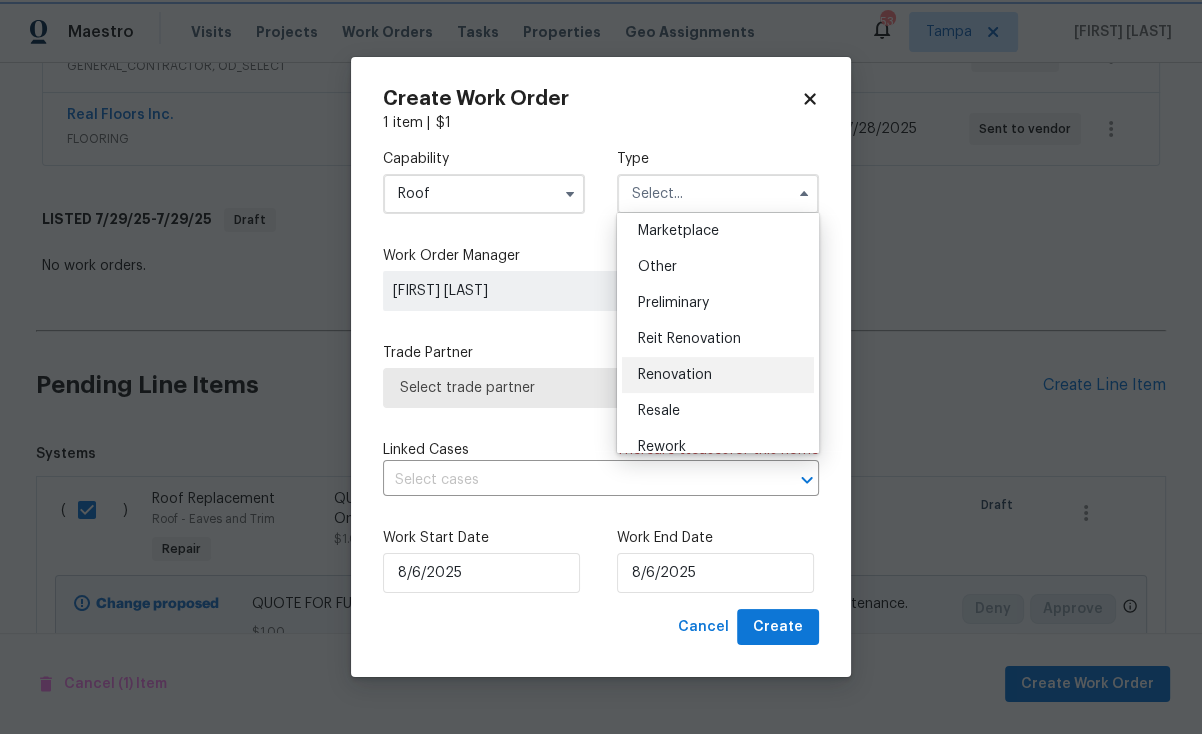 type on "Renovation" 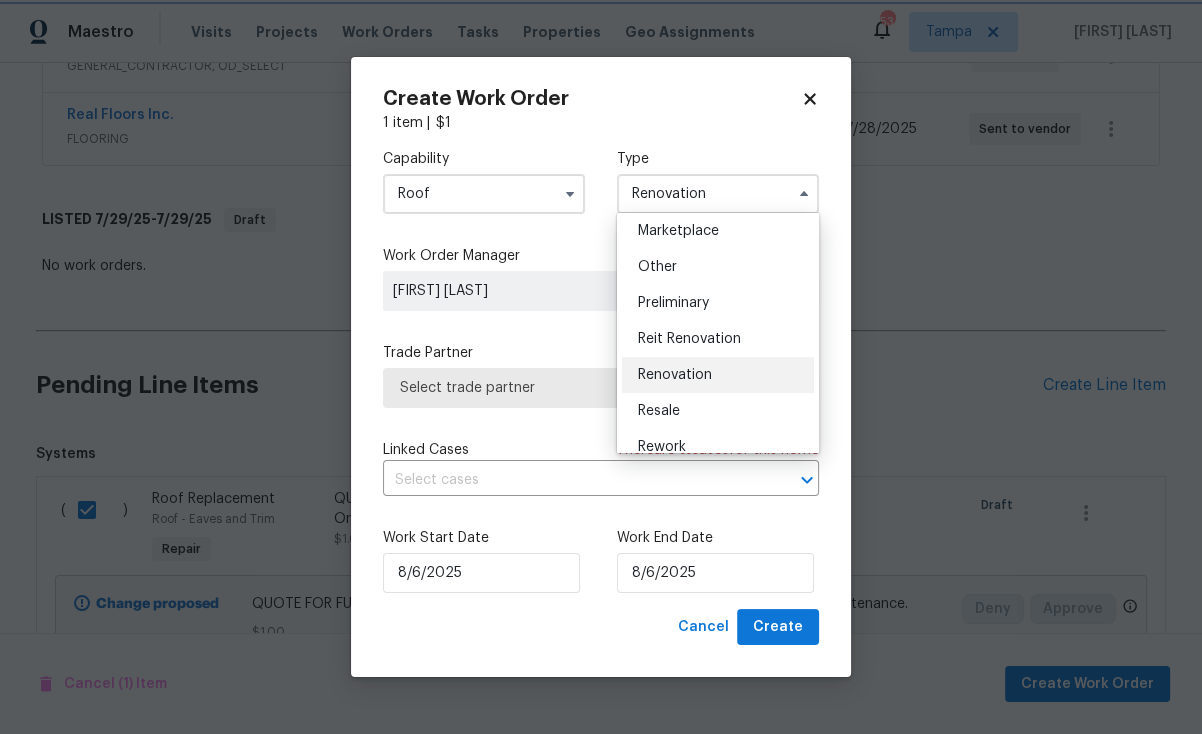 scroll, scrollTop: 0, scrollLeft: 0, axis: both 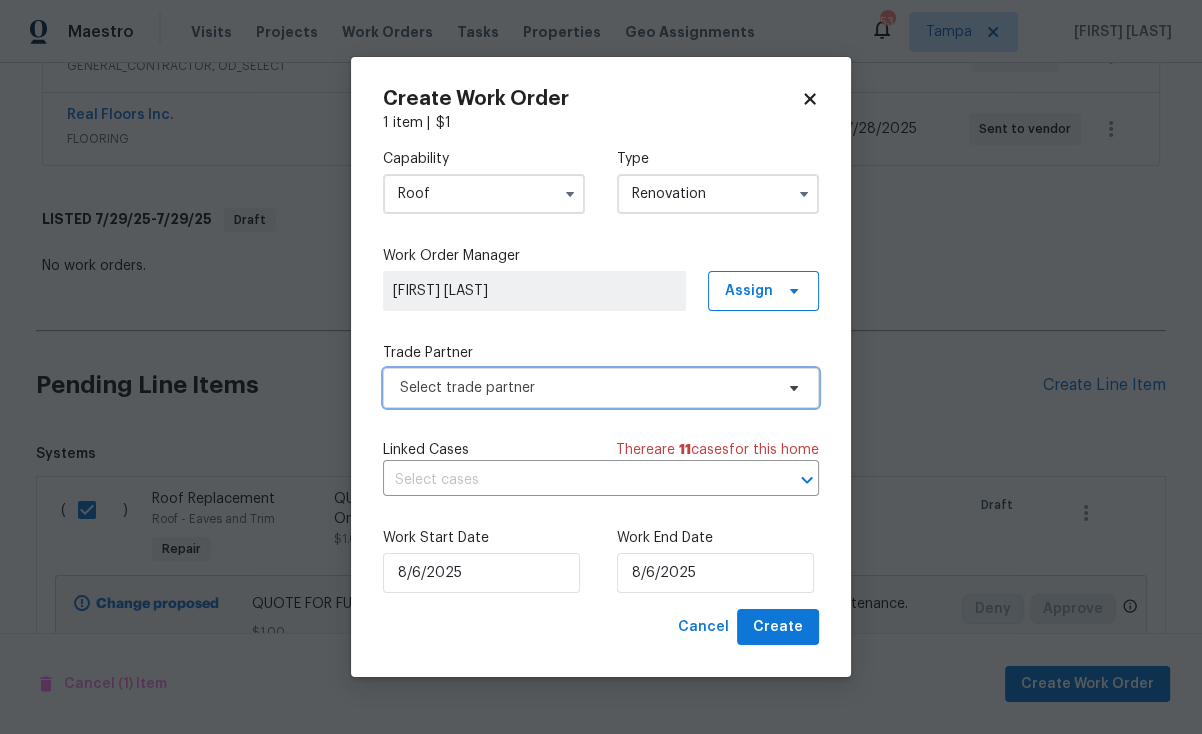click on "Select trade partner" at bounding box center (601, 388) 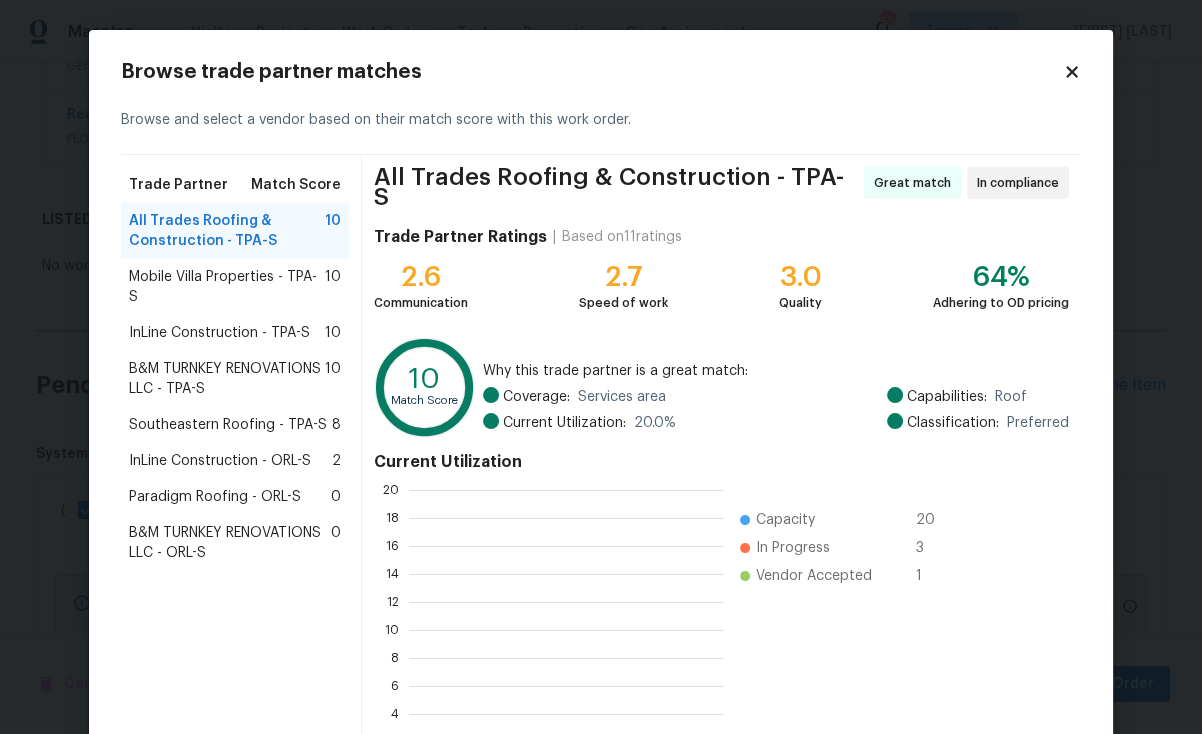 scroll, scrollTop: 1, scrollLeft: 1, axis: both 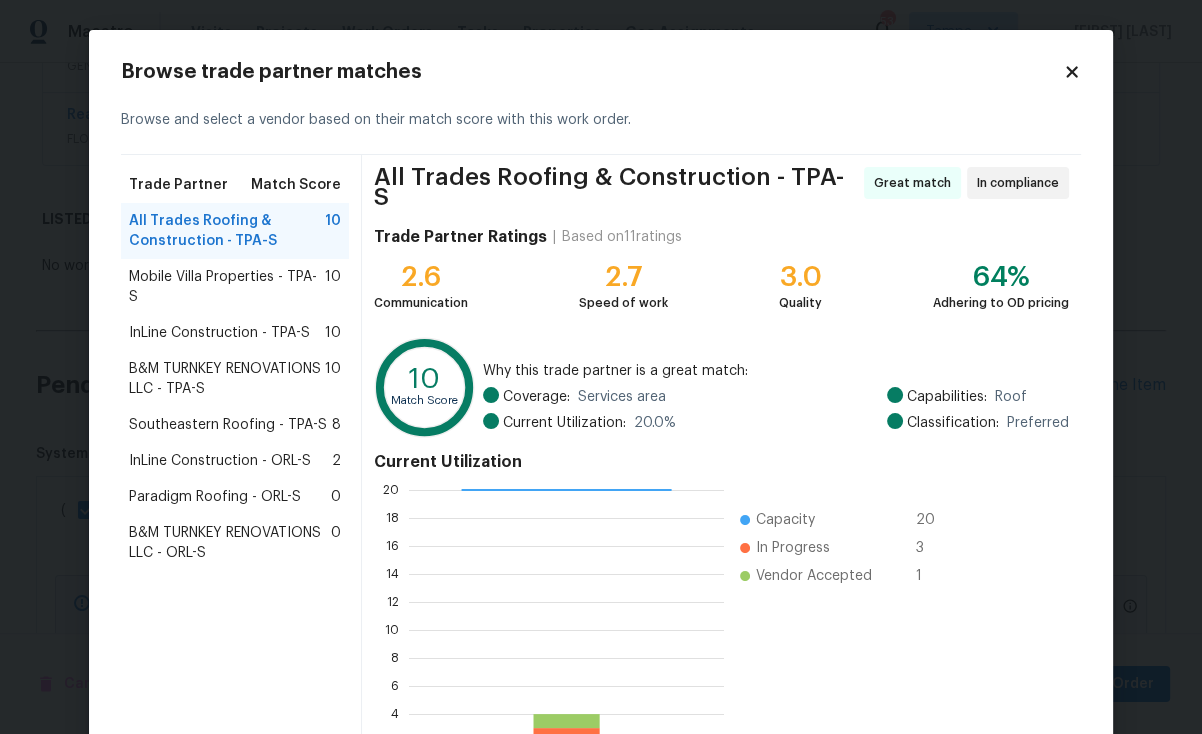 click on "Southeastern Roofing - TPA-S" at bounding box center [228, 425] 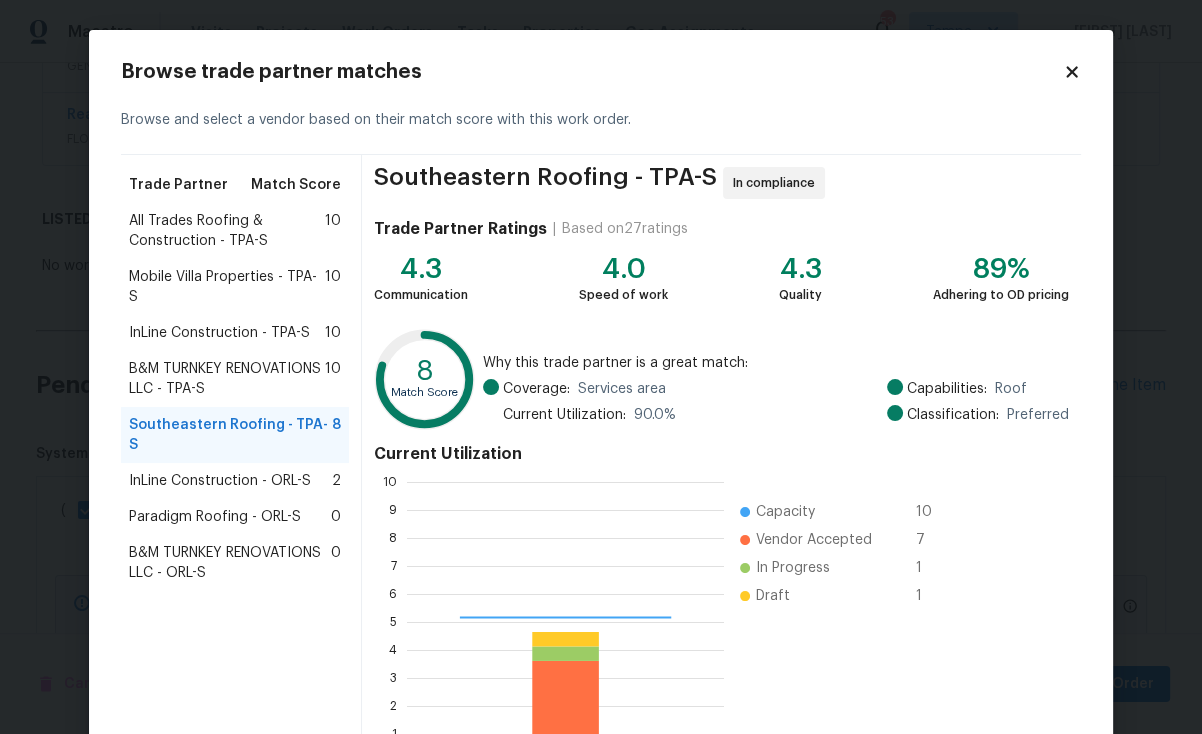 scroll, scrollTop: 1, scrollLeft: 1, axis: both 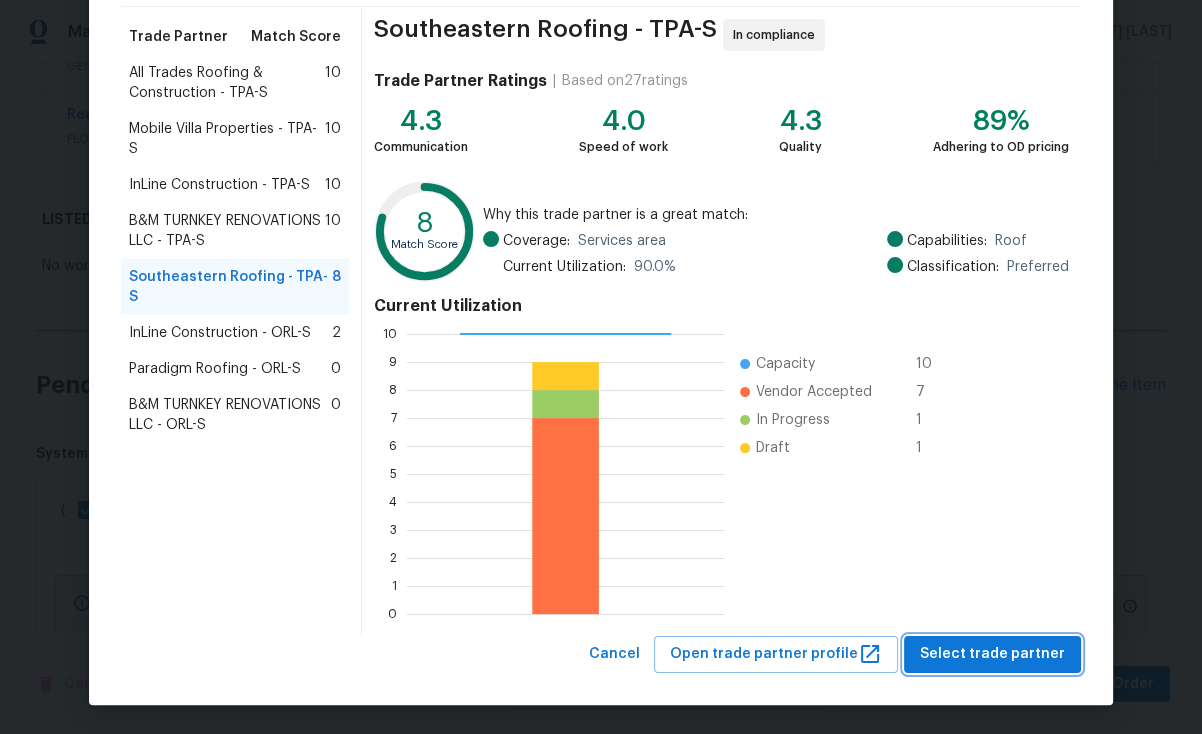 click on "Select trade partner" at bounding box center (992, 654) 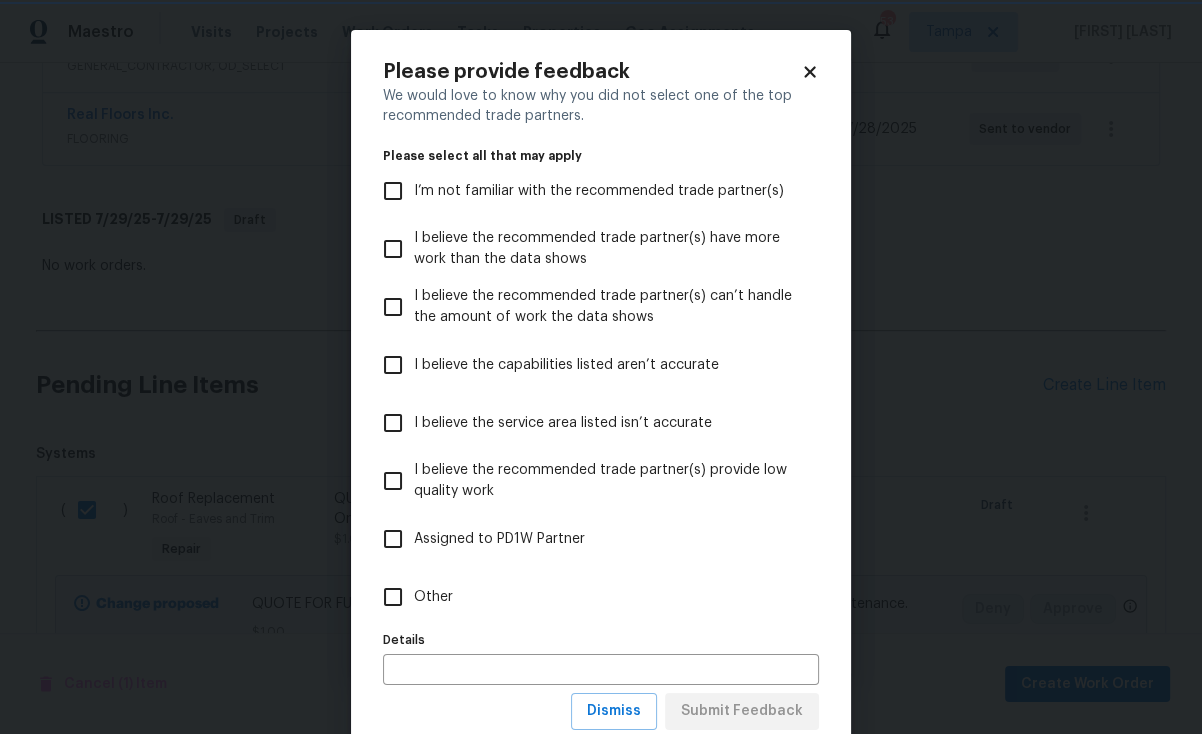 scroll, scrollTop: 0, scrollLeft: 0, axis: both 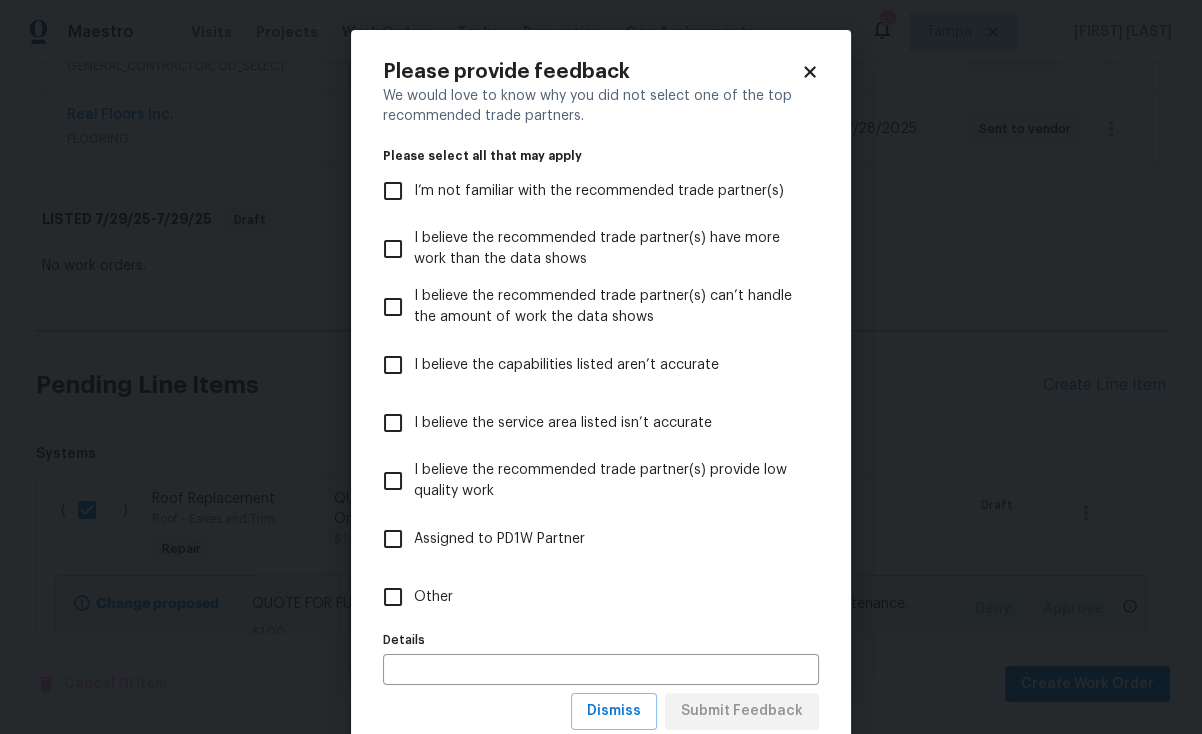 click on "I believe the recommended trade partner(s) provide low quality work" at bounding box center [608, 481] 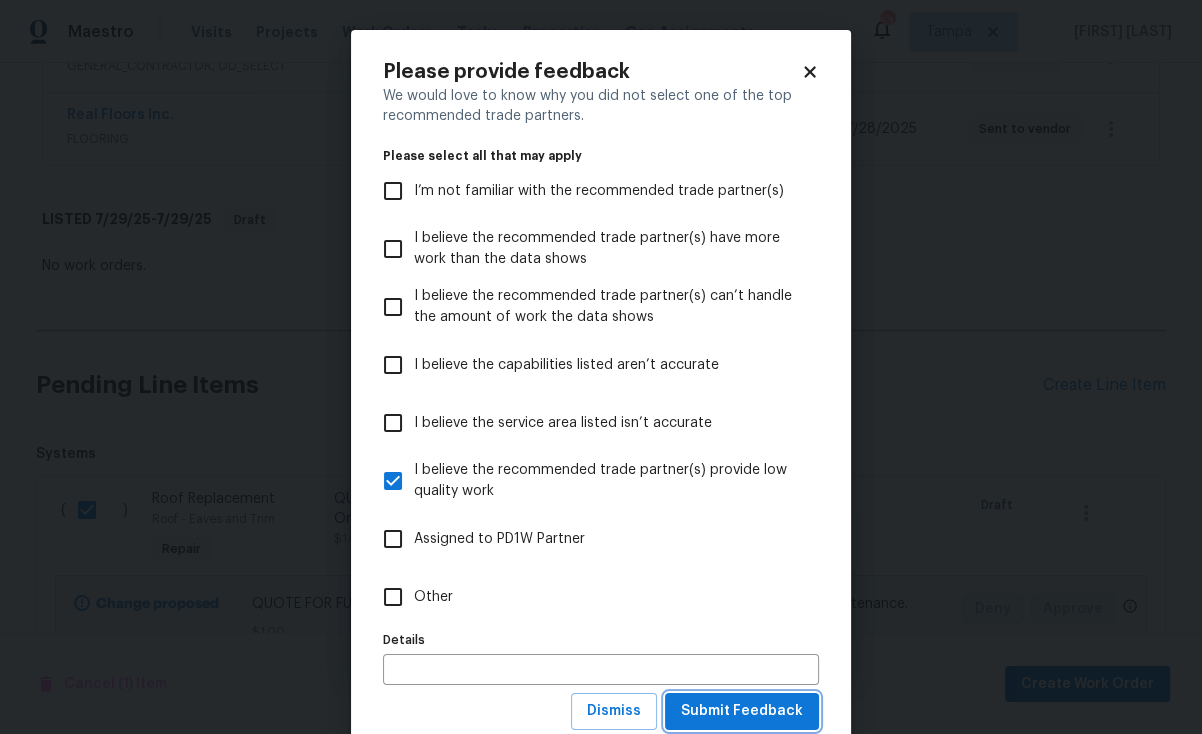 click on "Submit Feedback" at bounding box center [742, 711] 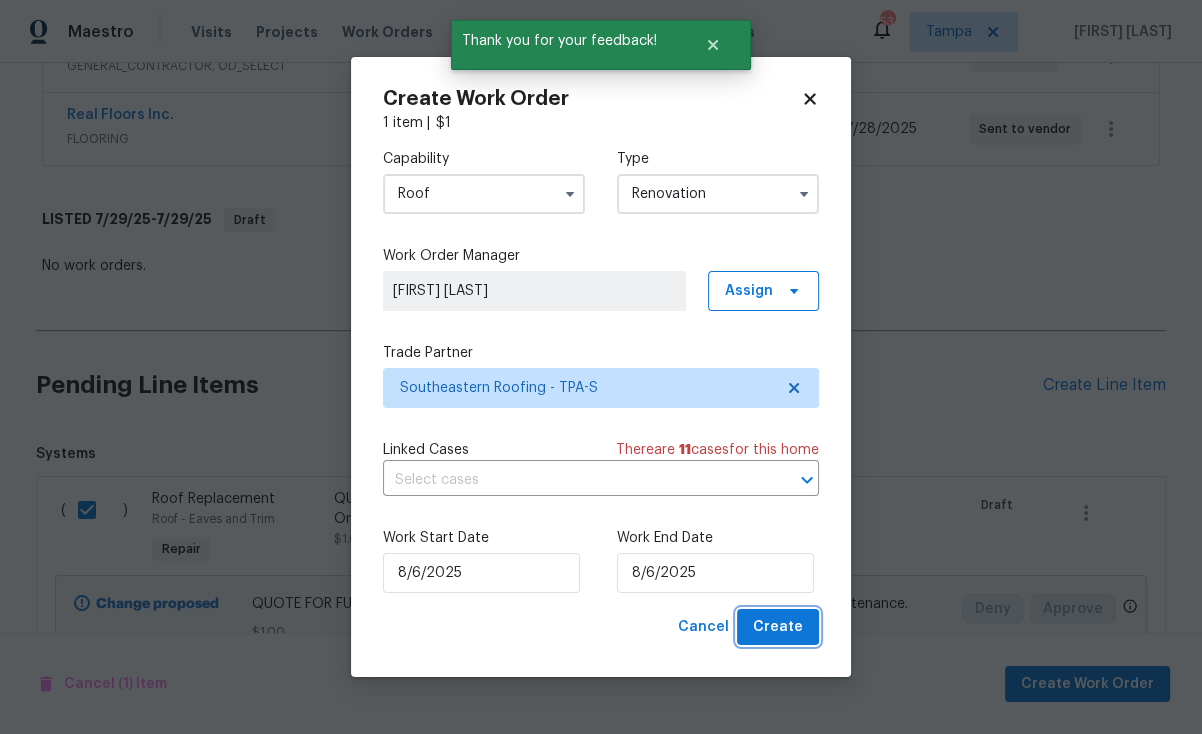 click on "Create" at bounding box center (778, 627) 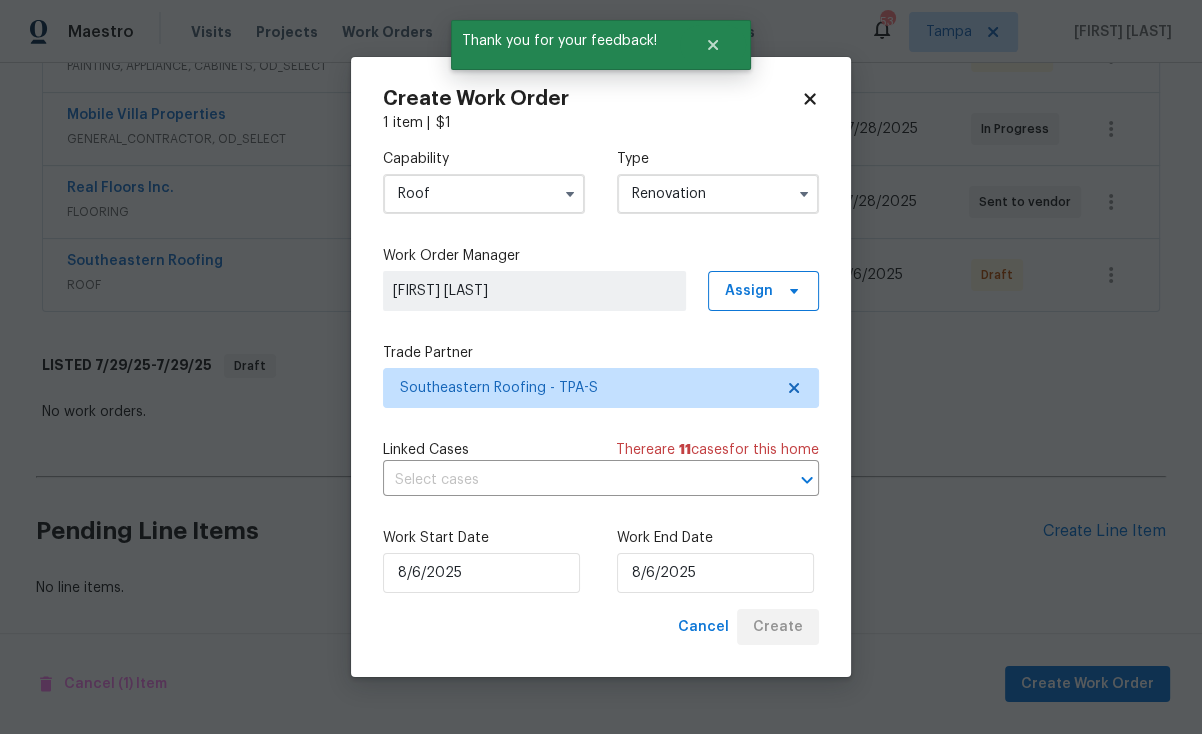scroll, scrollTop: 439, scrollLeft: 0, axis: vertical 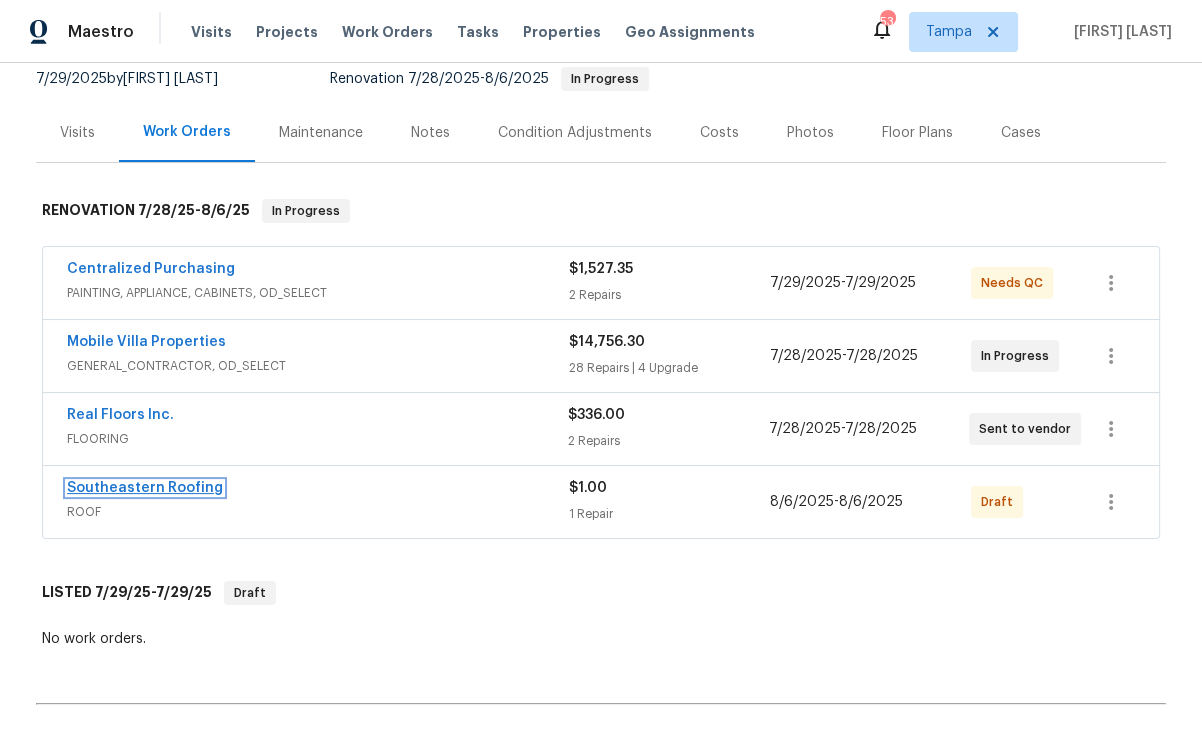 click on "Southeastern Roofing" at bounding box center (145, 488) 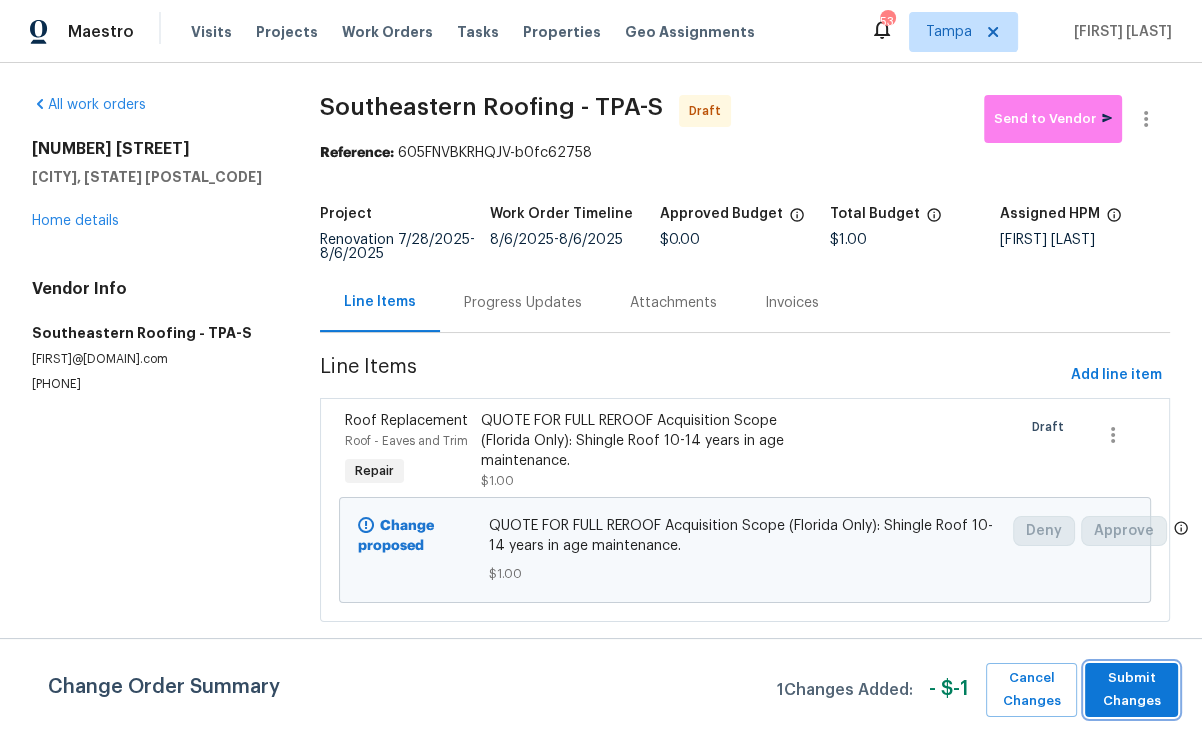click on "Submit Changes" at bounding box center (1131, 690) 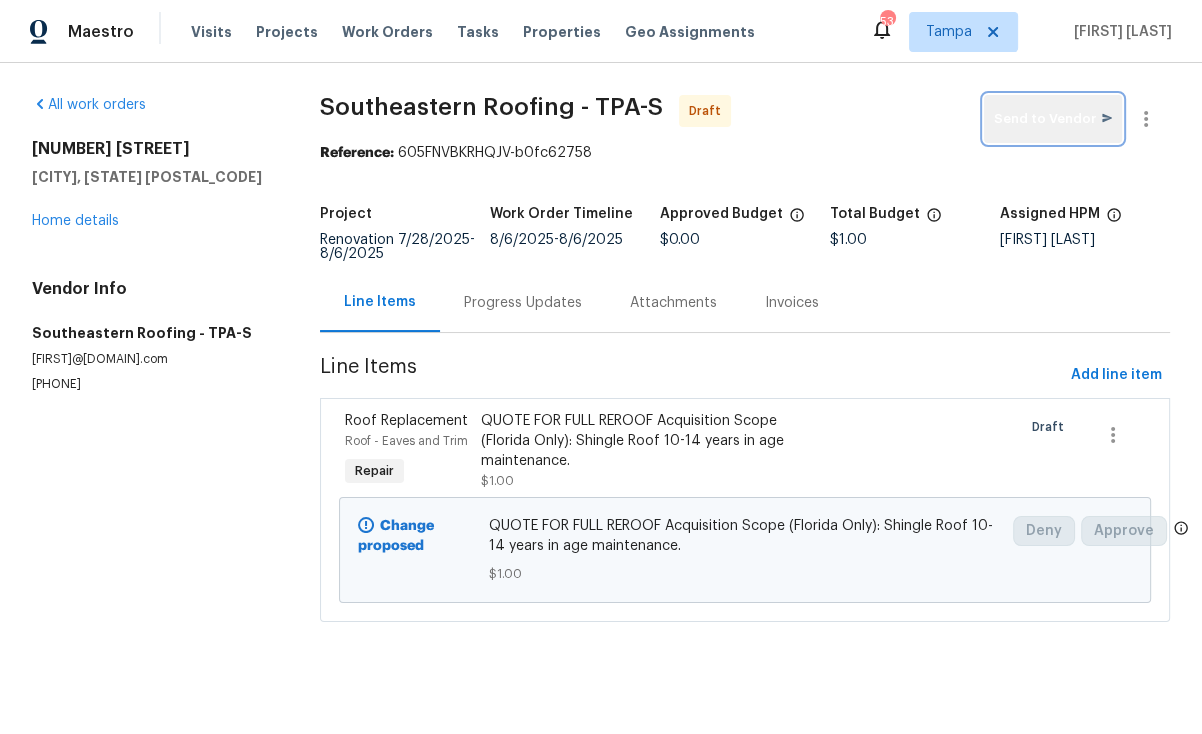 click on "Send to Vendor" at bounding box center [1053, 119] 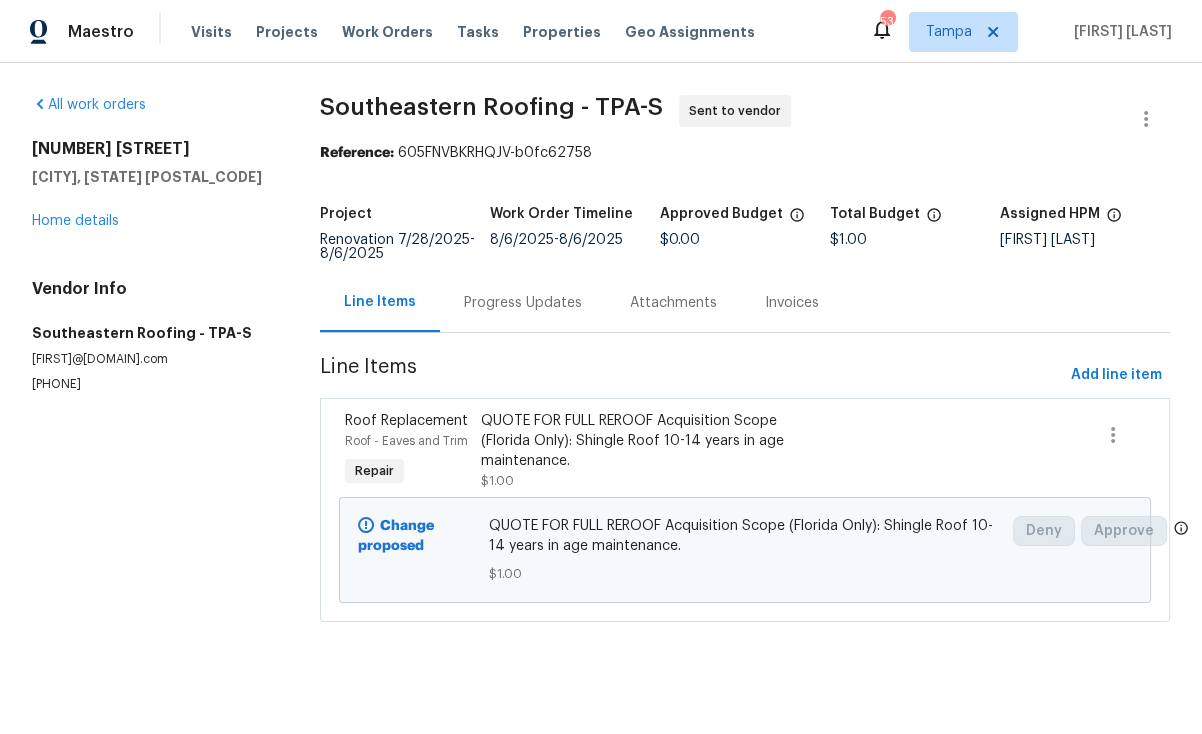 click on "[NUMBER] [STREET] [CITY], [STATE] [ZIP] Home details" at bounding box center (152, 185) 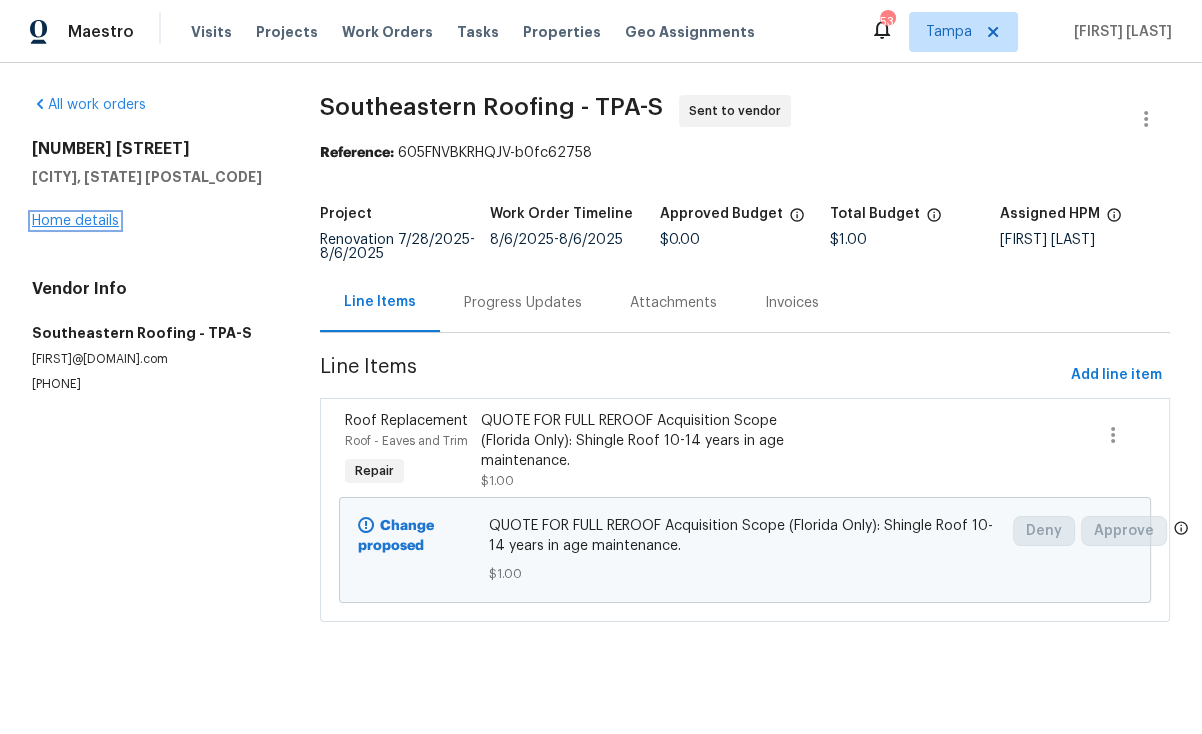 click on "Home details" at bounding box center (75, 221) 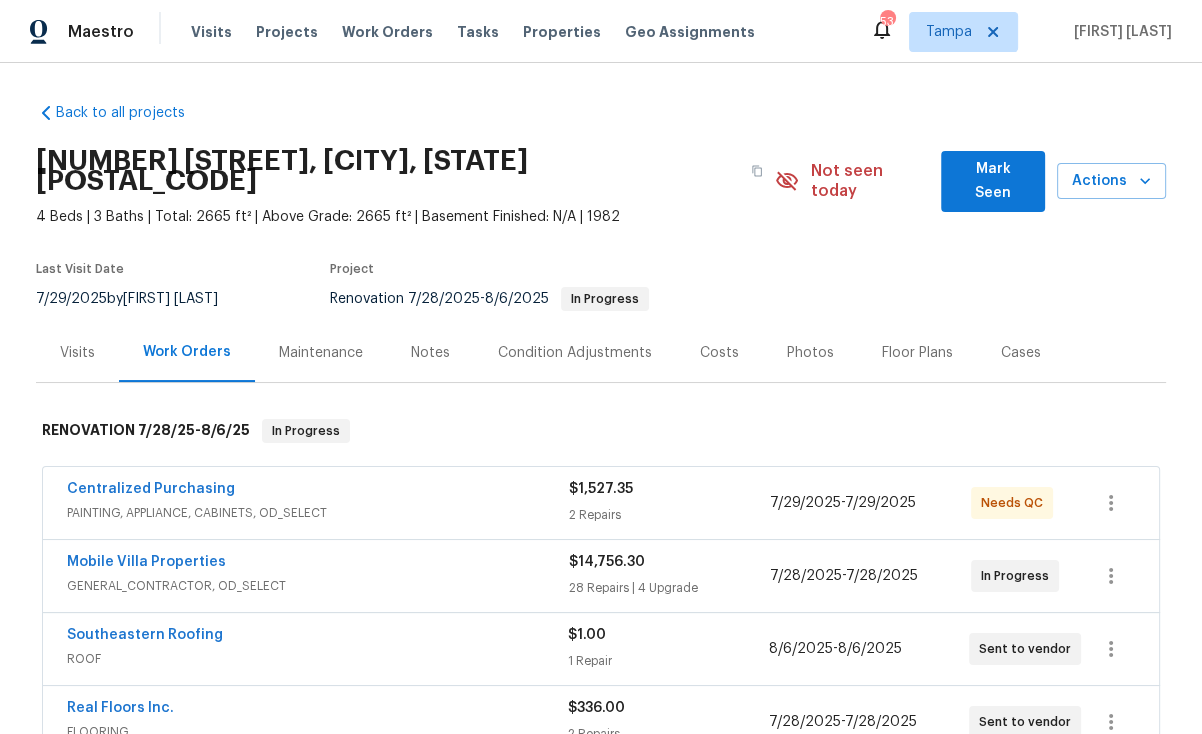 click on "Notes" at bounding box center [430, 353] 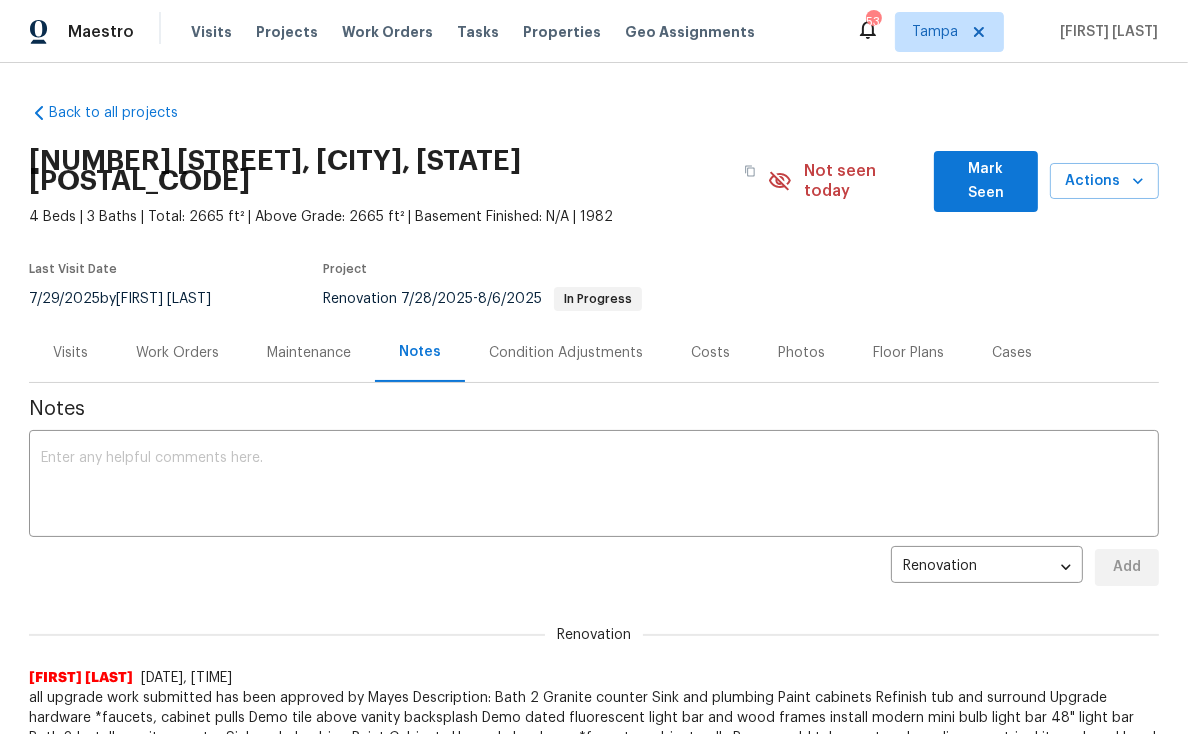click on "Work Orders" at bounding box center (177, 353) 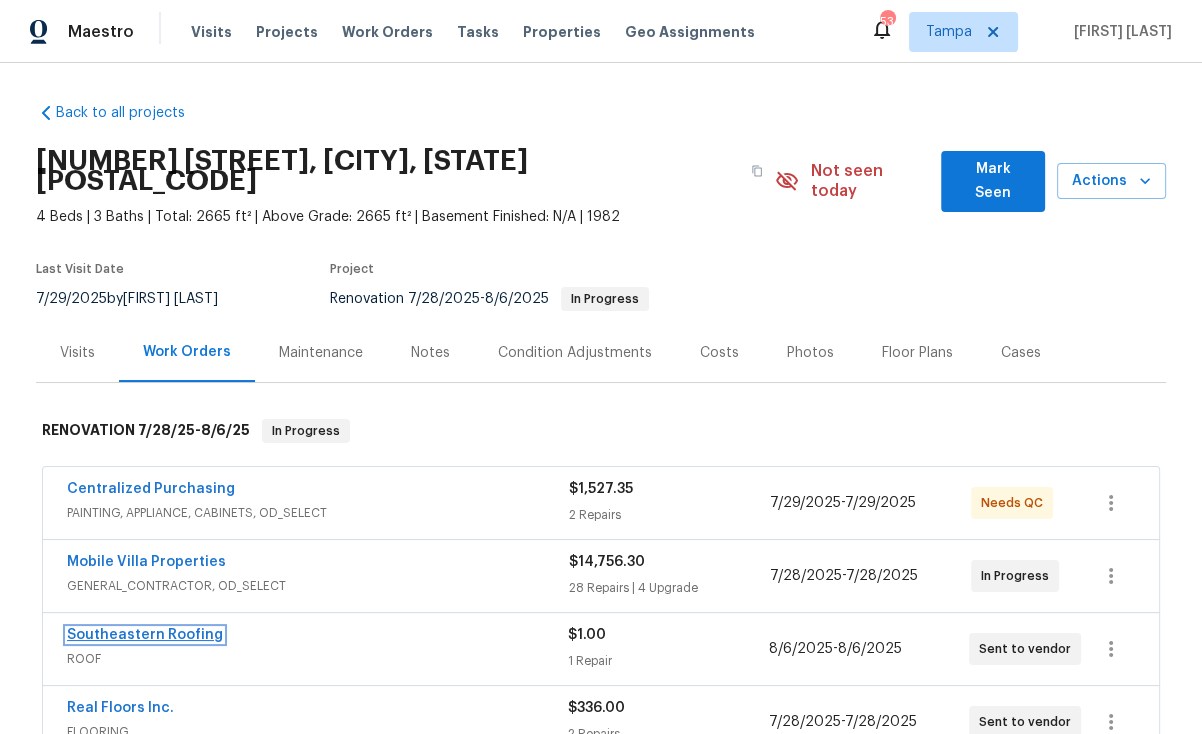 click on "Southeastern Roofing" at bounding box center [145, 635] 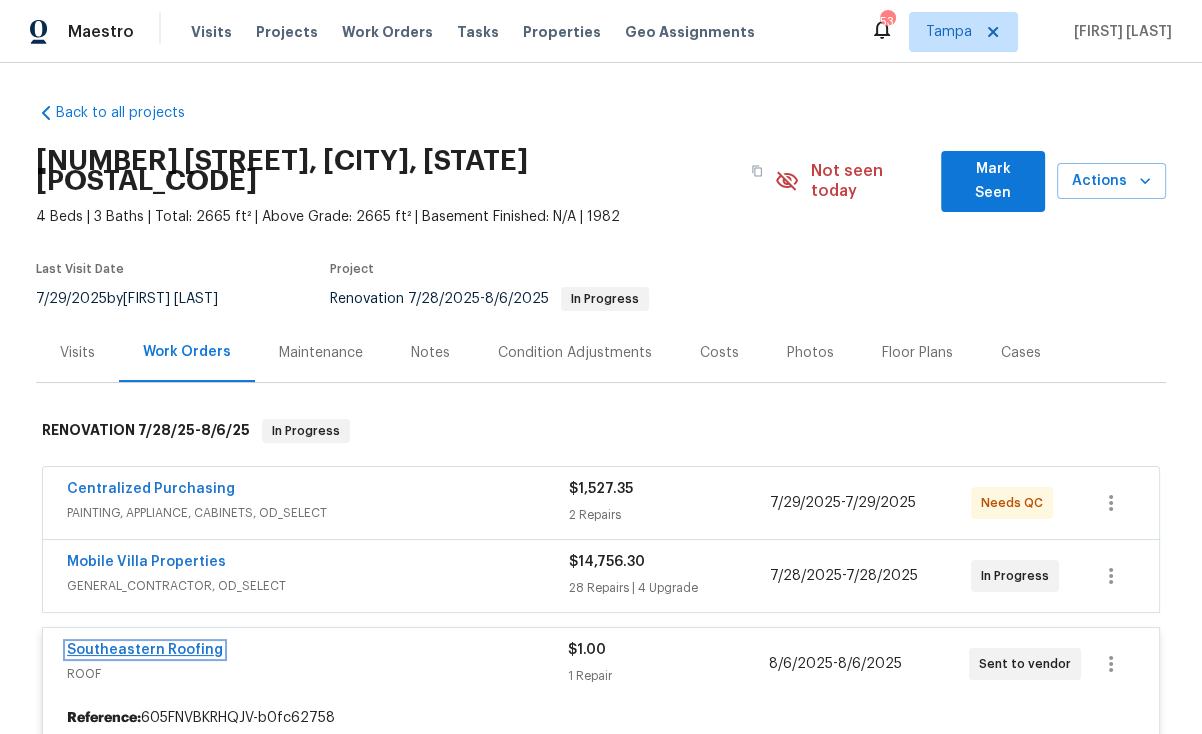 click on "Southeastern Roofing" at bounding box center [145, 650] 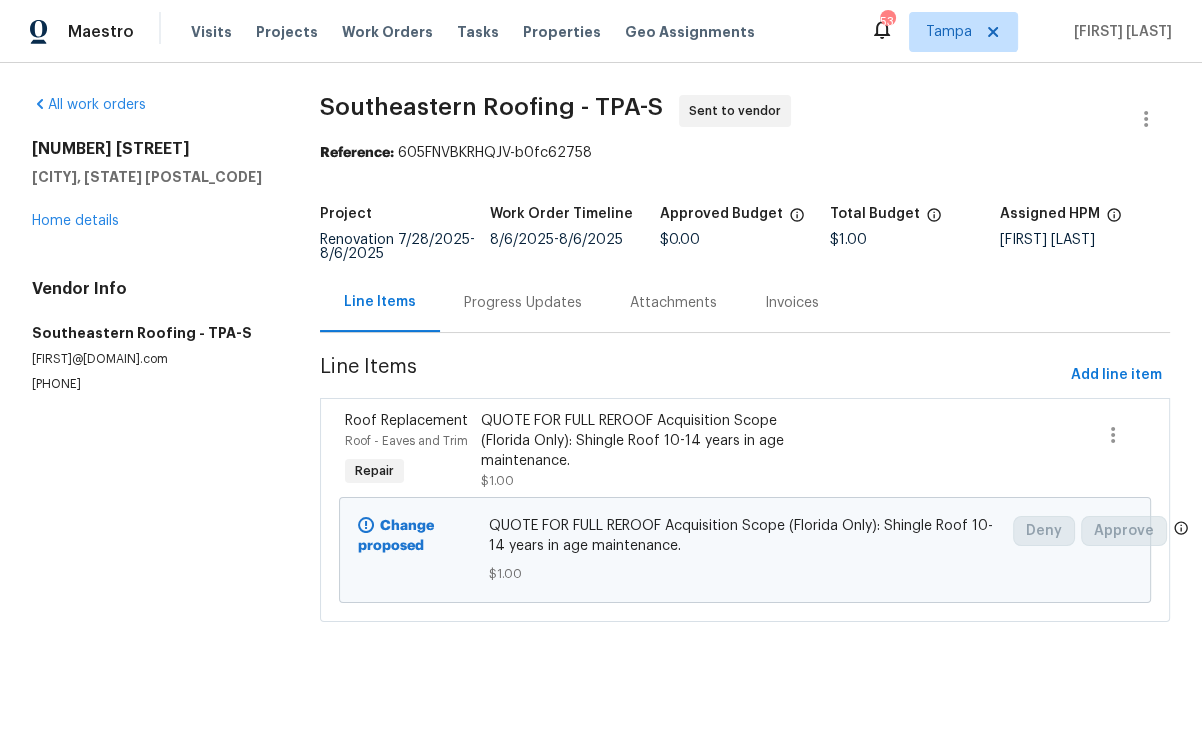 click on "Progress Updates" at bounding box center (523, 303) 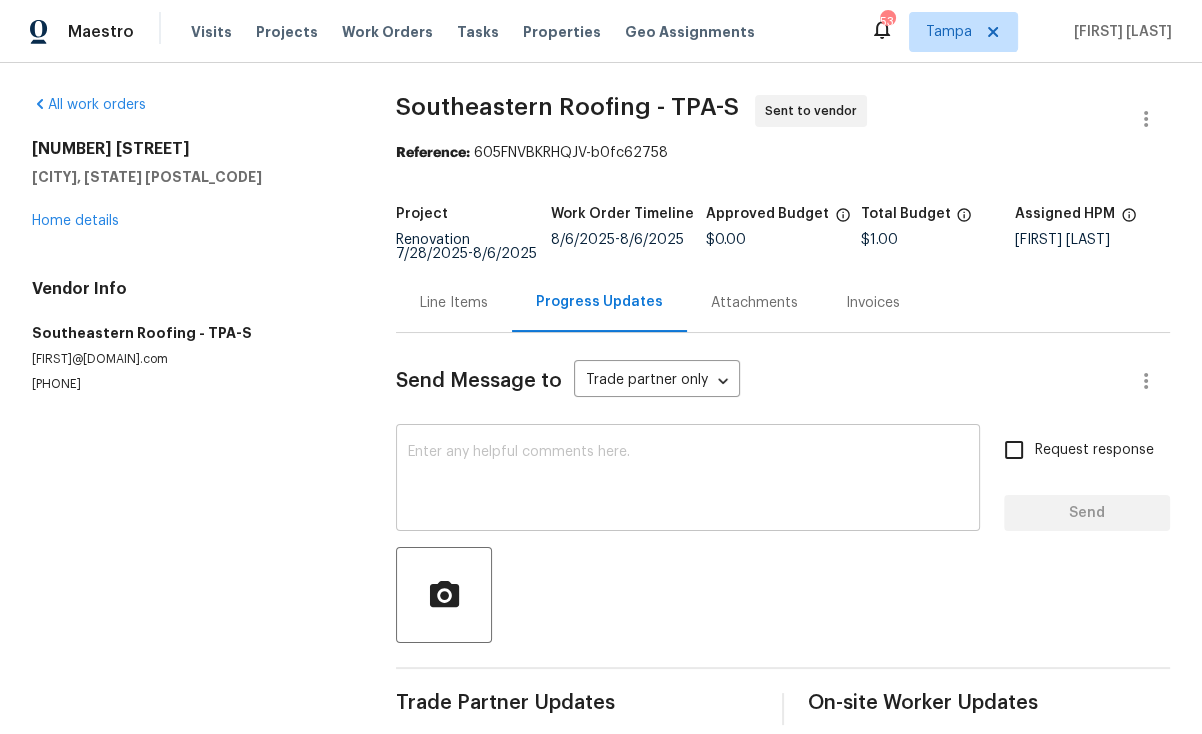 click at bounding box center [688, 480] 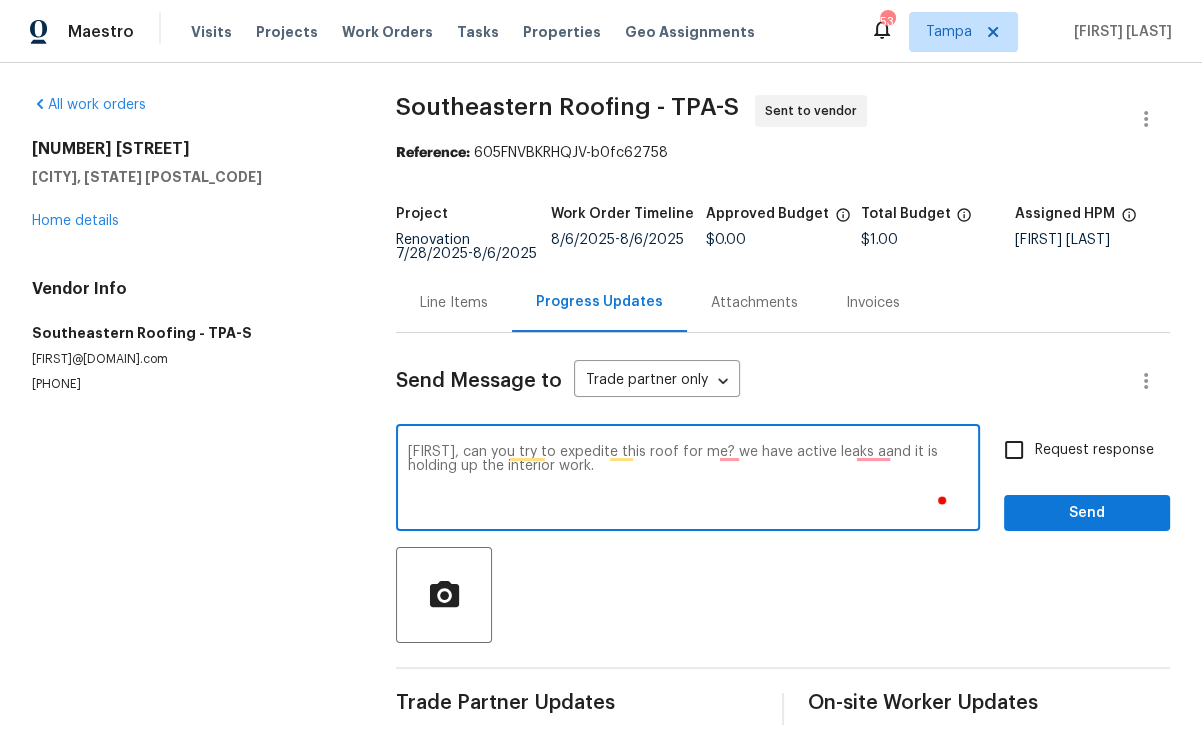 type on "[FIRST], can you try to expedite this roof for me? we have active leaks aand it is holding up the interior work." 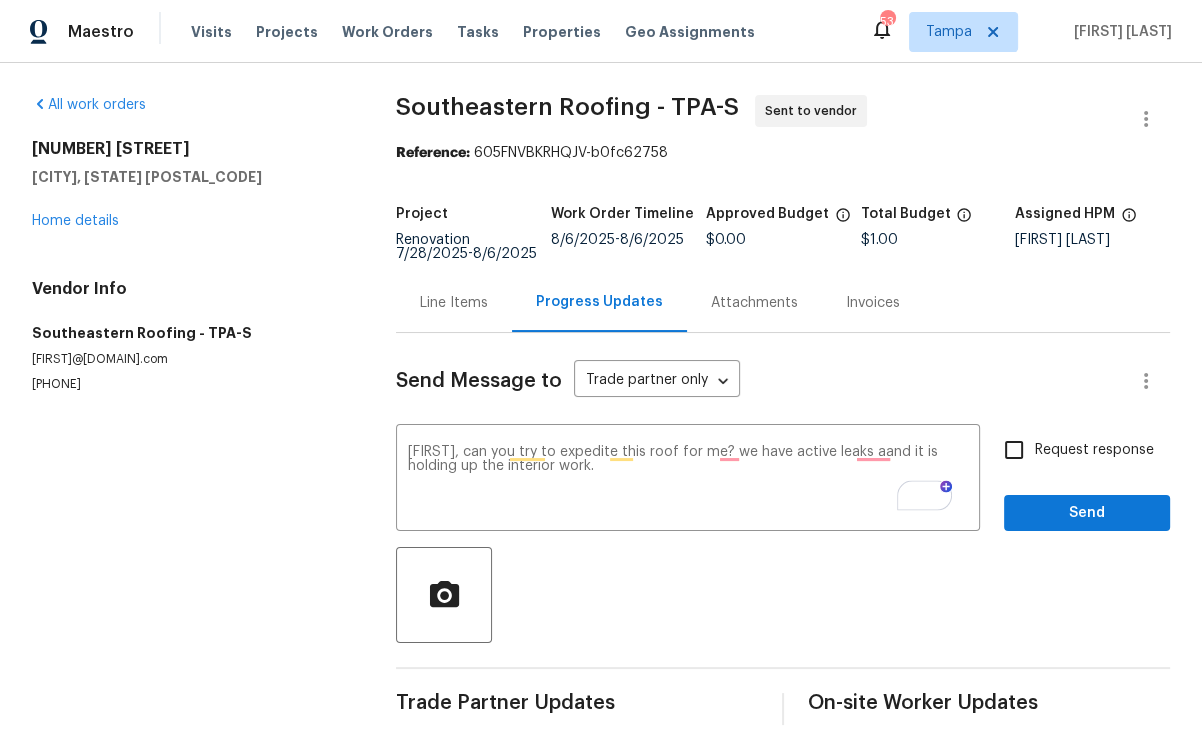 drag, startPoint x: 1088, startPoint y: 451, endPoint x: 1093, endPoint y: 574, distance: 123.101585 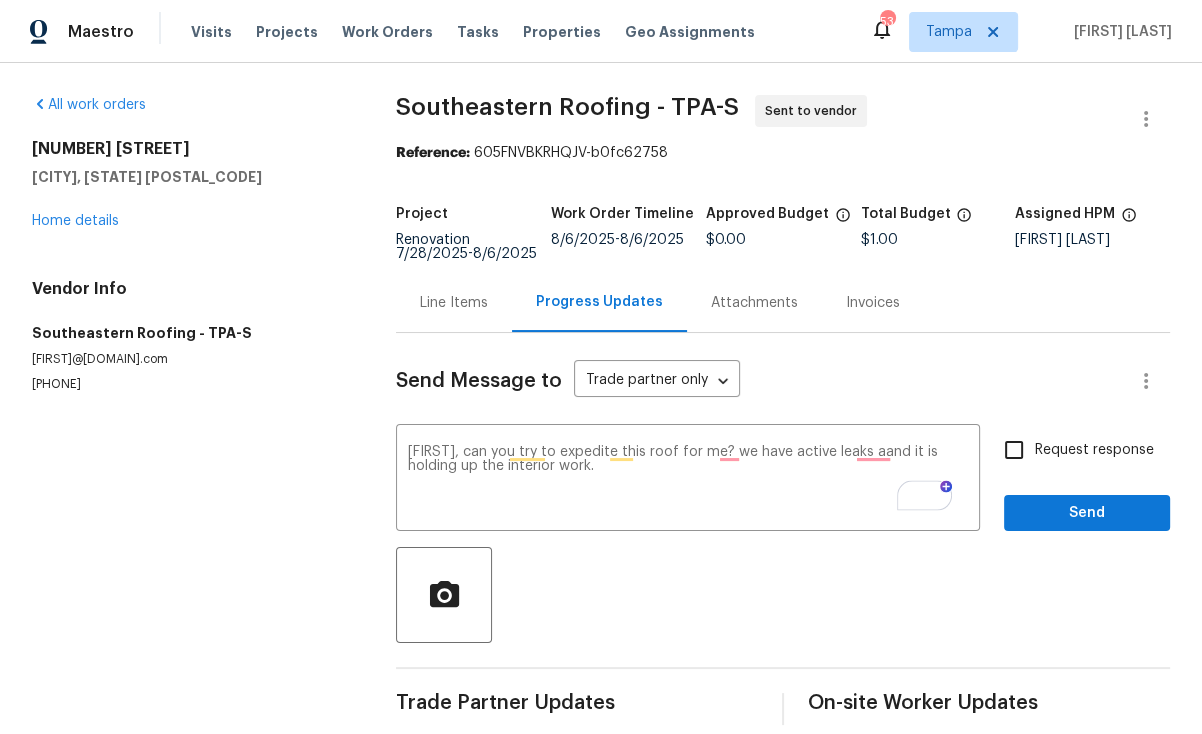 click on "Request response" at bounding box center (1014, 450) 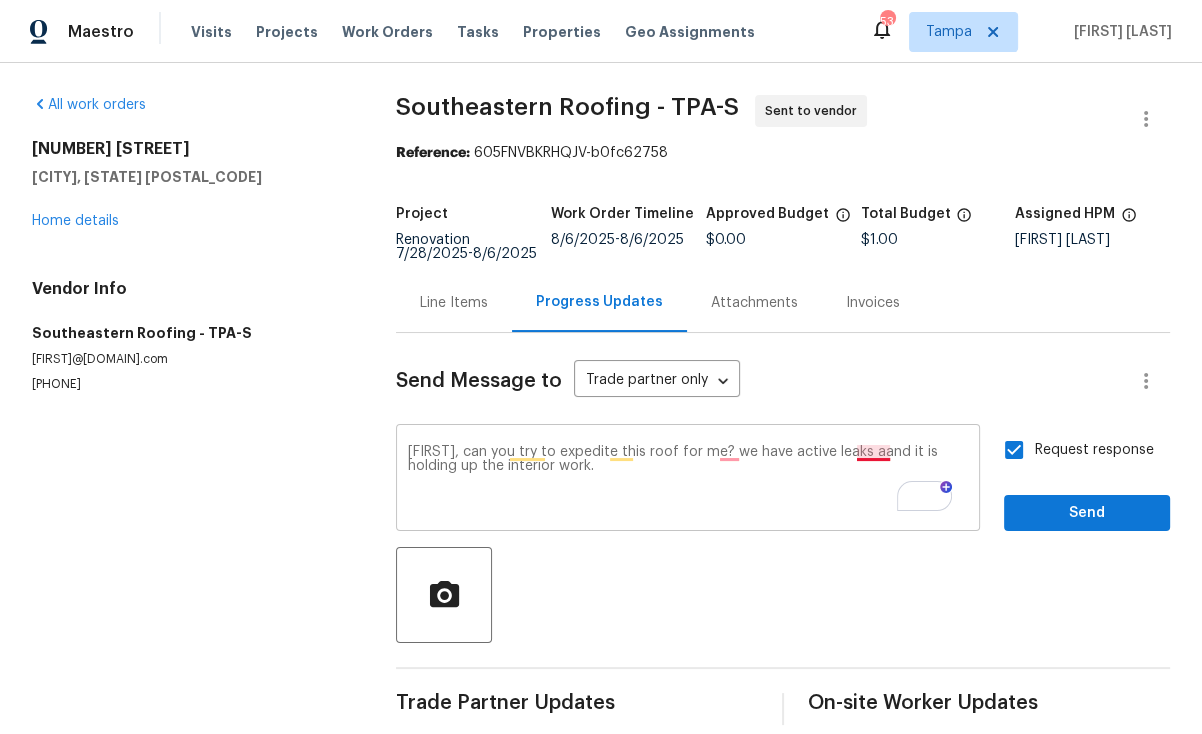 click on "[FIRST], can you try to expedite this roof for me? we have active leaks aand it is holding up the interior work." at bounding box center (688, 480) 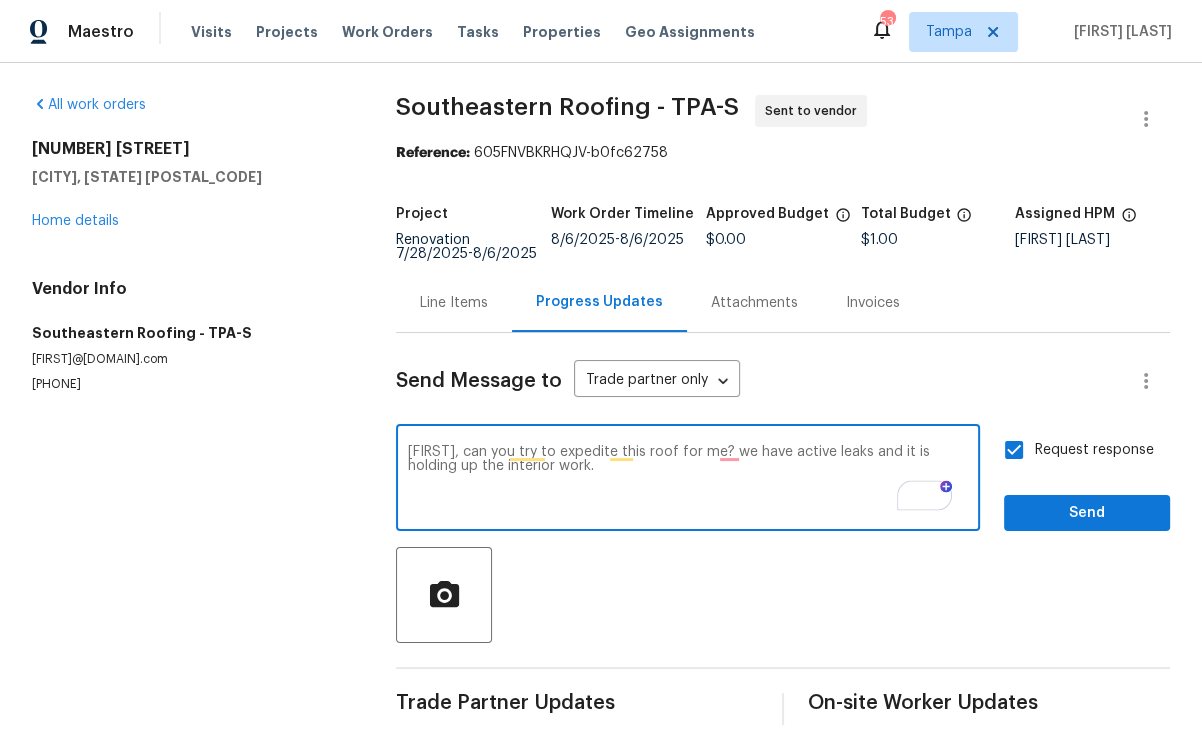 type on "[FIRST], can you try to expedite this roof for me? we have active leaks and it is holding up the interior work." 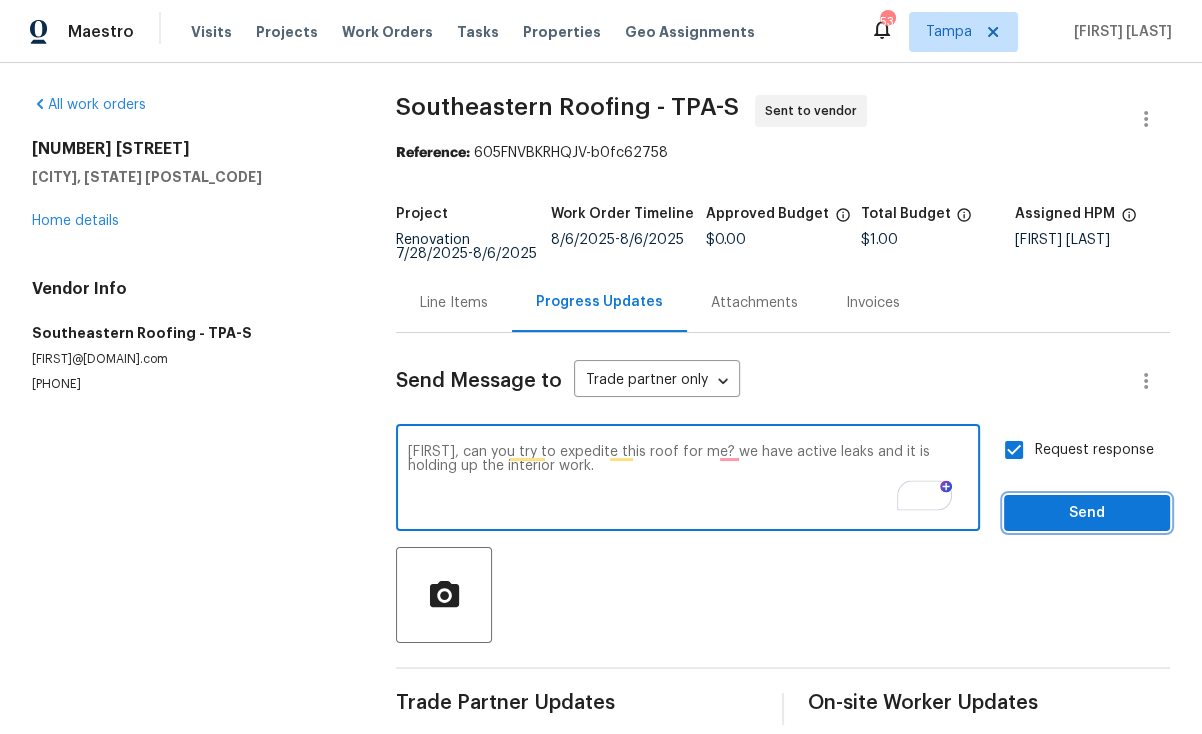 click on "Send" at bounding box center [1087, 513] 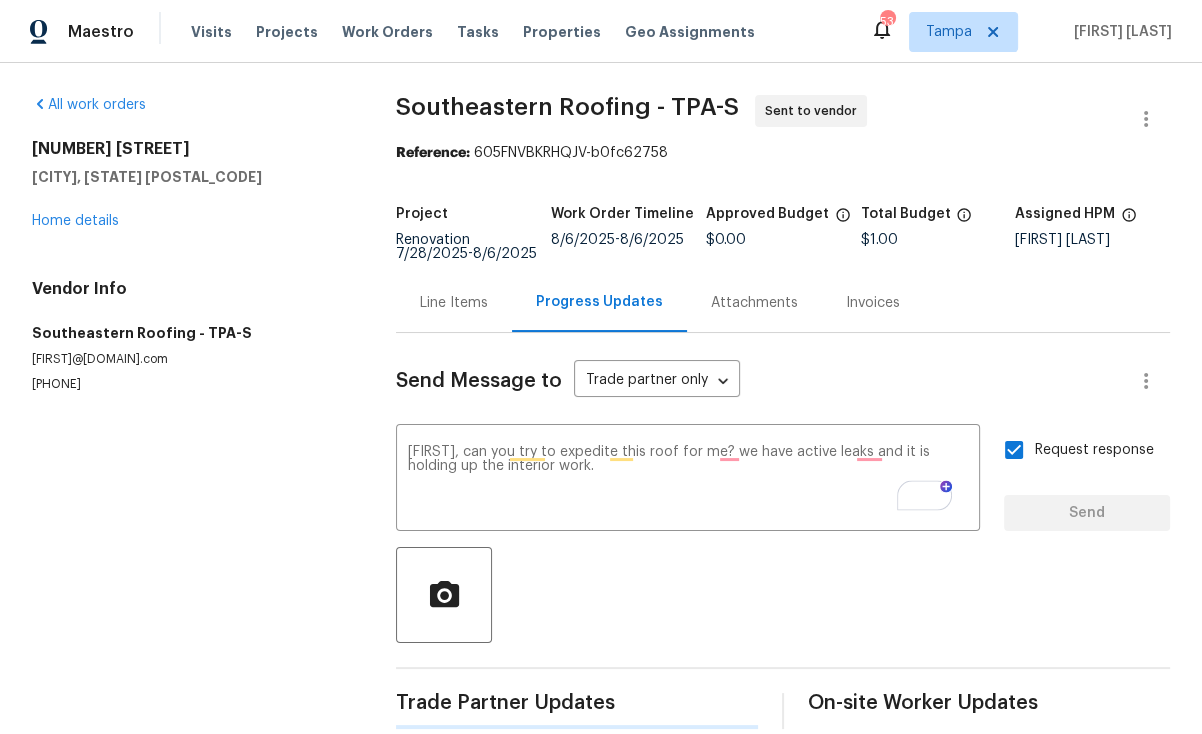 type 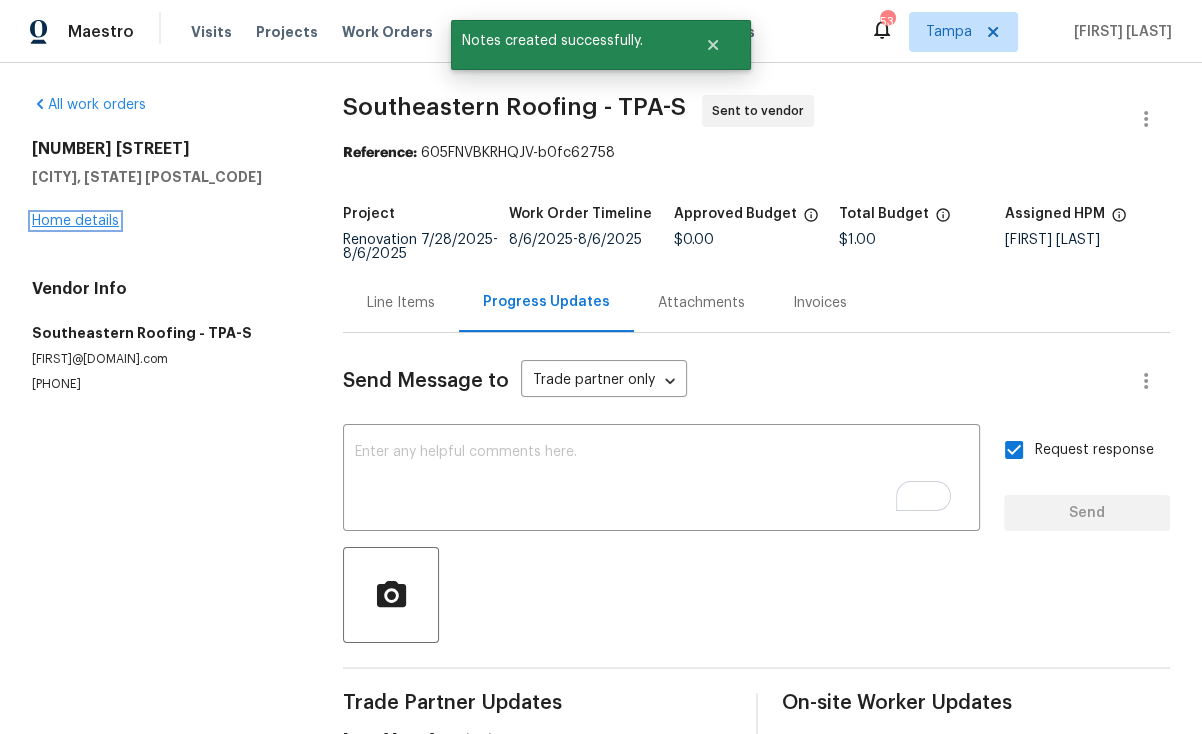 click on "Home details" at bounding box center (75, 221) 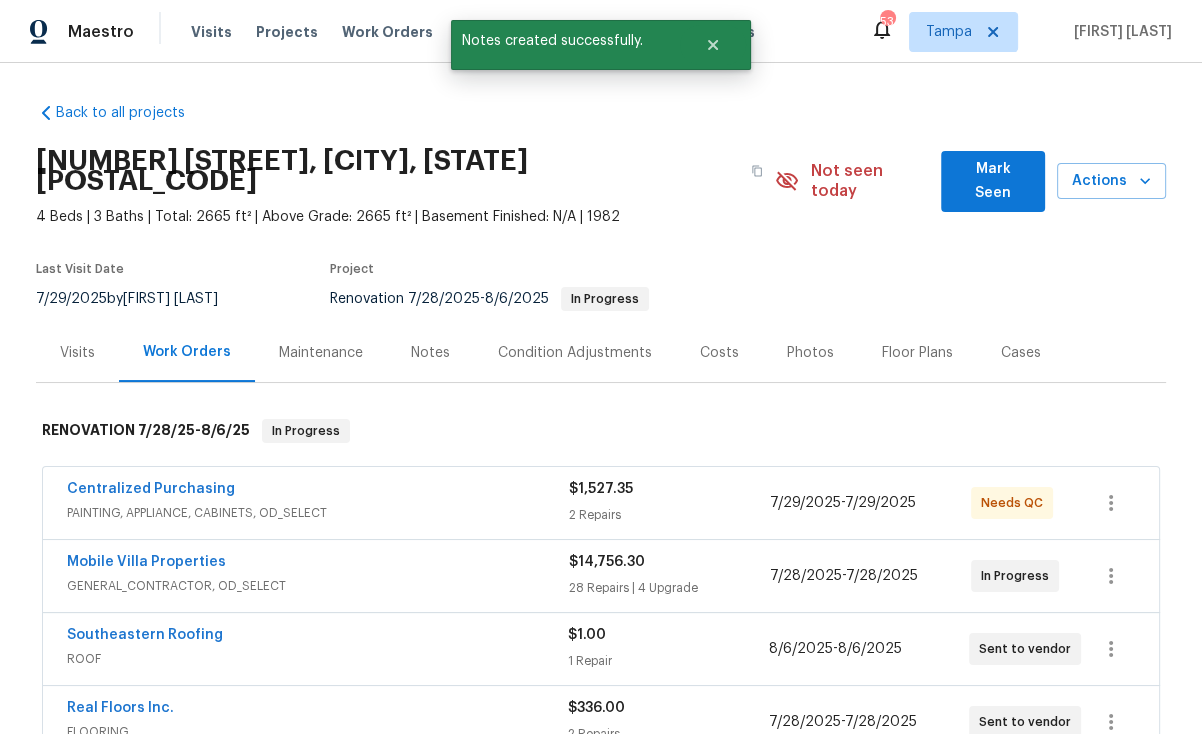 click on "Notes" at bounding box center (430, 353) 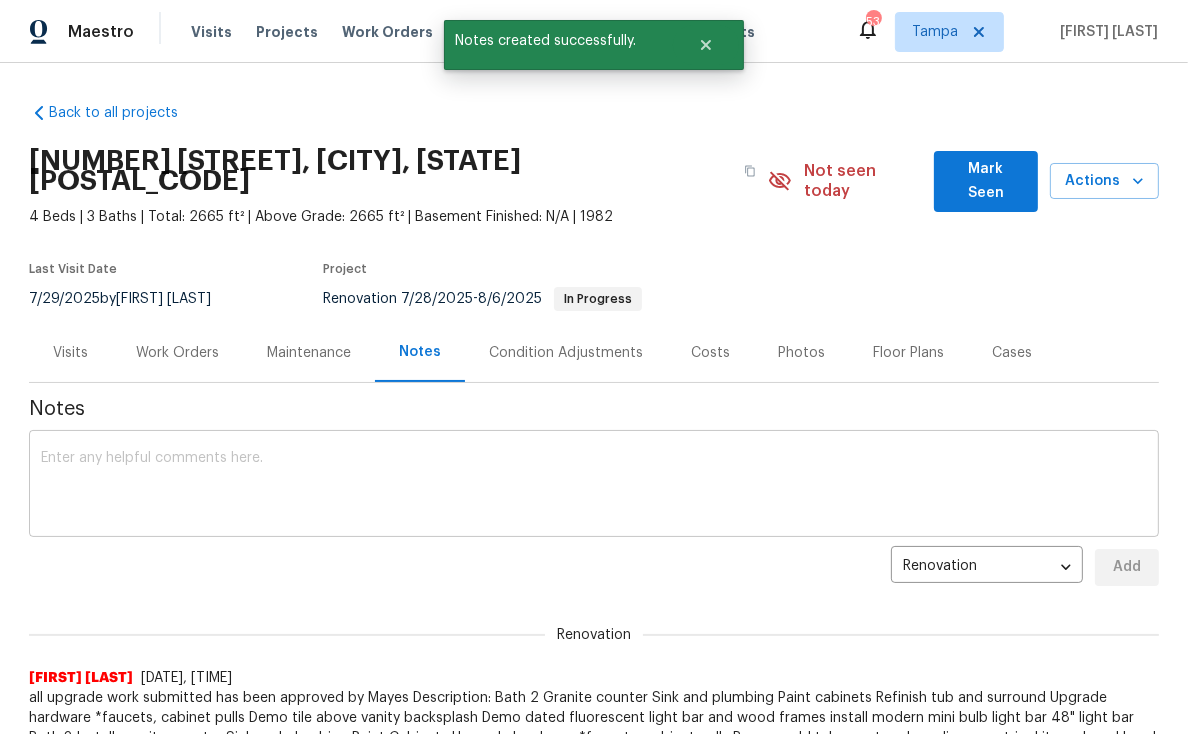 click at bounding box center (594, 486) 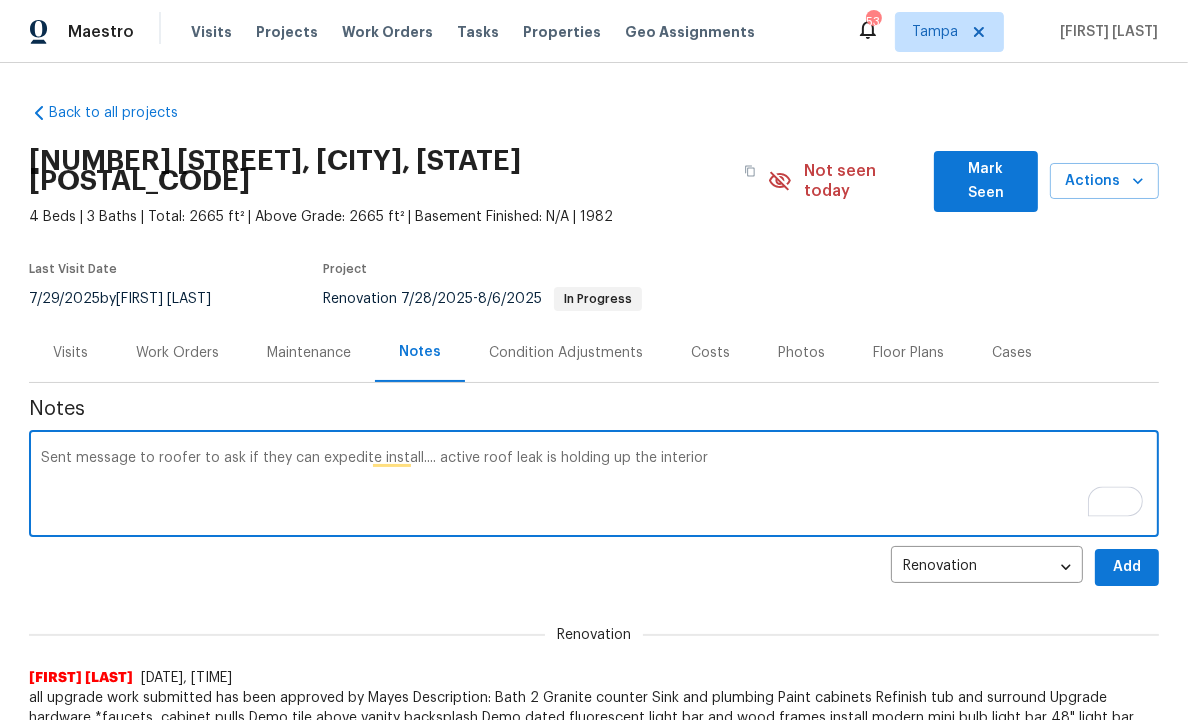 click on "Sent message to roofer to ask if they can expedite install.... active roof leak is holding up the interior" at bounding box center (594, 486) 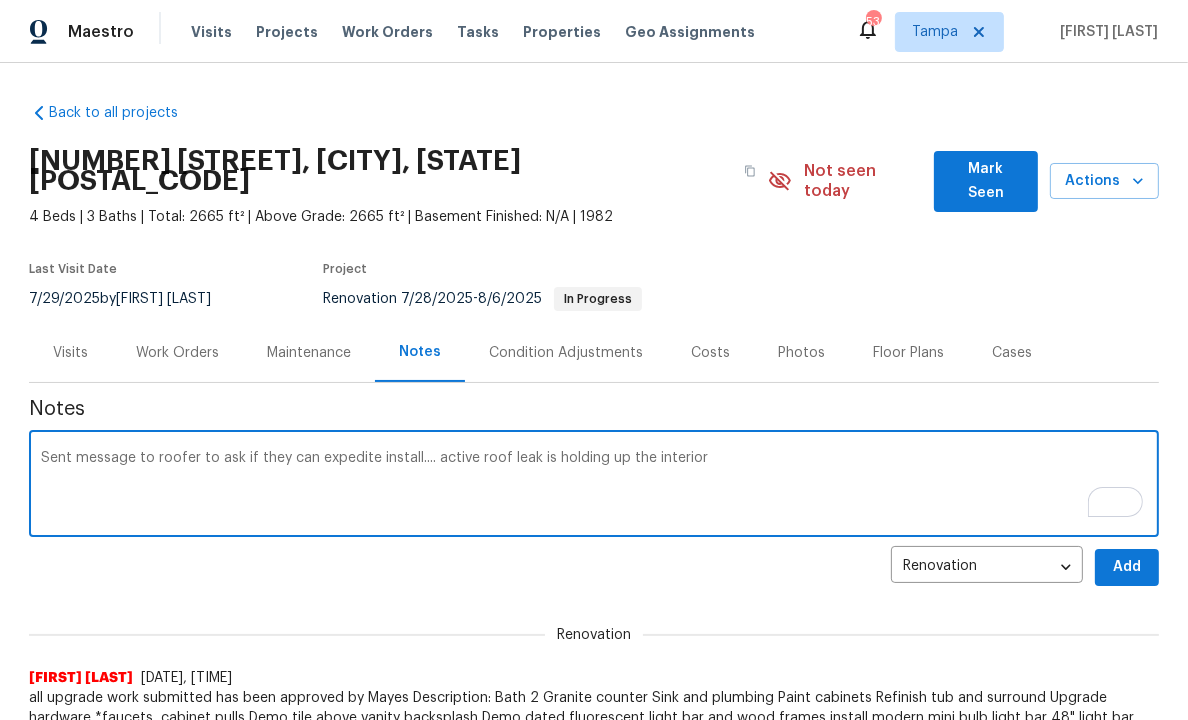 click on "Sent message to roofer to ask if they can expedite install.... active roof leak is holding up the interior" at bounding box center (594, 486) 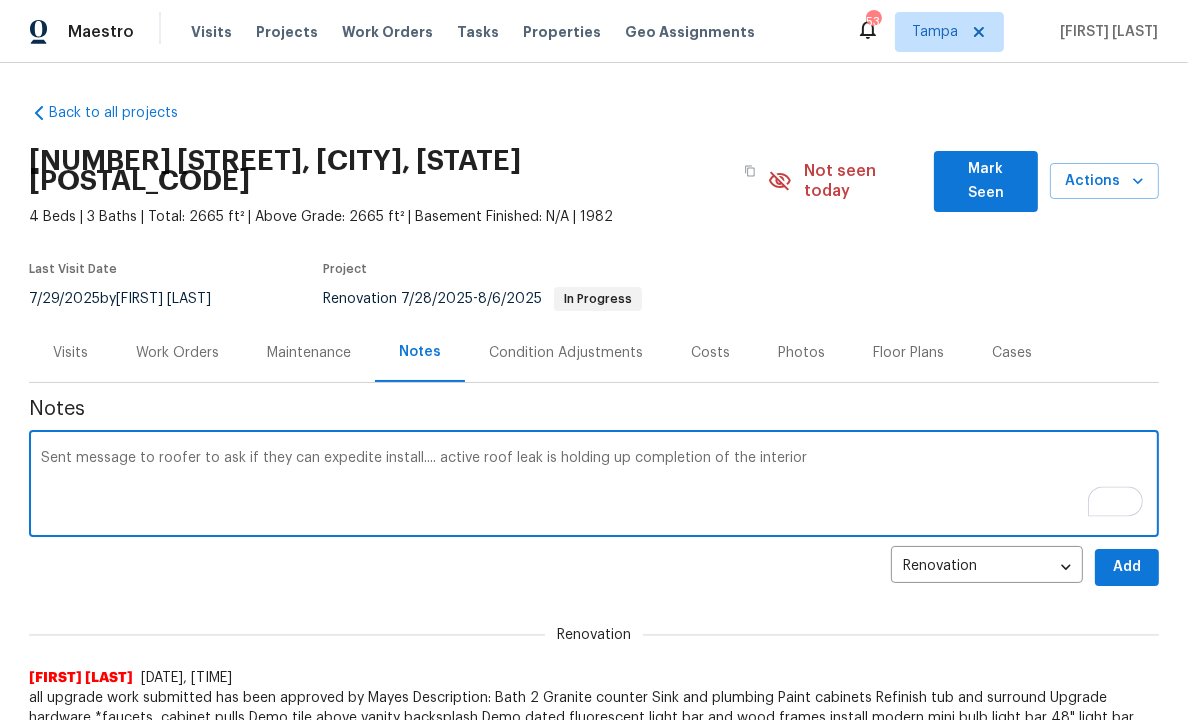 click on "Sent message to roofer to ask if they can expedite install.... active roof leak is holding up completion of the interior" at bounding box center [594, 486] 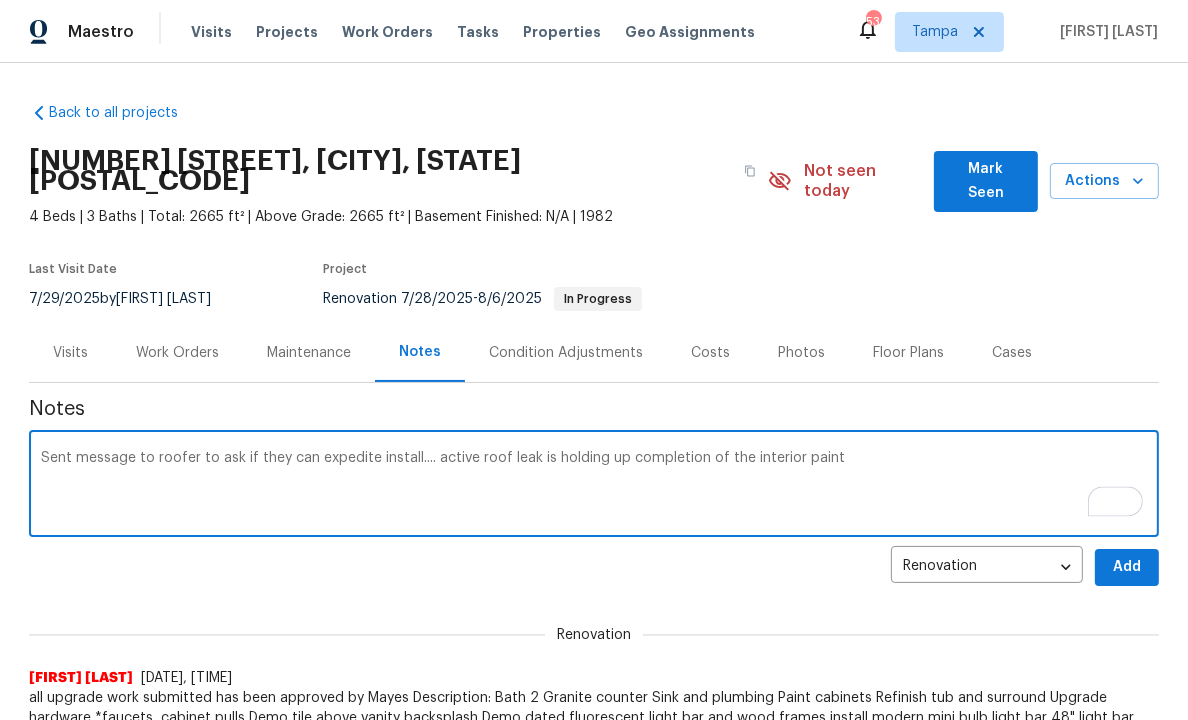 type on "Sent message to roofer to ask if they can expedite install.... active roof leak is holding up completion of the interior paint" 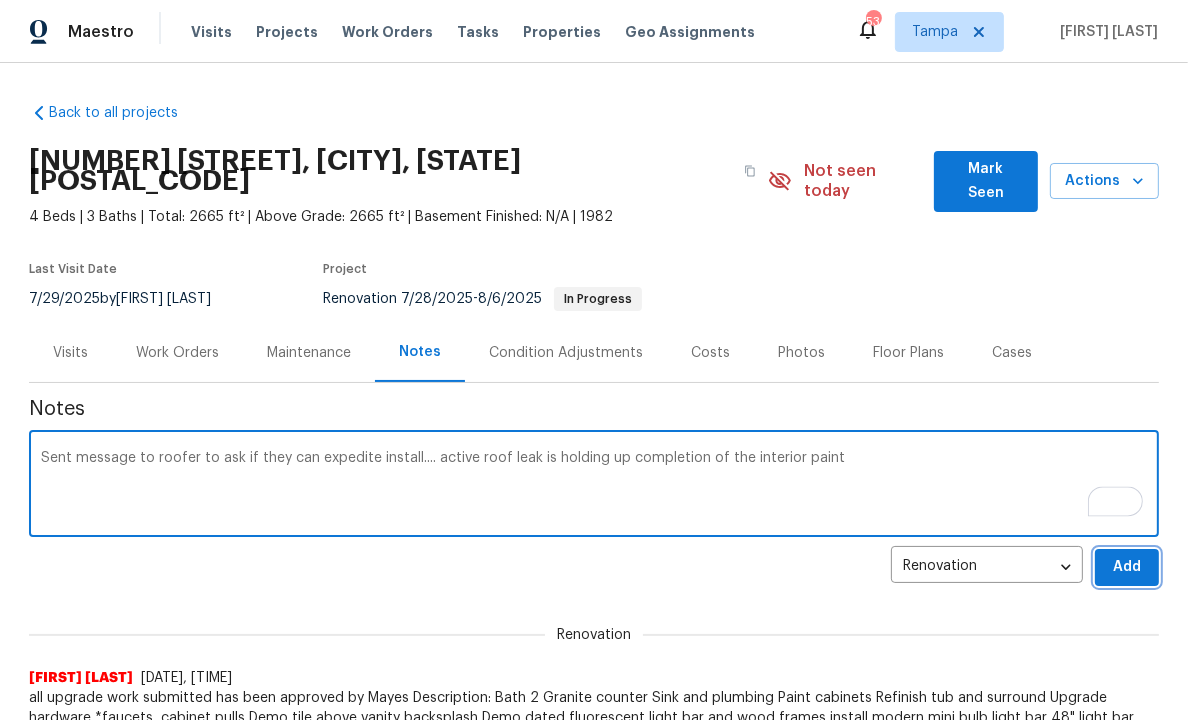 click on "Add" at bounding box center [1127, 567] 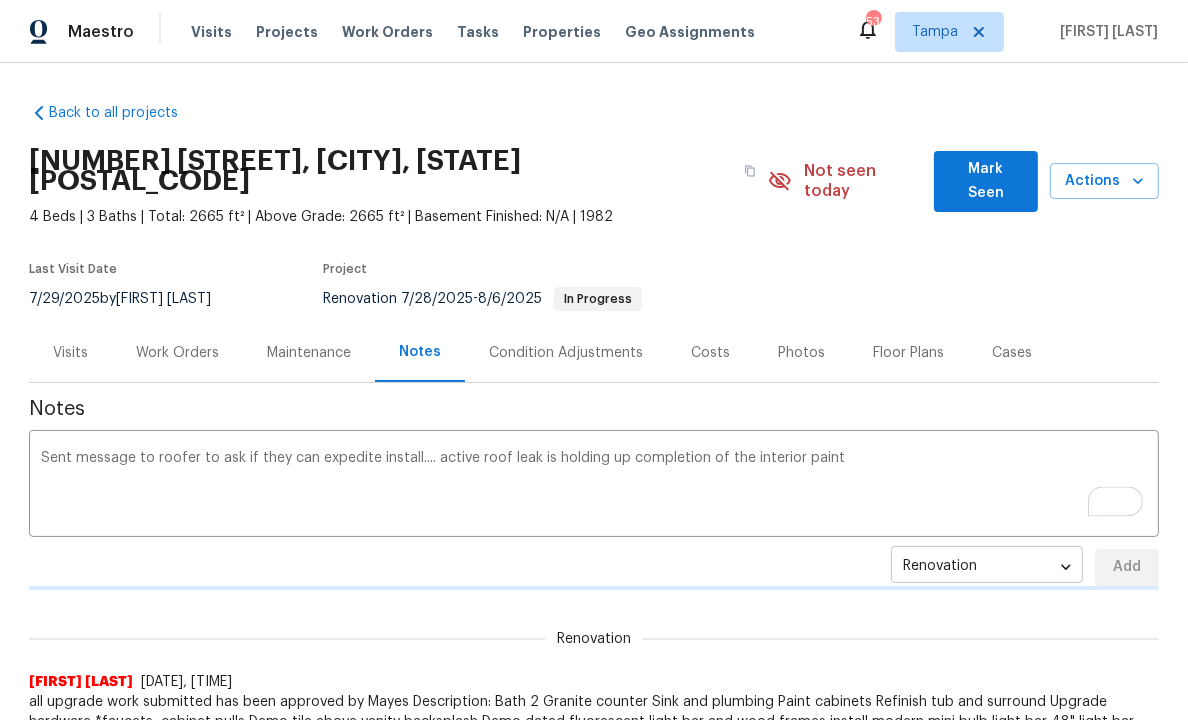 type 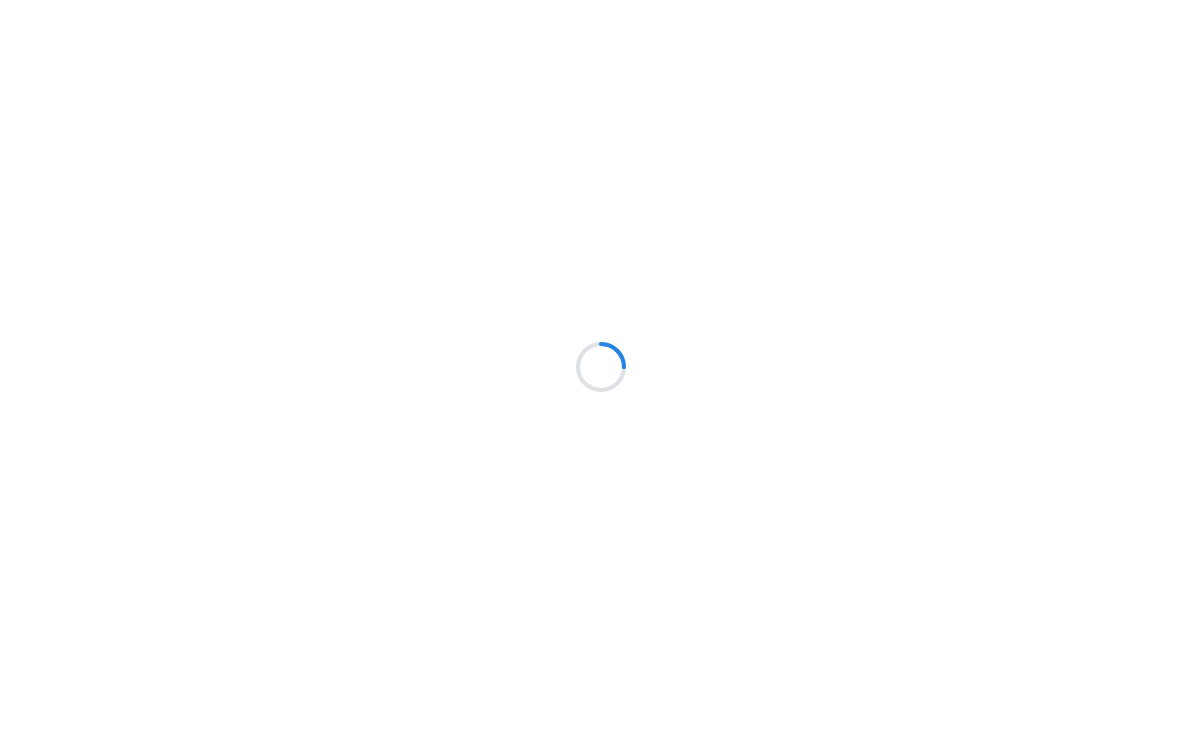 scroll, scrollTop: 0, scrollLeft: 0, axis: both 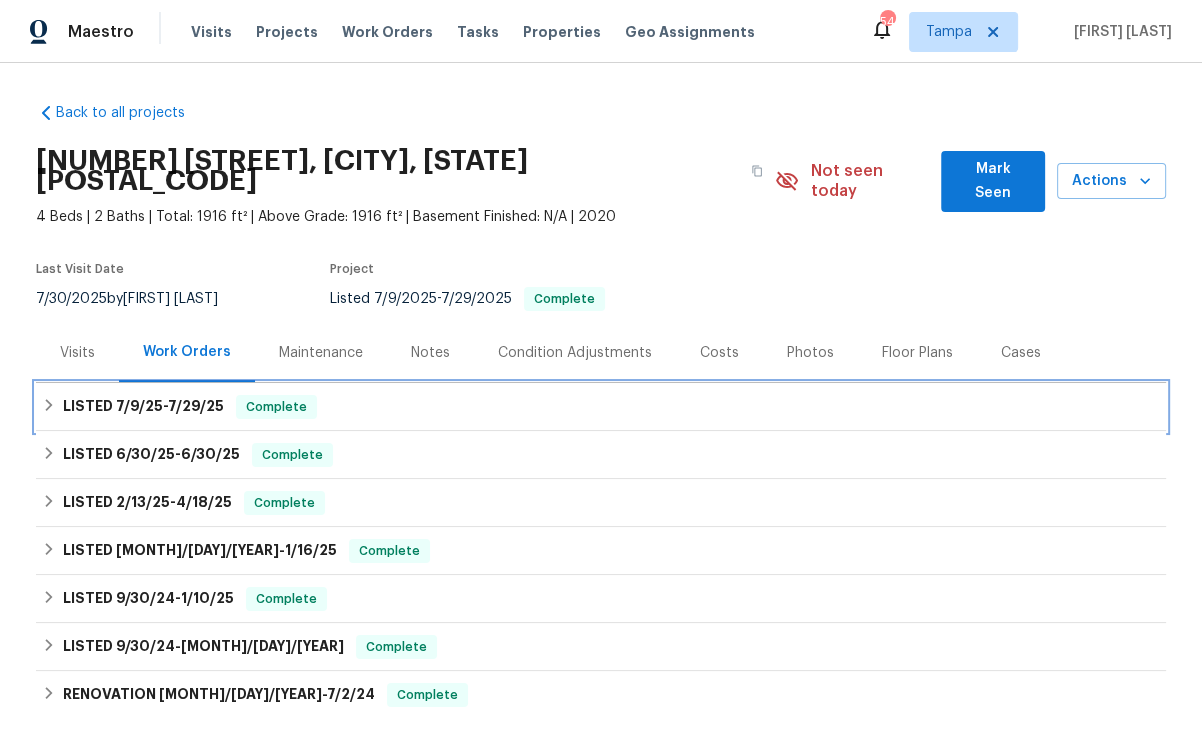 click 